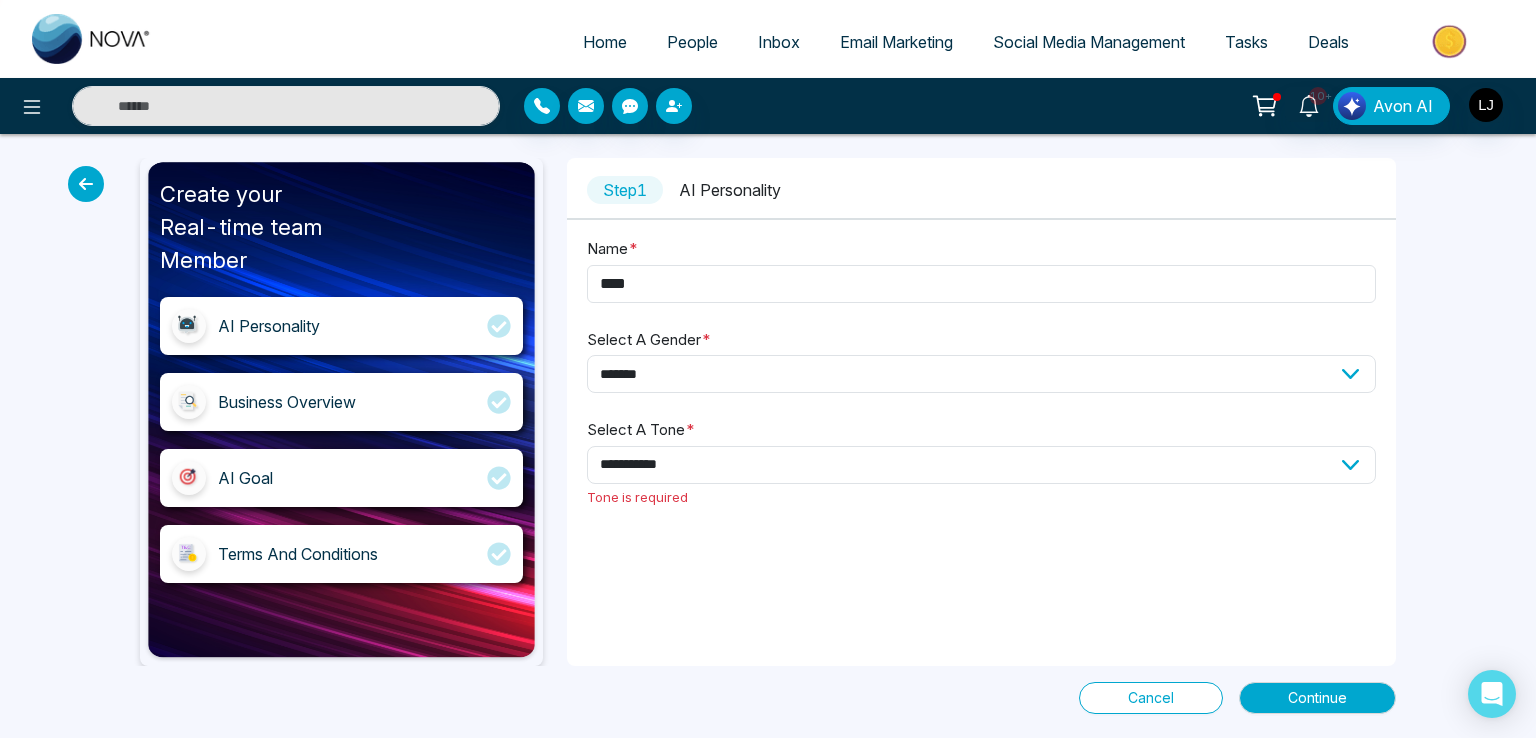 select on "*******" 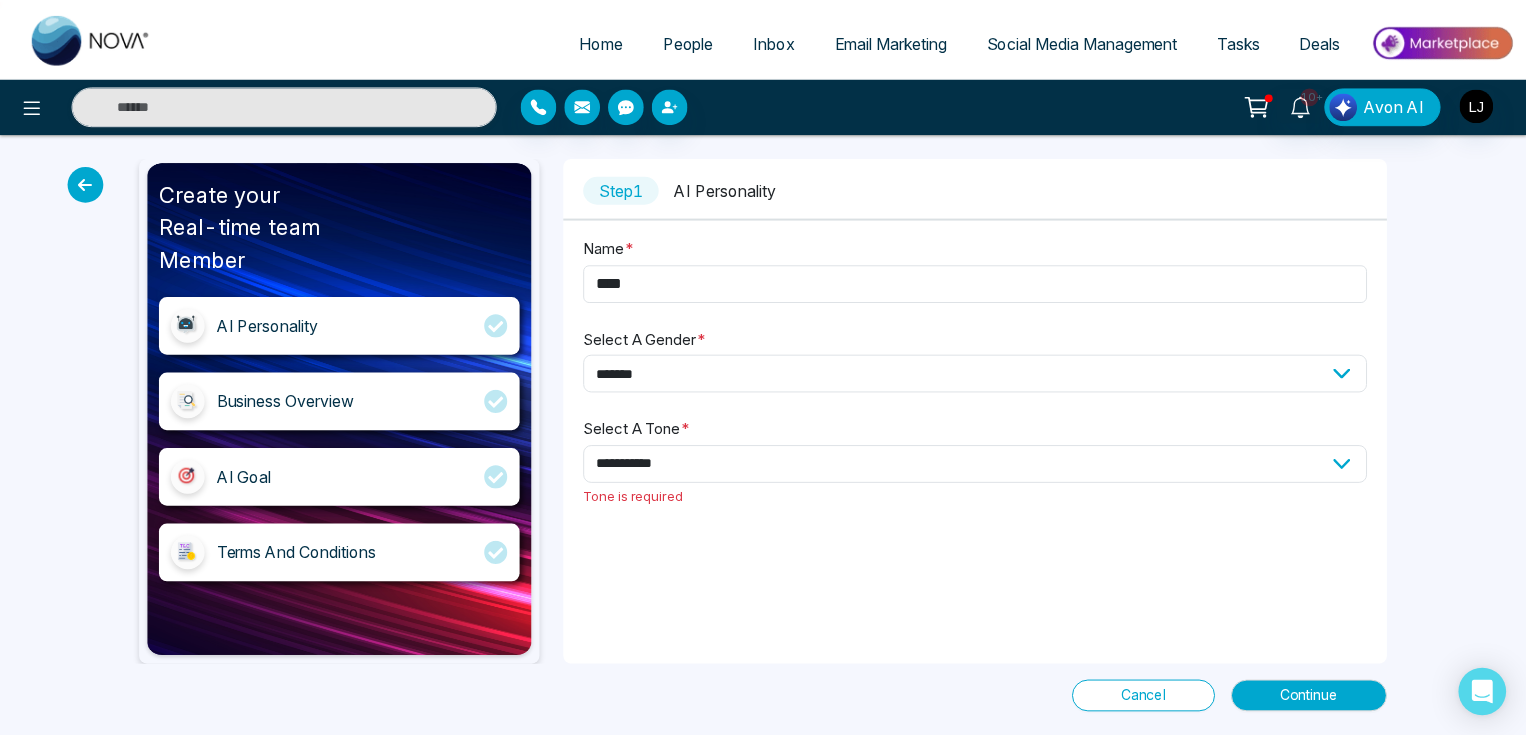 scroll, scrollTop: 0, scrollLeft: 0, axis: both 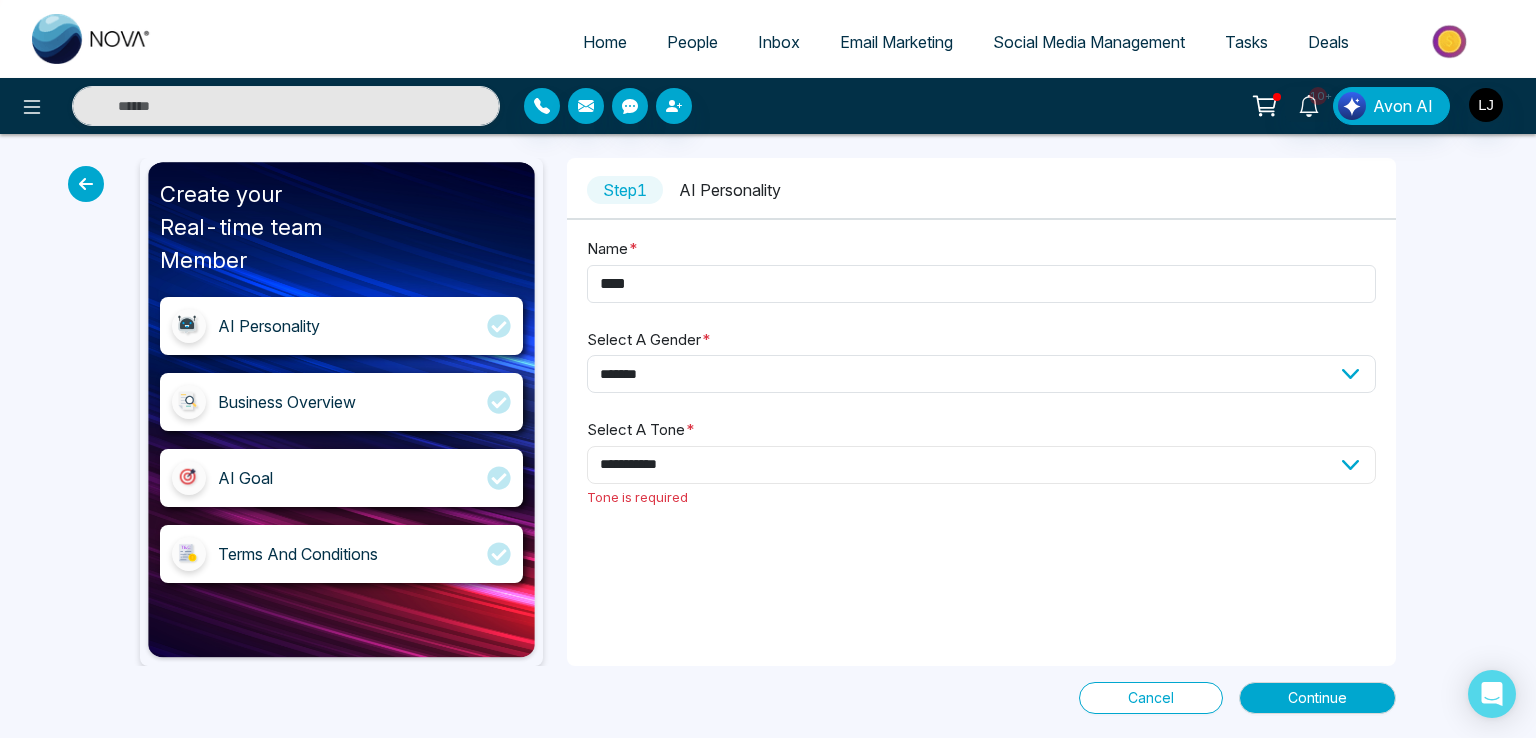 click on "**********" at bounding box center [981, 465] 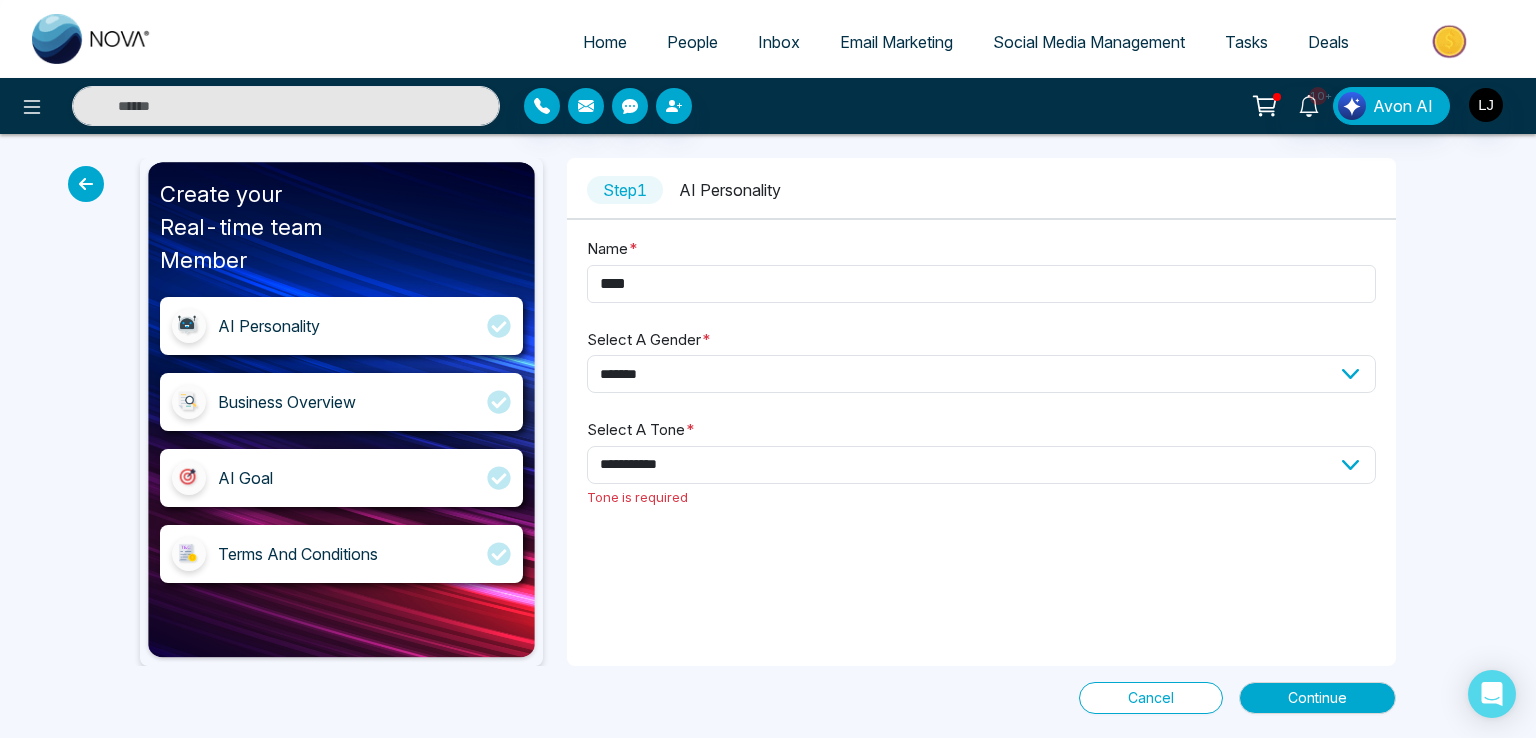 drag, startPoint x: 344, startPoint y: 48, endPoint x: 333, endPoint y: 40, distance: 13.601471 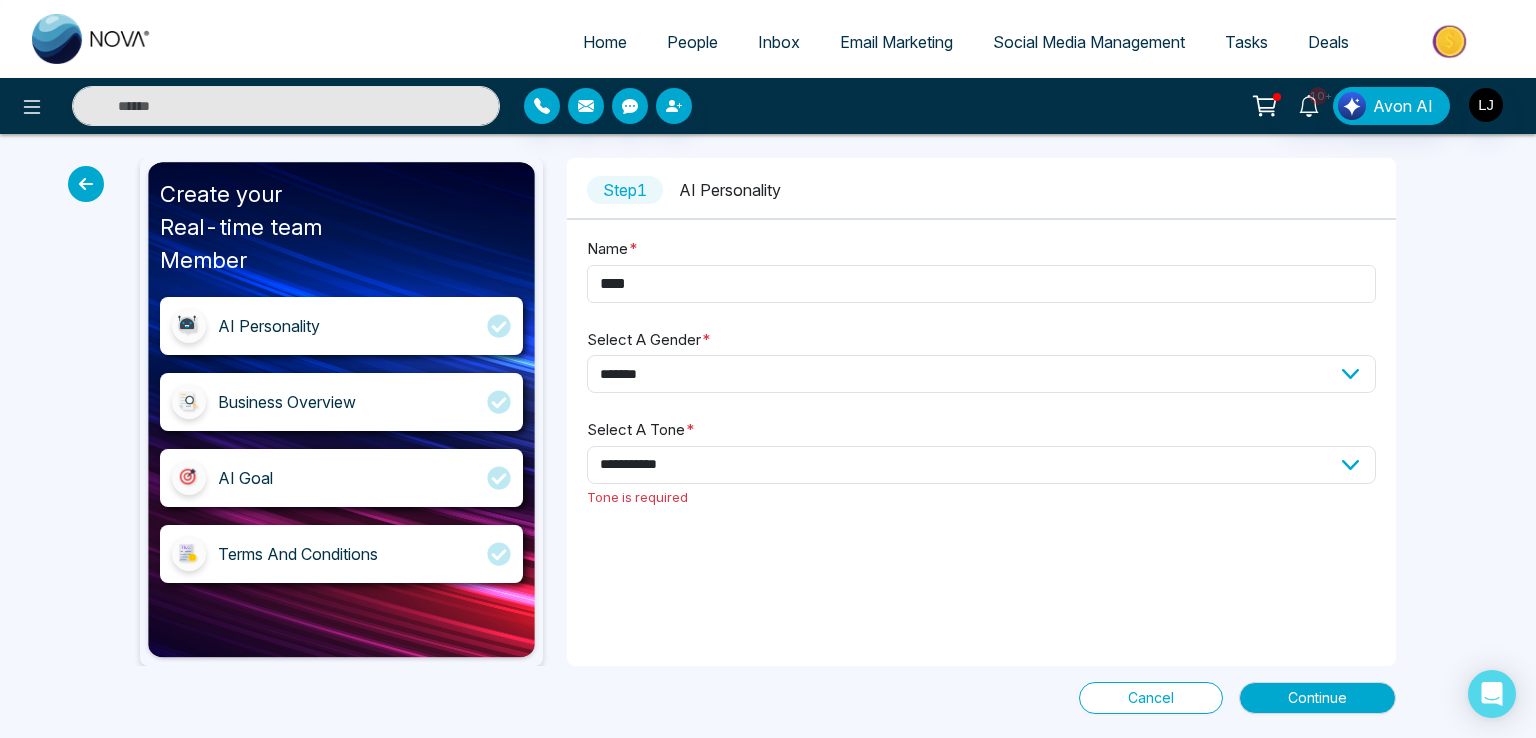 click on "Home People Inbox Email Marketing Social Media Management Tasks Deals" at bounding box center [848, 43] 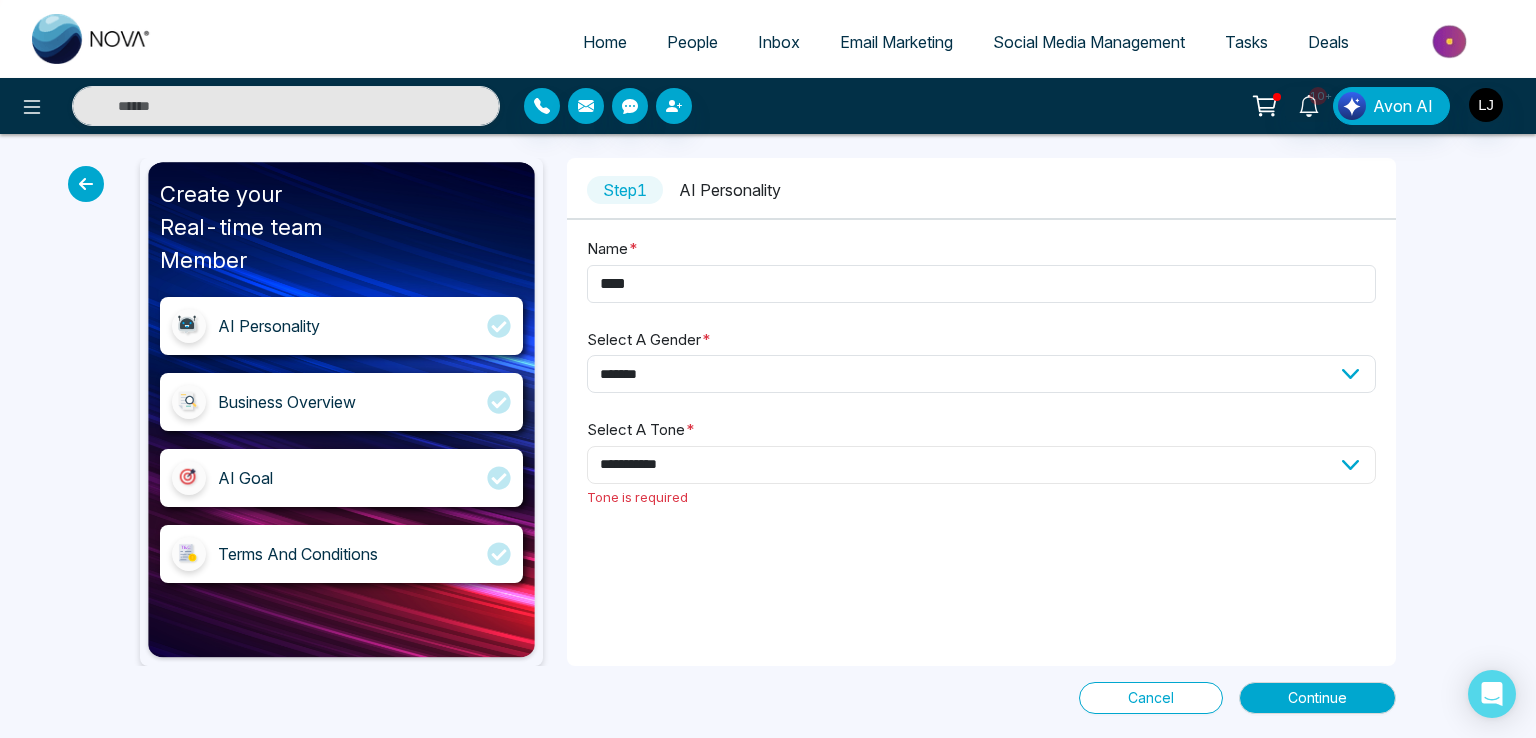 click on "**********" at bounding box center (981, 465) 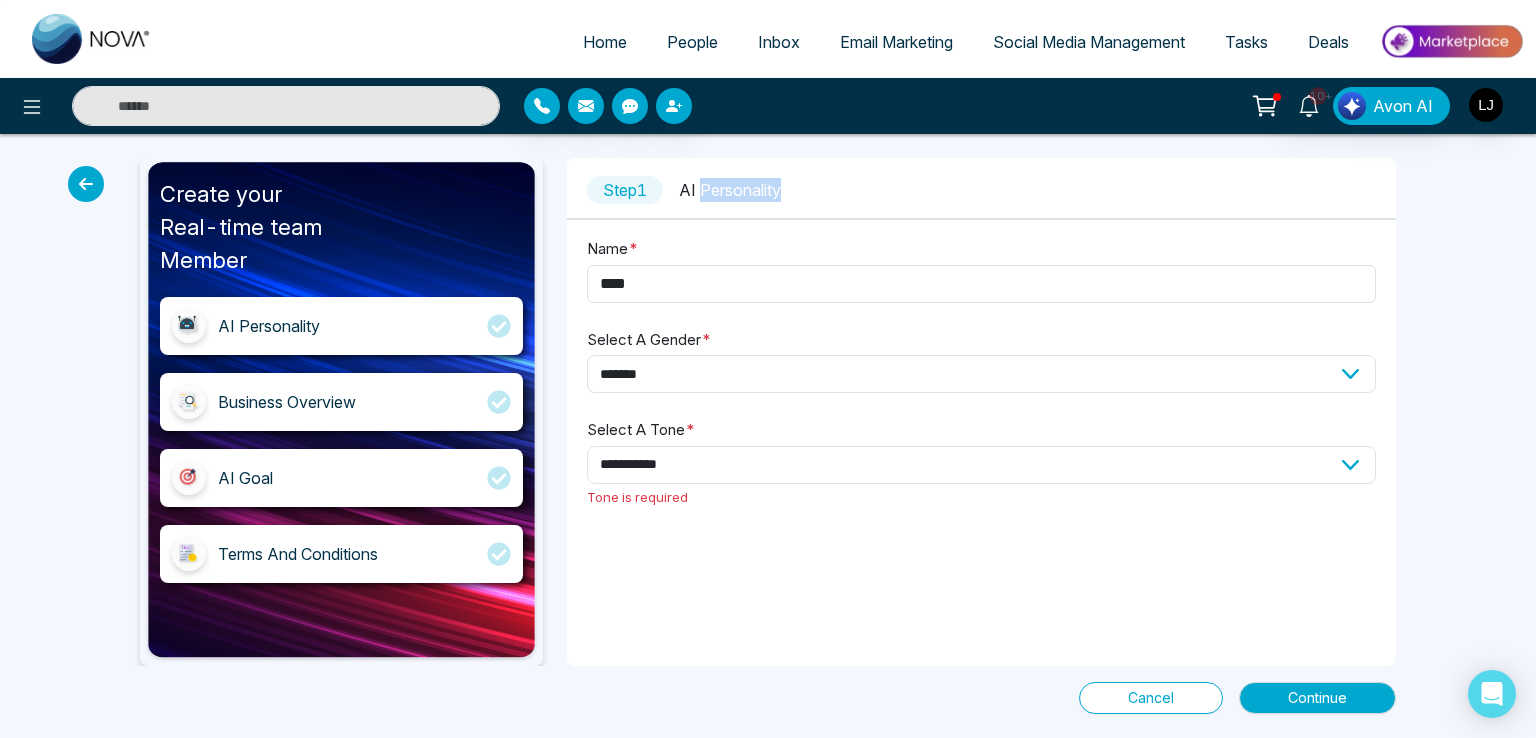 drag, startPoint x: 703, startPoint y: 194, endPoint x: 843, endPoint y: 193, distance: 140.00357 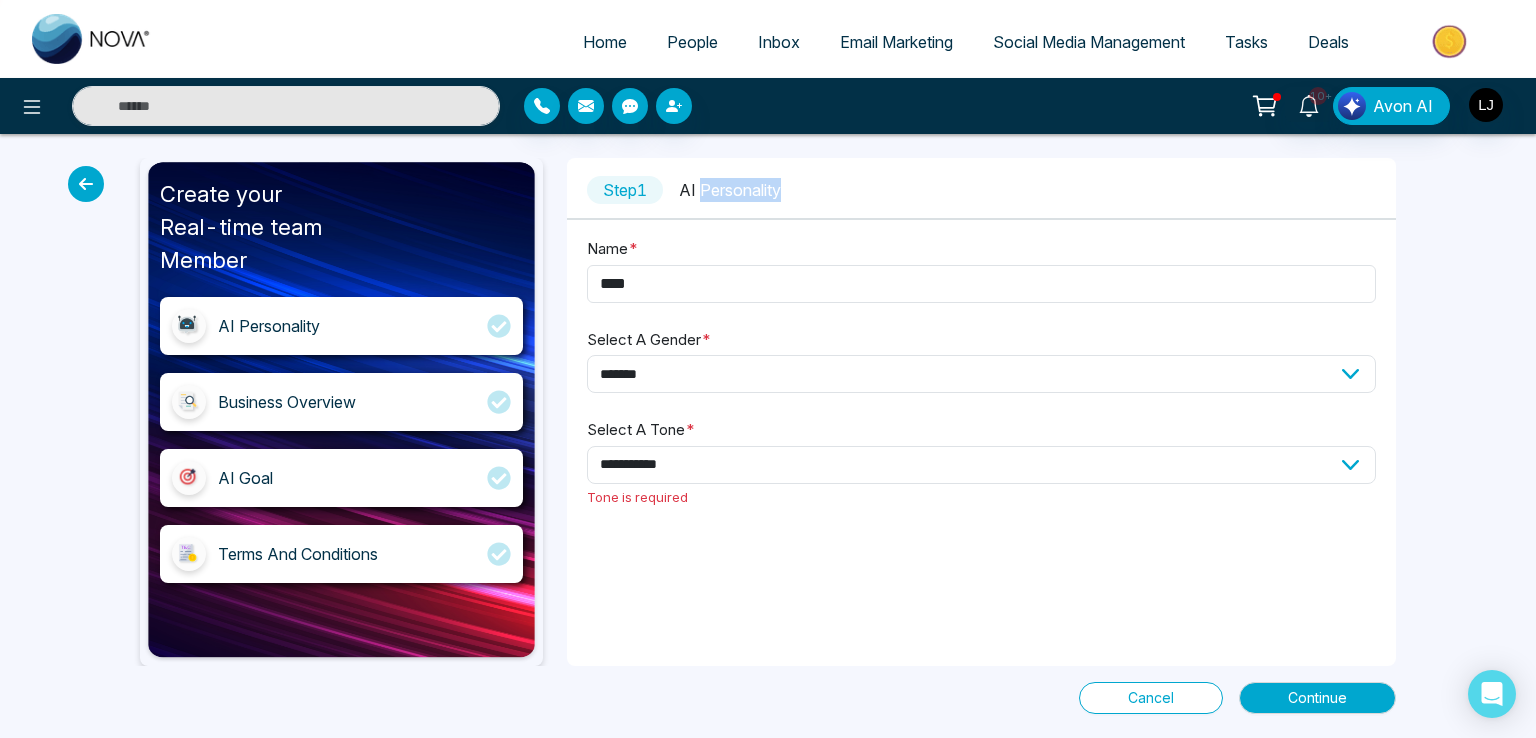 click on "Step 1 AI Personality" at bounding box center (981, 190) 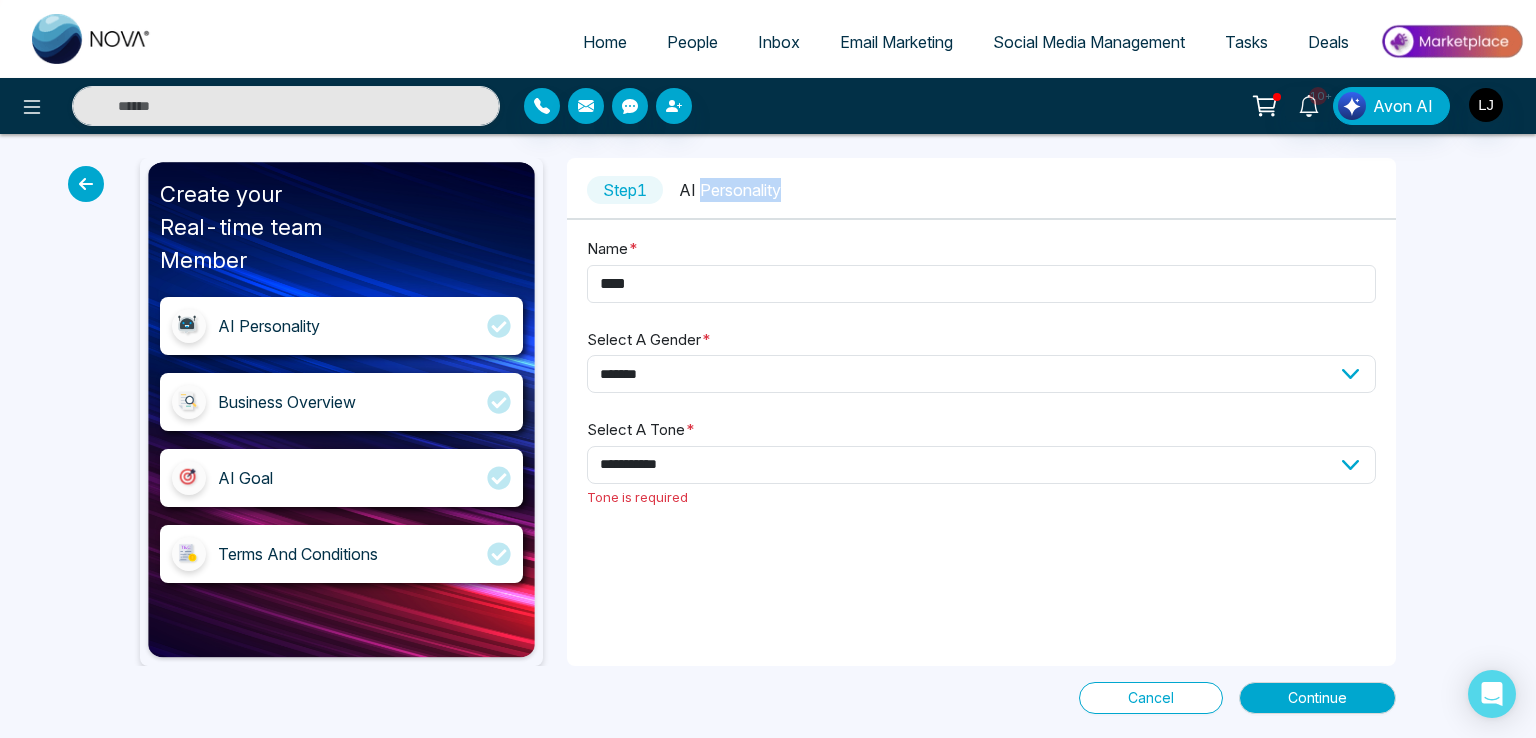 click on "People" at bounding box center (692, 42) 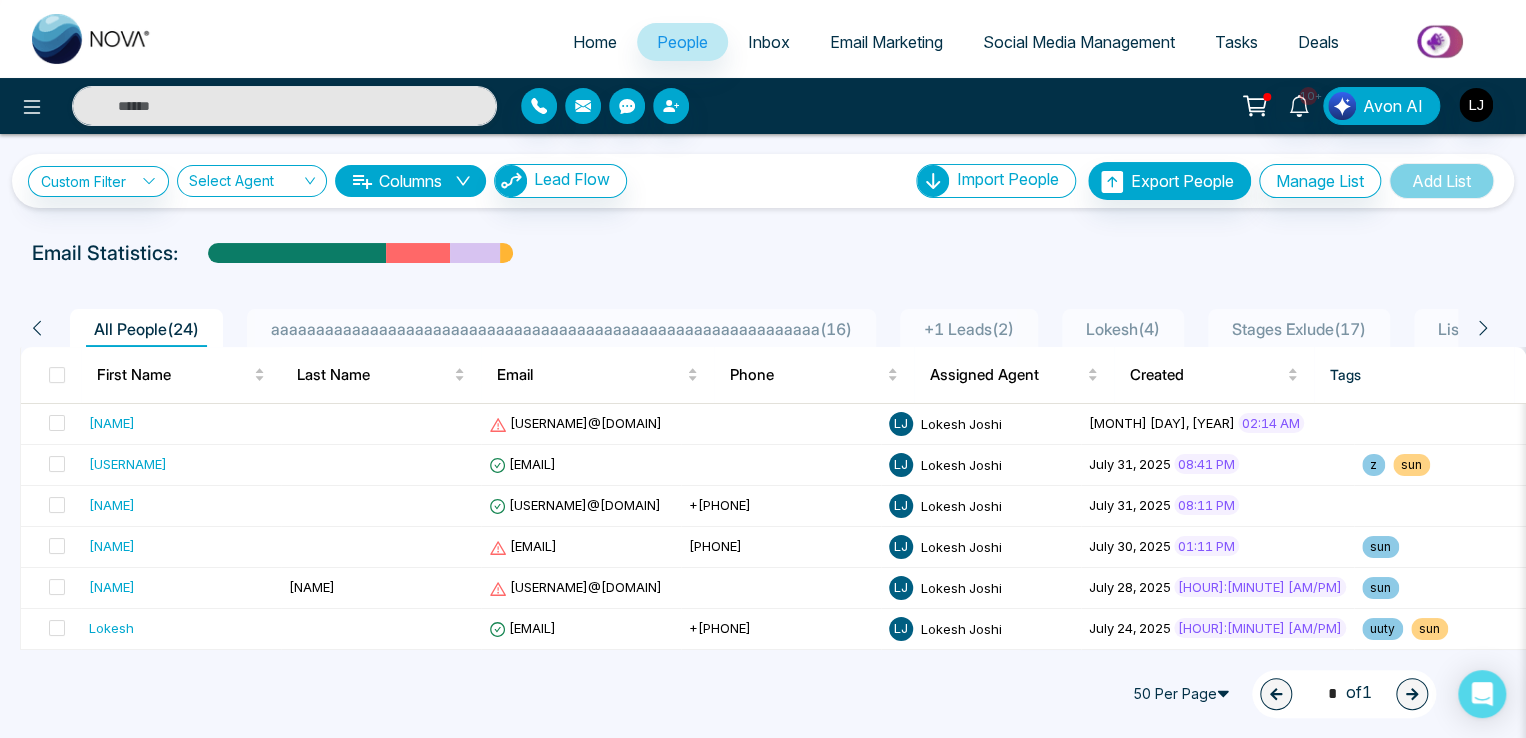 click on "Email Marketing" at bounding box center (886, 42) 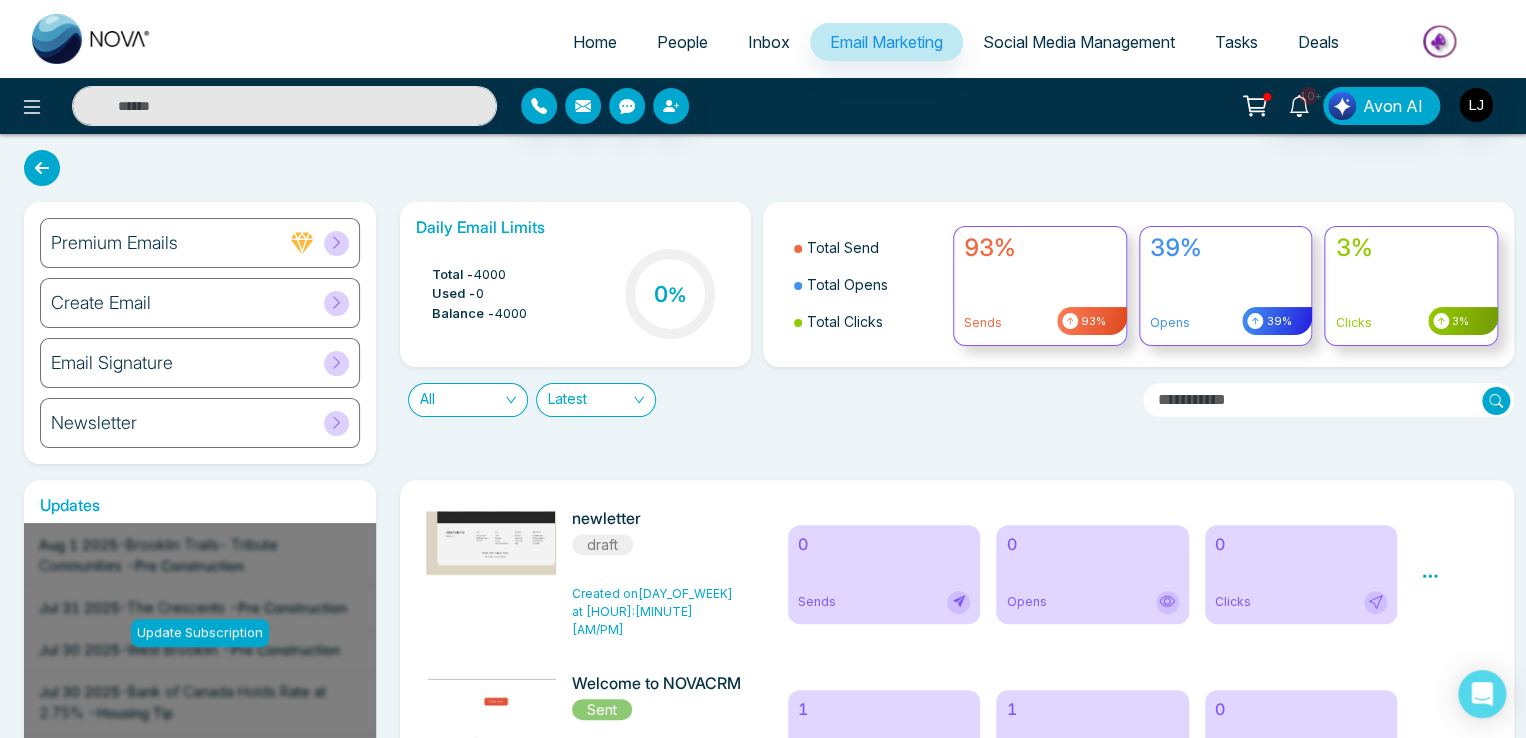 click on "Create Email" at bounding box center (200, 303) 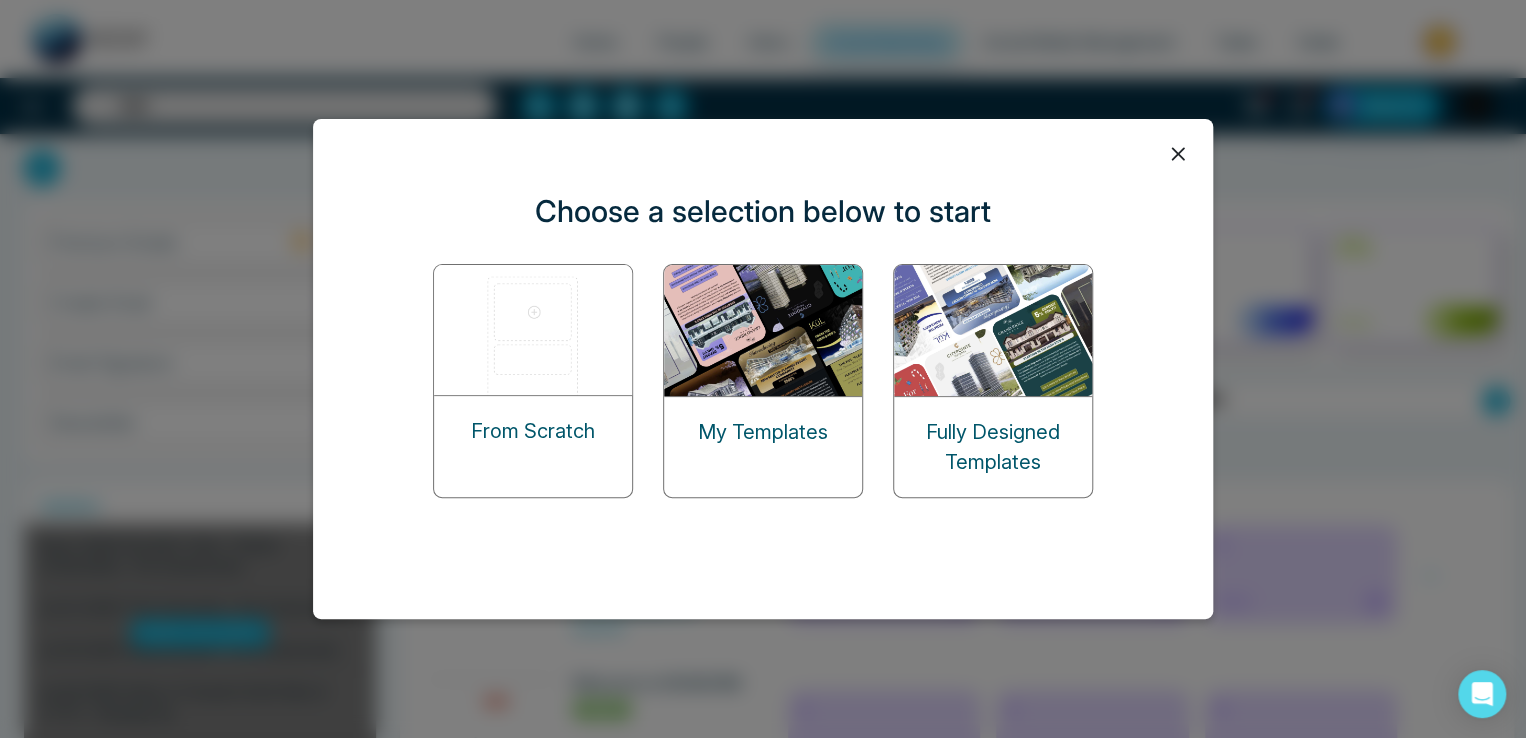 click at bounding box center [994, 330] 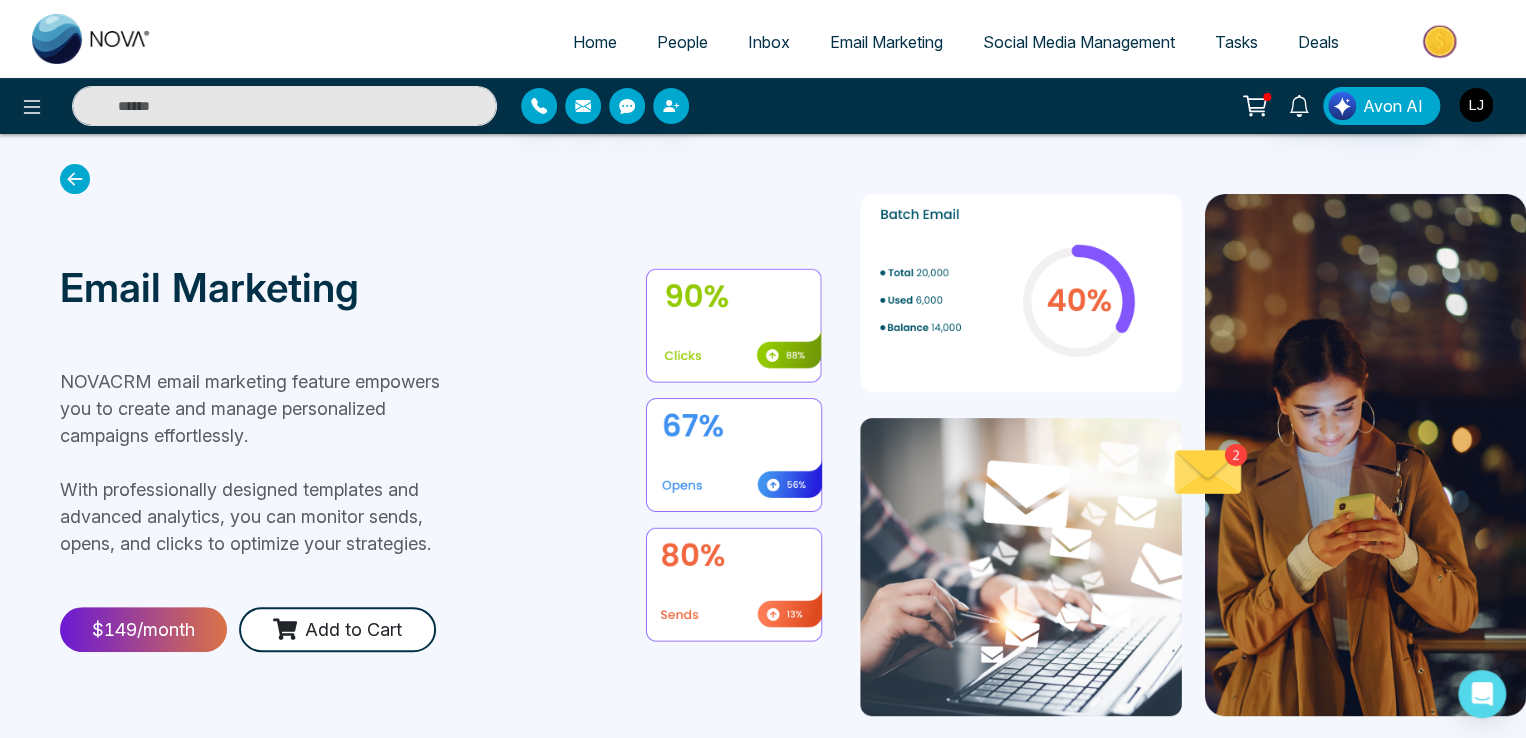 click 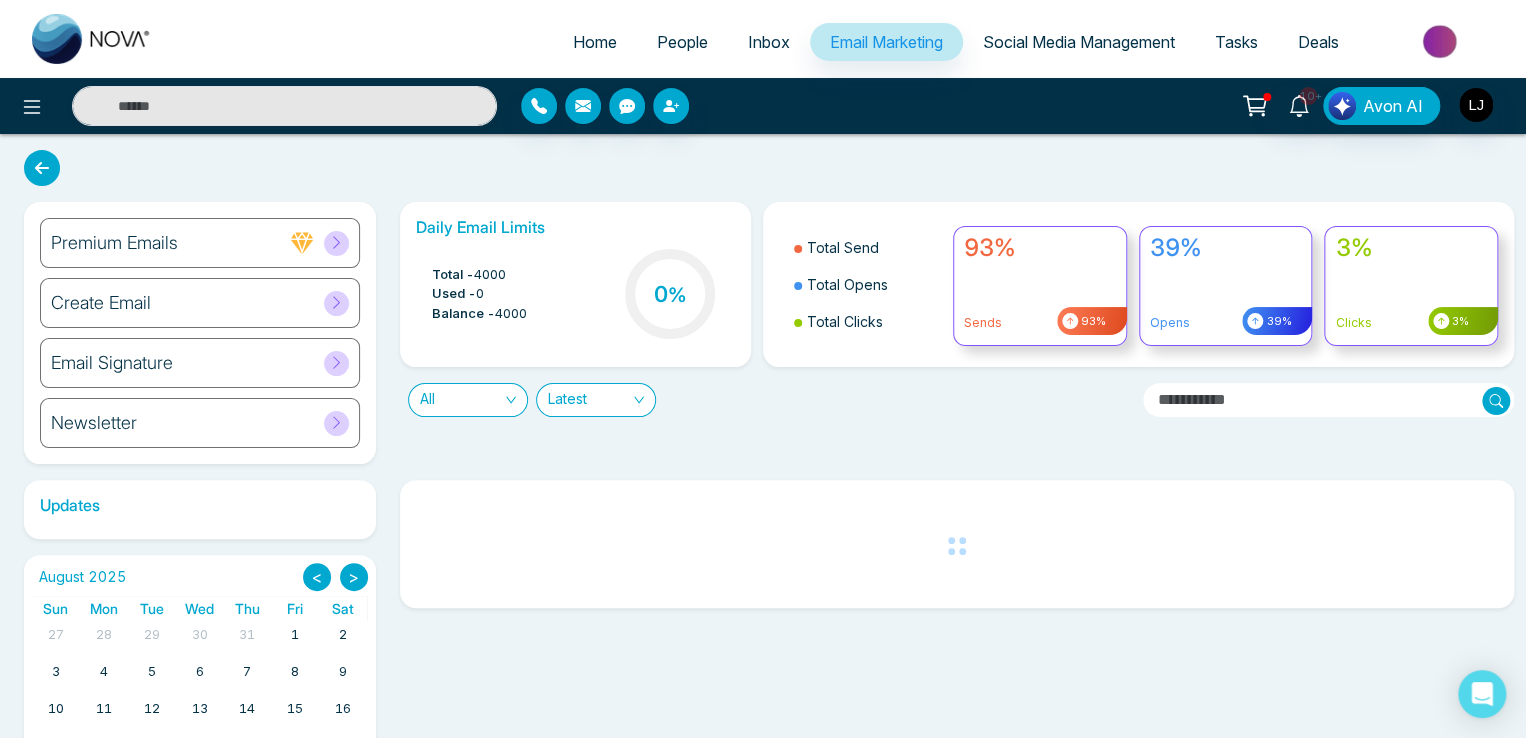 click on "Create Email" at bounding box center (200, 303) 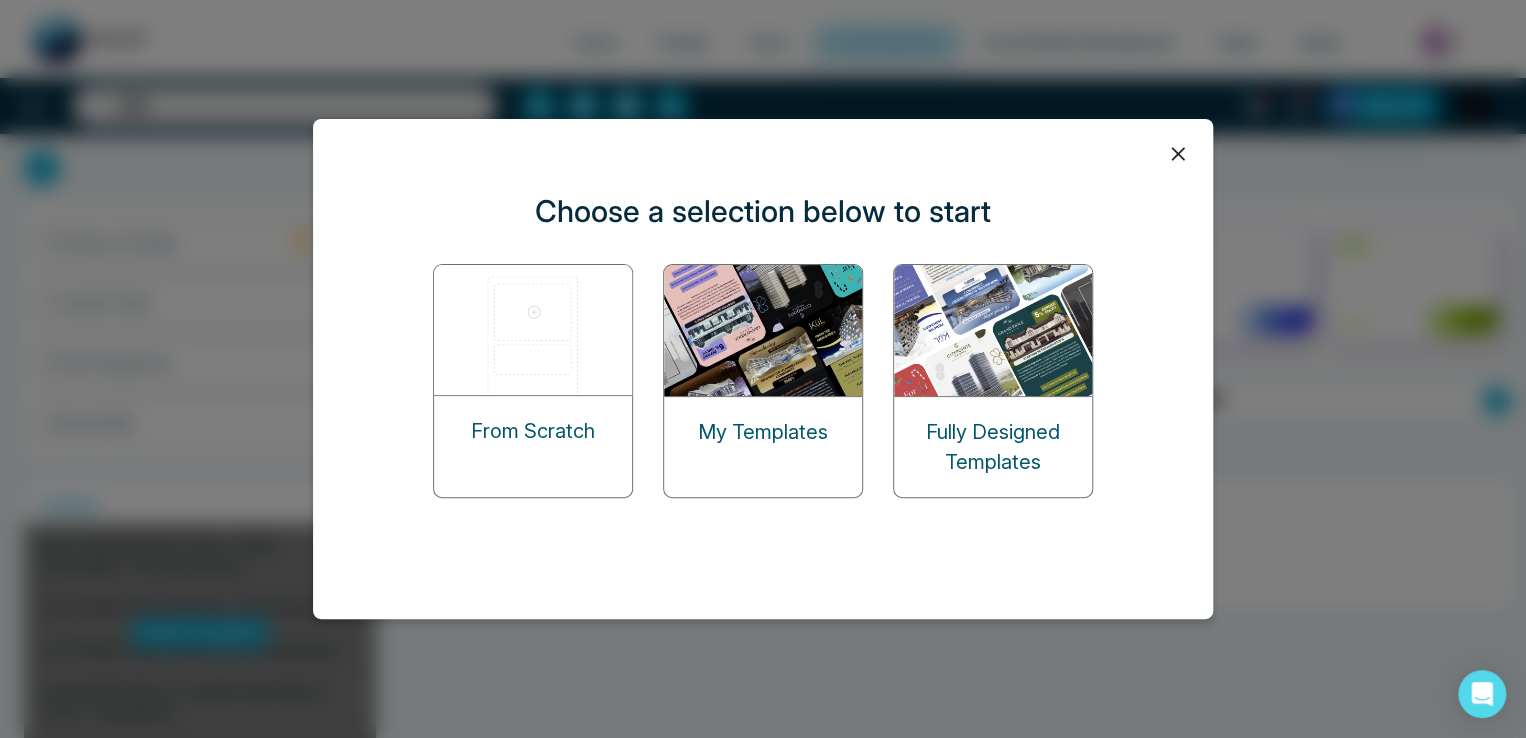 click at bounding box center (764, 330) 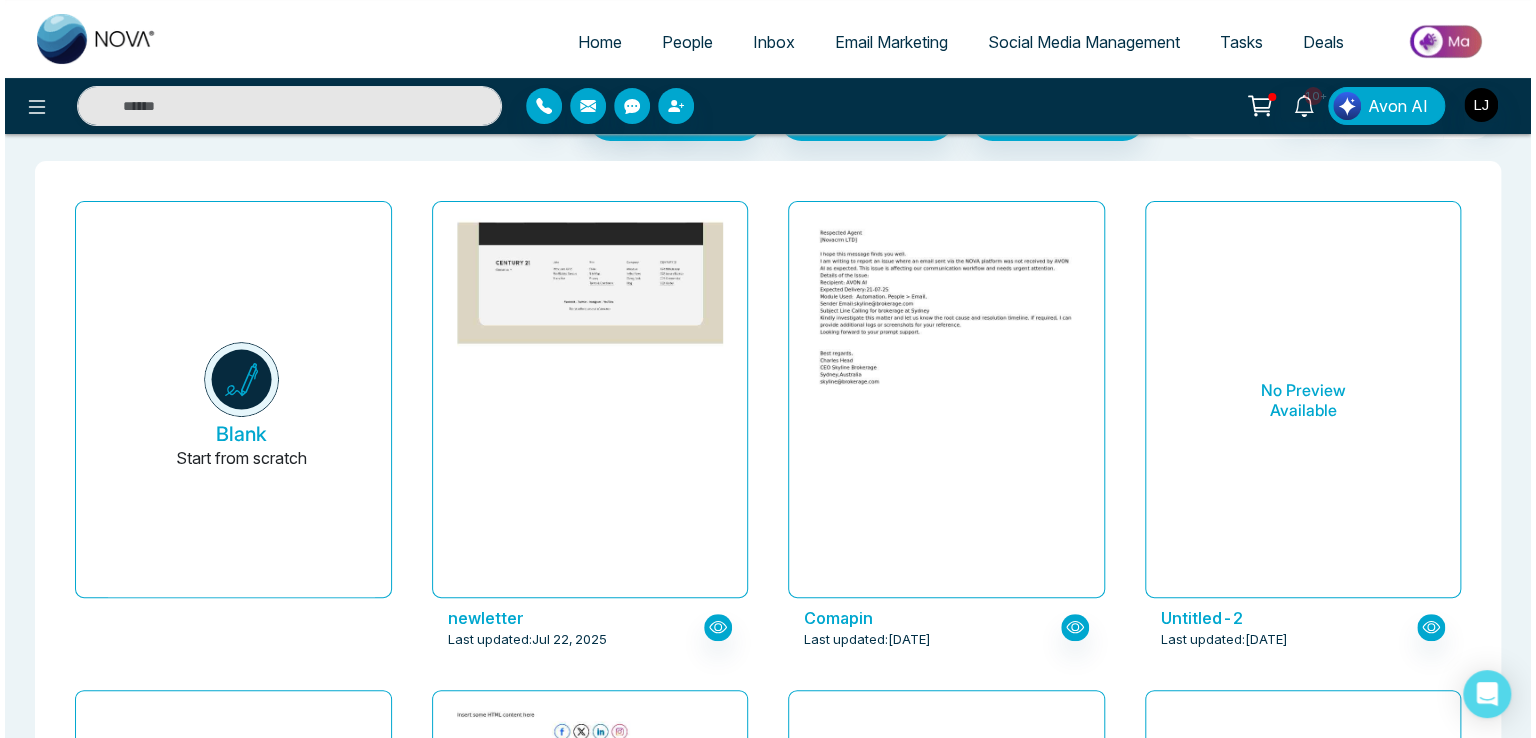 scroll, scrollTop: 100, scrollLeft: 0, axis: vertical 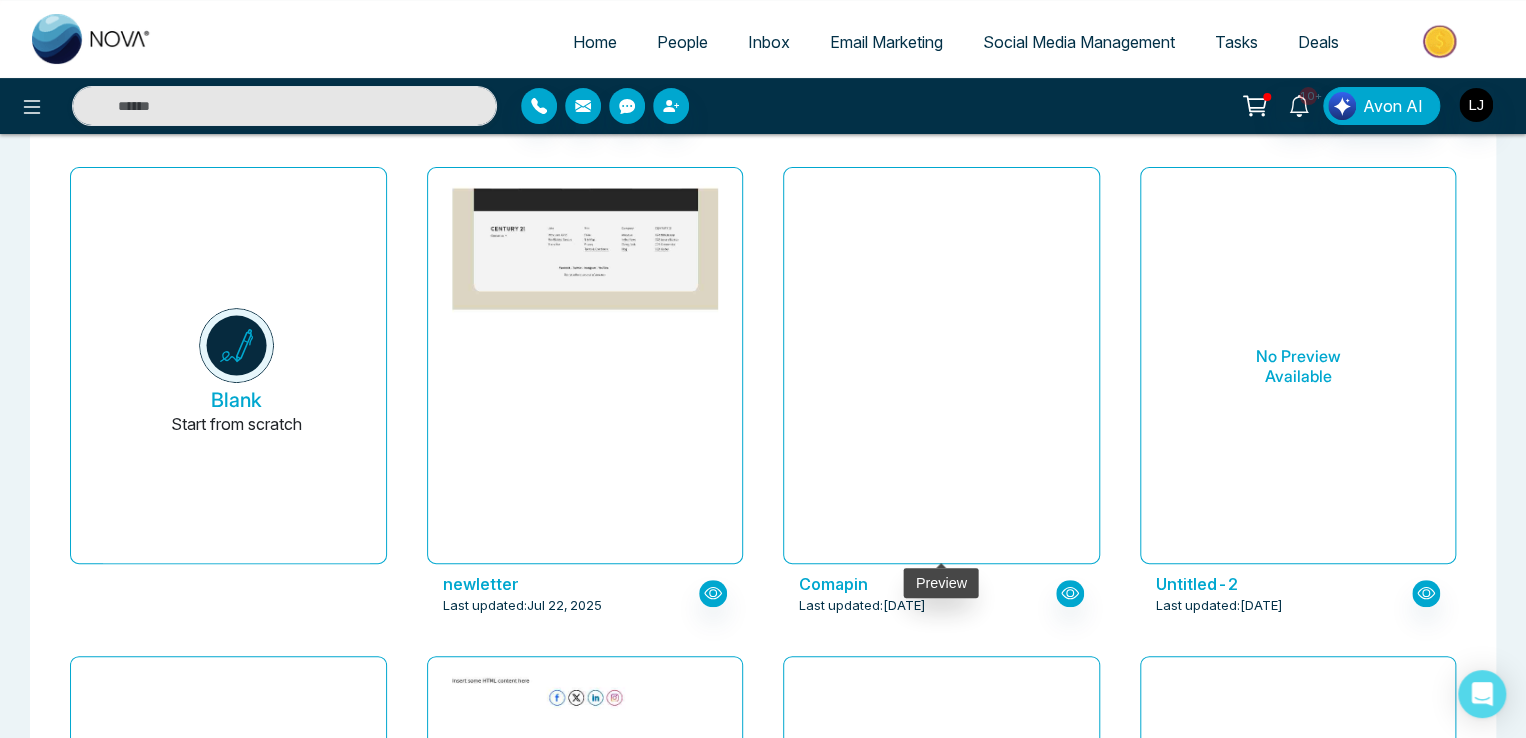 click at bounding box center (941, 650) 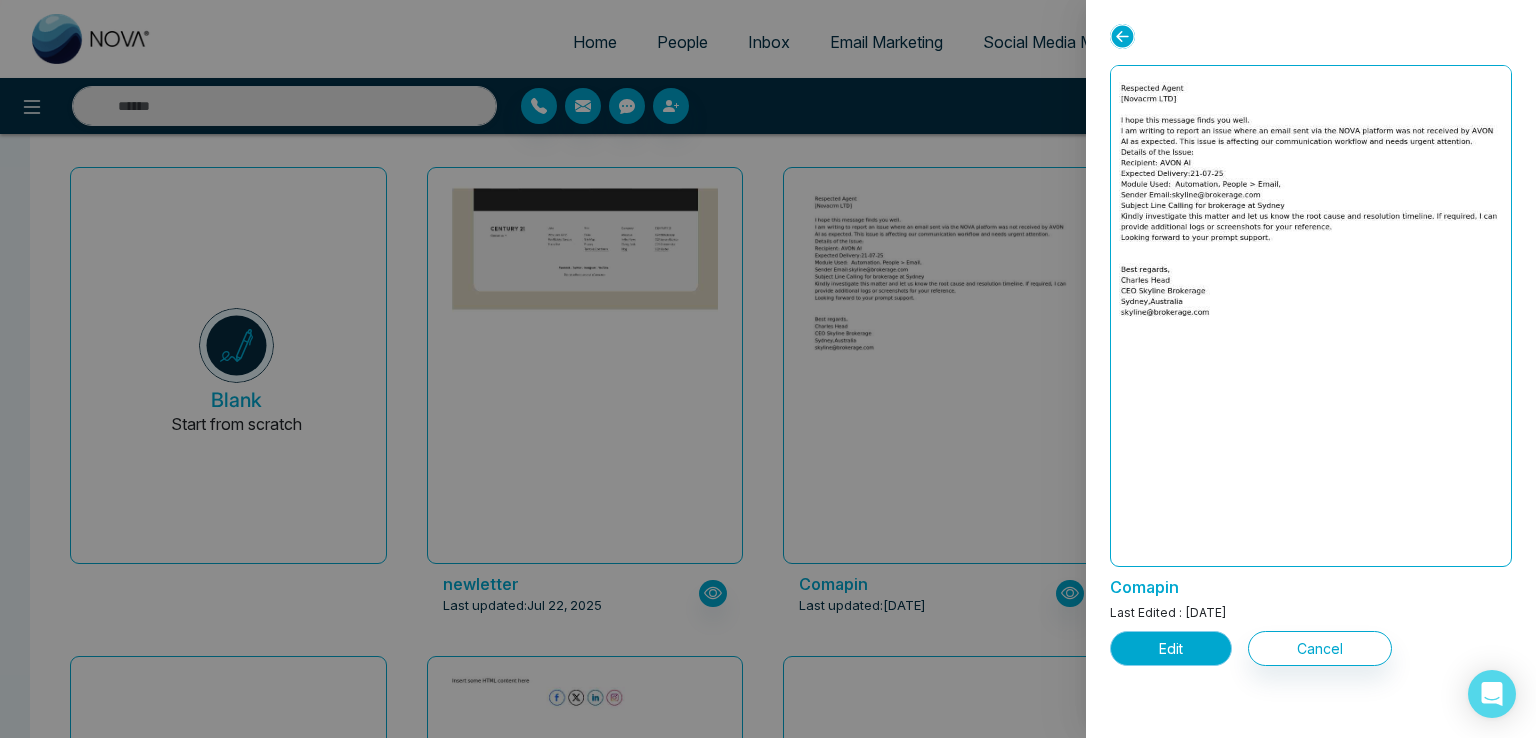 click on "Edit" at bounding box center (1171, 648) 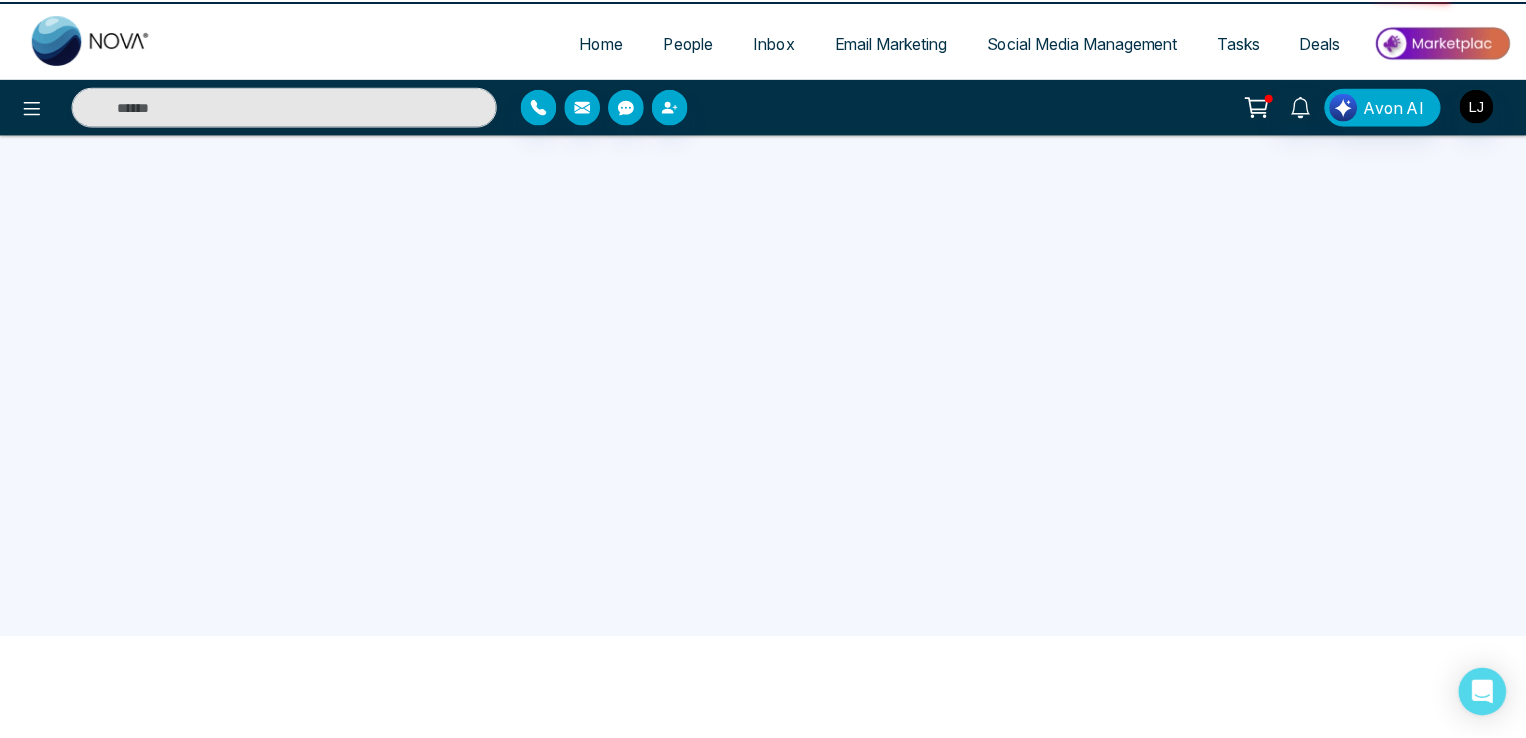 scroll, scrollTop: 0, scrollLeft: 0, axis: both 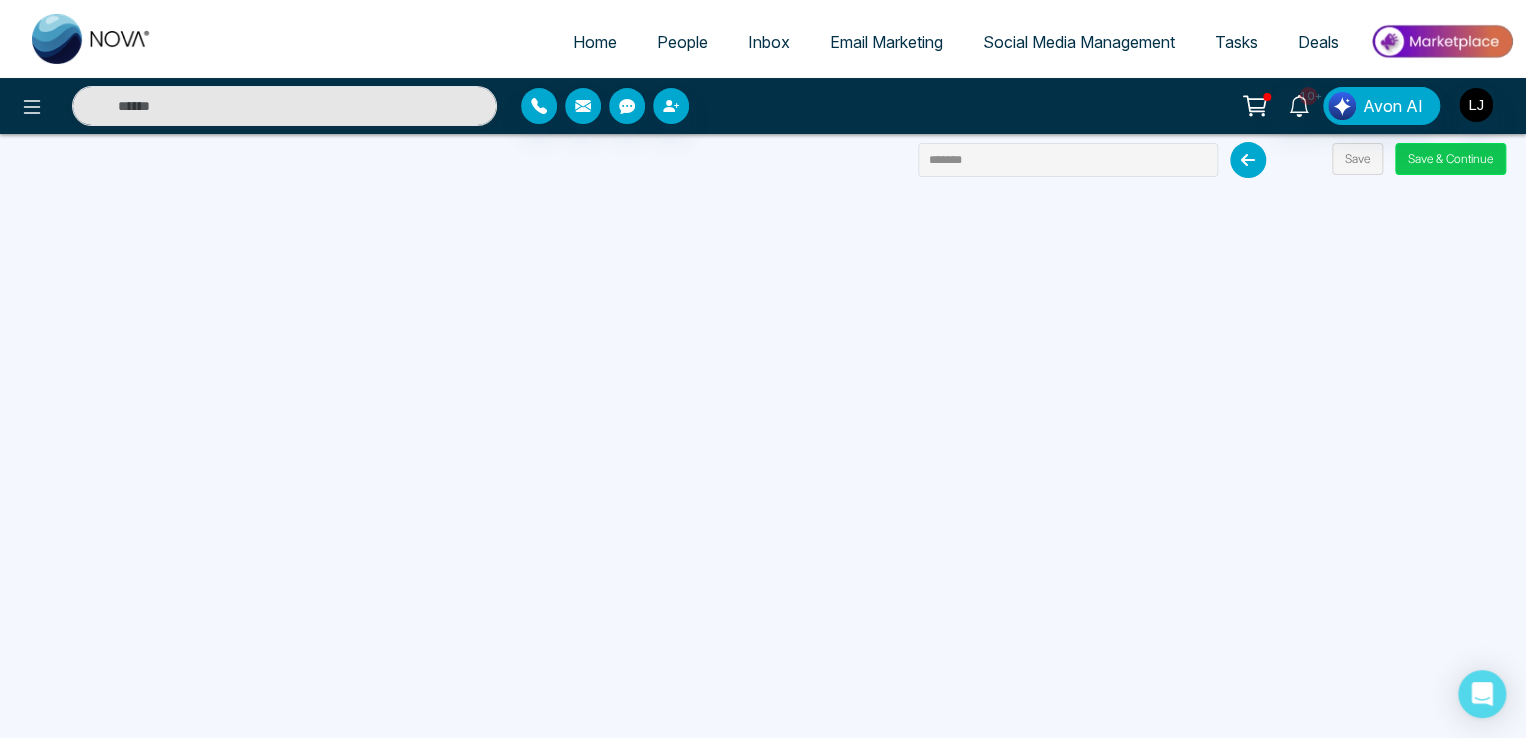 click on "Save & Continue" at bounding box center [1450, 159] 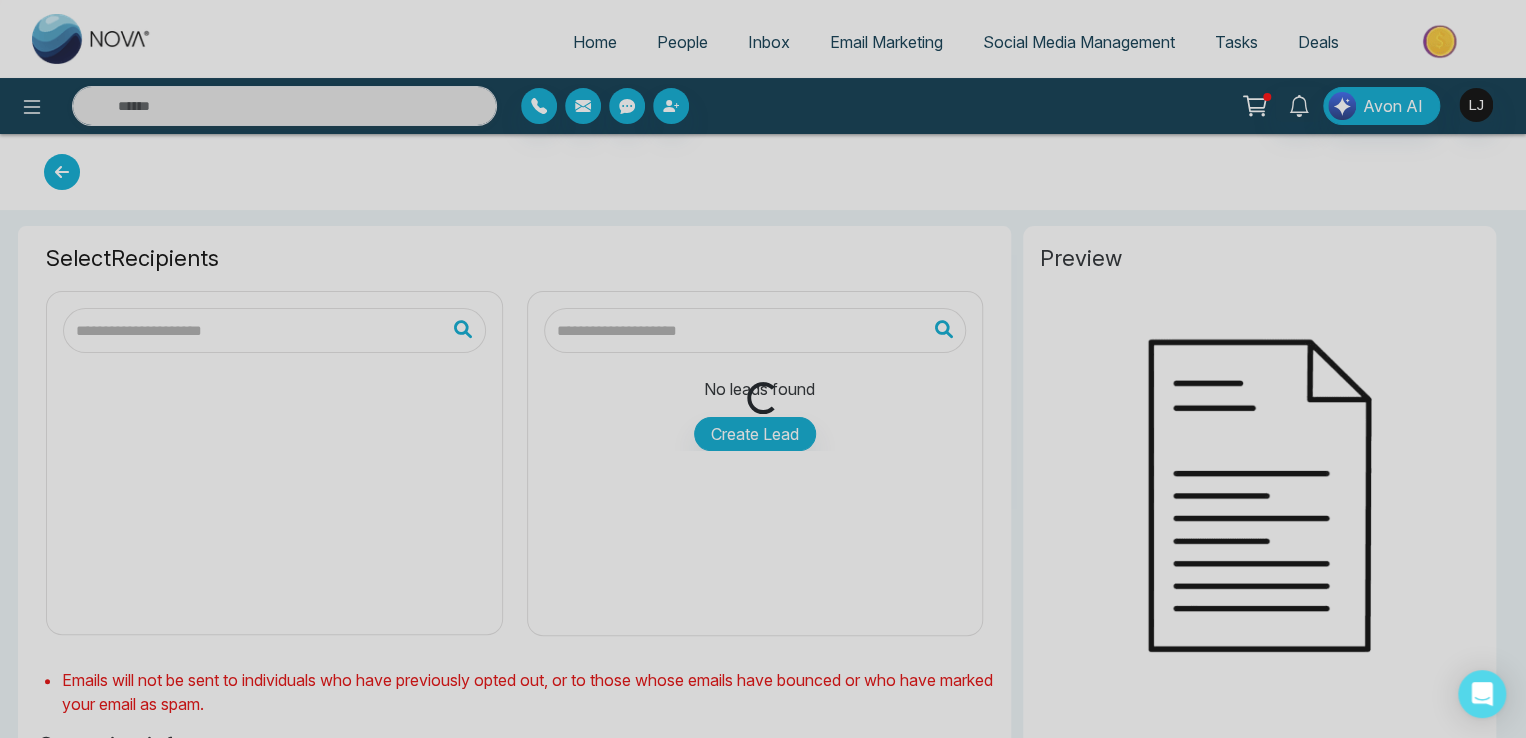 type on "*******" 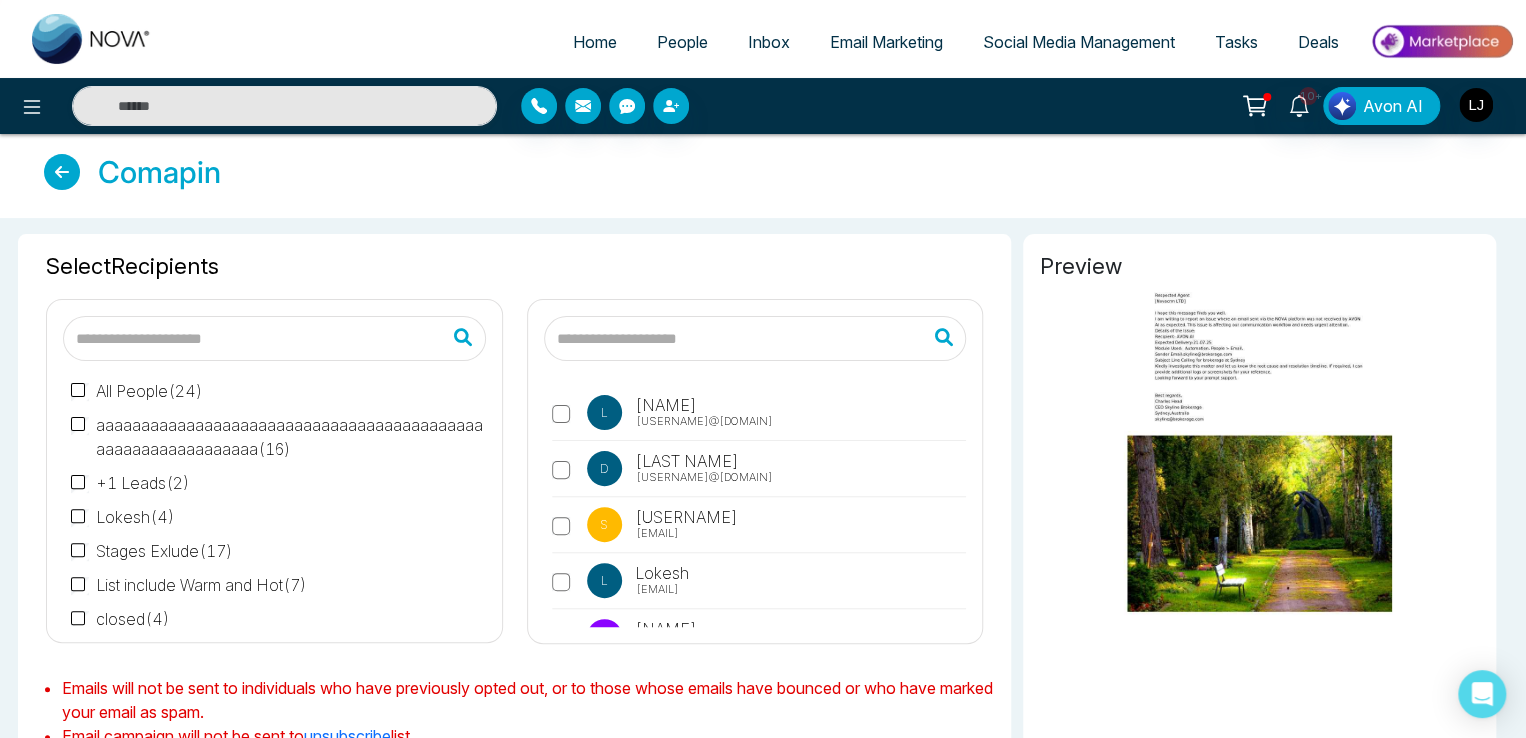 scroll, scrollTop: 39, scrollLeft: 0, axis: vertical 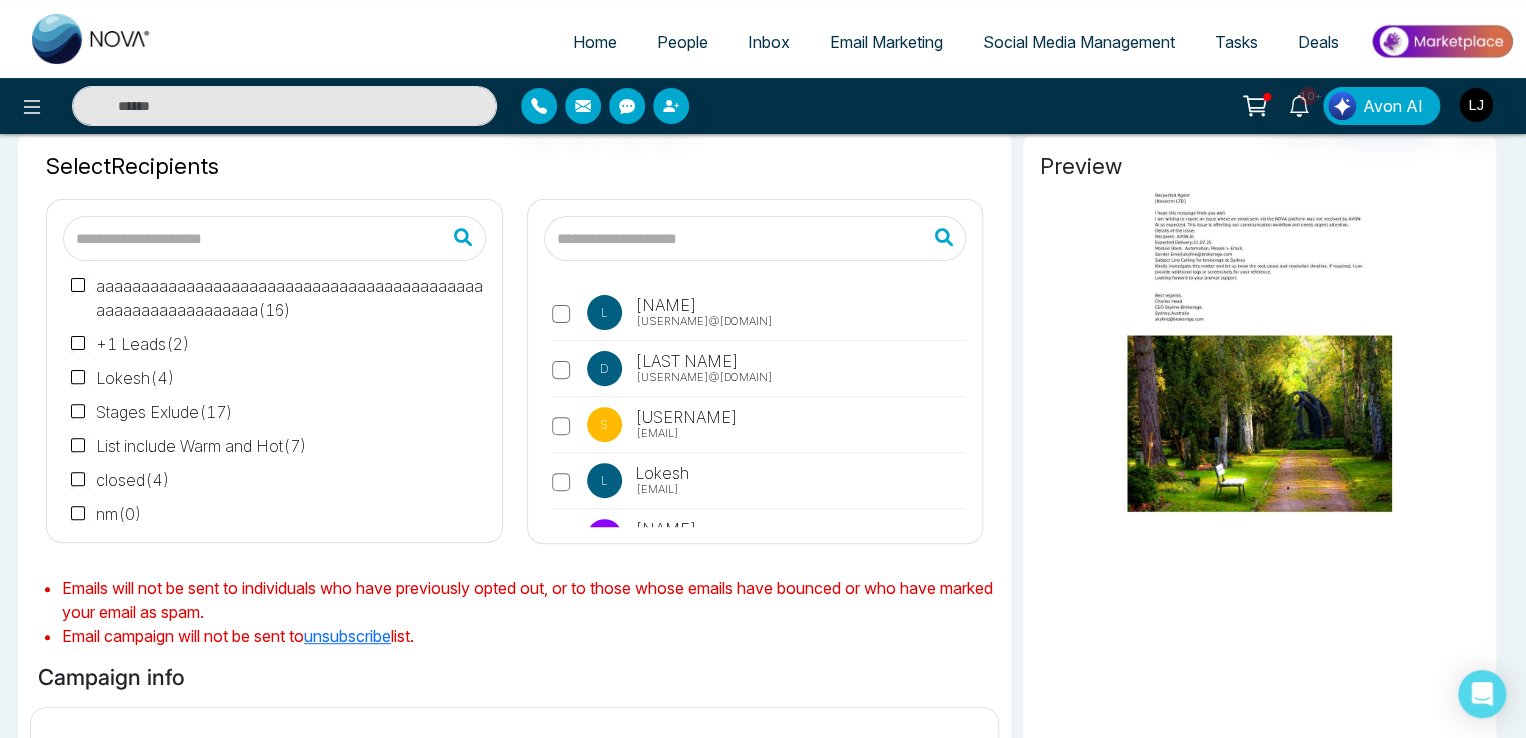 click on "All People ( [NUMBER] ) aaaaaaaaaaaaaaaaaaaaaaaaaaaaaaaaaaaaaaaaaaaaaaaaaaaaaaaaaaaaa ( [NUMBER] ) +[PHONE] Leads ( [NUMBER] ) [NAME] ( [NUMBER] ) Stages Exlude ( [NUMBER] ) List include Warm and Hot ( [NUMBER] ) closed ( [NUMBER] ) nm ( [NUMBER] )" at bounding box center (274, 371) 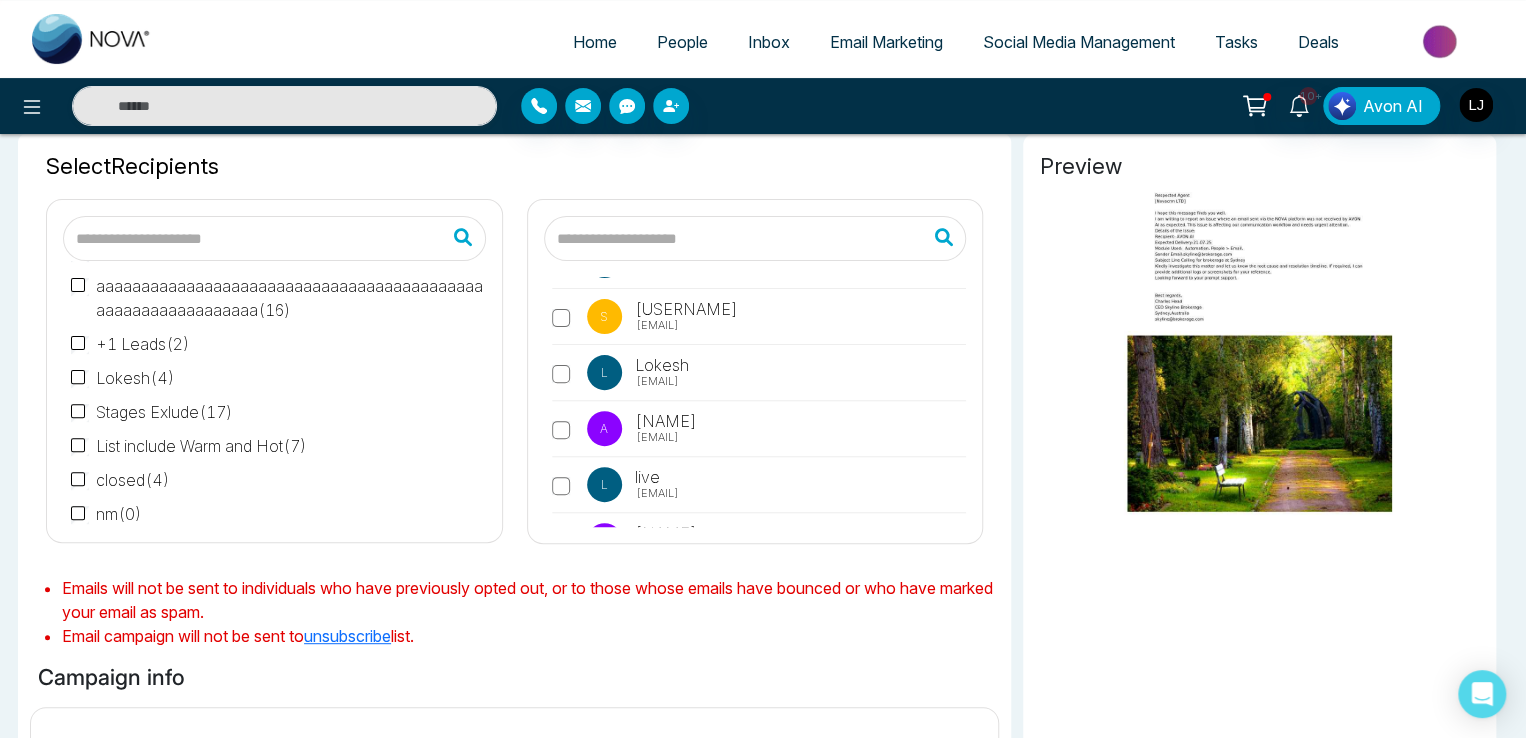 scroll, scrollTop: 0, scrollLeft: 0, axis: both 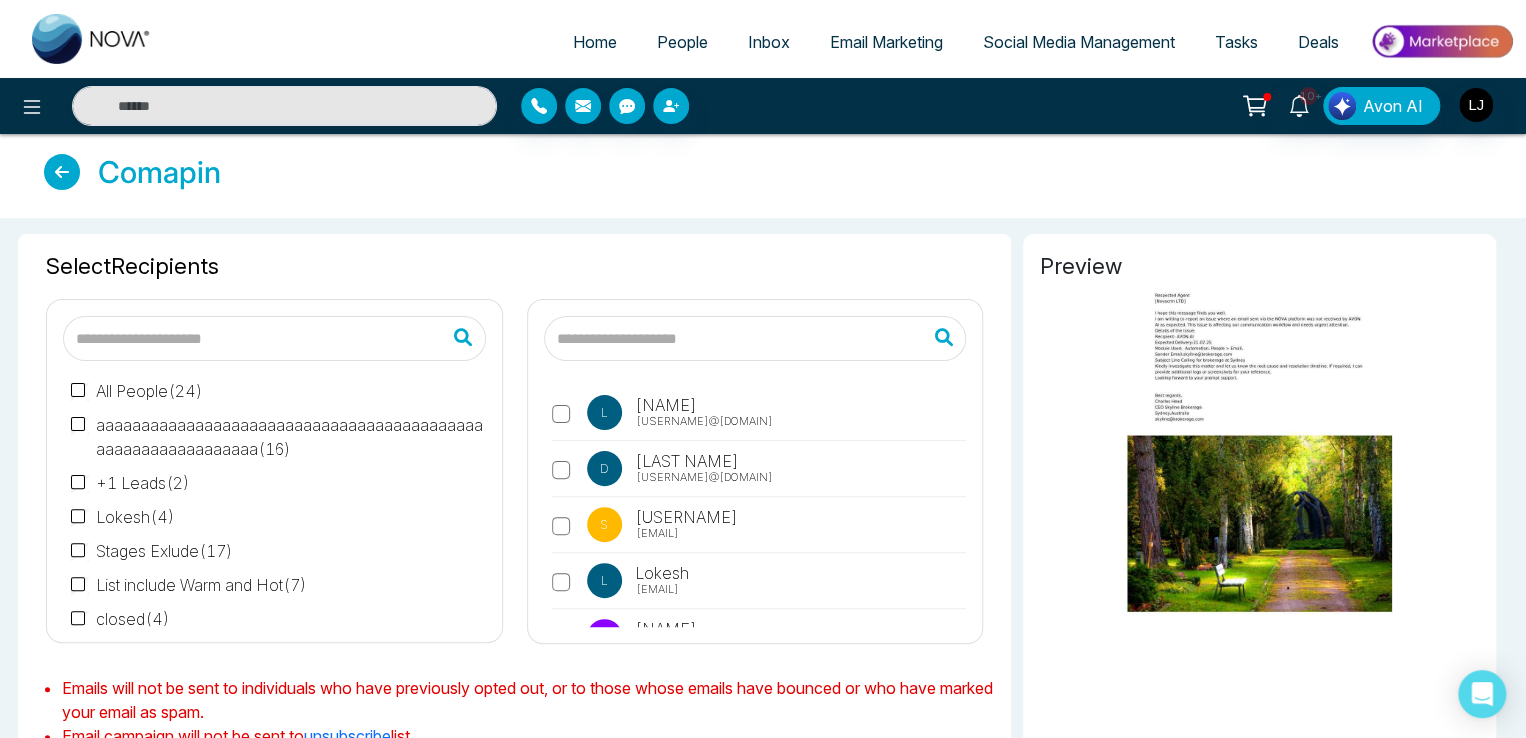click at bounding box center (254, 106) 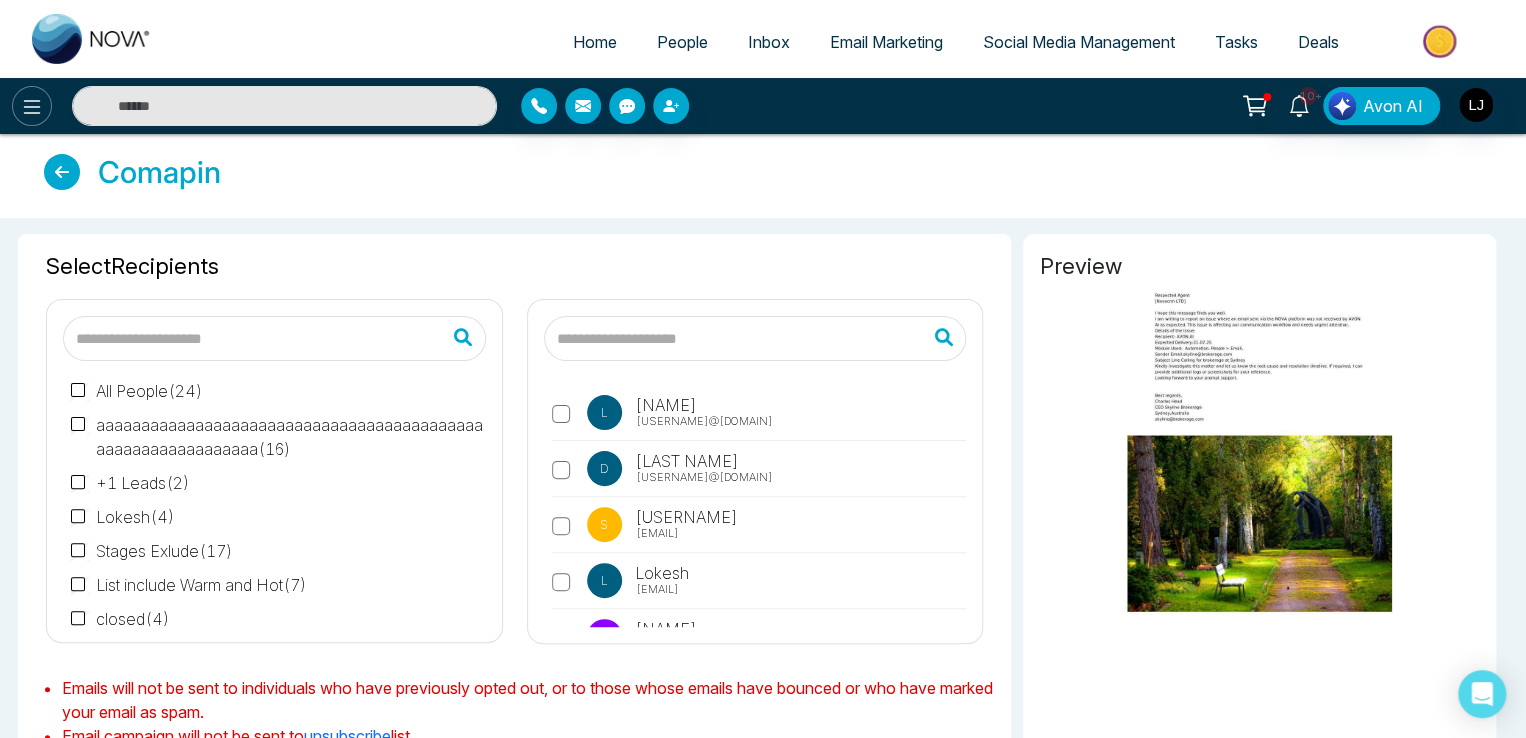 click 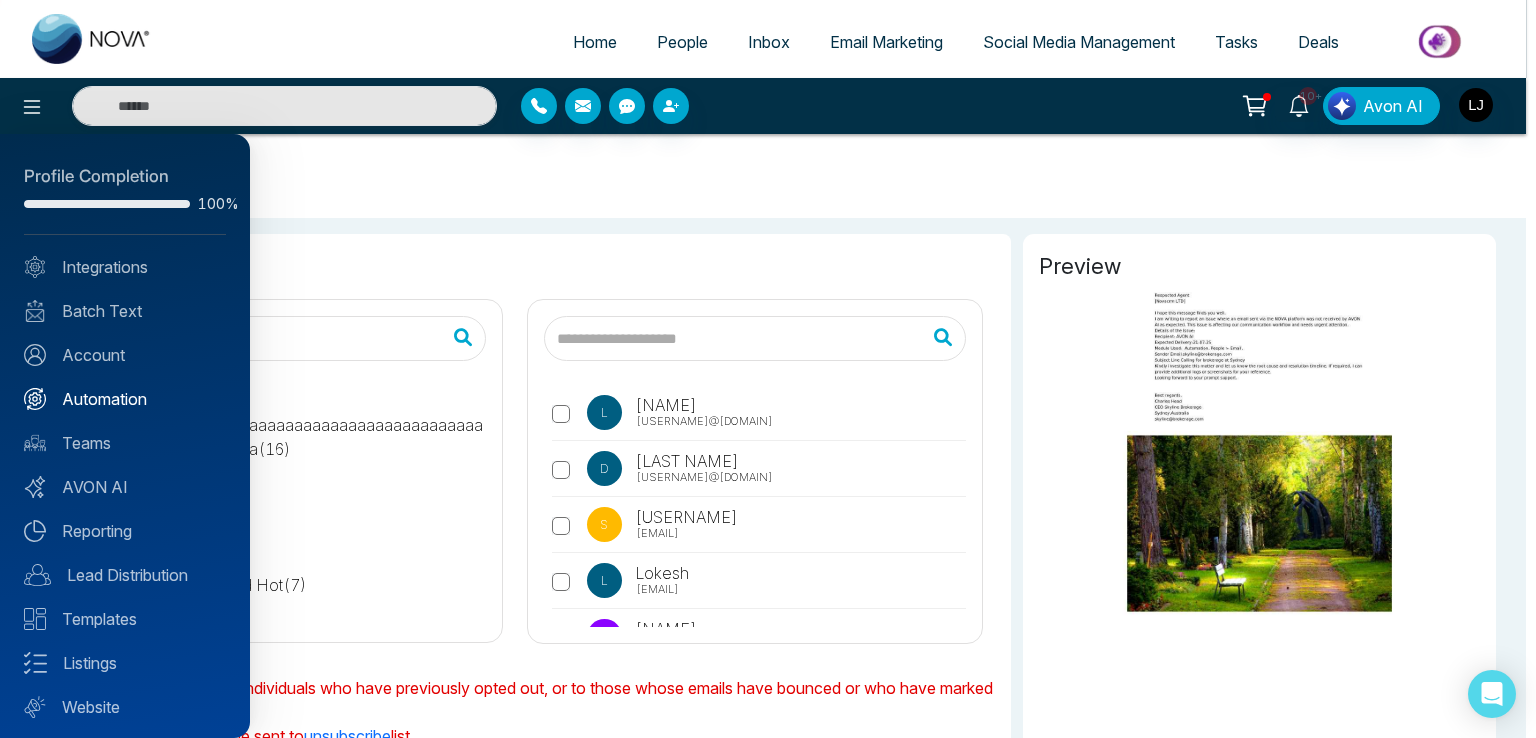 click on "Automation" at bounding box center (125, 399) 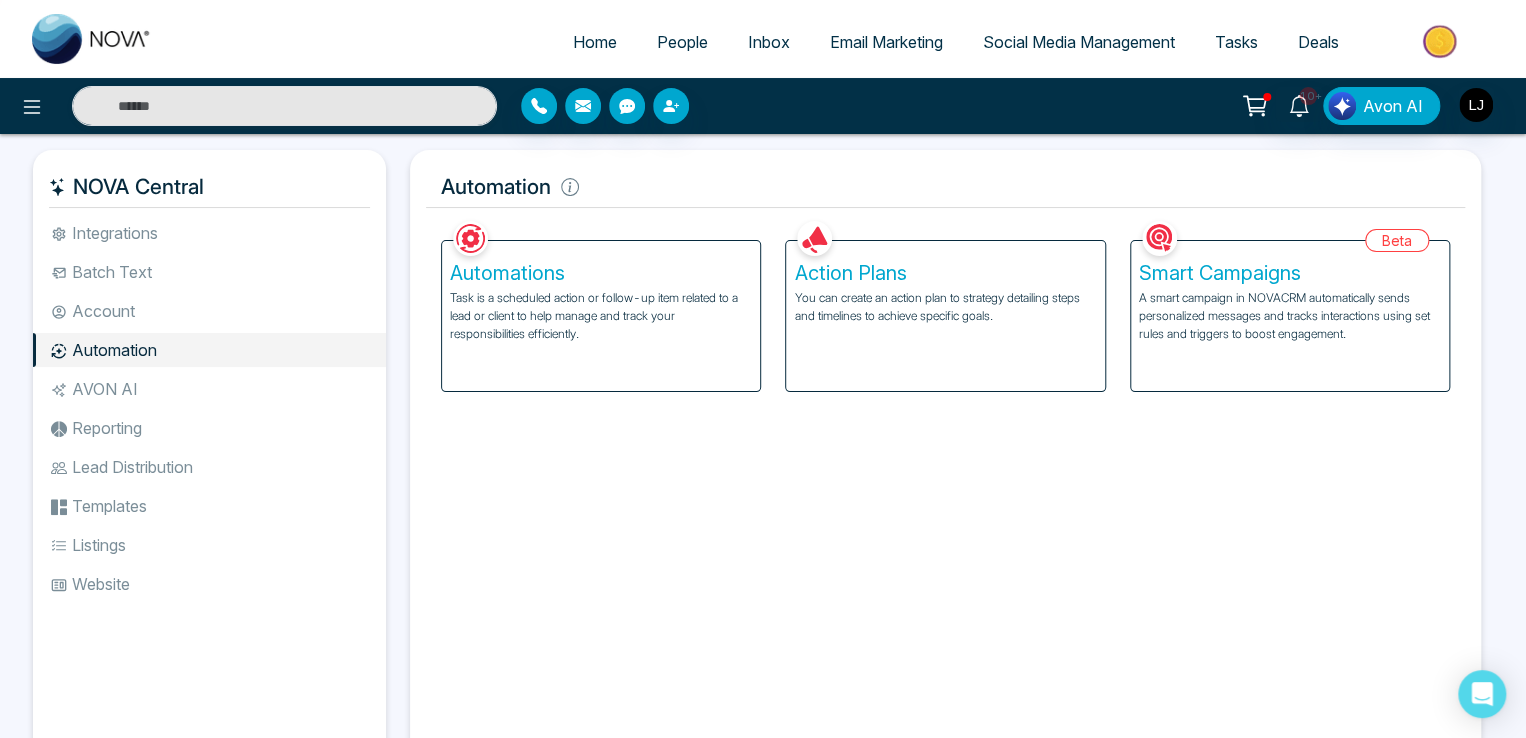 click on "Batch Text" at bounding box center (209, 272) 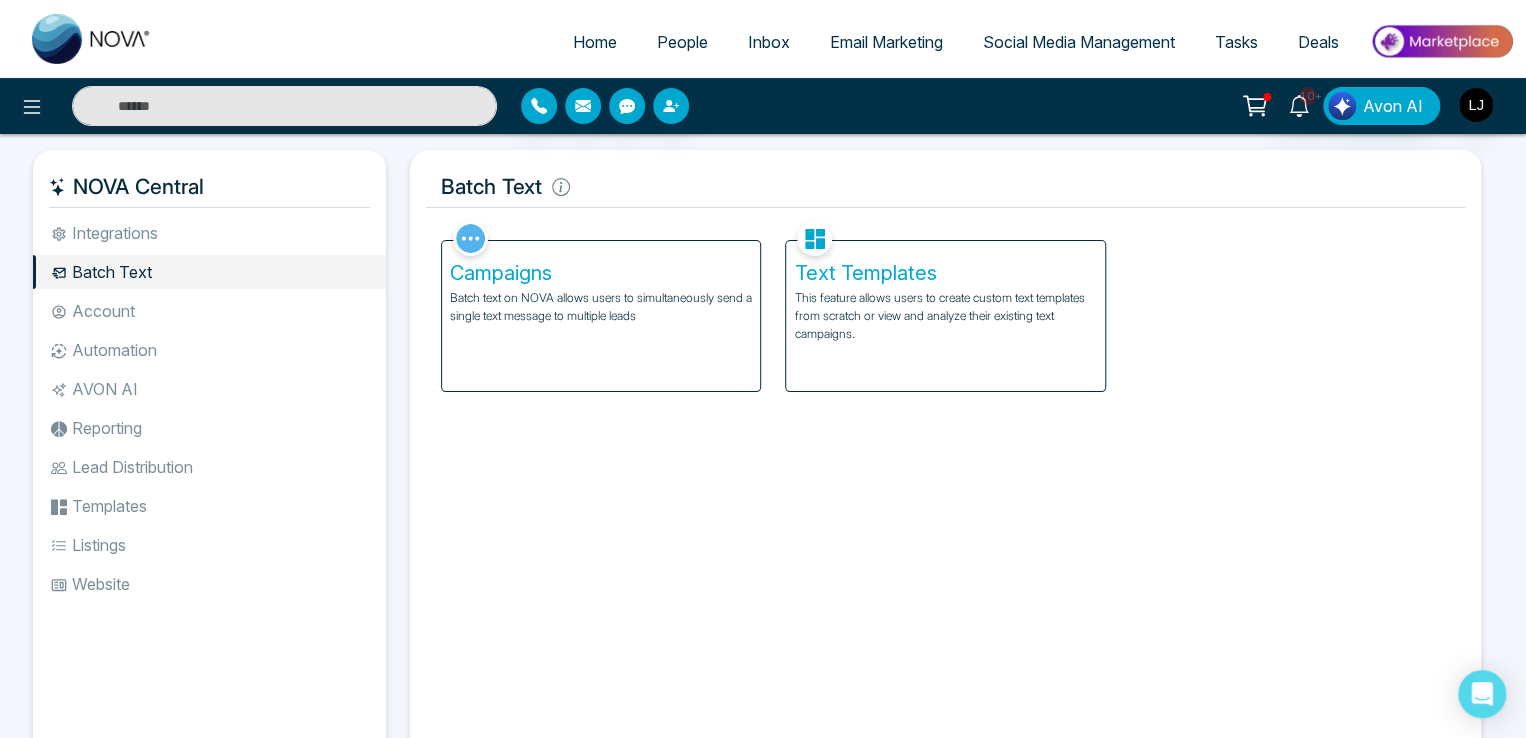 click on "This feature allows users to create custom text templates from scratch or view and analyze their existing text campaigns." at bounding box center [945, 316] 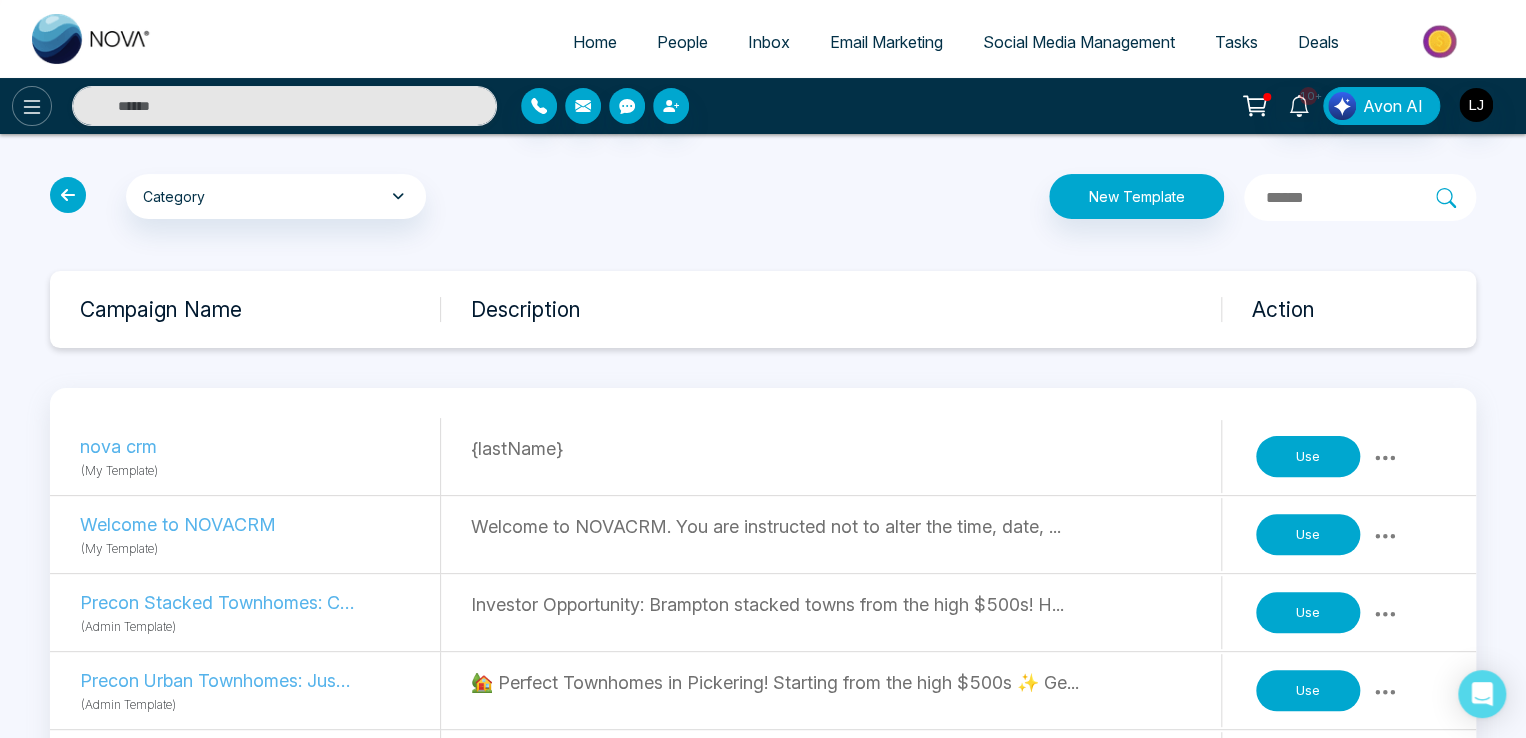 click 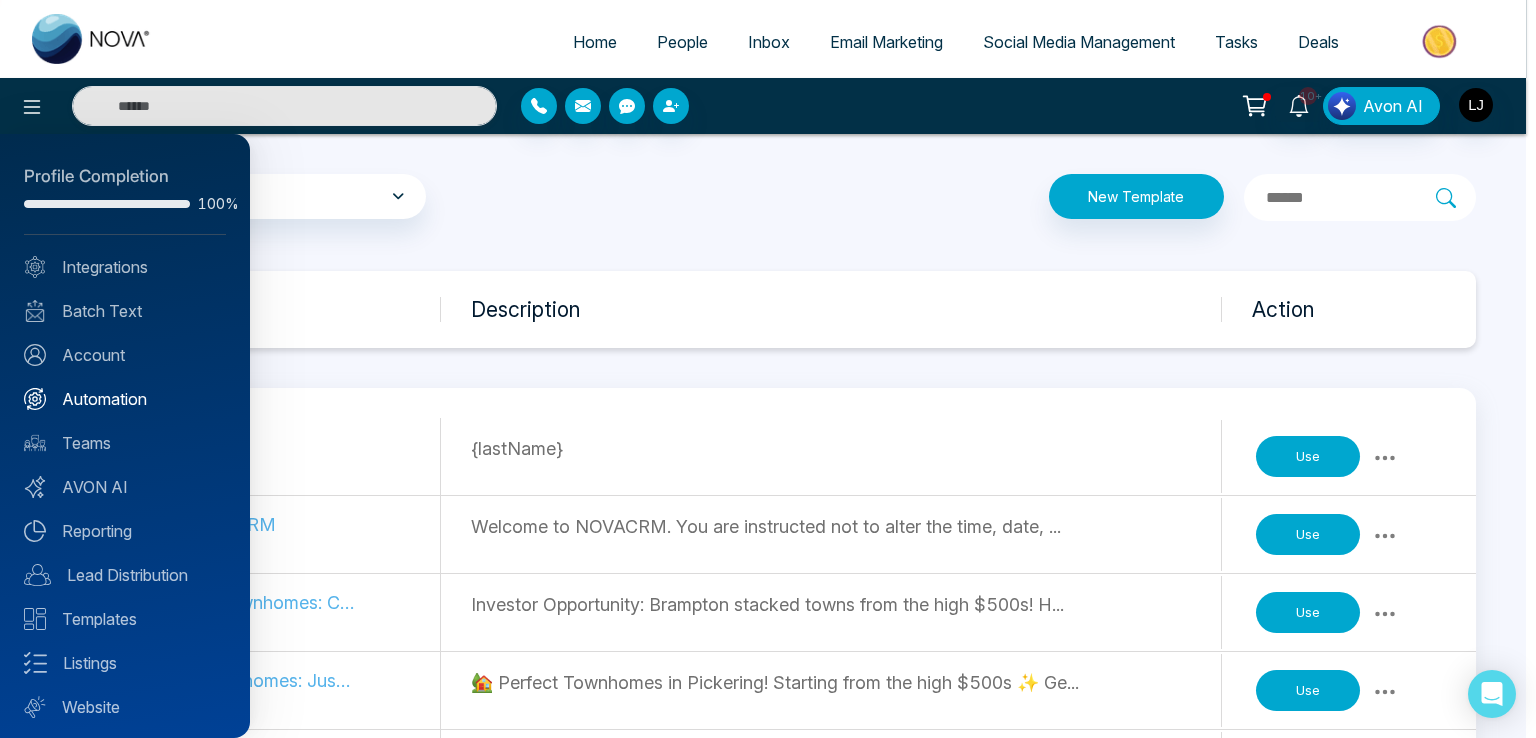 click on "Automation" at bounding box center (125, 399) 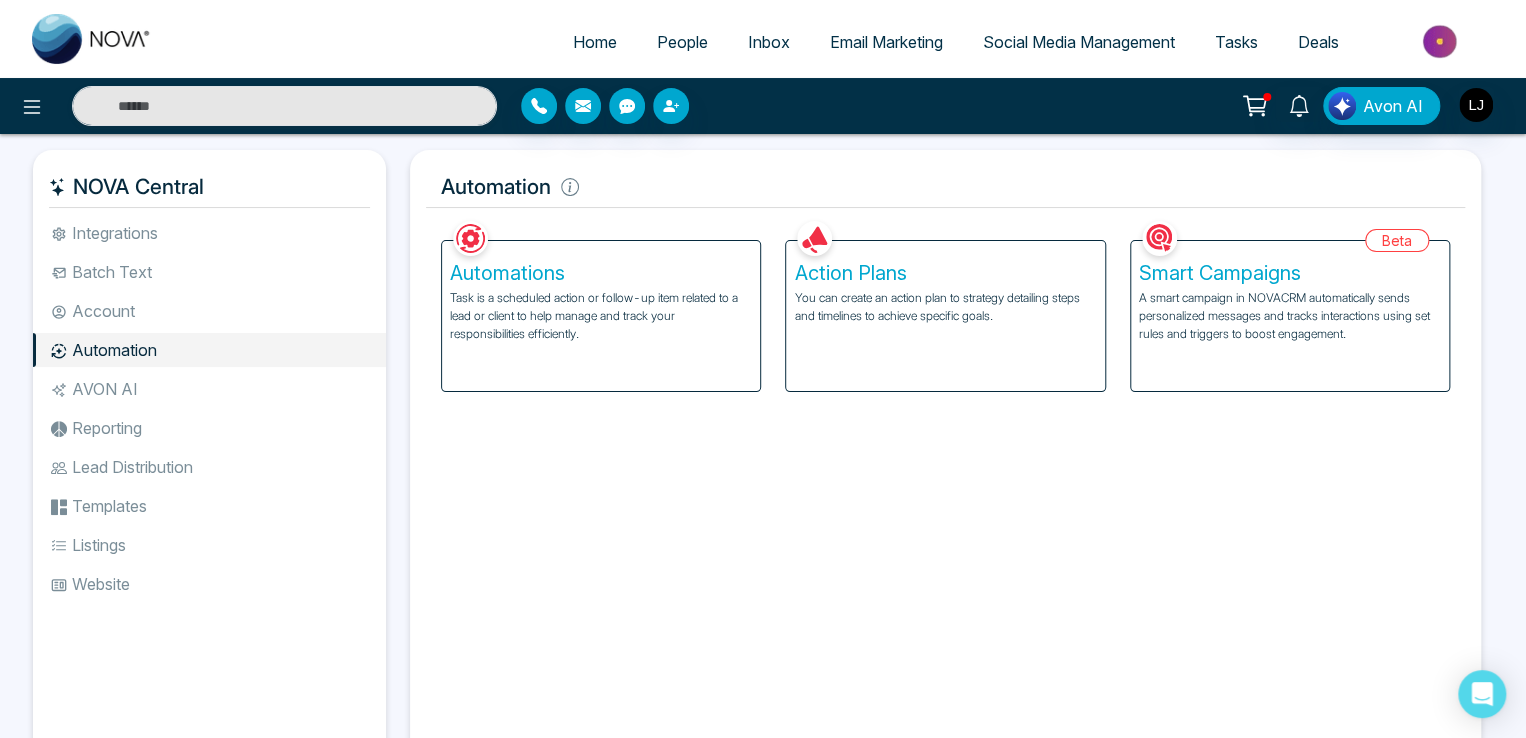 click on "You can create an action plan to strategy detailing steps and timelines to achieve specific goals." at bounding box center [945, 307] 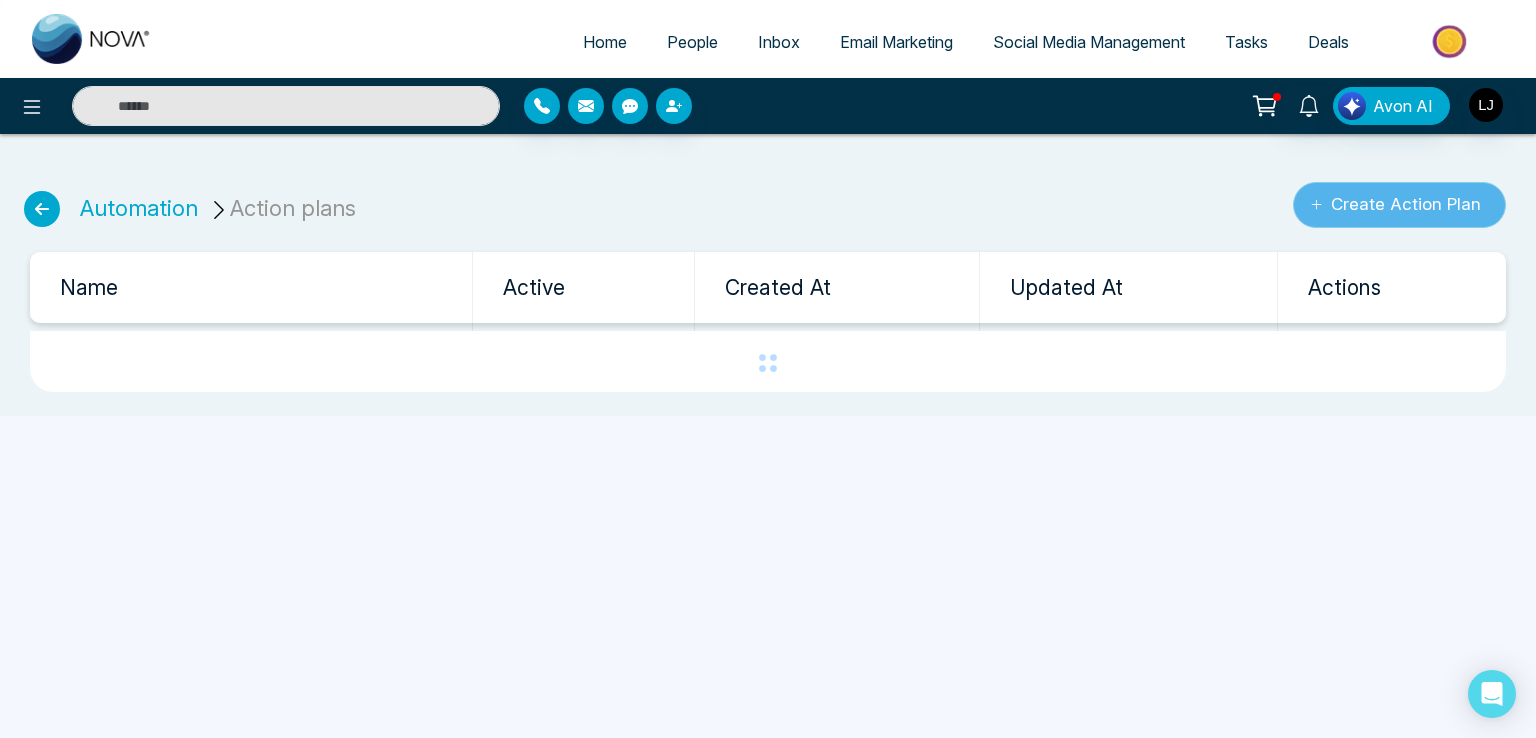 click on "Create Action Plan" at bounding box center [1399, 205] 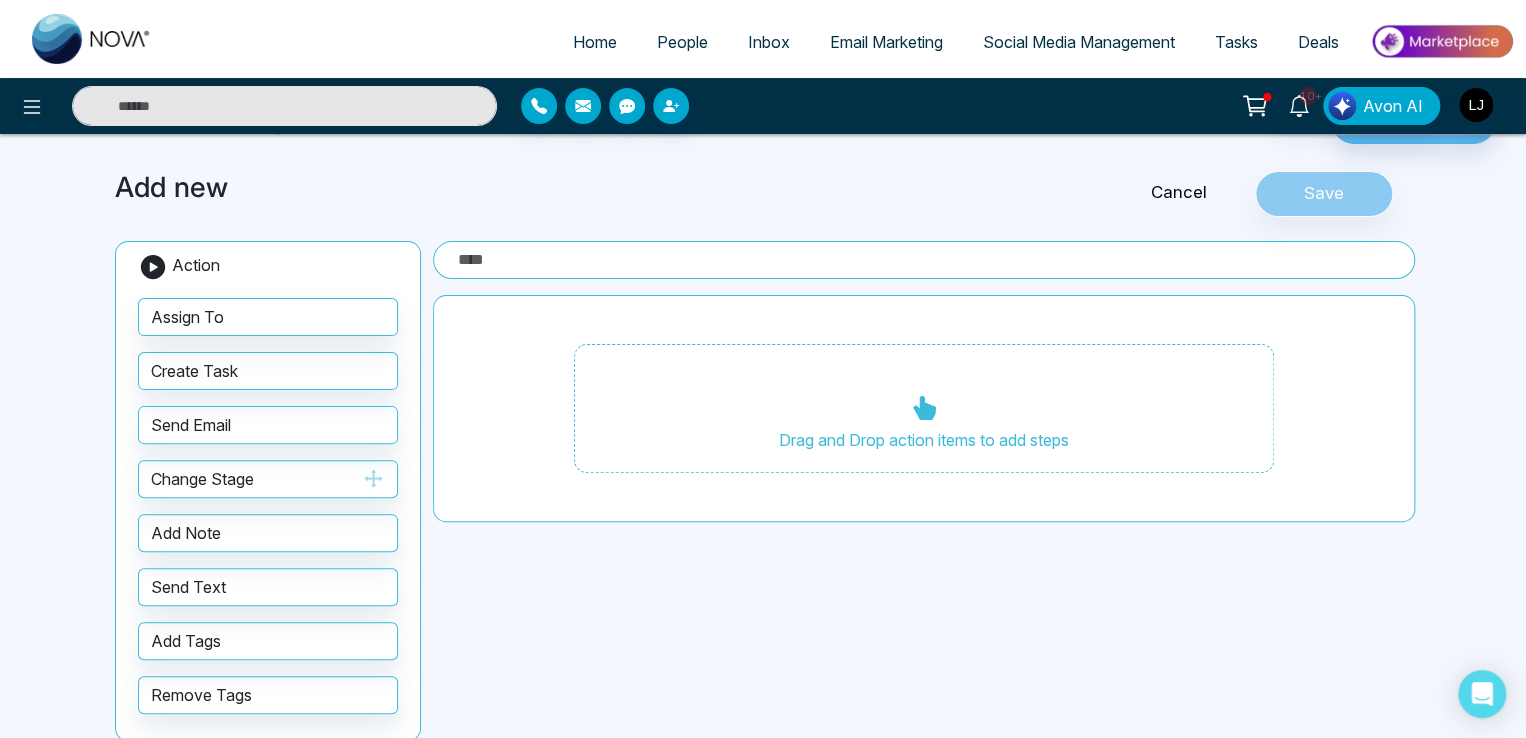 scroll, scrollTop: 80, scrollLeft: 0, axis: vertical 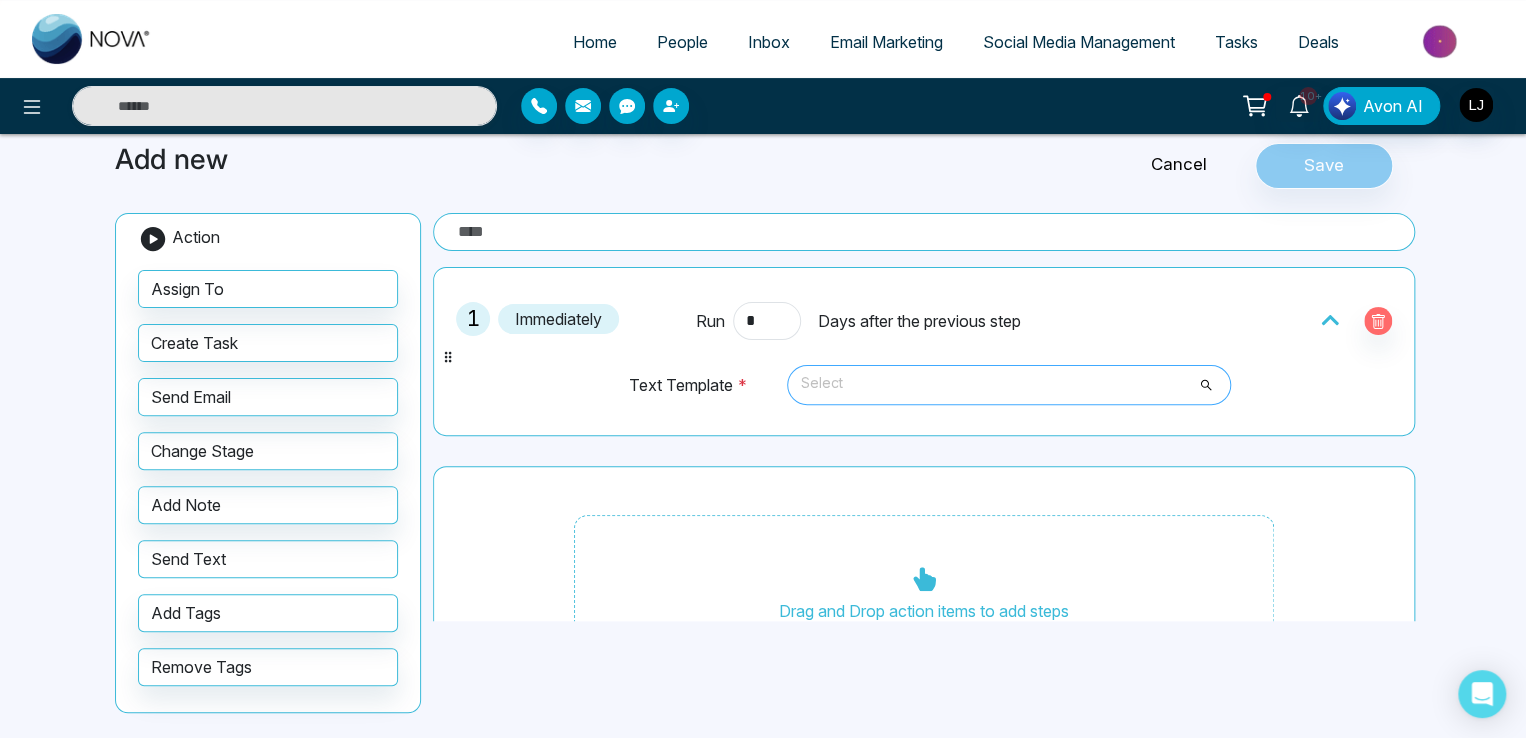 click on "Select" at bounding box center (1009, 385) 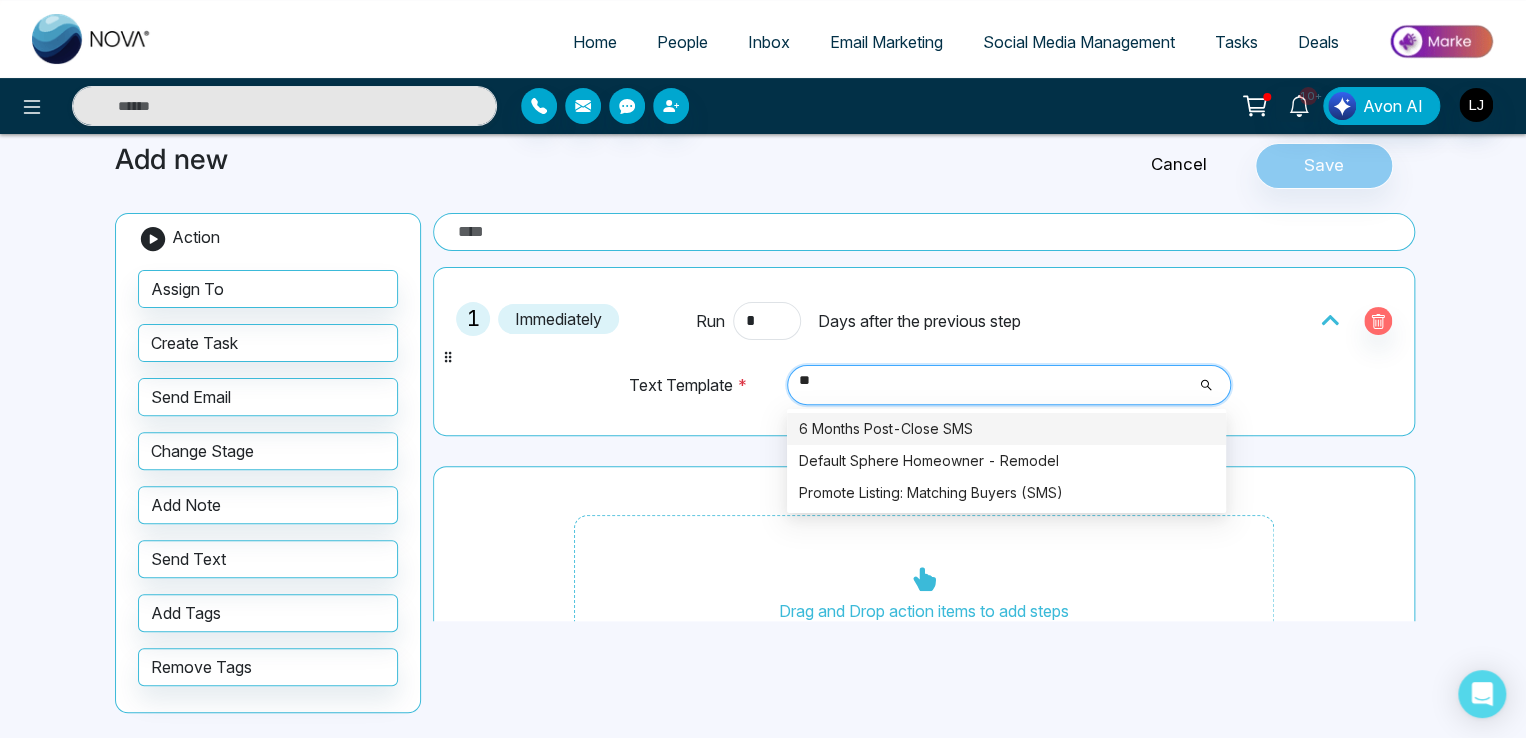 type on "*" 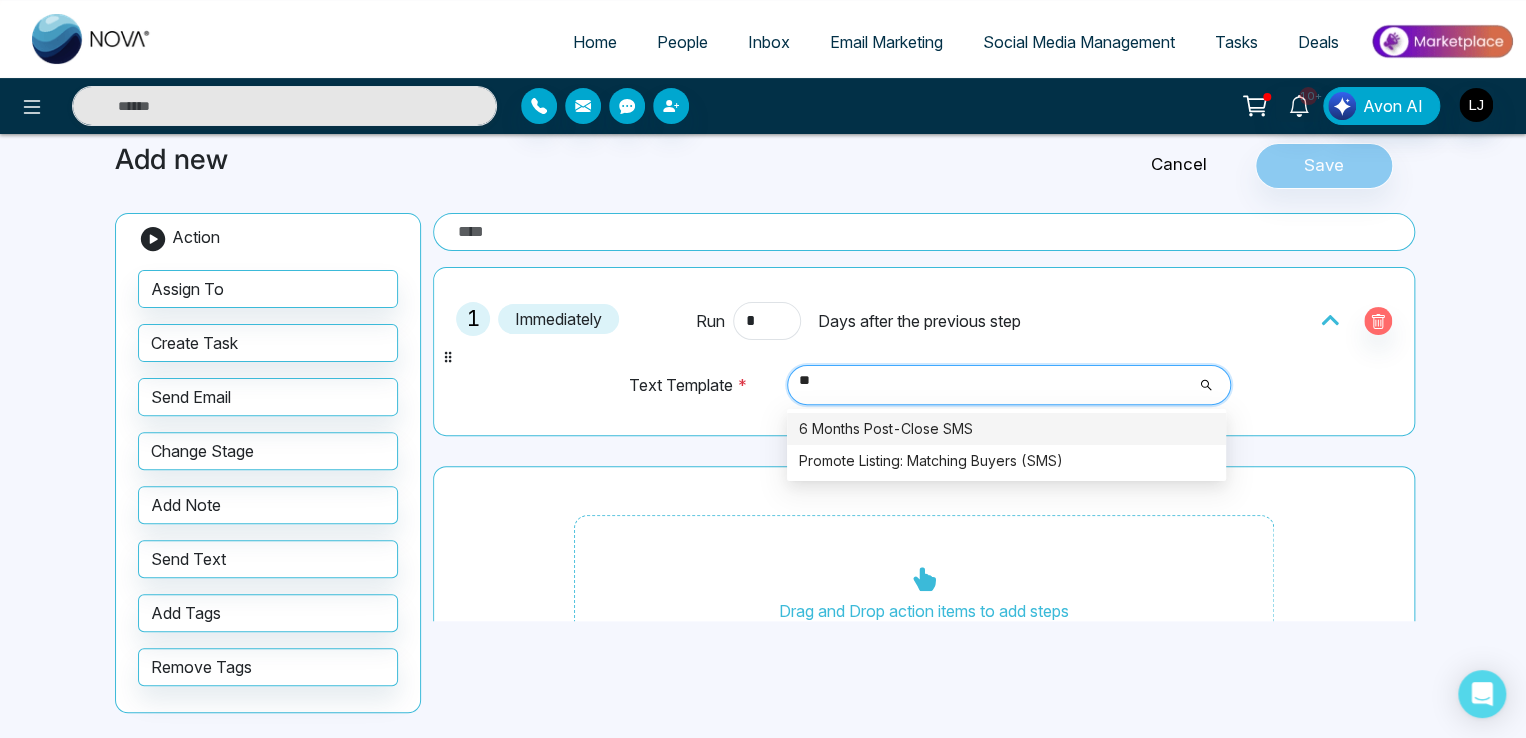 type on "*" 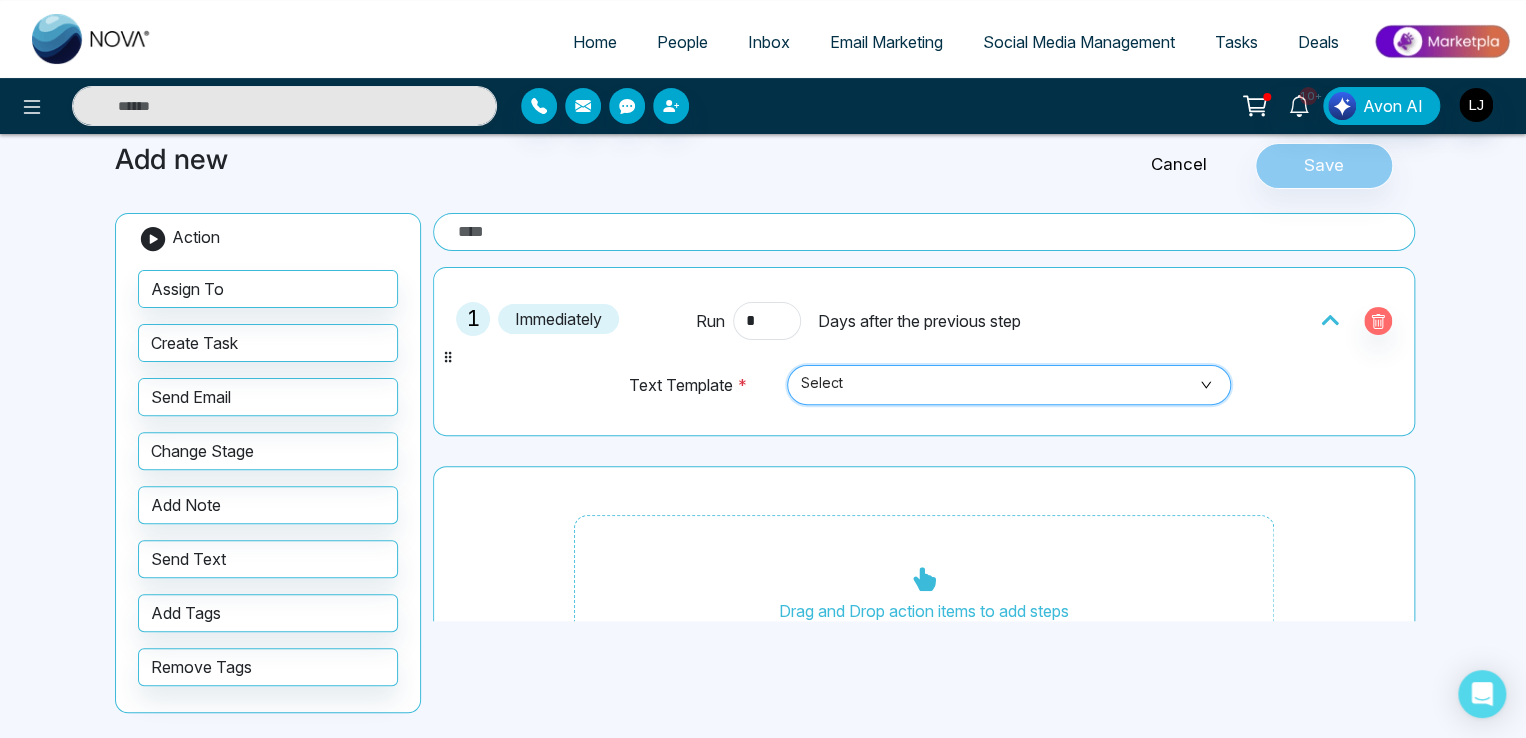 click on "Select" at bounding box center (1009, 385) 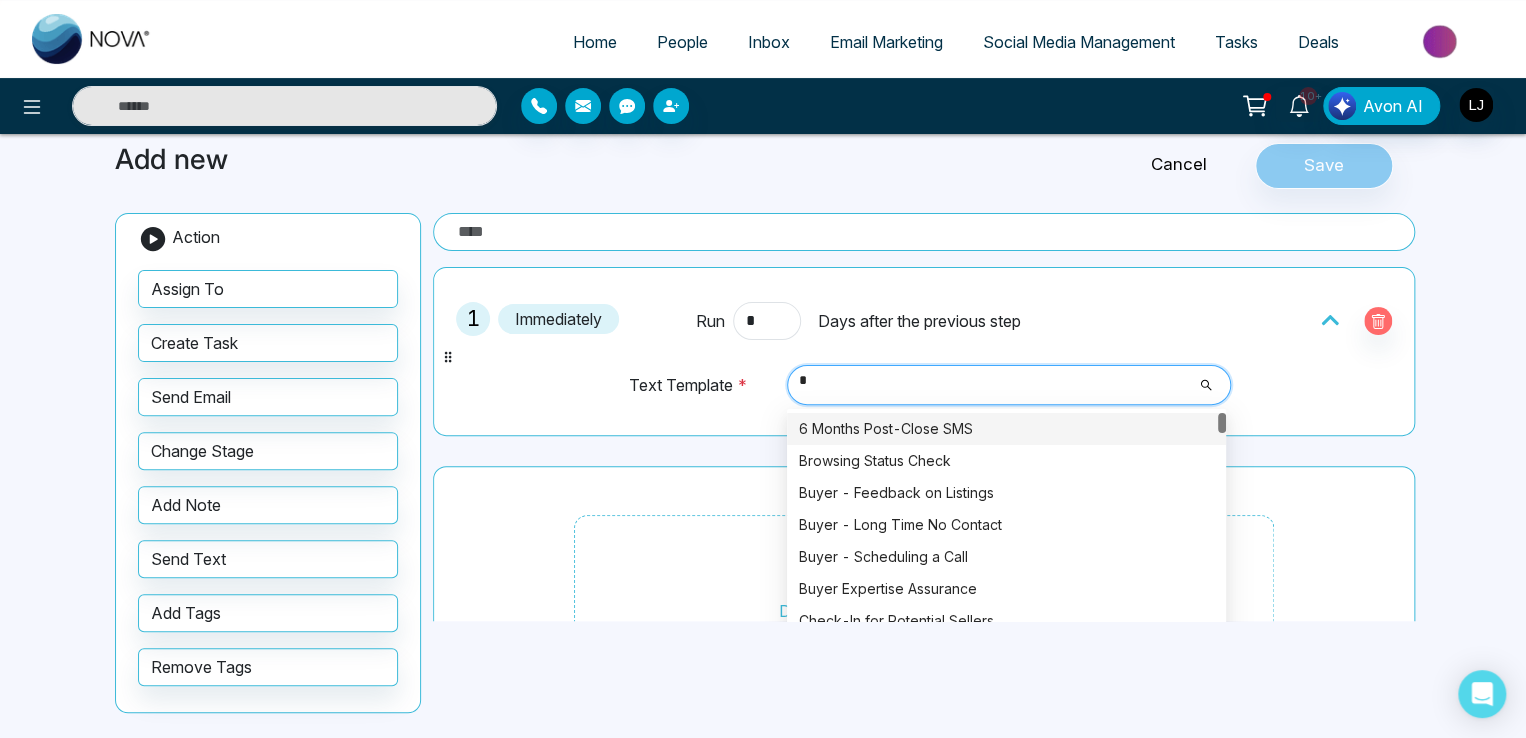 type on "**" 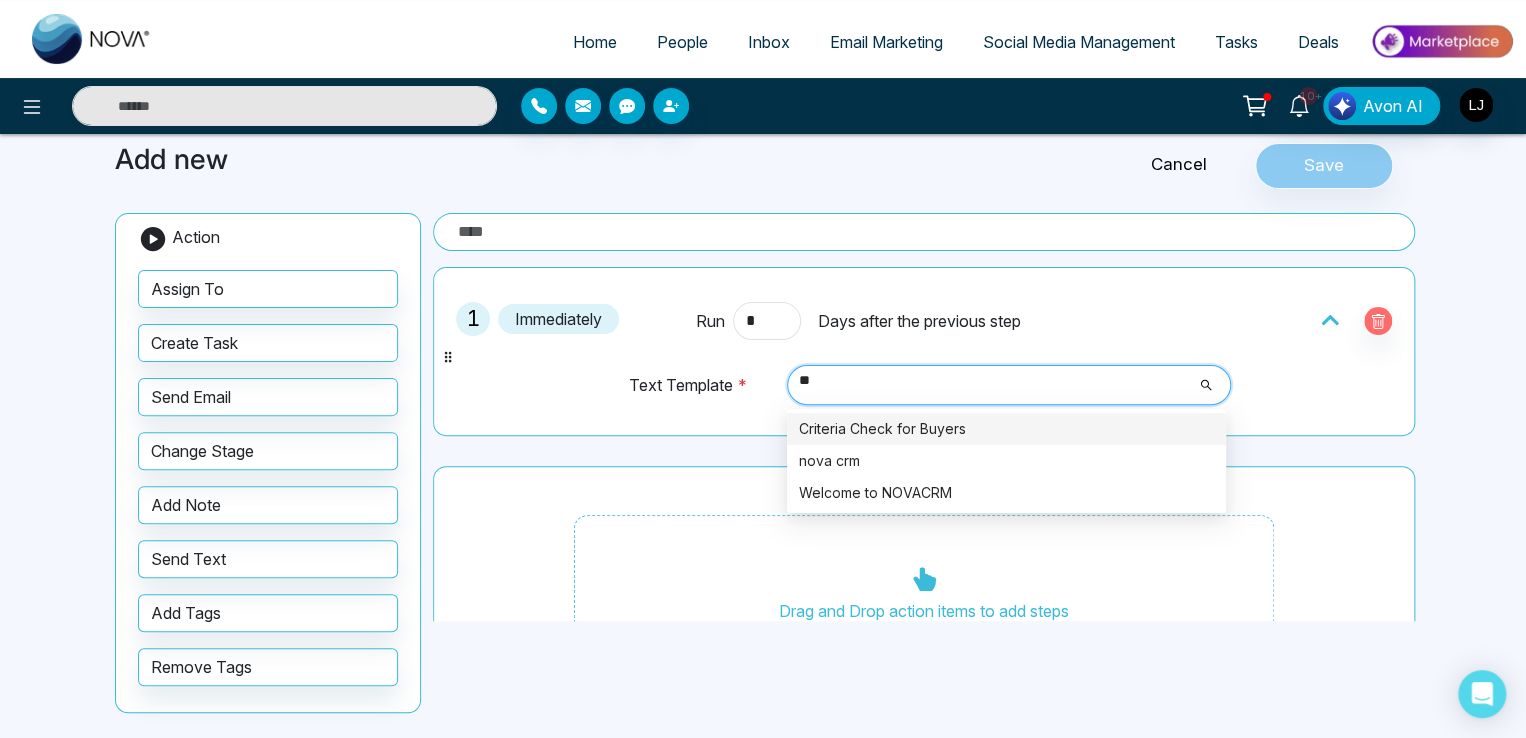 click on "Criteria Check for Buyers" at bounding box center [1006, 429] 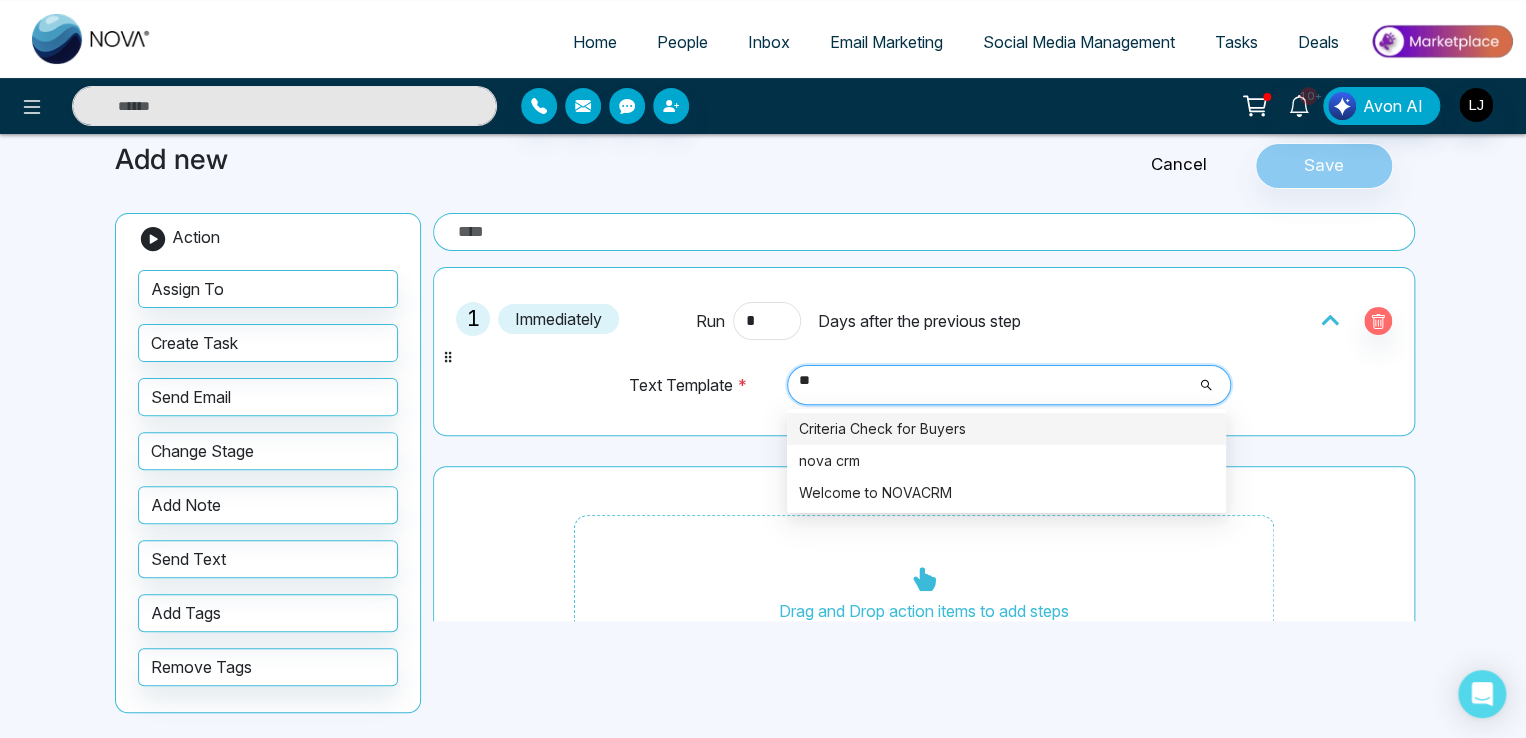 type 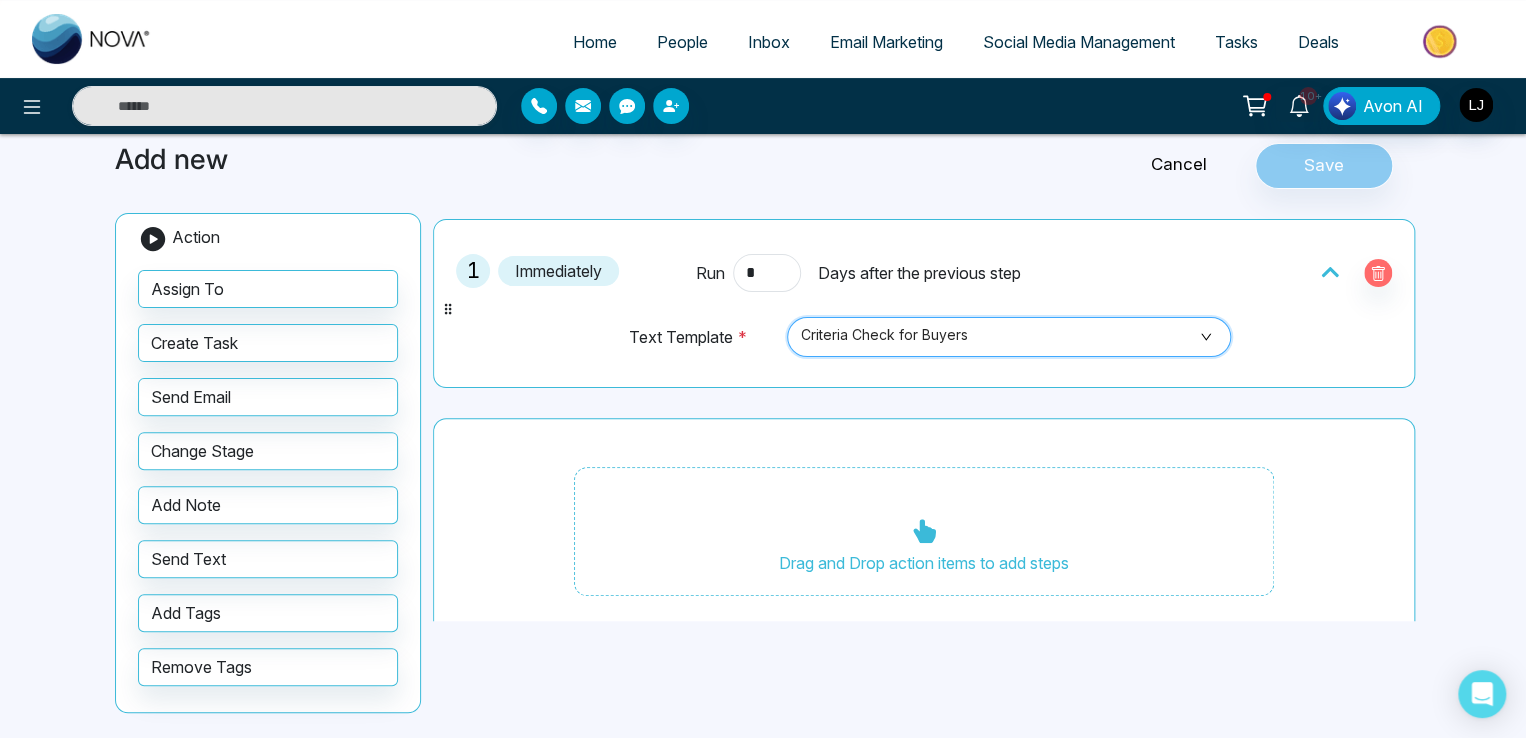 scroll, scrollTop: 70, scrollLeft: 0, axis: vertical 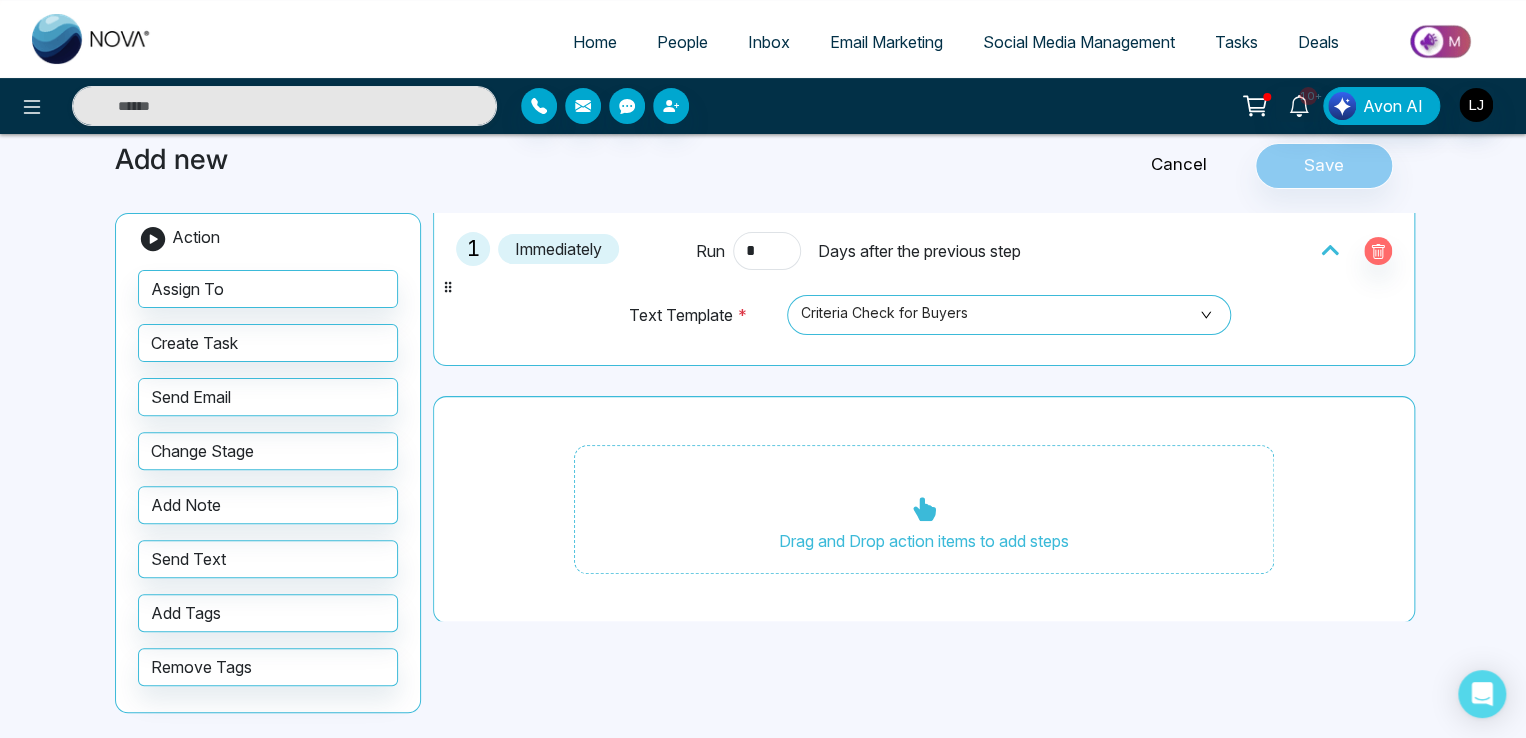click on "Drag and Drop action items to add steps" at bounding box center [924, 510] 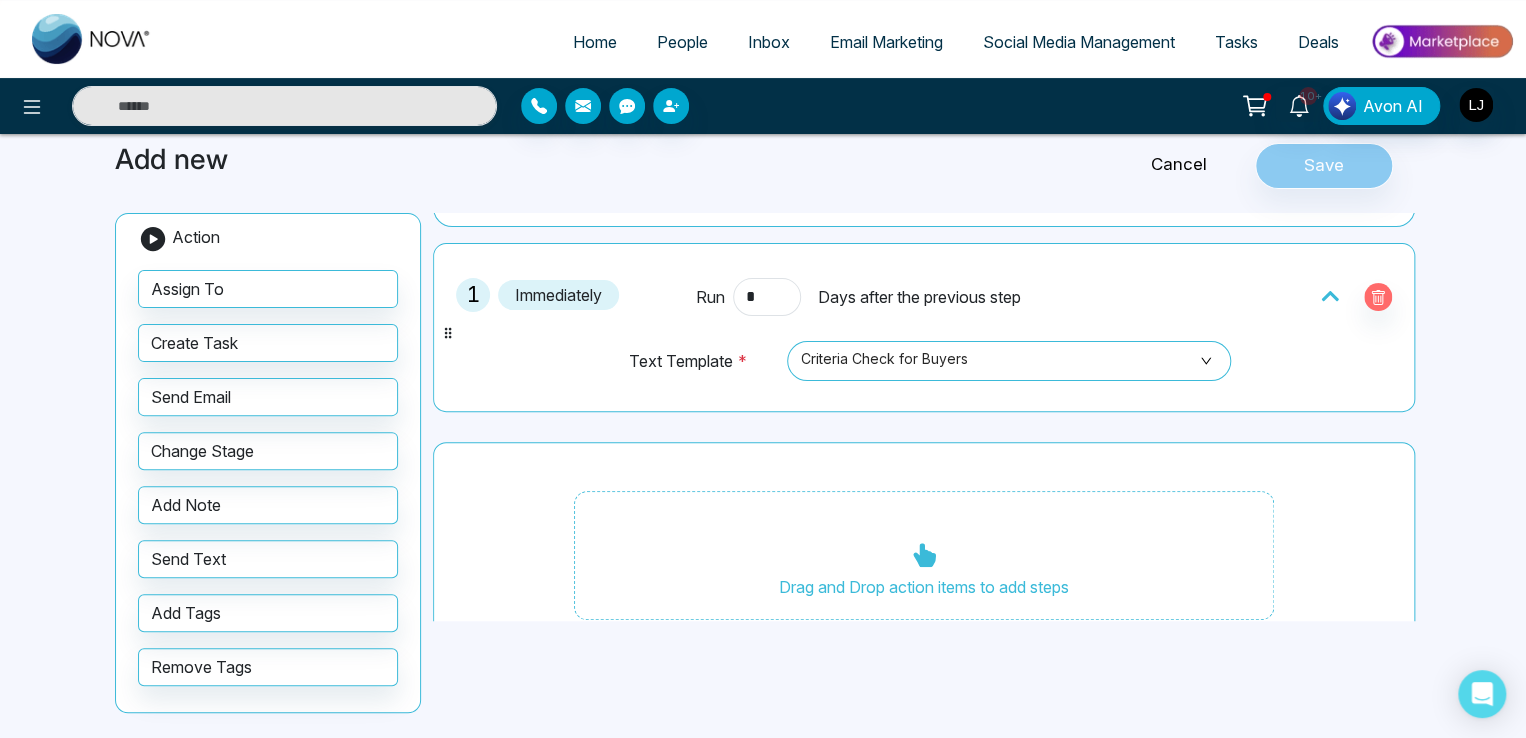 scroll, scrollTop: 0, scrollLeft: 0, axis: both 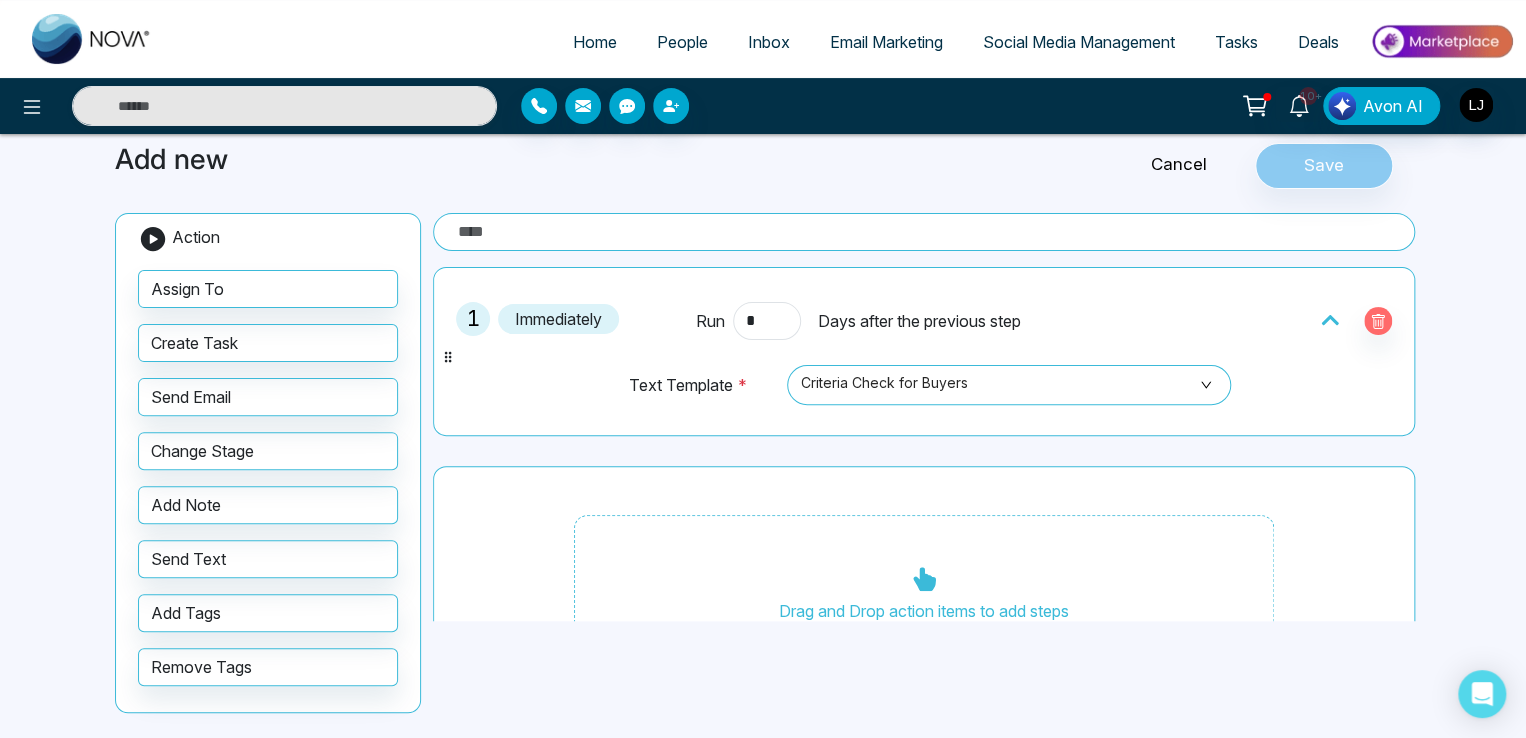 click on "Add new Cancel Save Action Assign To Create Task Send Email Change Stage Add Note Send Text Add Tags Remove Tags 1 Immediately Run * Days after the previous step Text Template * Criteria Check for Buyers 384 882 Criteria Check for Buyers nova crm Welcome to NOVACRM Drag and Drop action items to add steps" at bounding box center [763, 431] 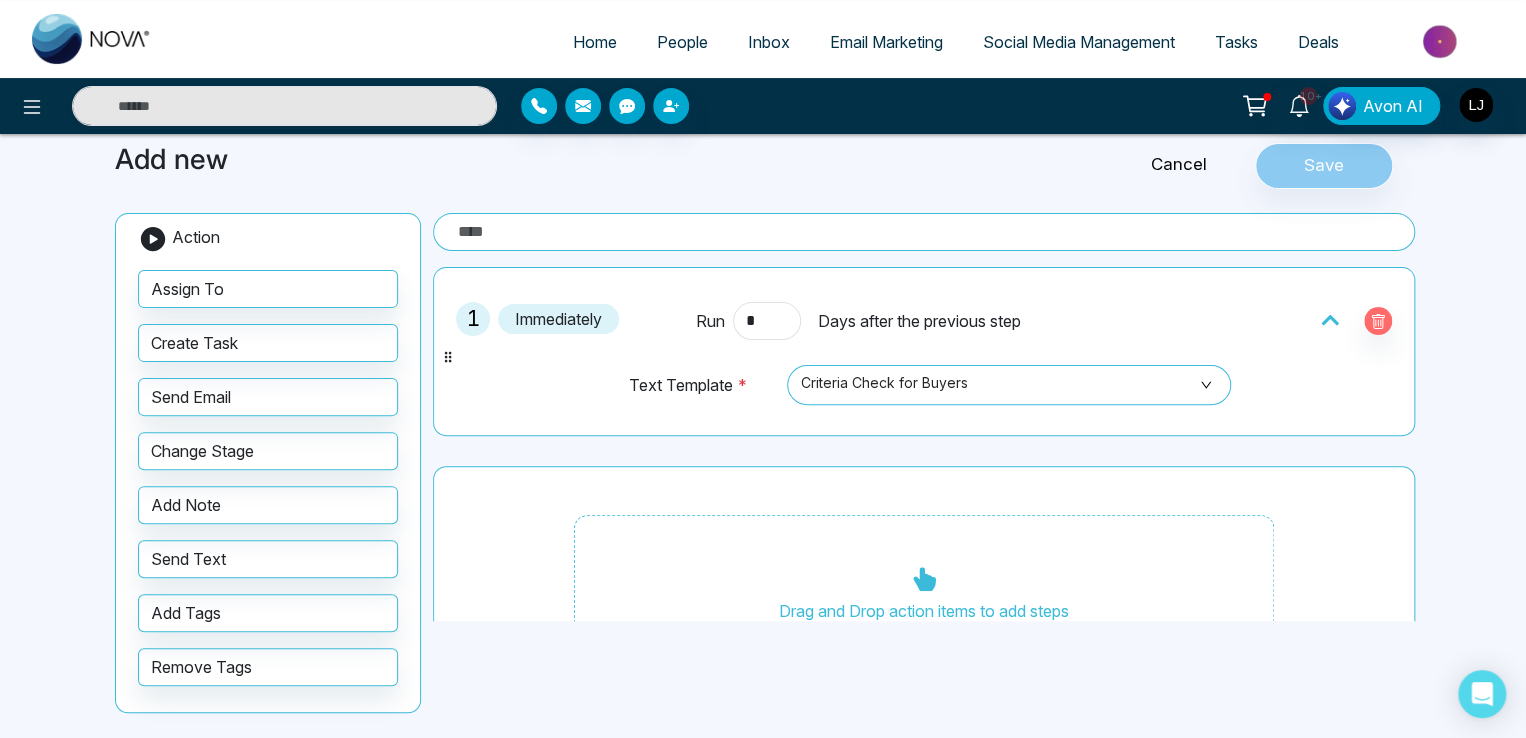 click at bounding box center [924, 232] 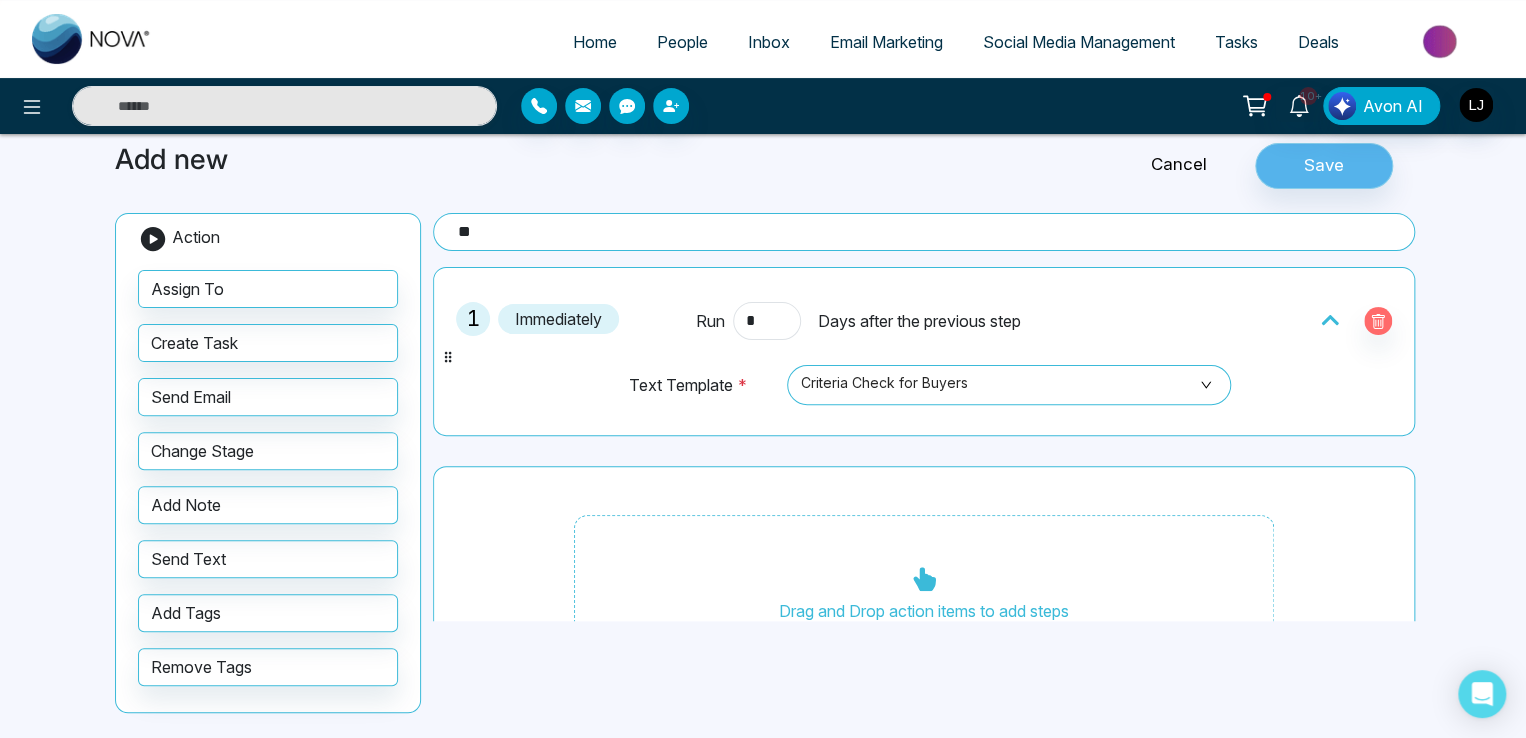 type on "**" 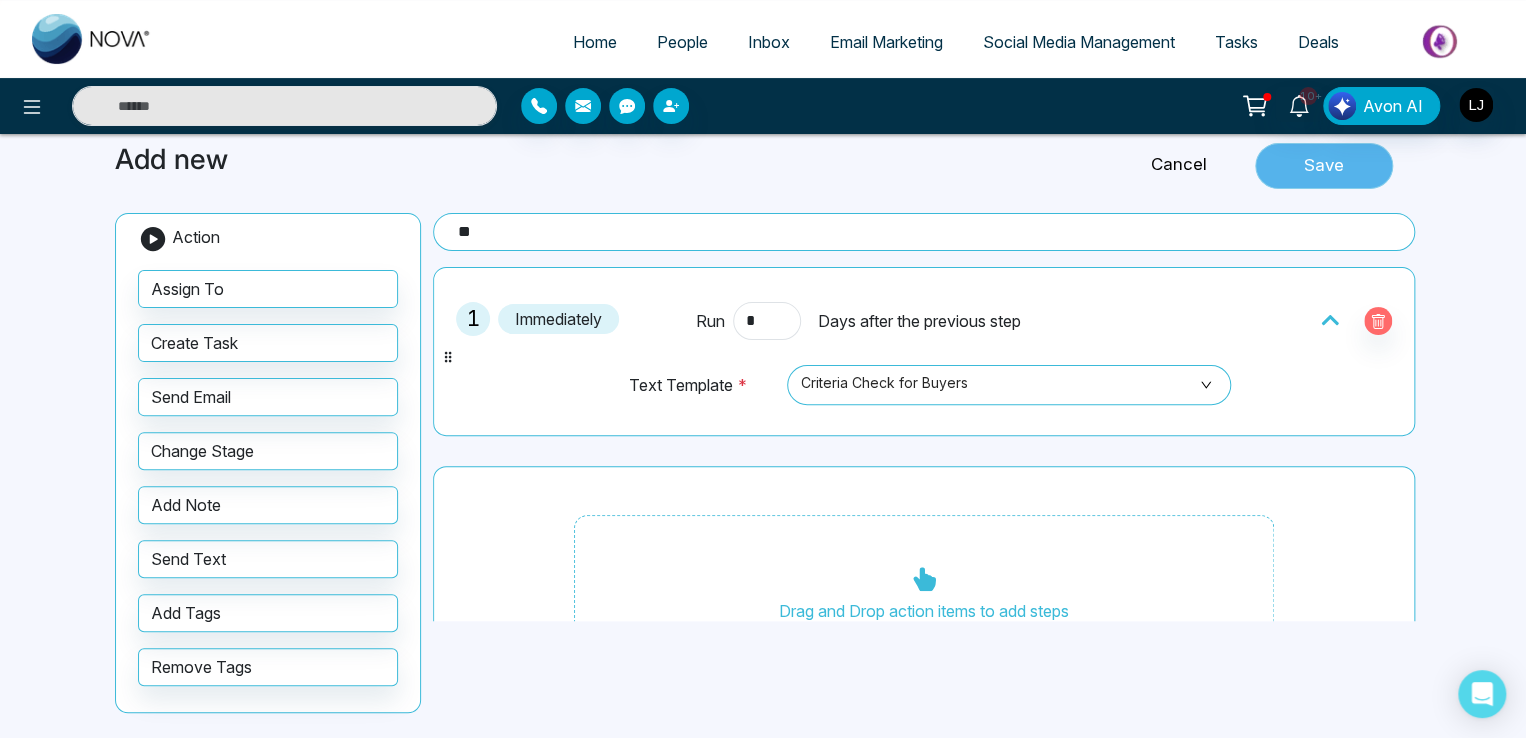 click on "Save" at bounding box center (1324, 166) 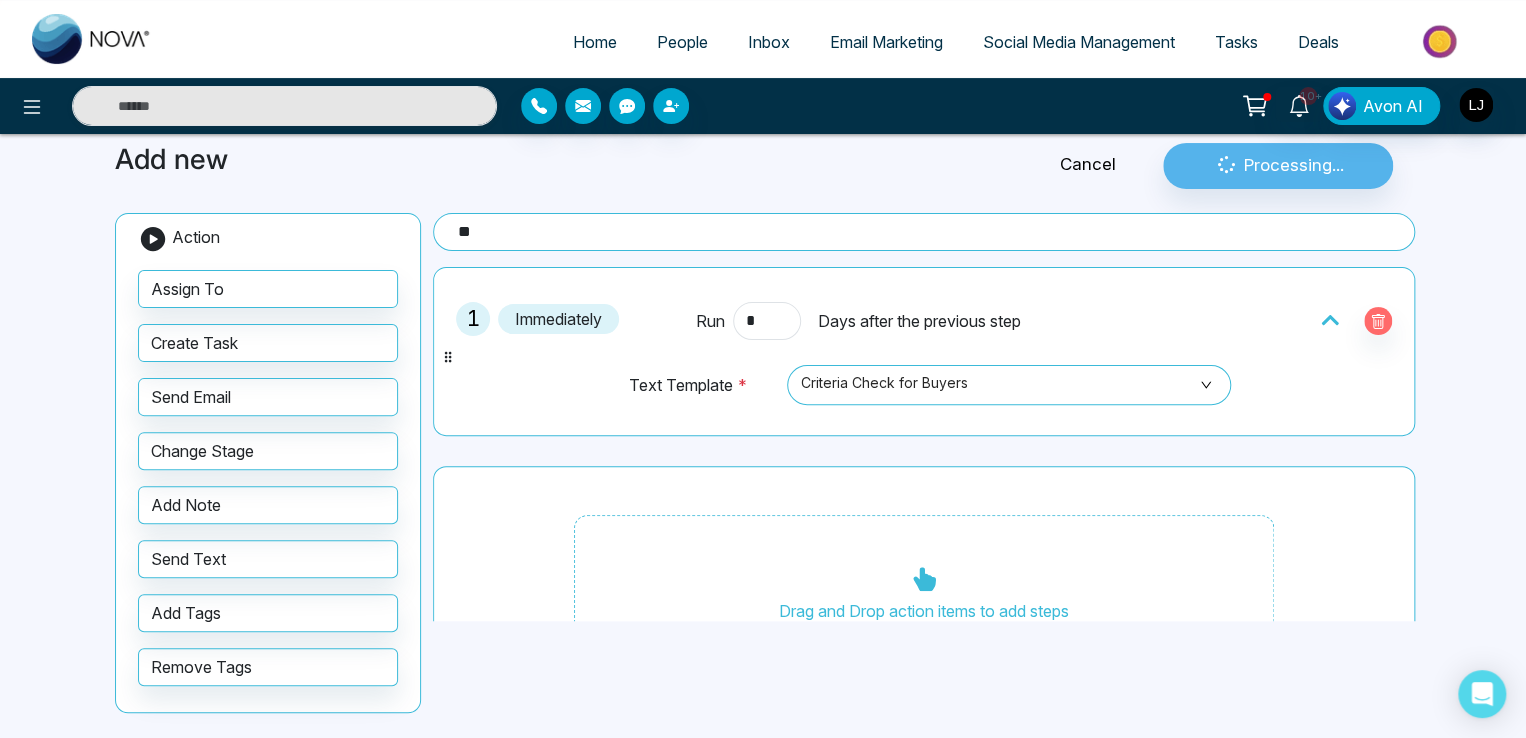 scroll, scrollTop: 0, scrollLeft: 0, axis: both 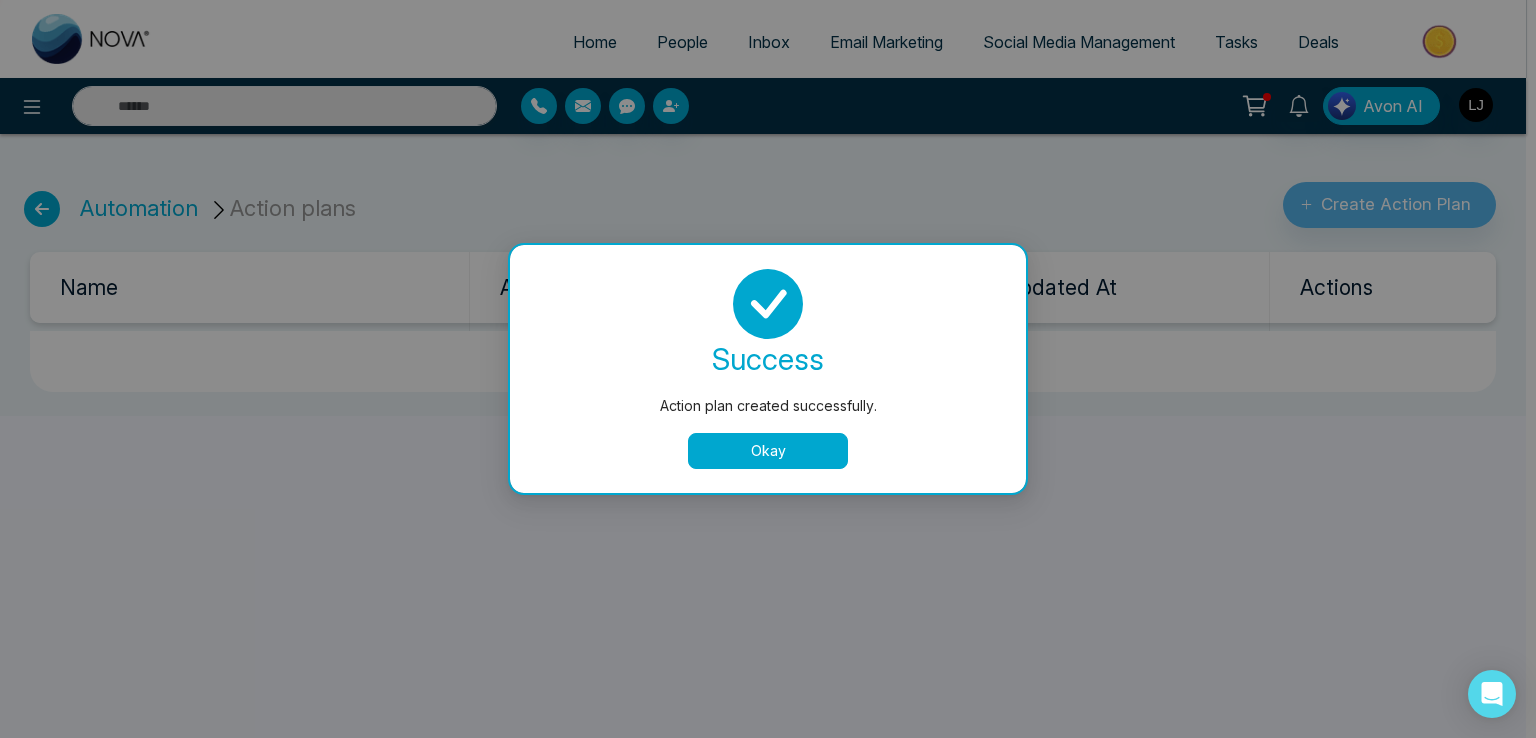 click on "Okay" at bounding box center [768, 451] 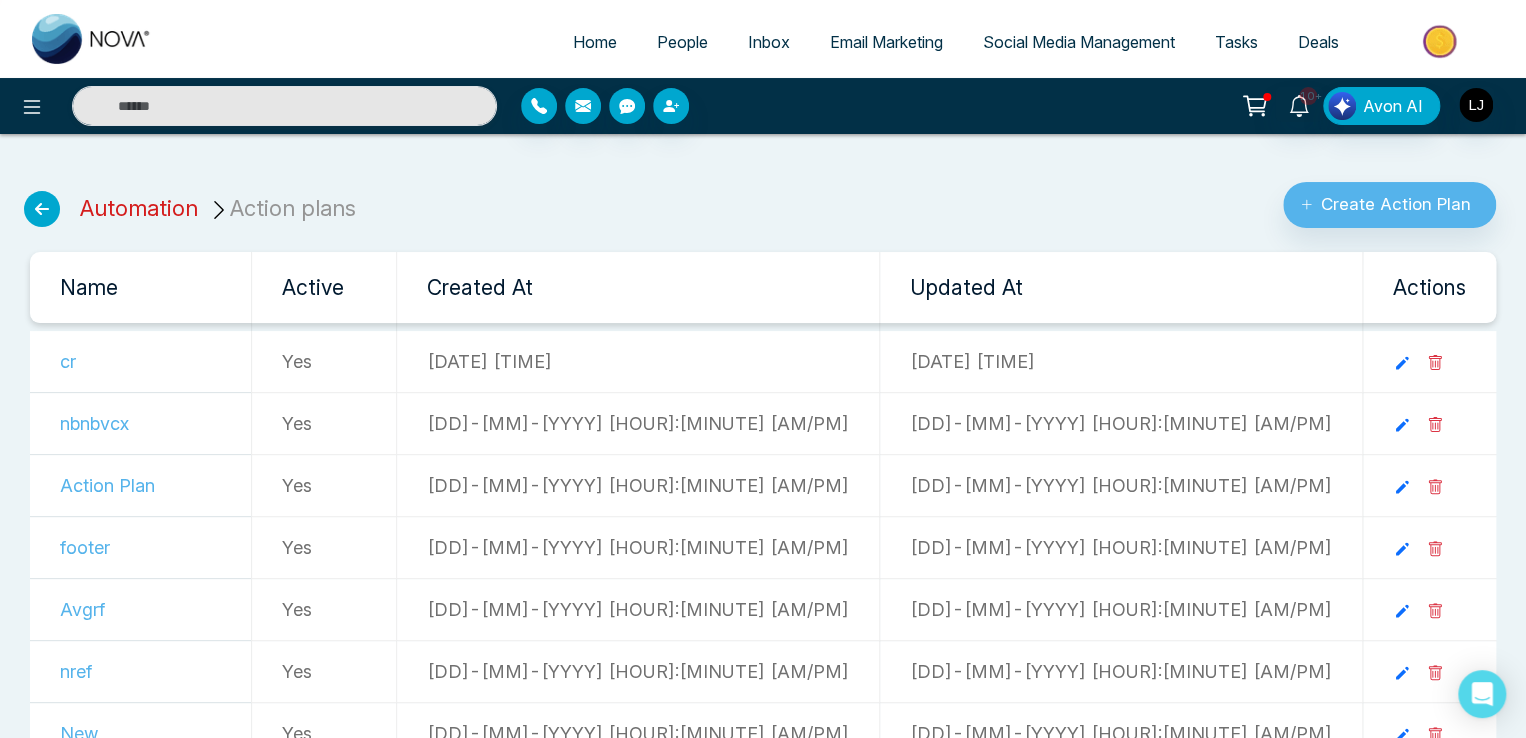 click on "Automation" at bounding box center [139, 208] 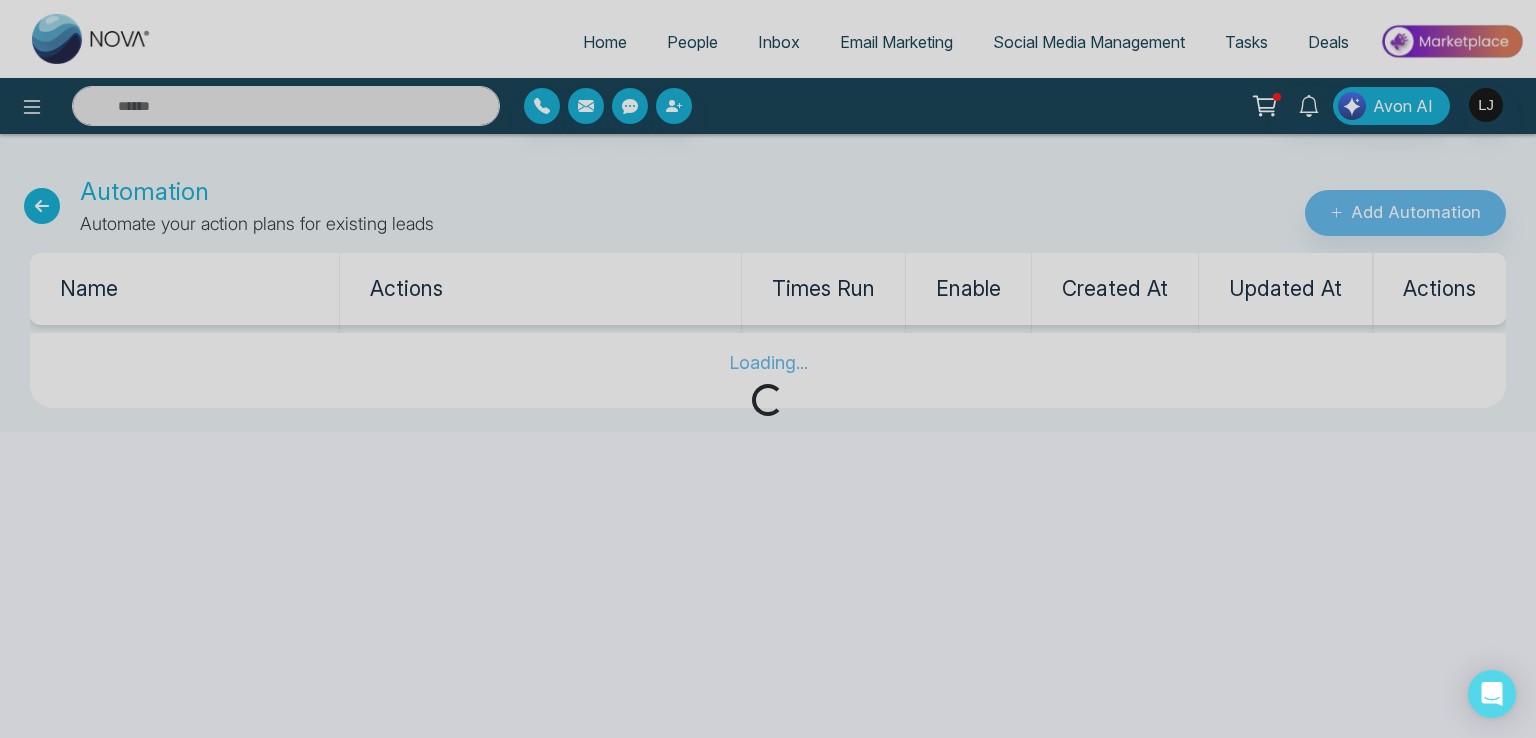 click on "Loading..." at bounding box center (768, 369) 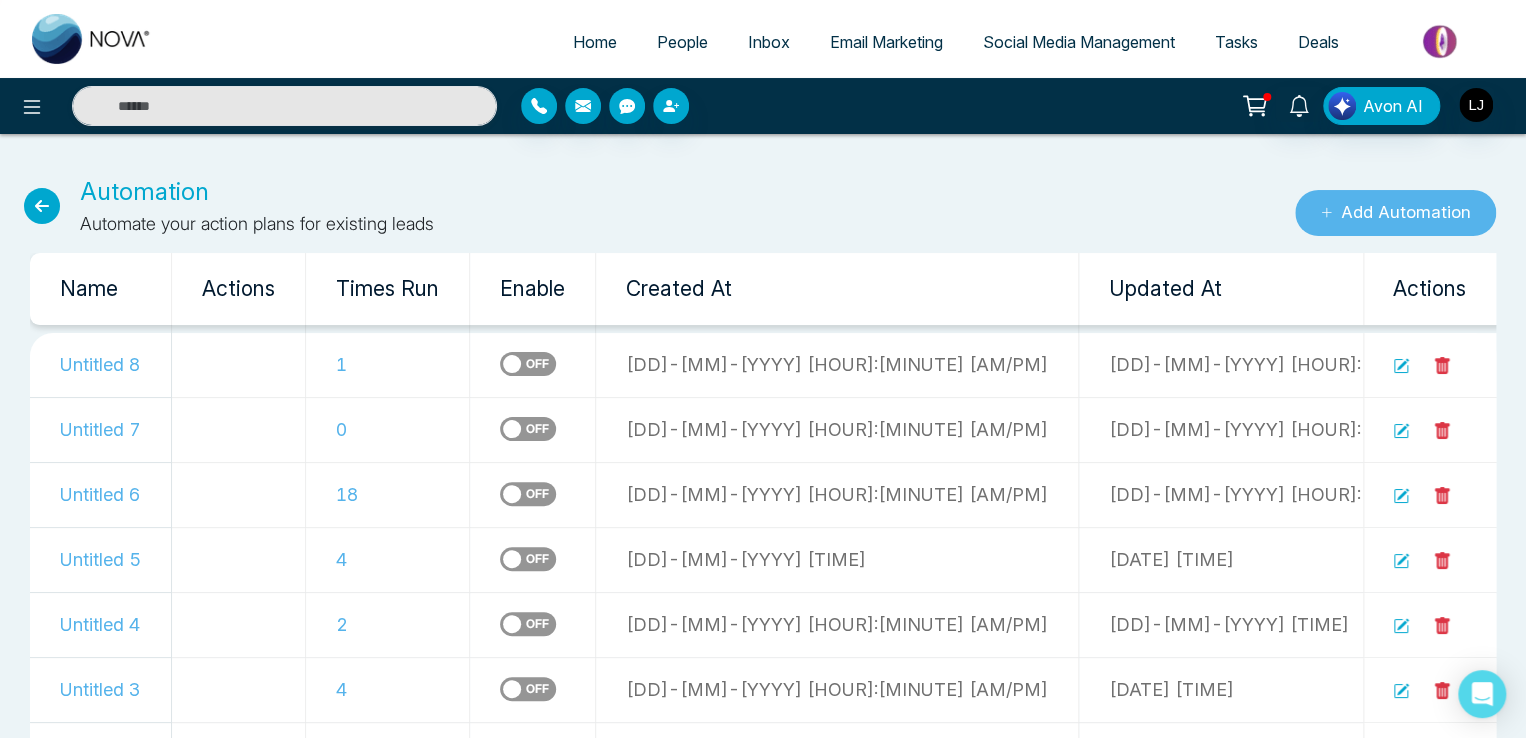 click on "Add Automation" at bounding box center [1395, 213] 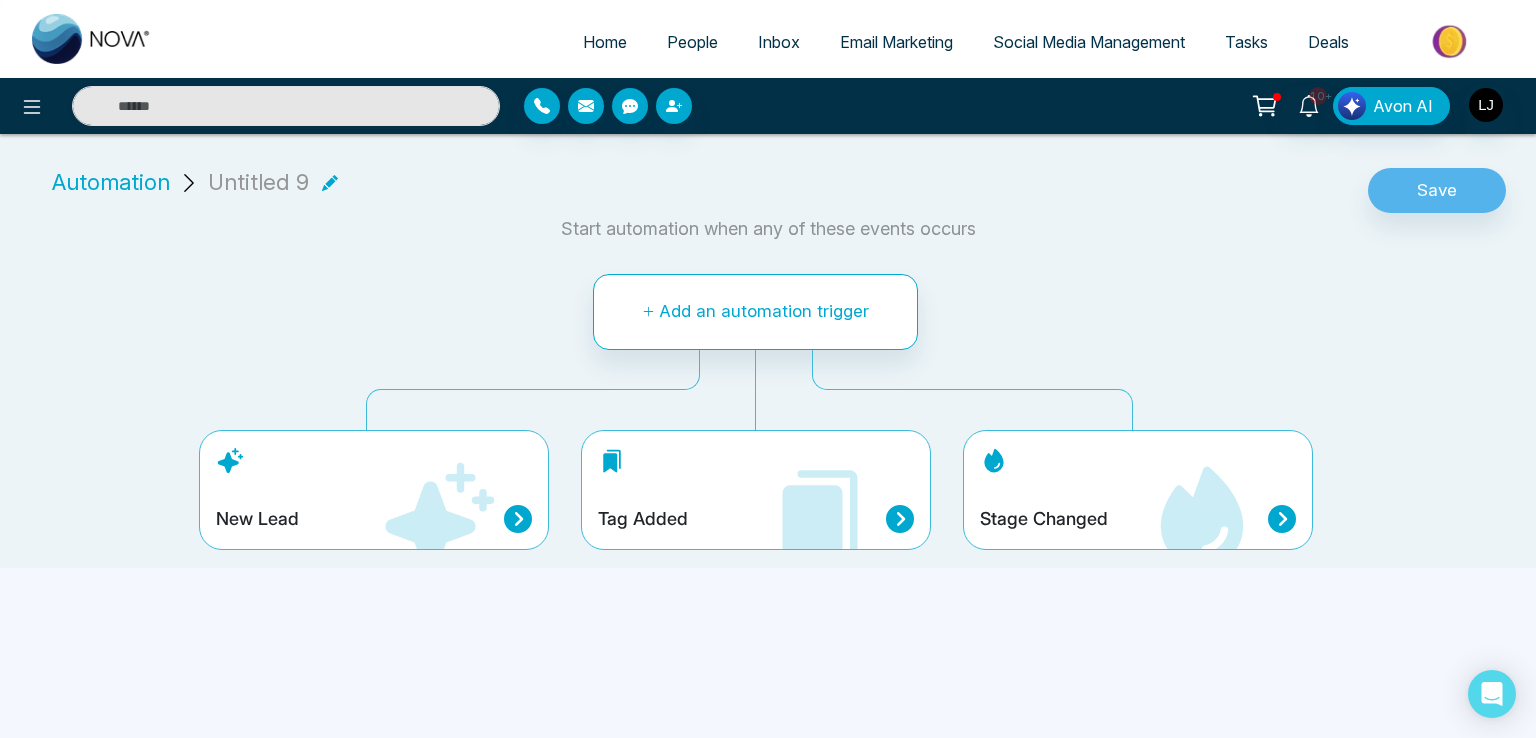 click on "Tag Added" at bounding box center [756, 490] 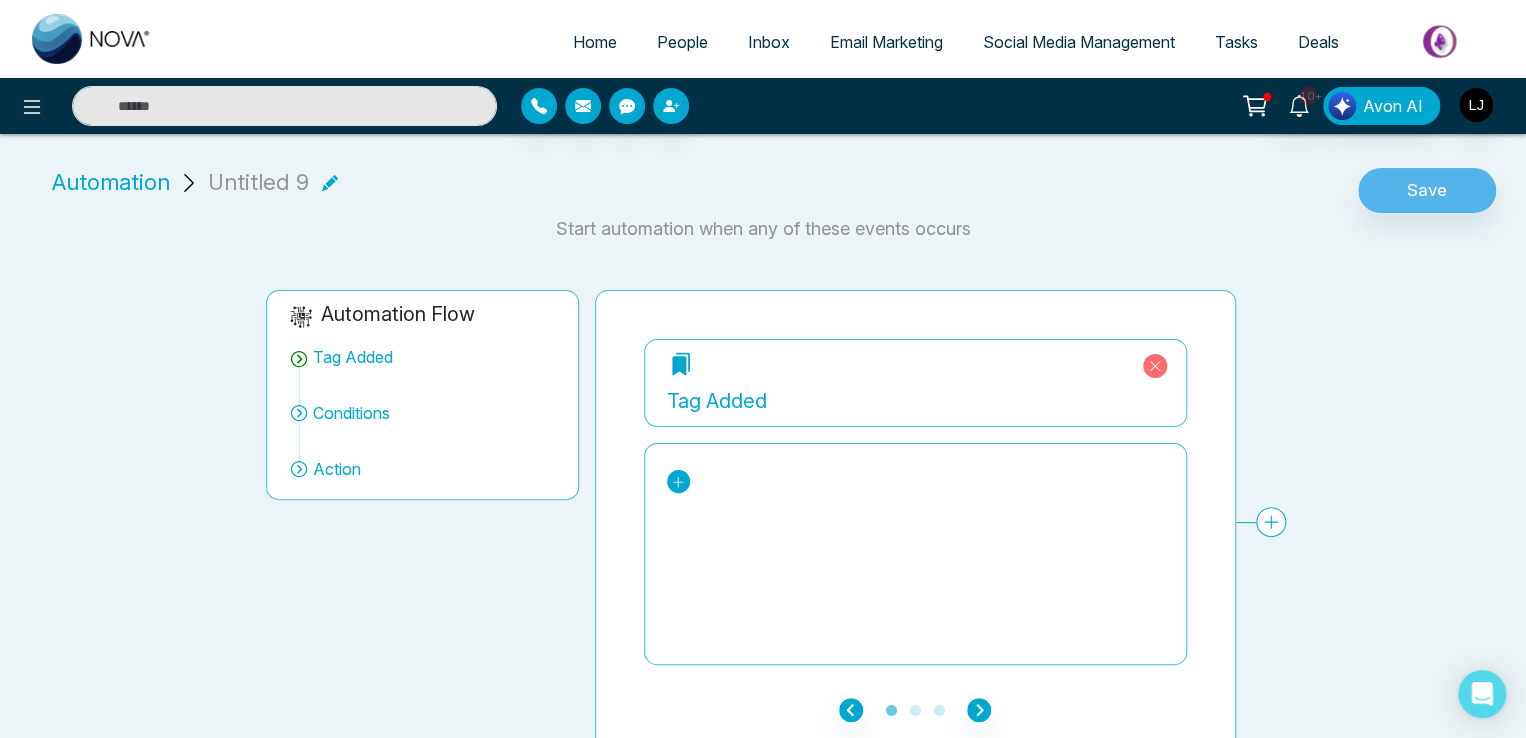 click 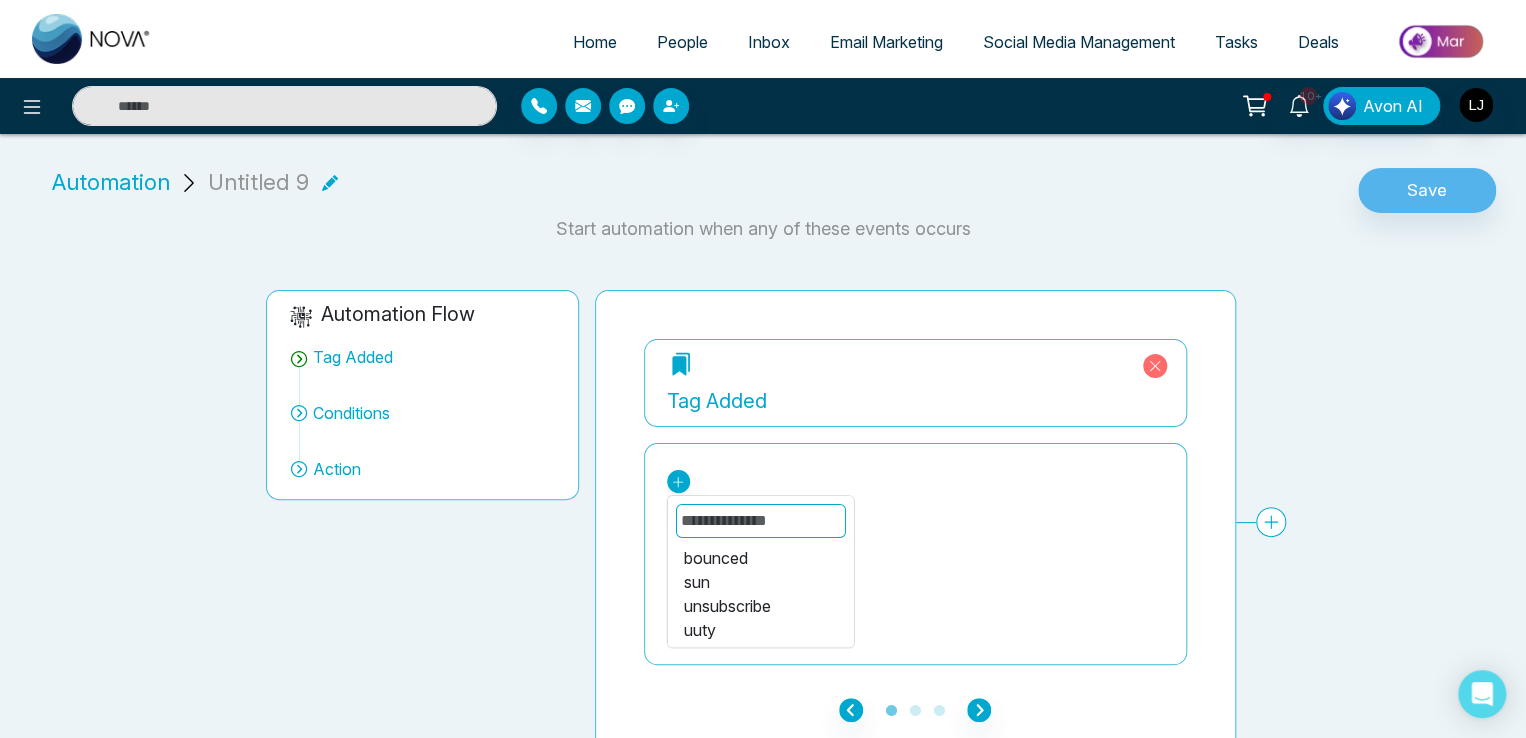 click on "sun" at bounding box center [760, 582] 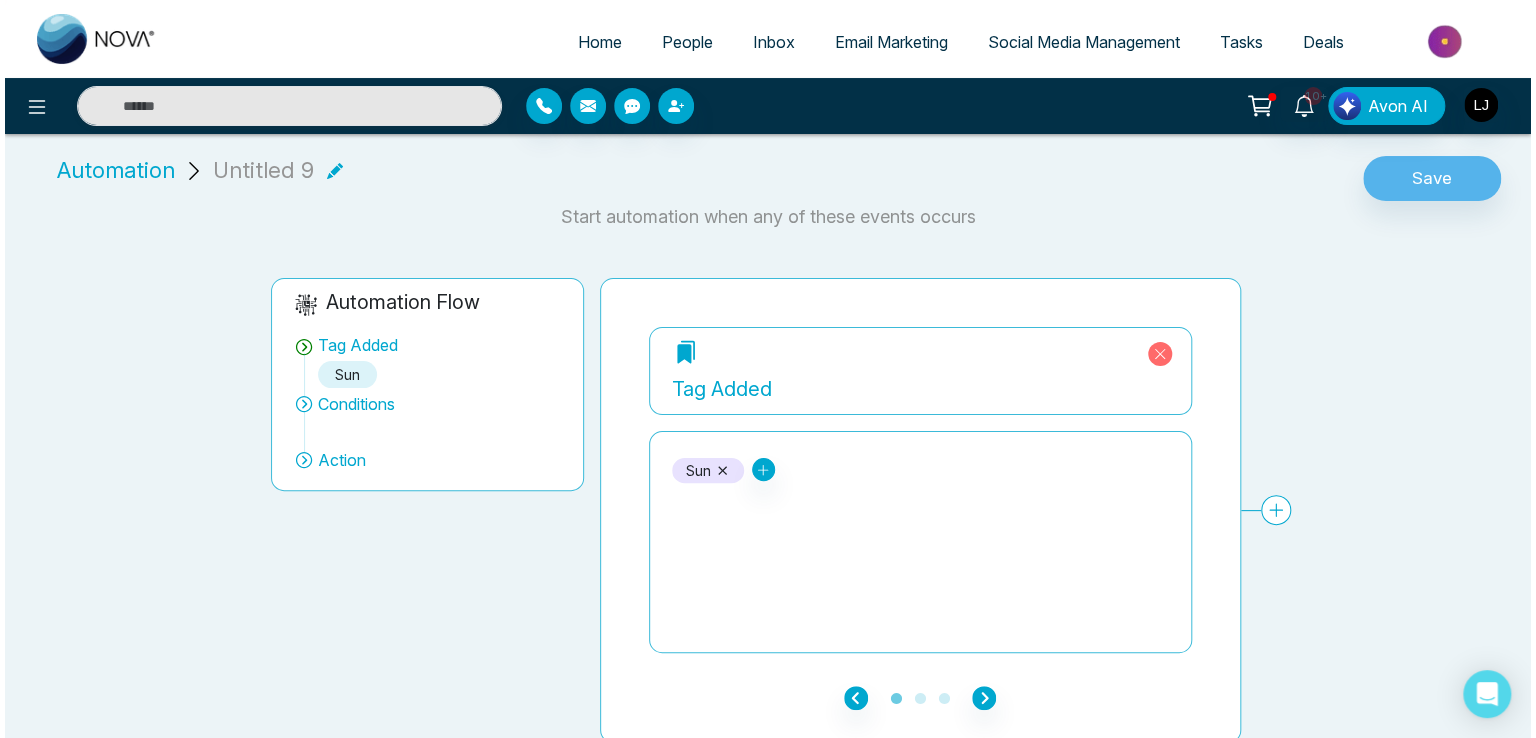 scroll, scrollTop: 15, scrollLeft: 0, axis: vertical 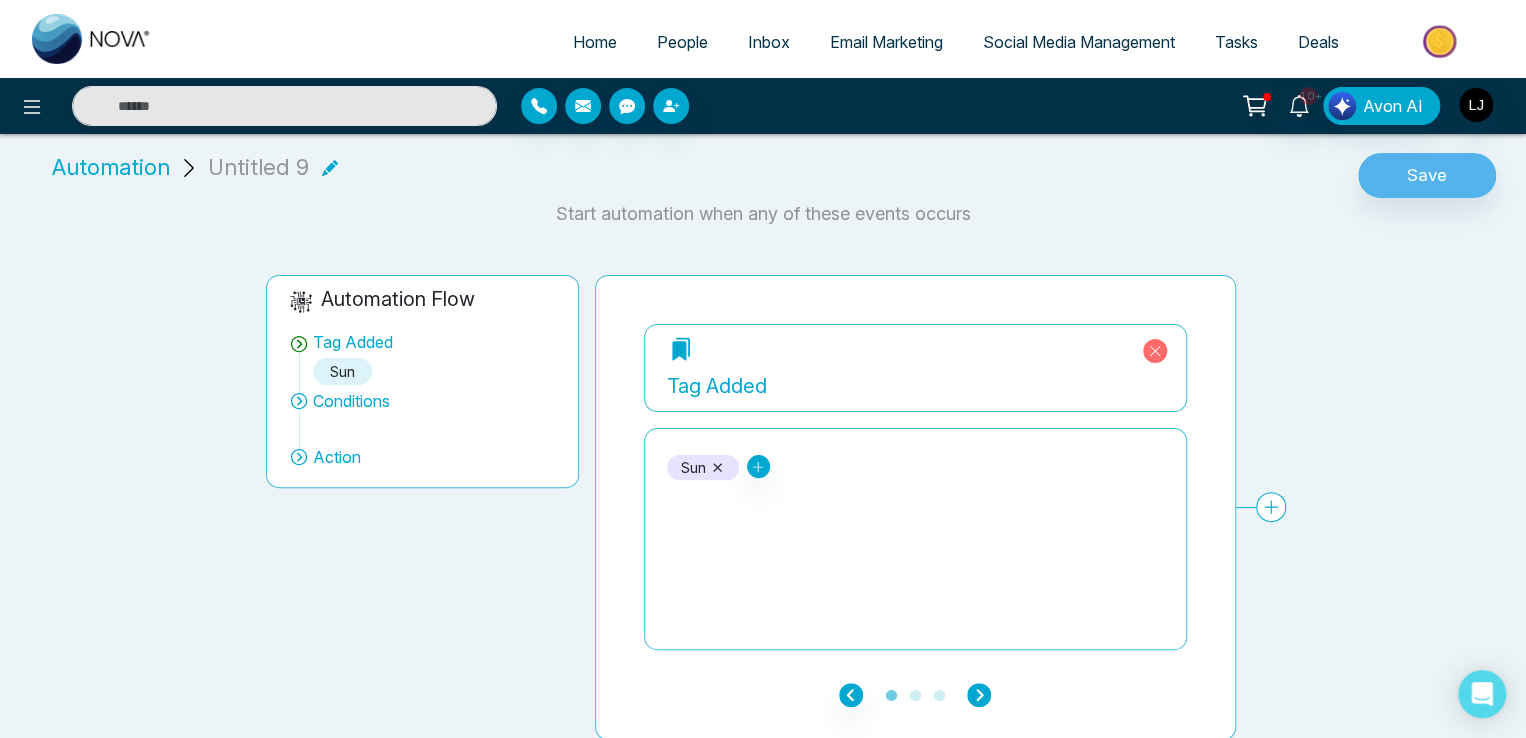 click 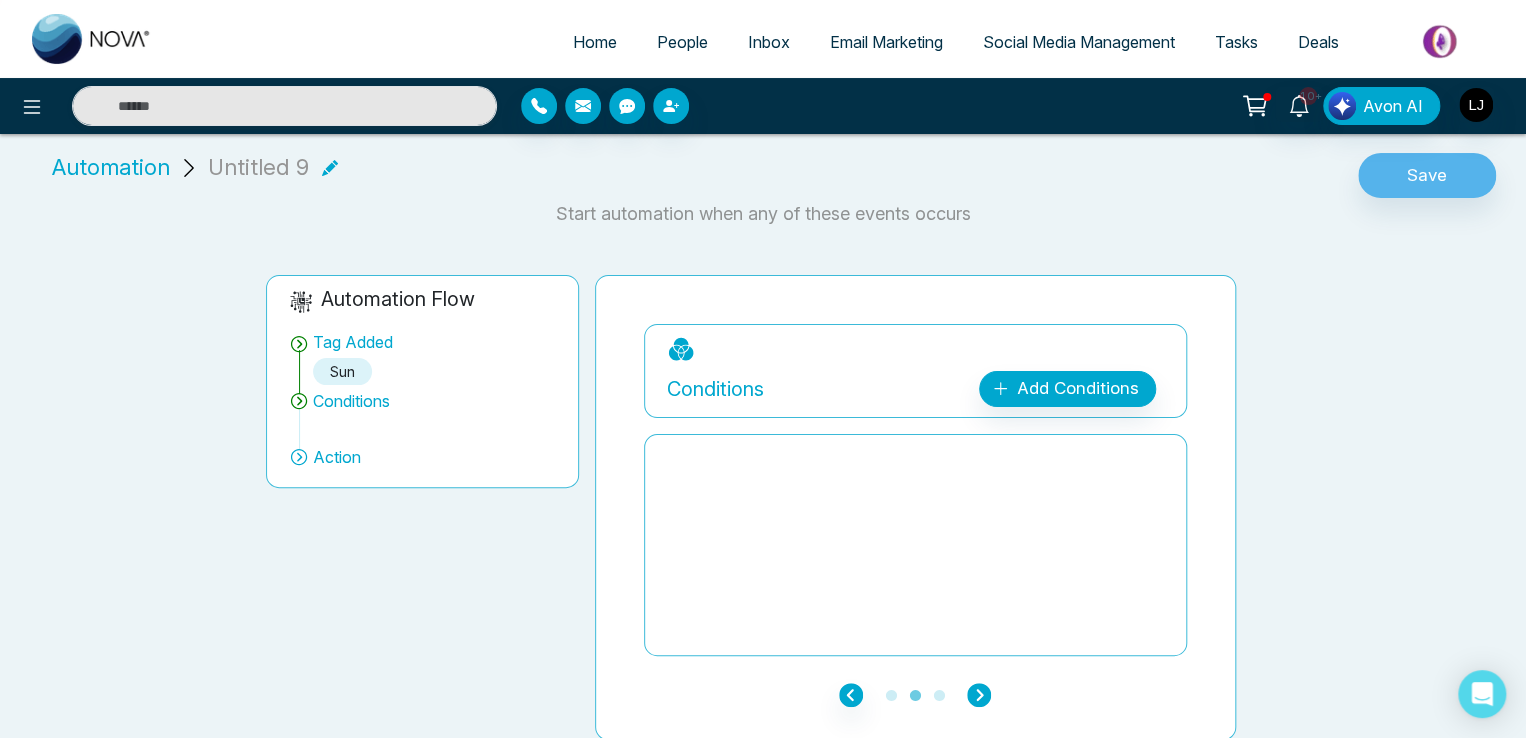 click 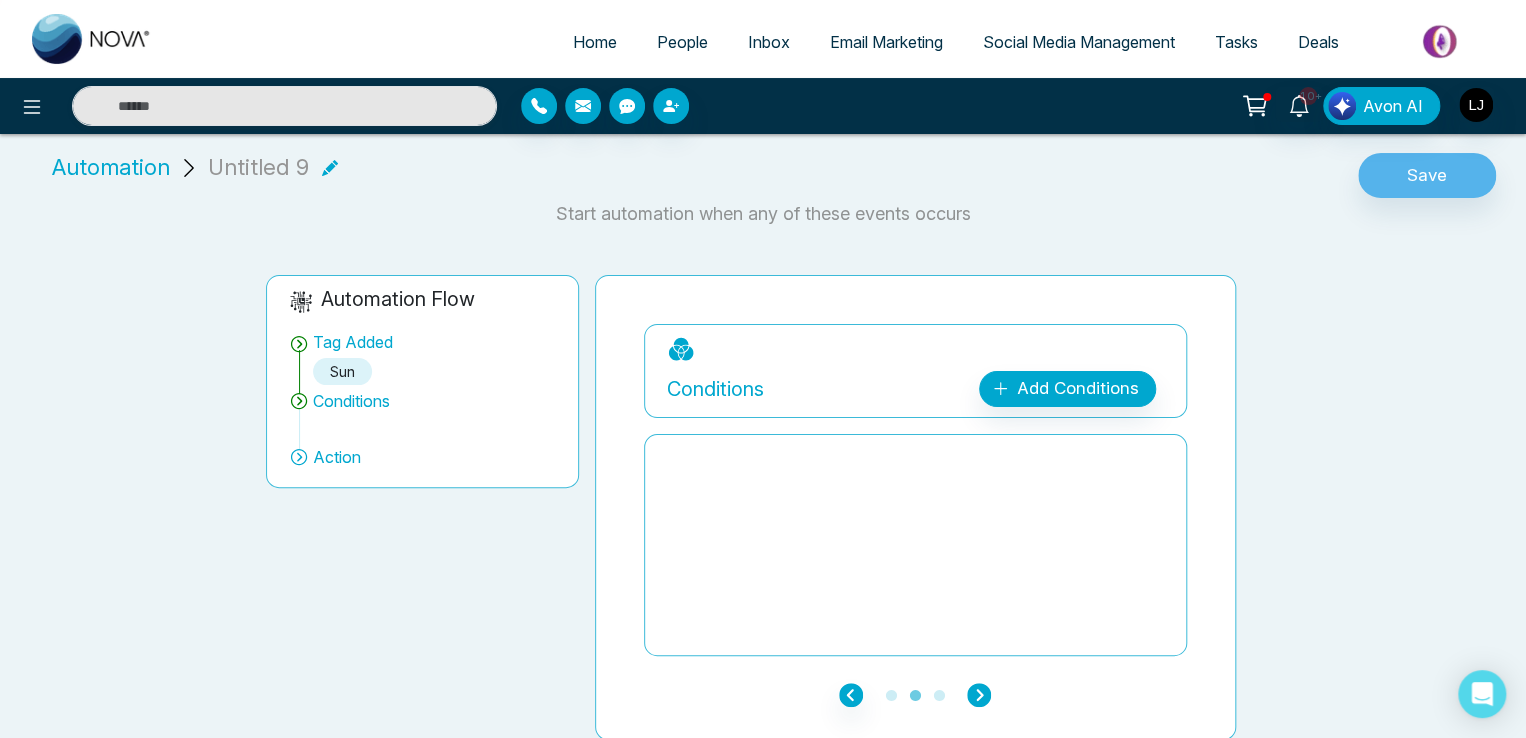 click 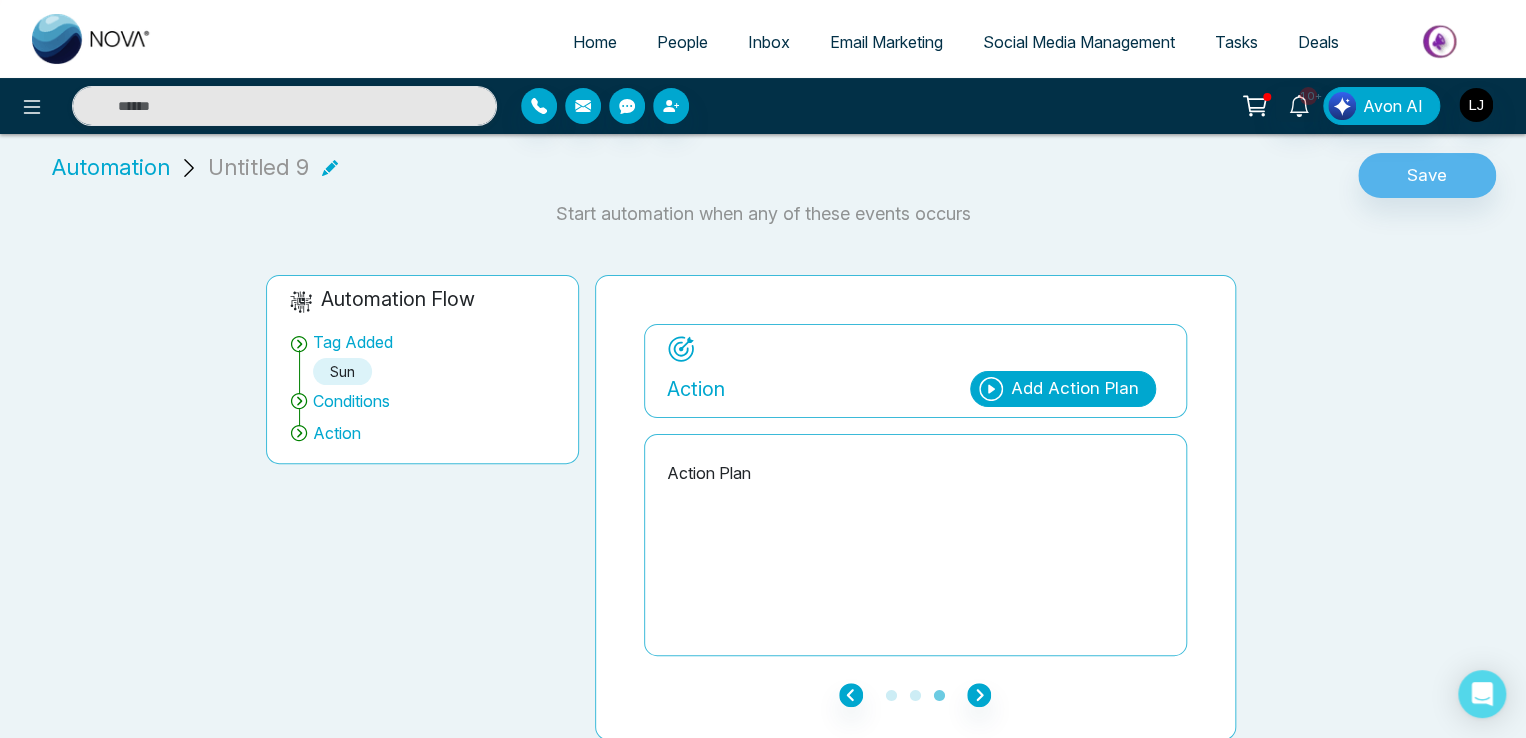 click on "Add Action Plan" at bounding box center [1075, 389] 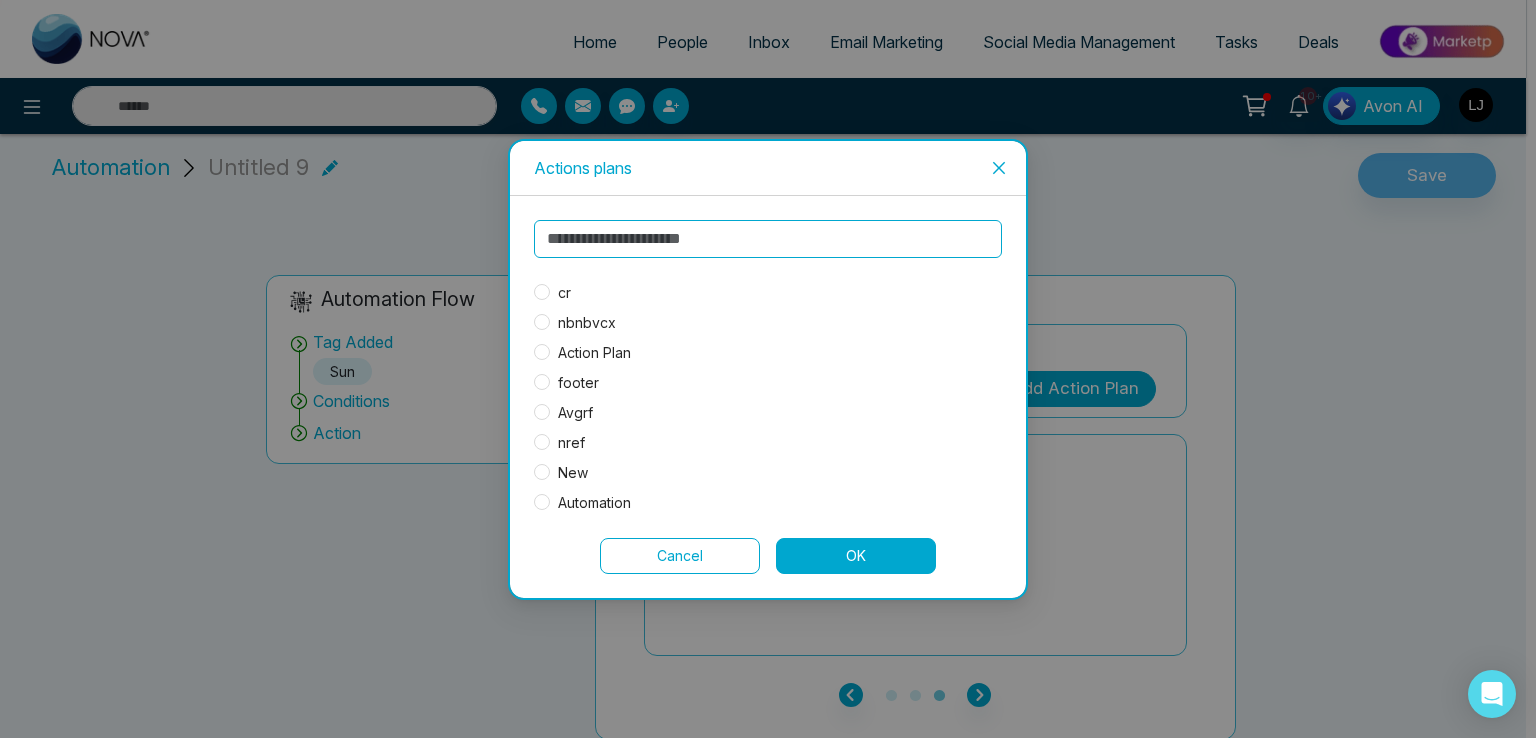 click on "cr" at bounding box center (564, 293) 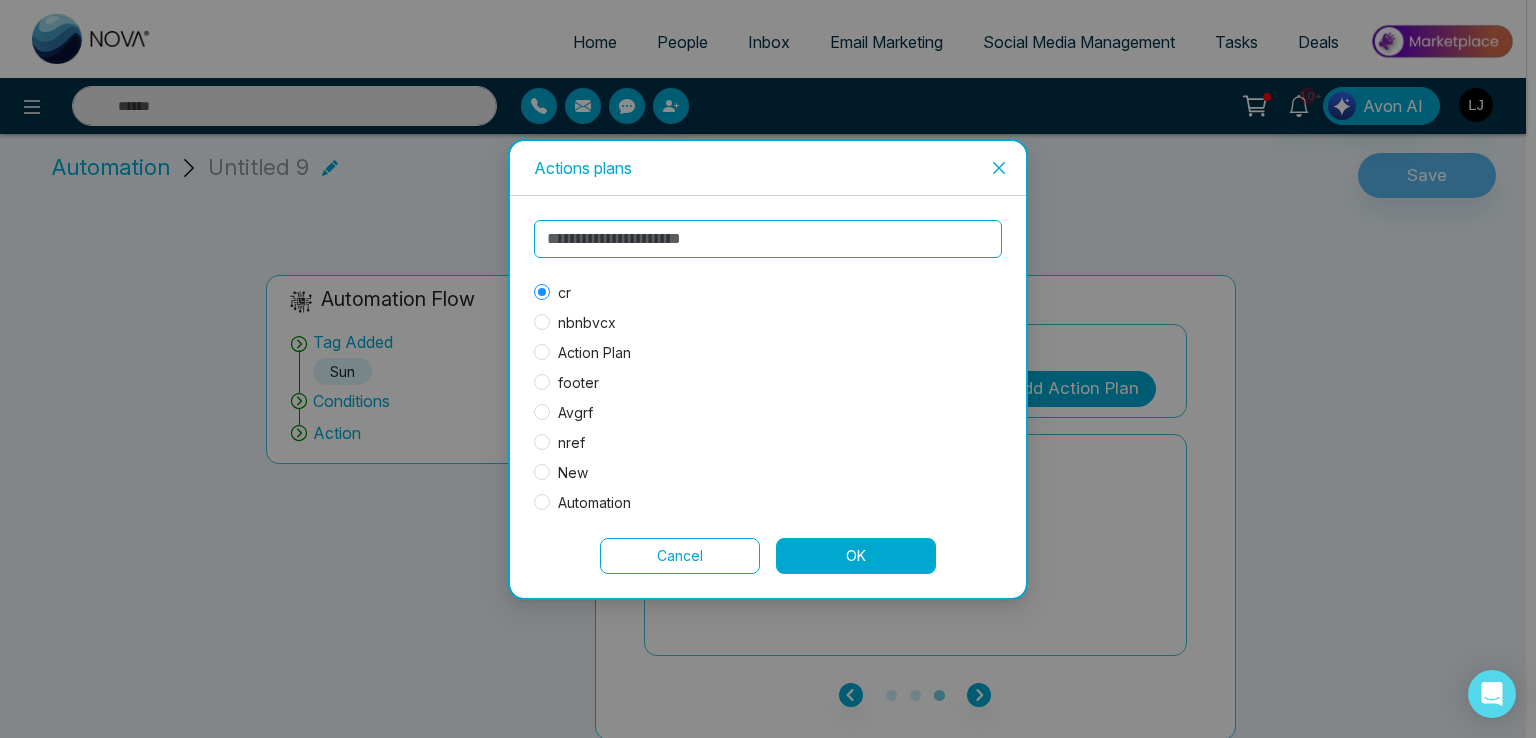 click on "OK" at bounding box center (856, 556) 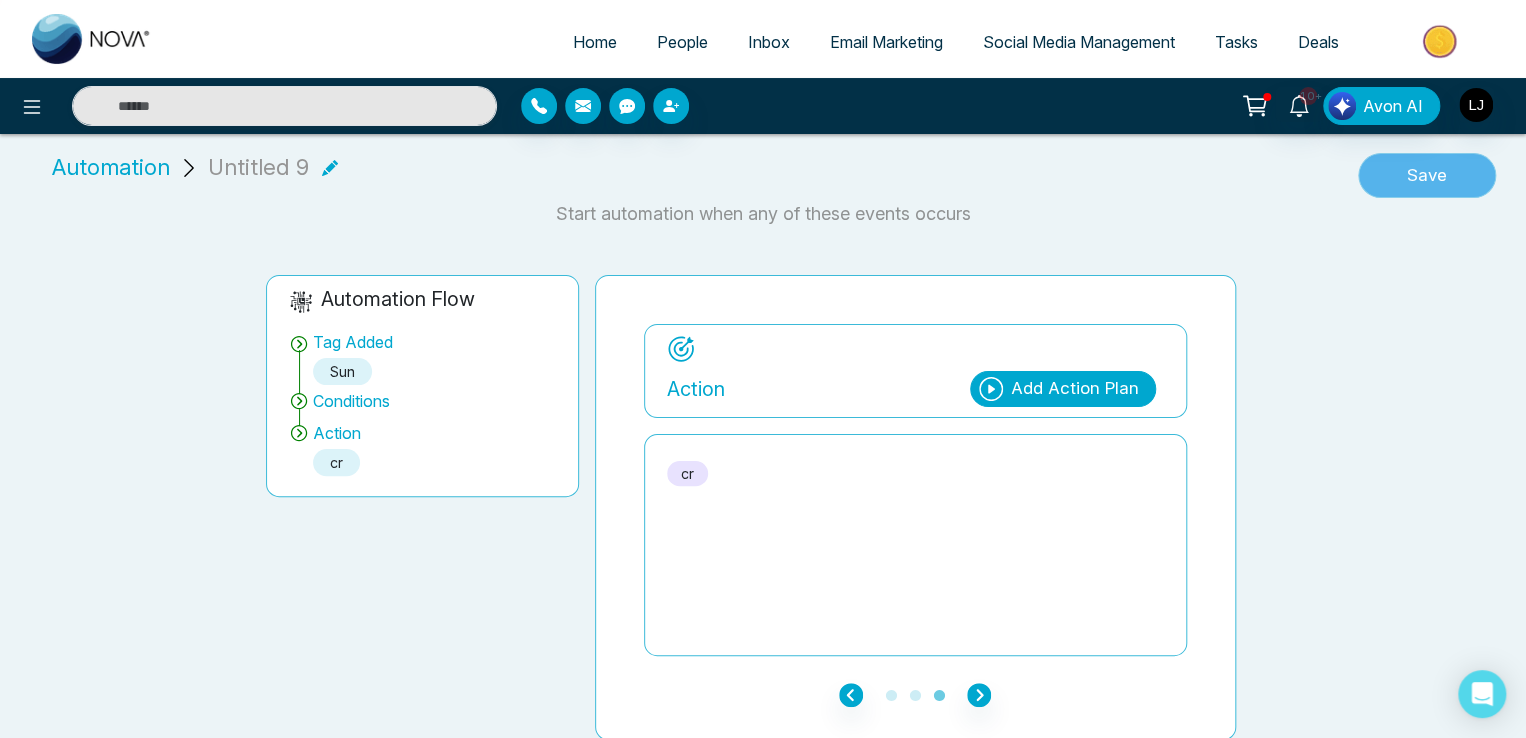 click on "Save" at bounding box center [1427, 176] 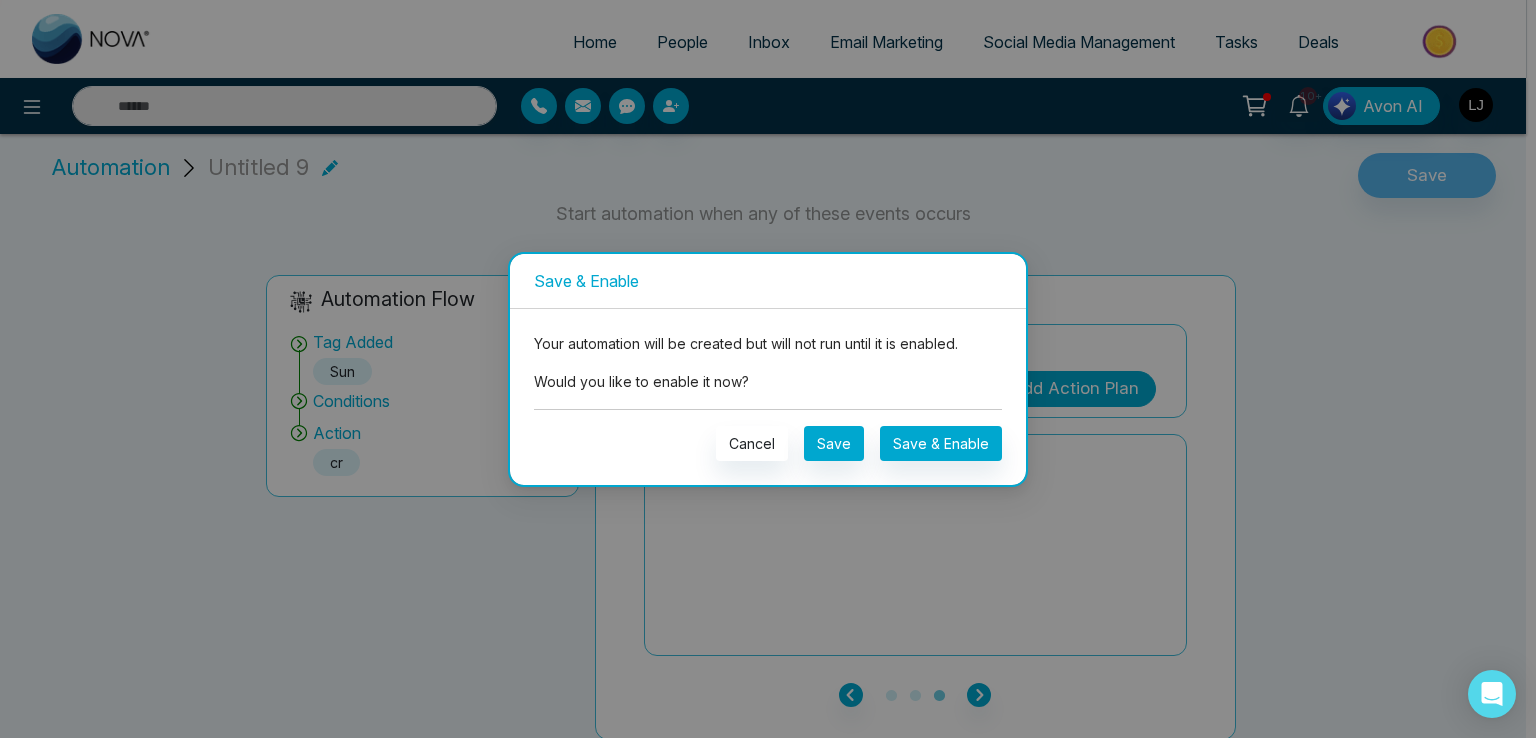 click on "Your automation will be created but will not run until it is enabled. Would you like to enable it now? Cancel Save Save & Enable" at bounding box center [768, 397] 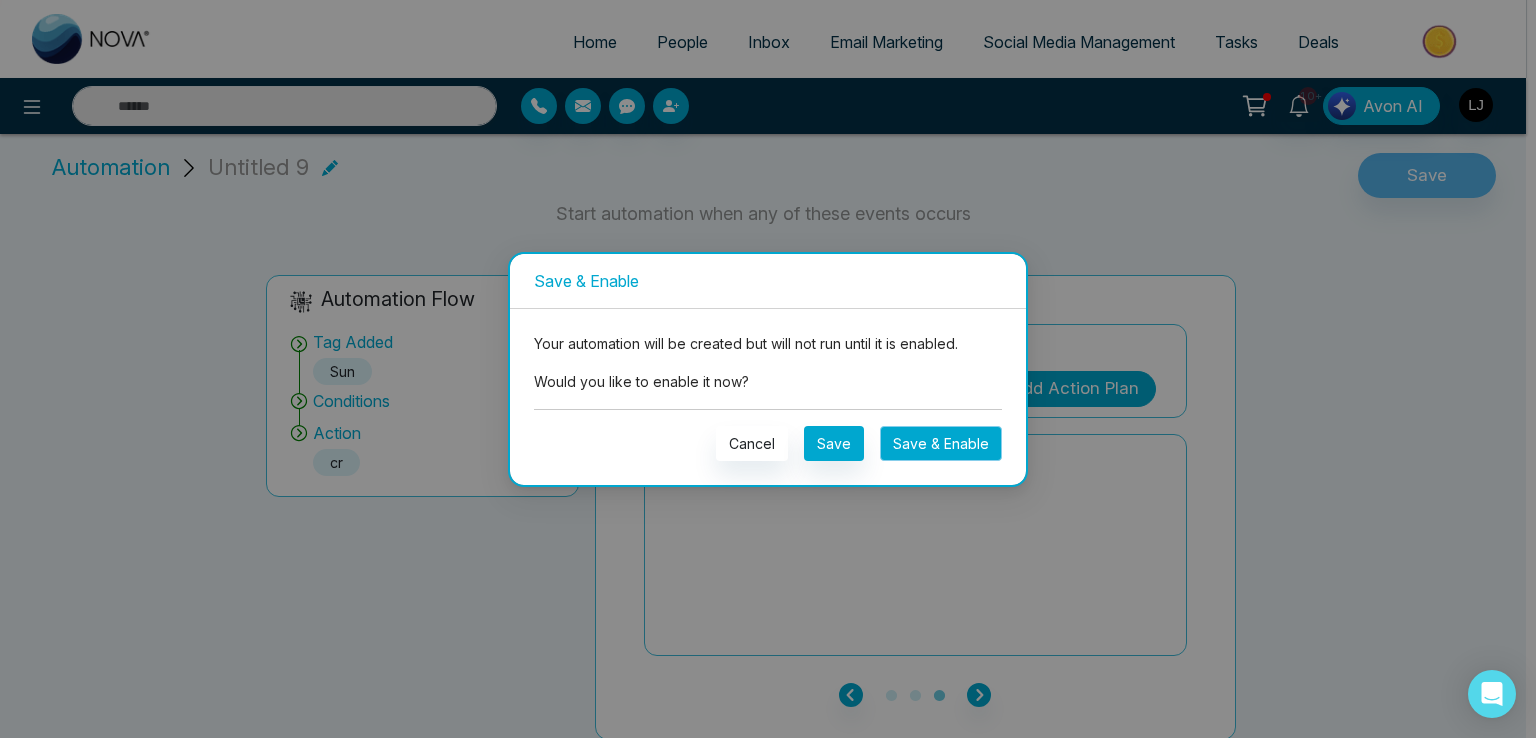 click on "Save & Enable" at bounding box center [941, 443] 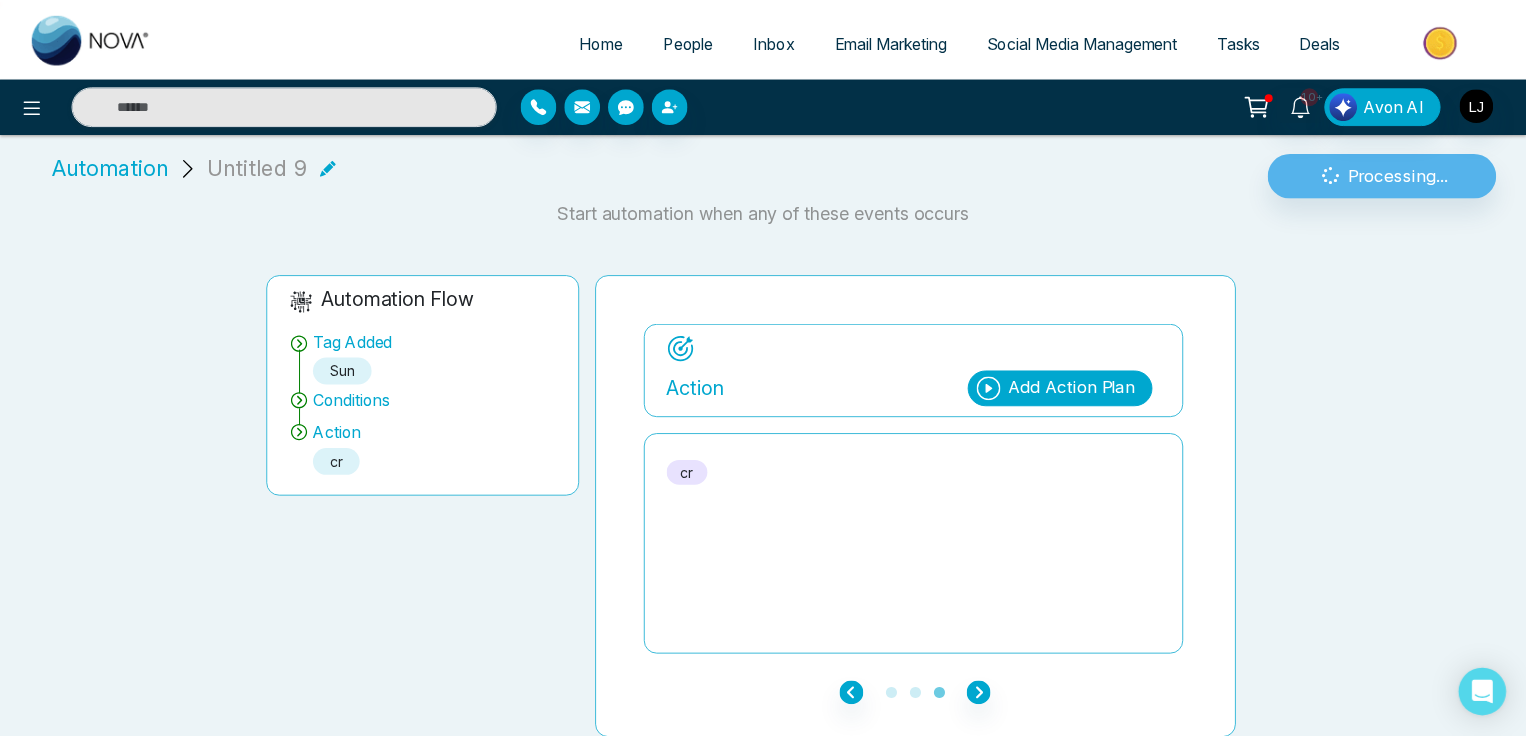 scroll, scrollTop: 0, scrollLeft: 0, axis: both 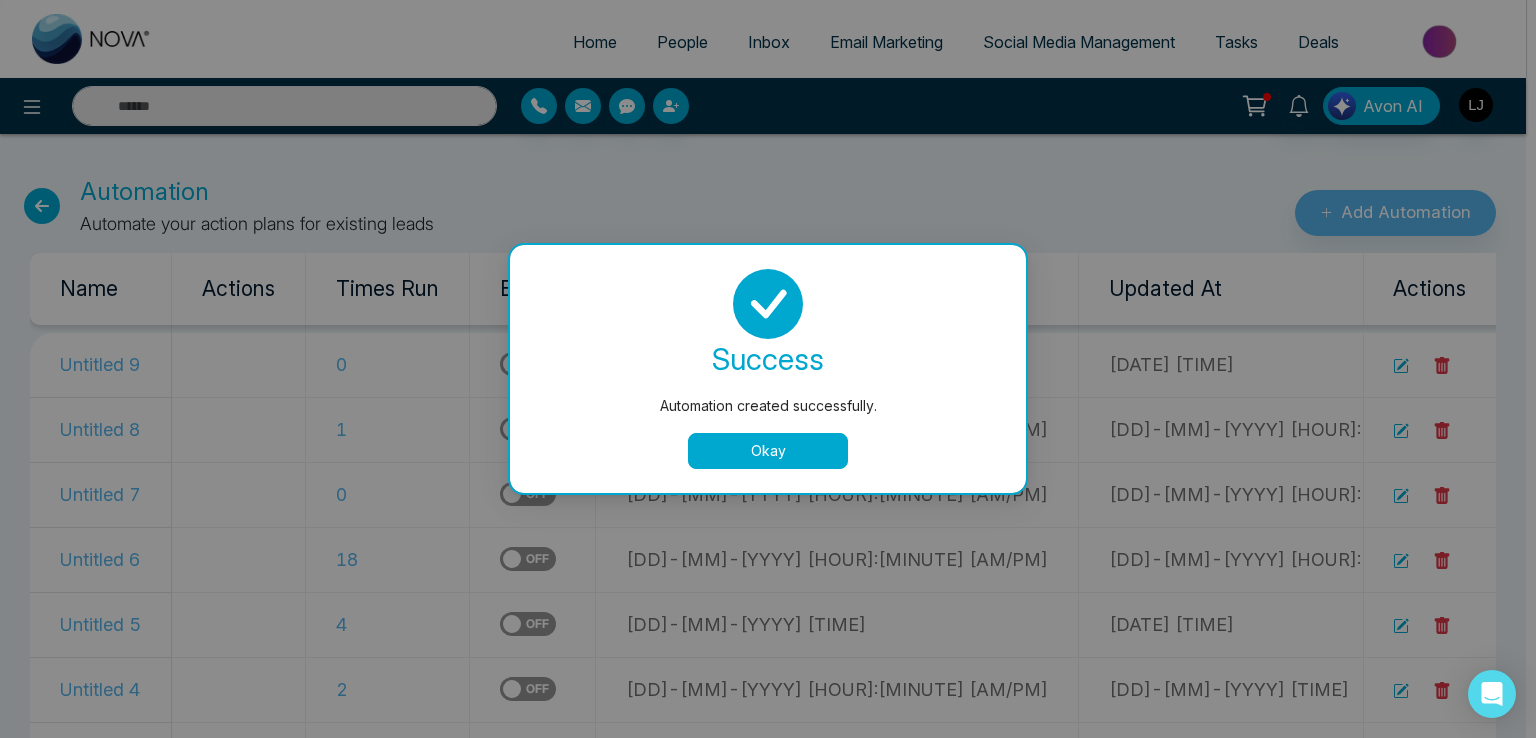 click on "Automation created successfully. success Automation created successfully. Okay" at bounding box center [768, 369] 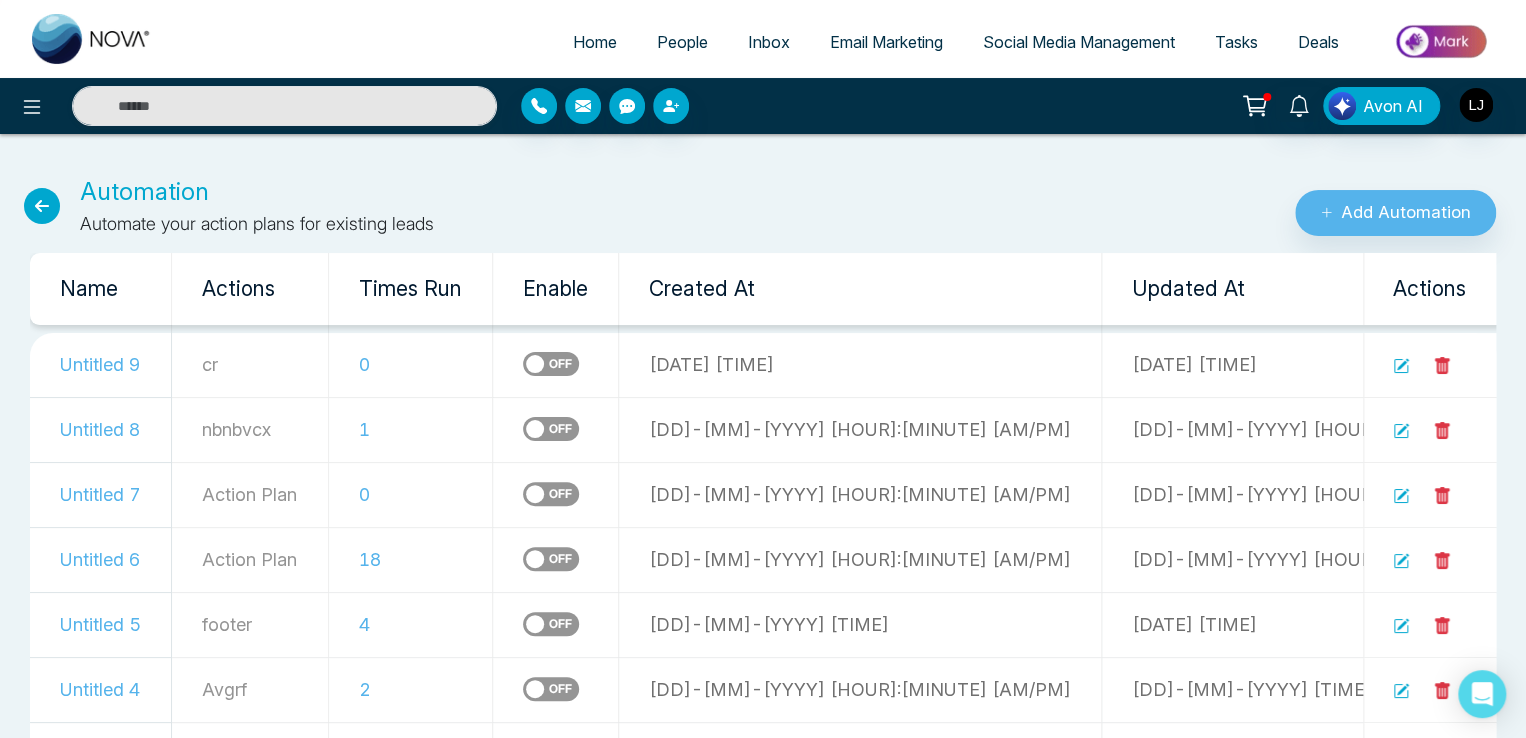 click on "People" at bounding box center (682, 42) 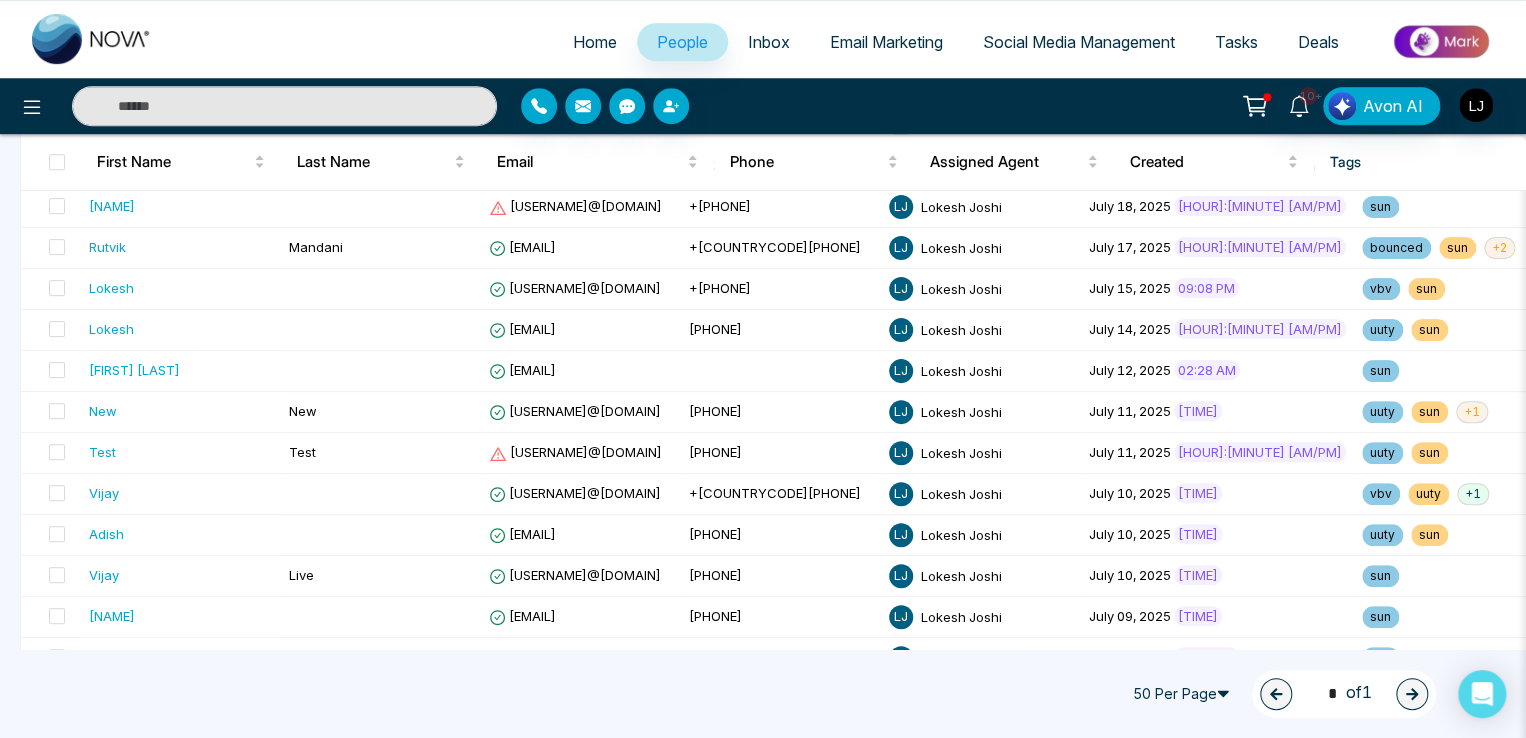 scroll, scrollTop: 743, scrollLeft: 0, axis: vertical 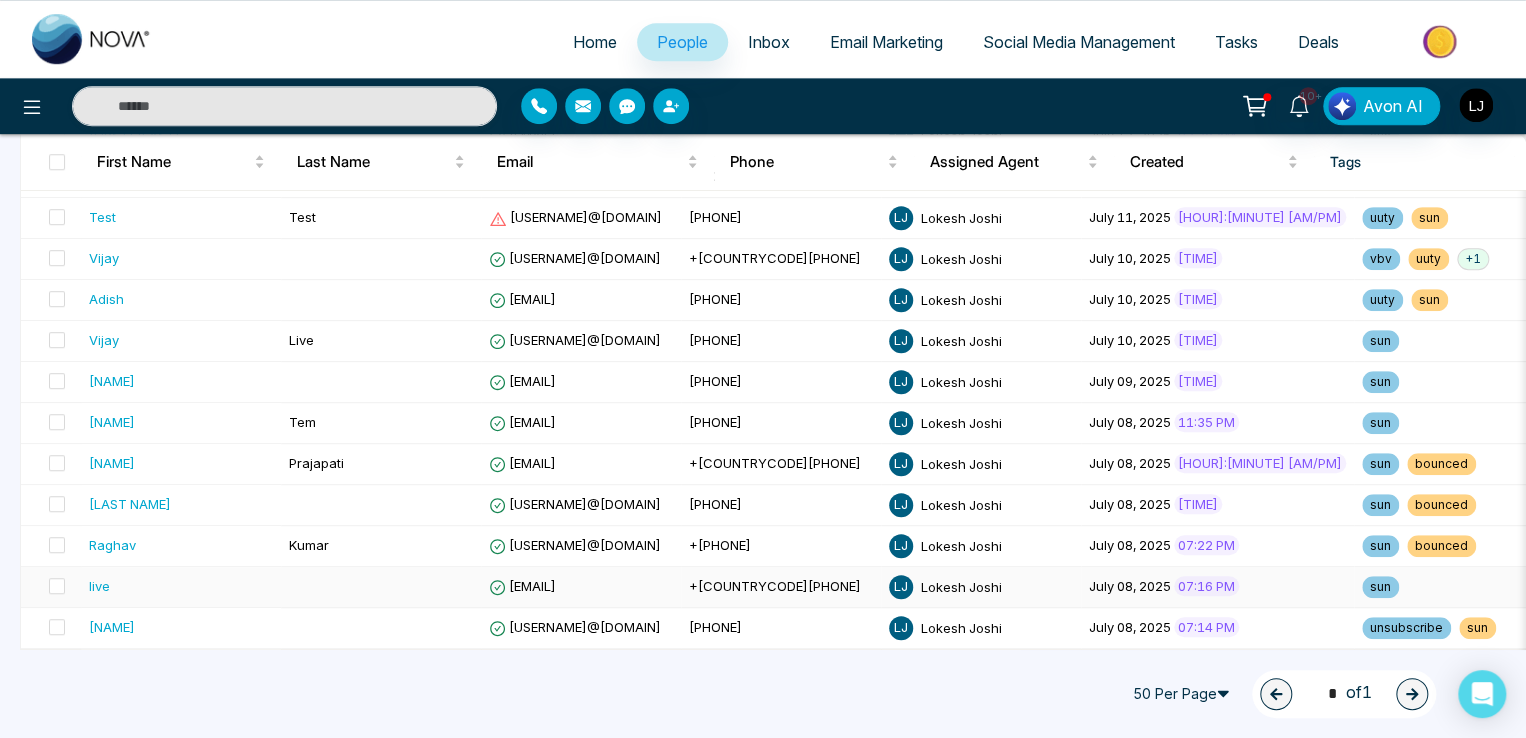 click on "[EMAIL]" at bounding box center [522, 586] 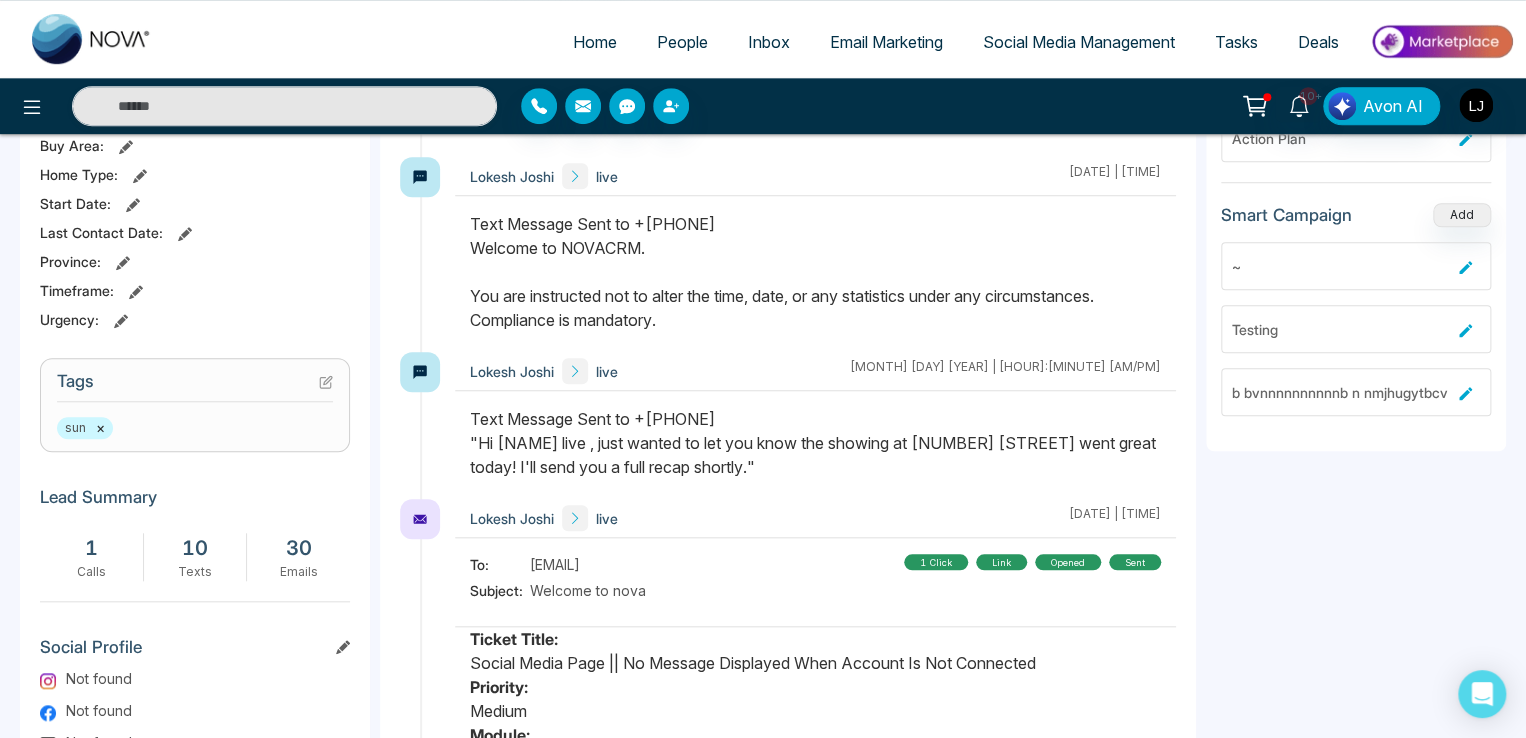 scroll, scrollTop: 669, scrollLeft: 0, axis: vertical 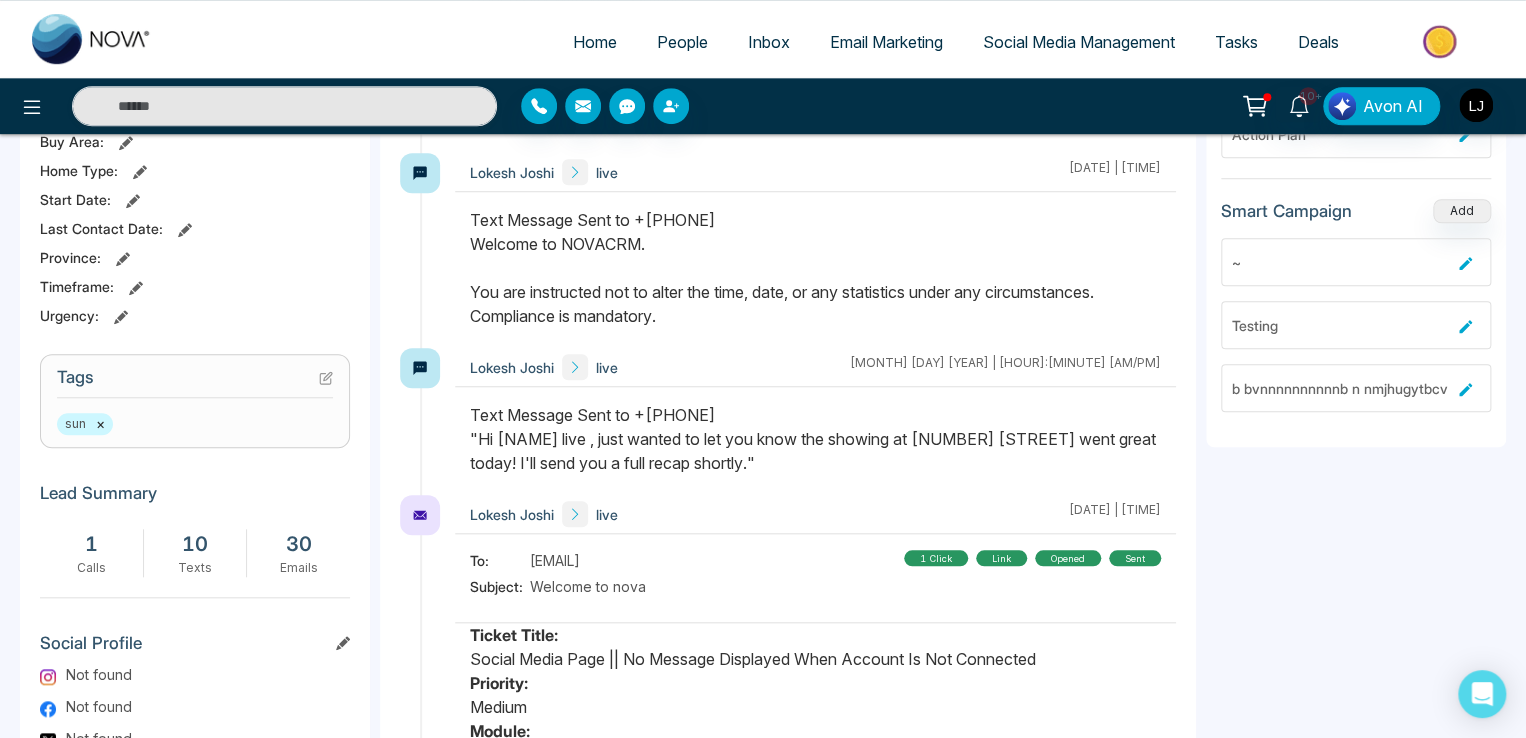 click on "×" at bounding box center (100, 424) 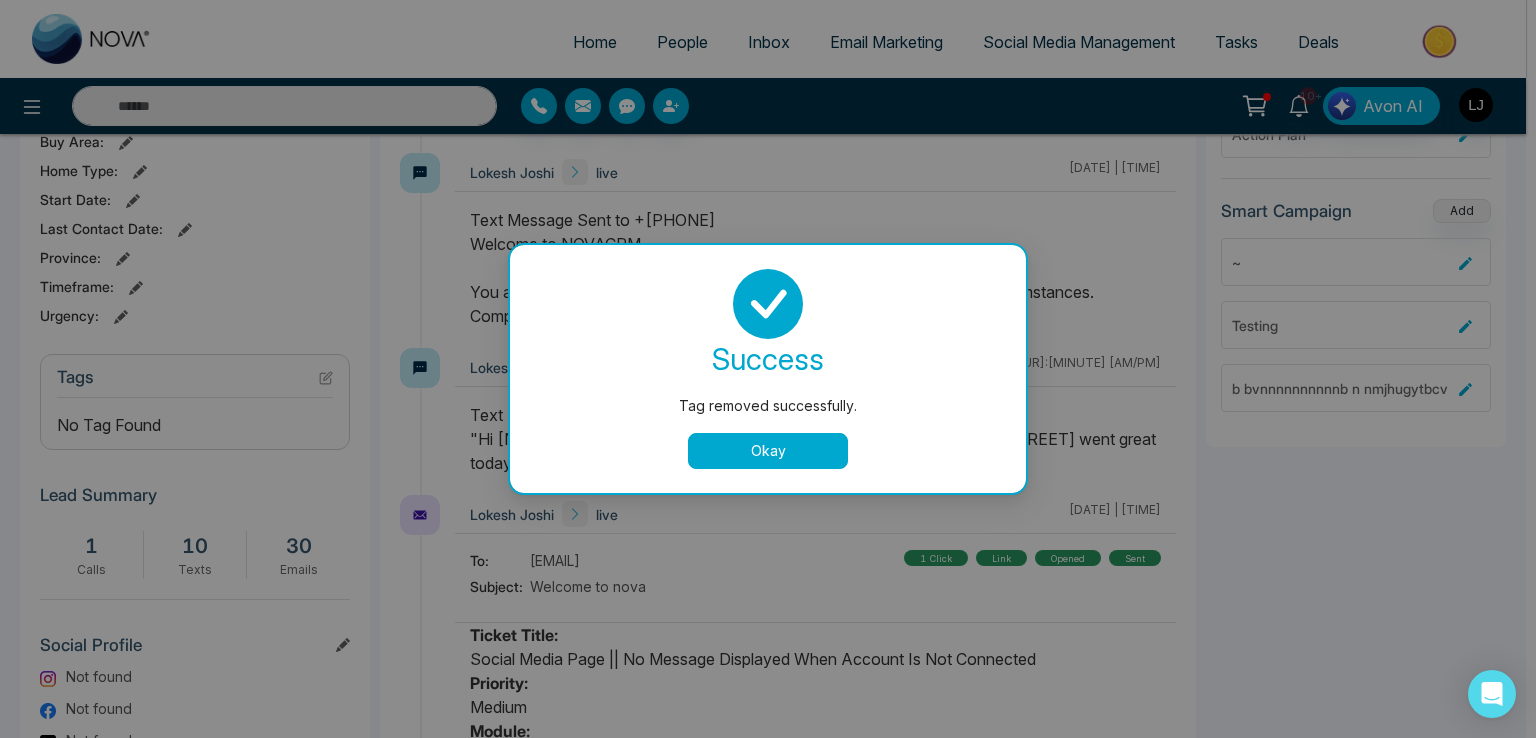 click on "Tag removed successfully. success Tag removed successfully. Okay" at bounding box center [768, 369] 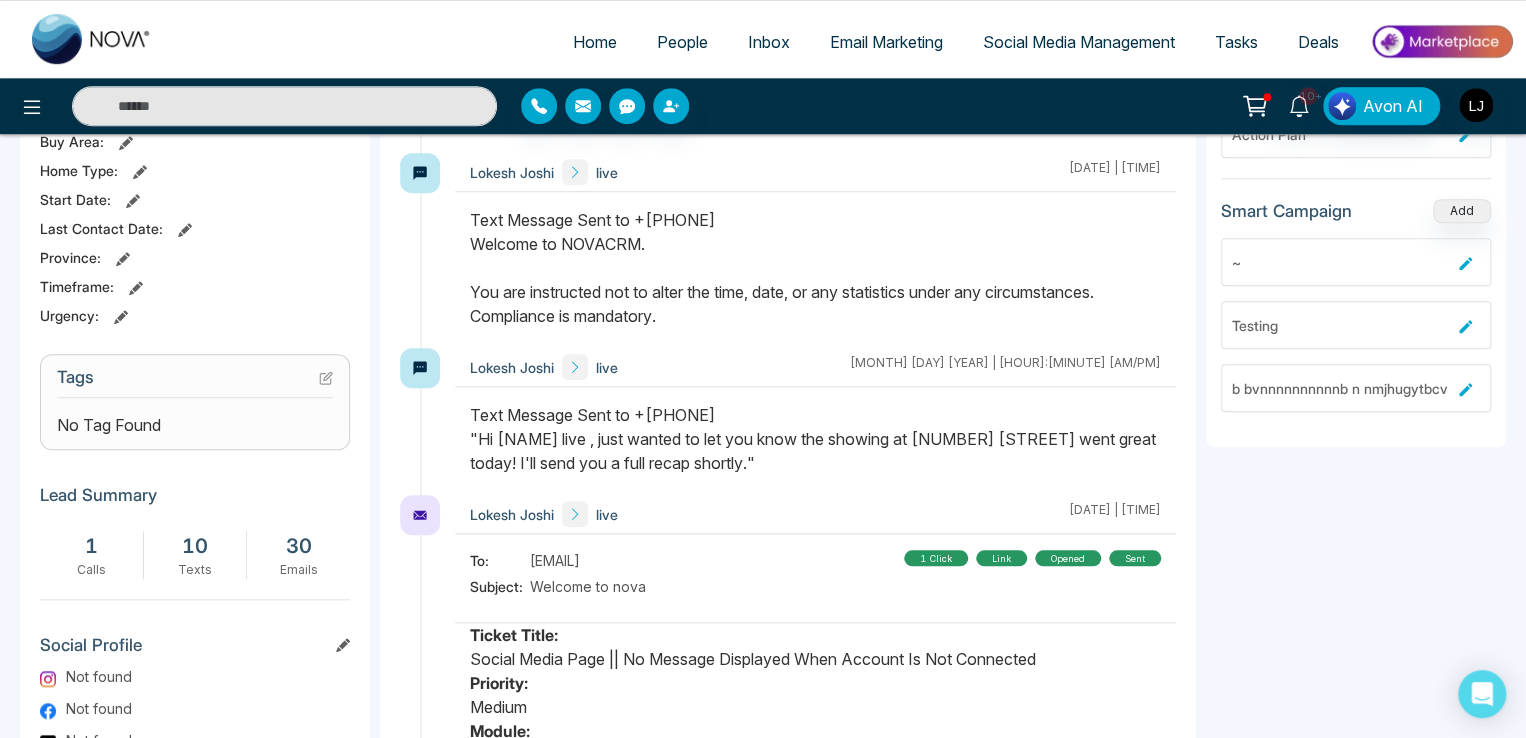 click 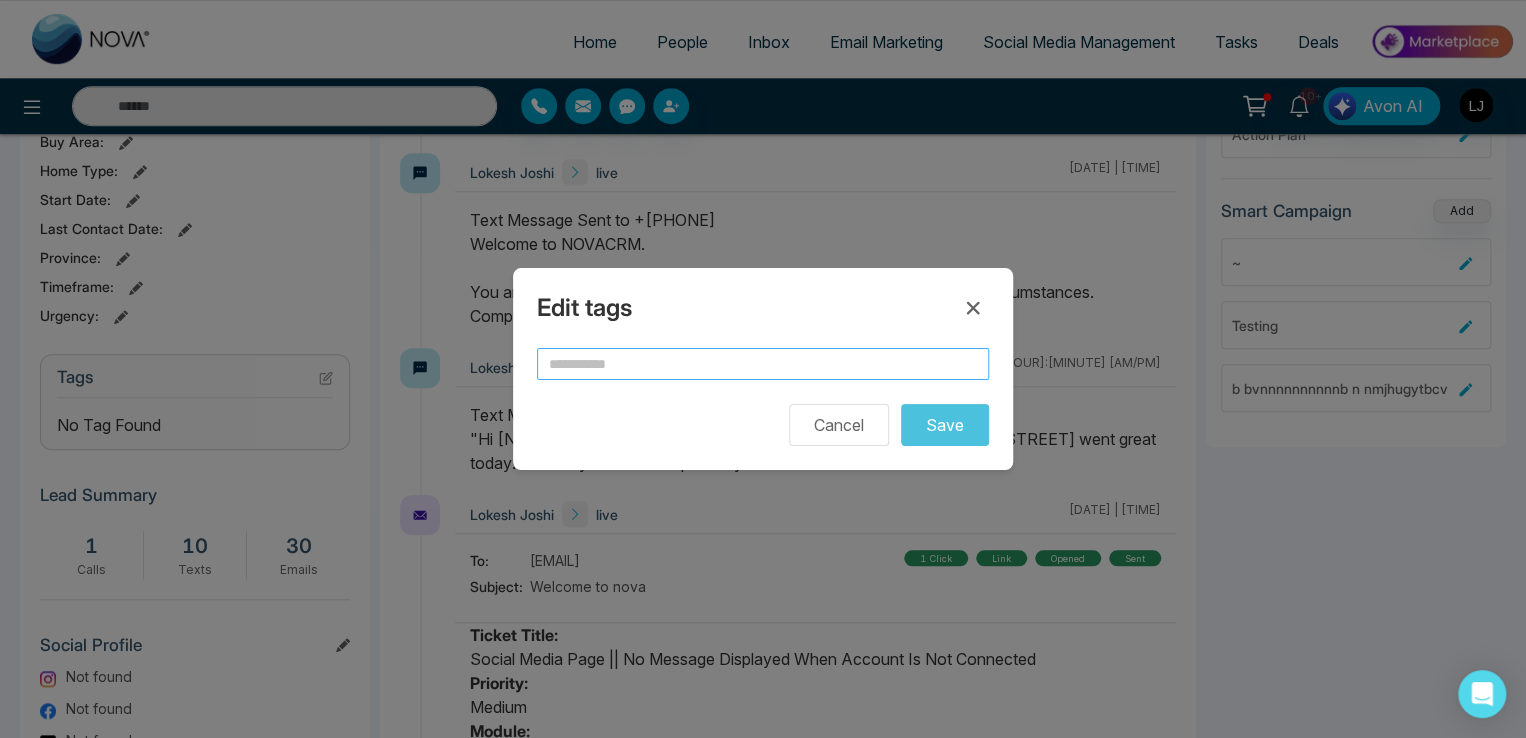 click at bounding box center [763, 364] 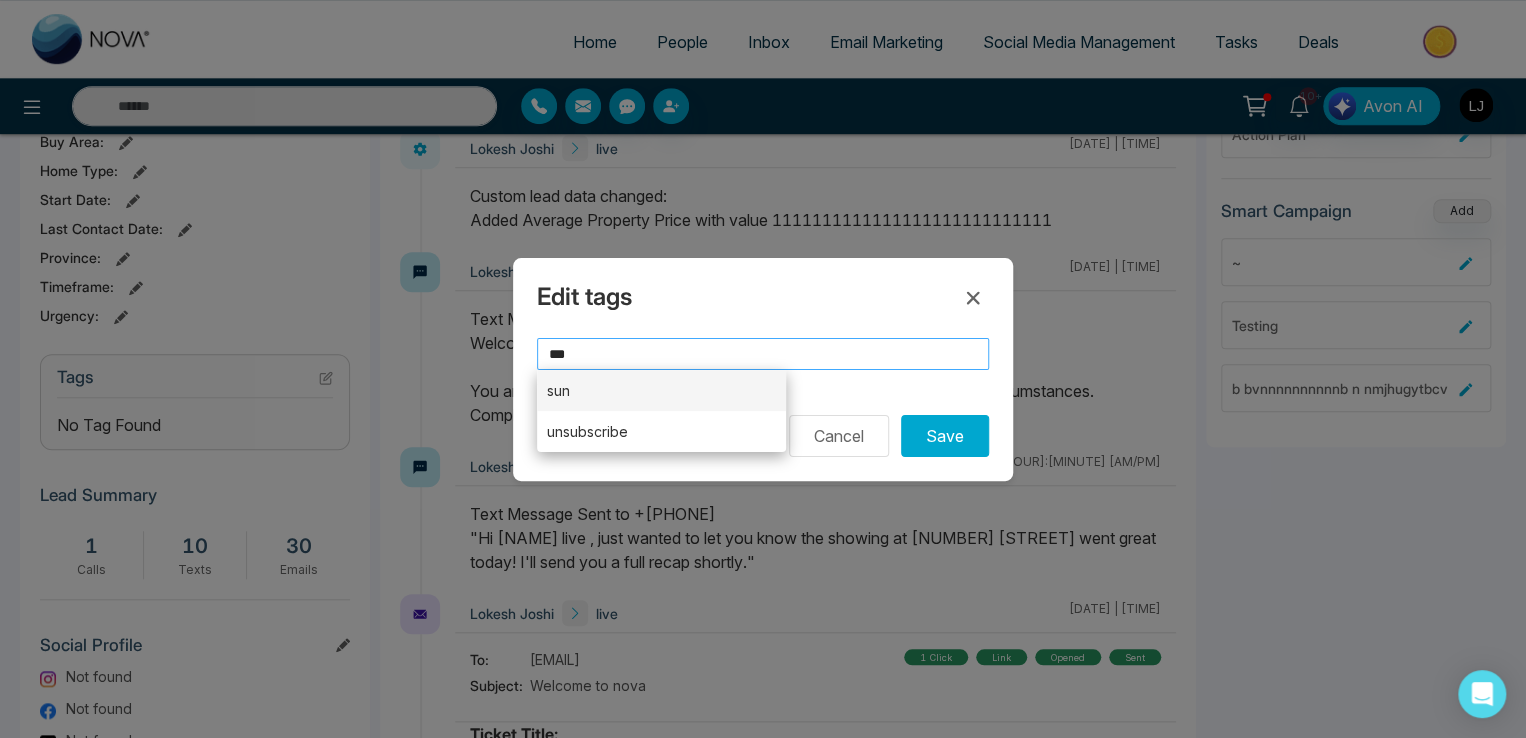 type on "***" 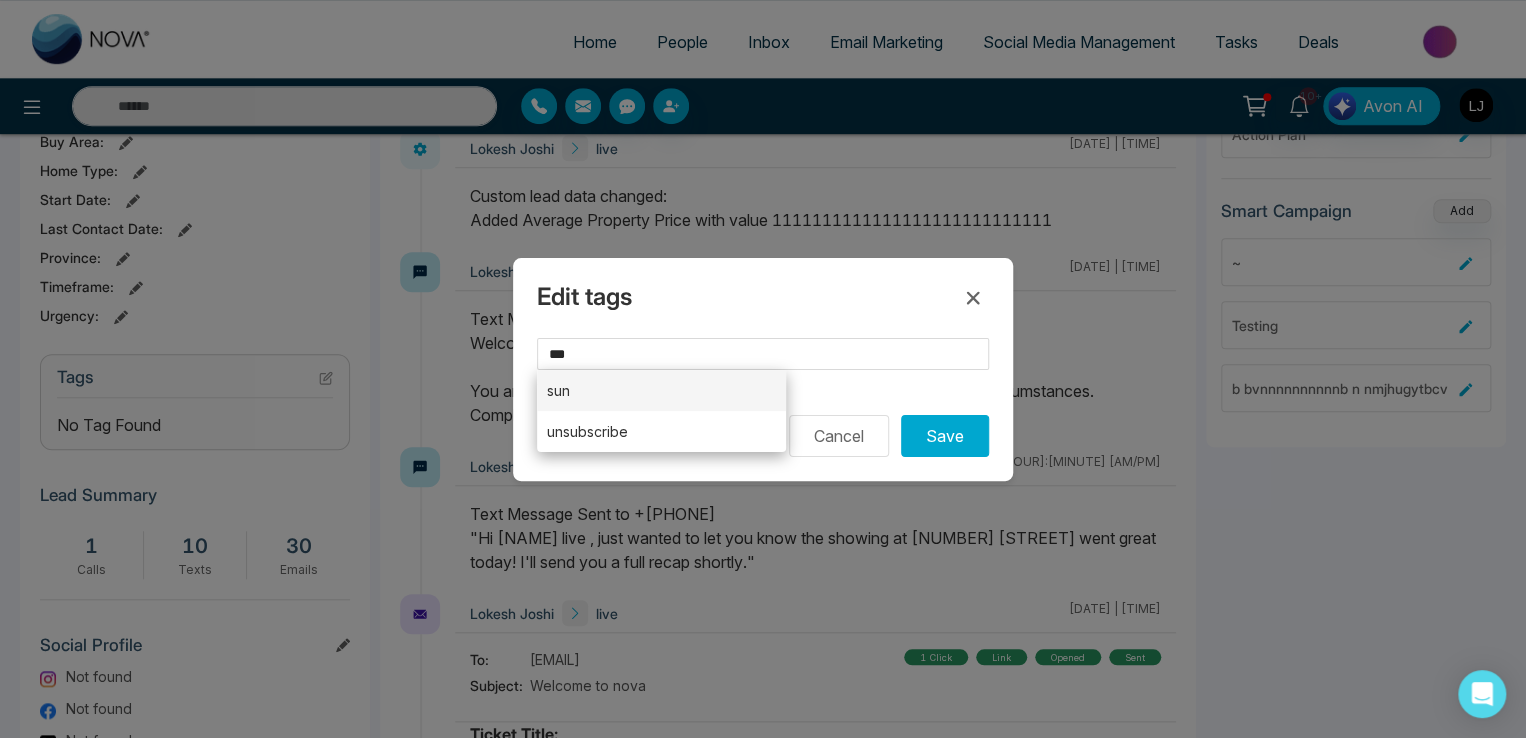 click on "sun" at bounding box center (661, 390) 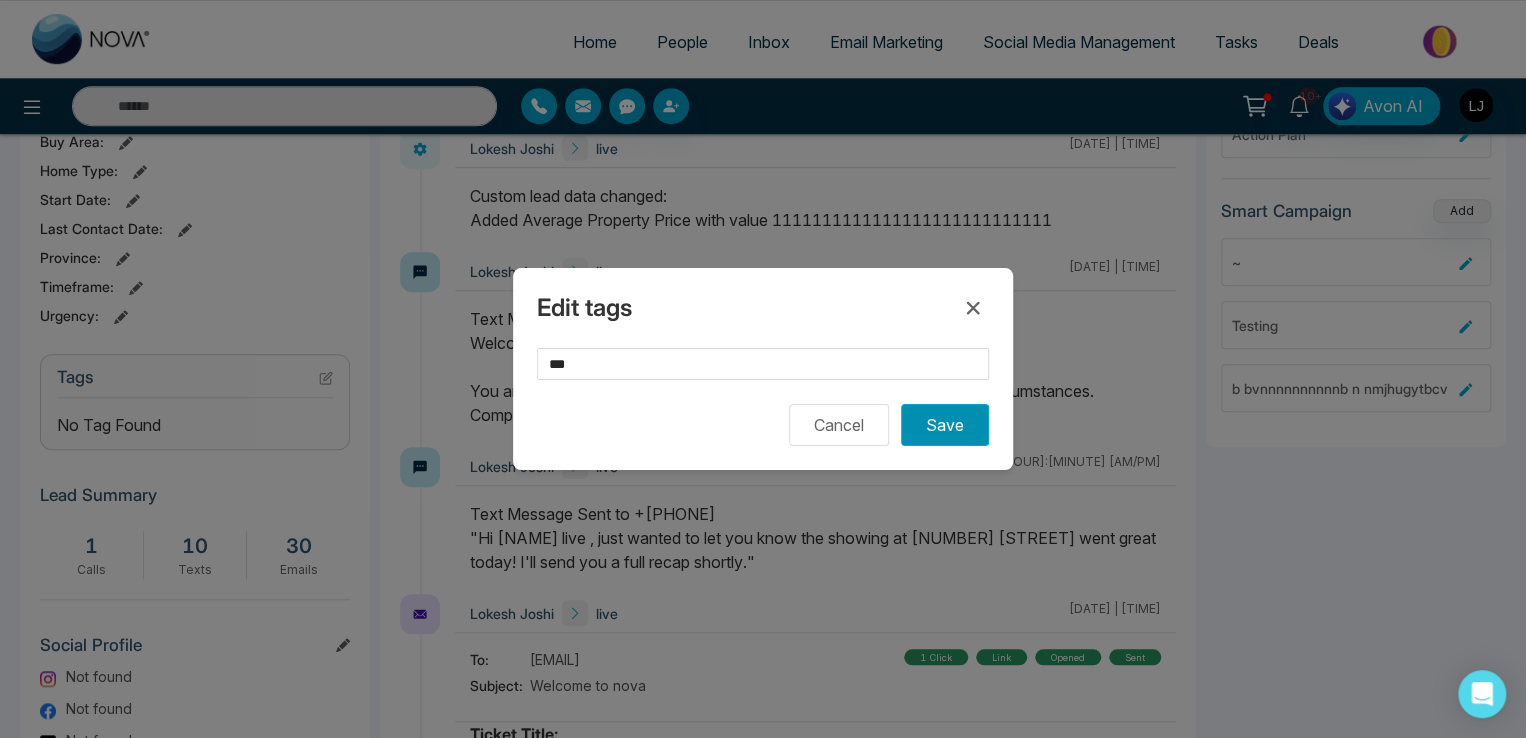 click on "Save" at bounding box center (945, 425) 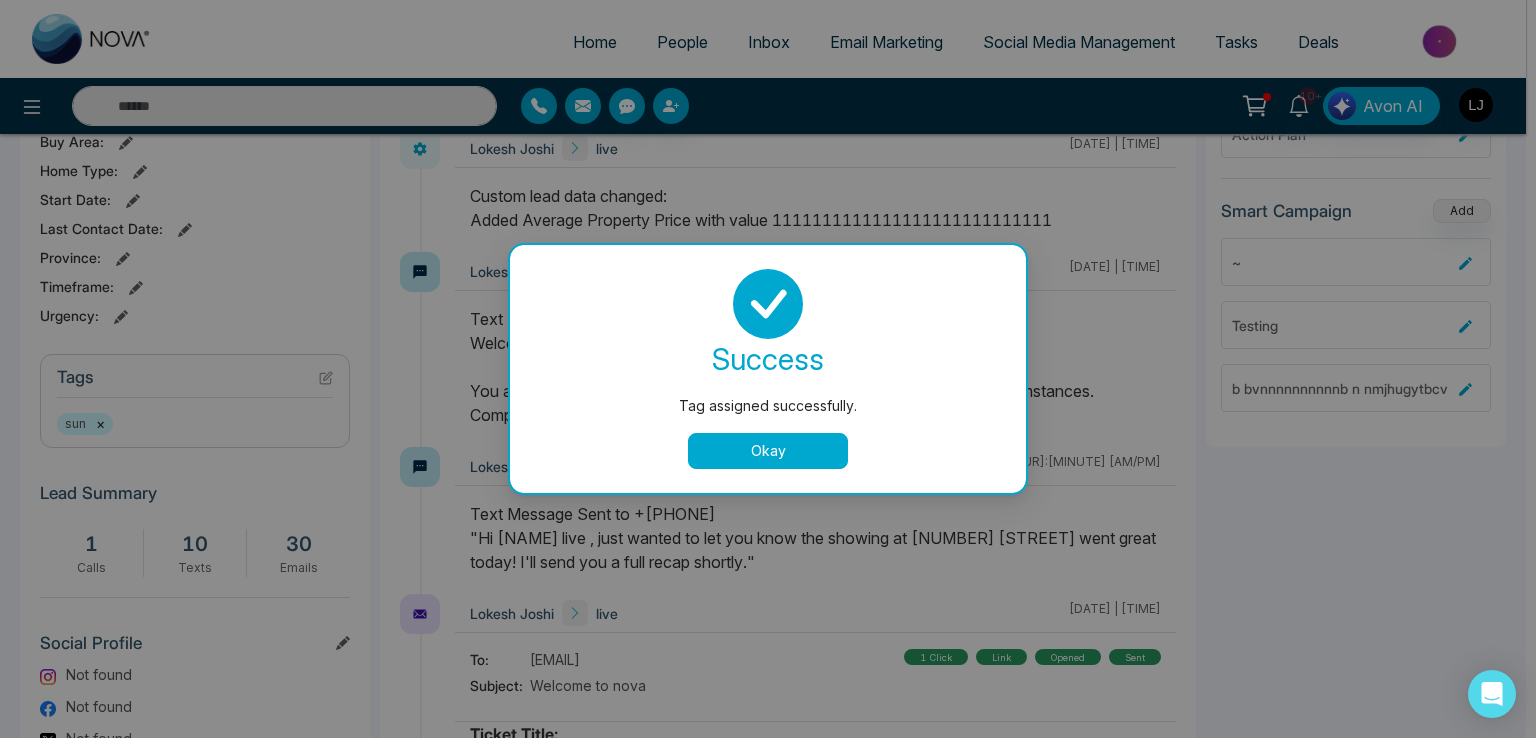 click on "Okay" at bounding box center (768, 451) 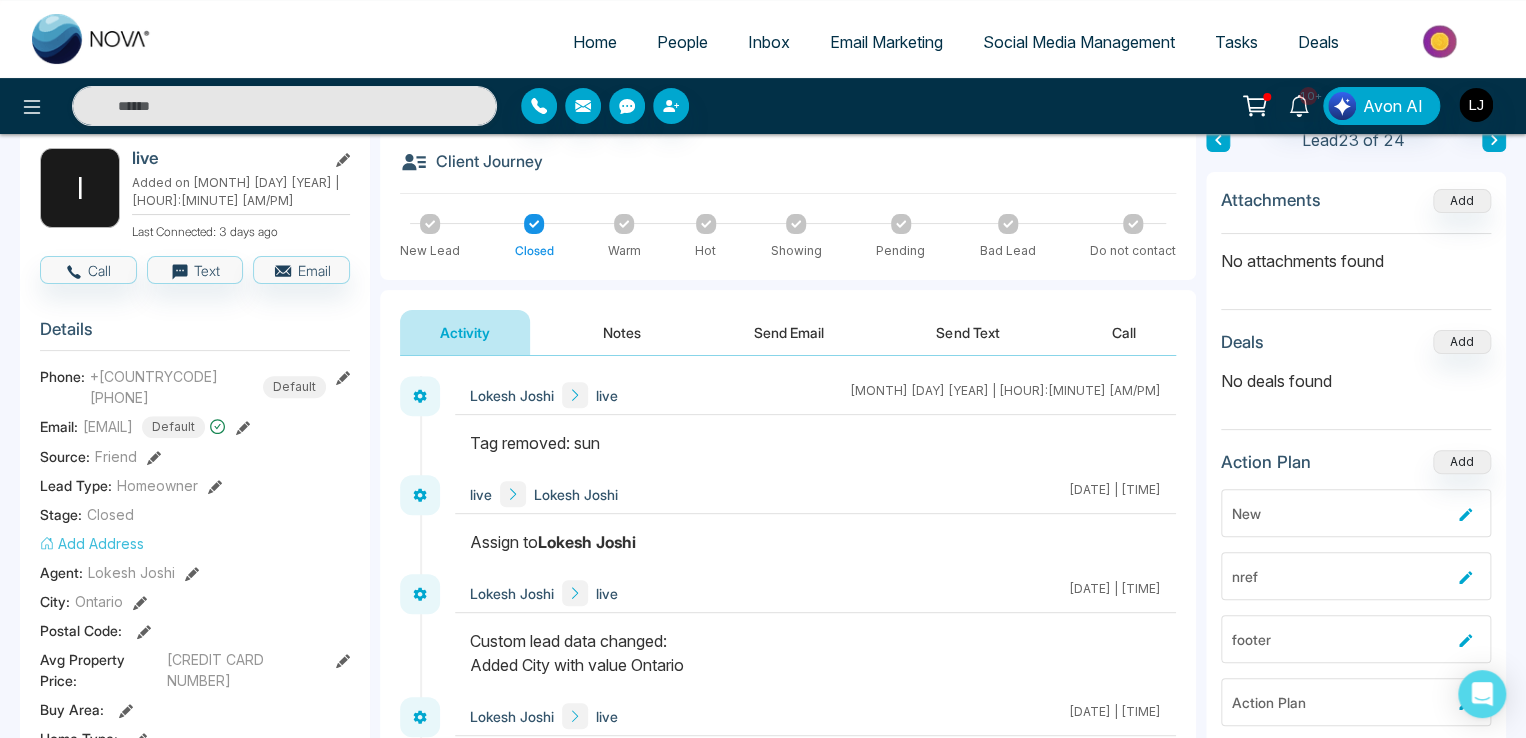 scroll, scrollTop: 200, scrollLeft: 0, axis: vertical 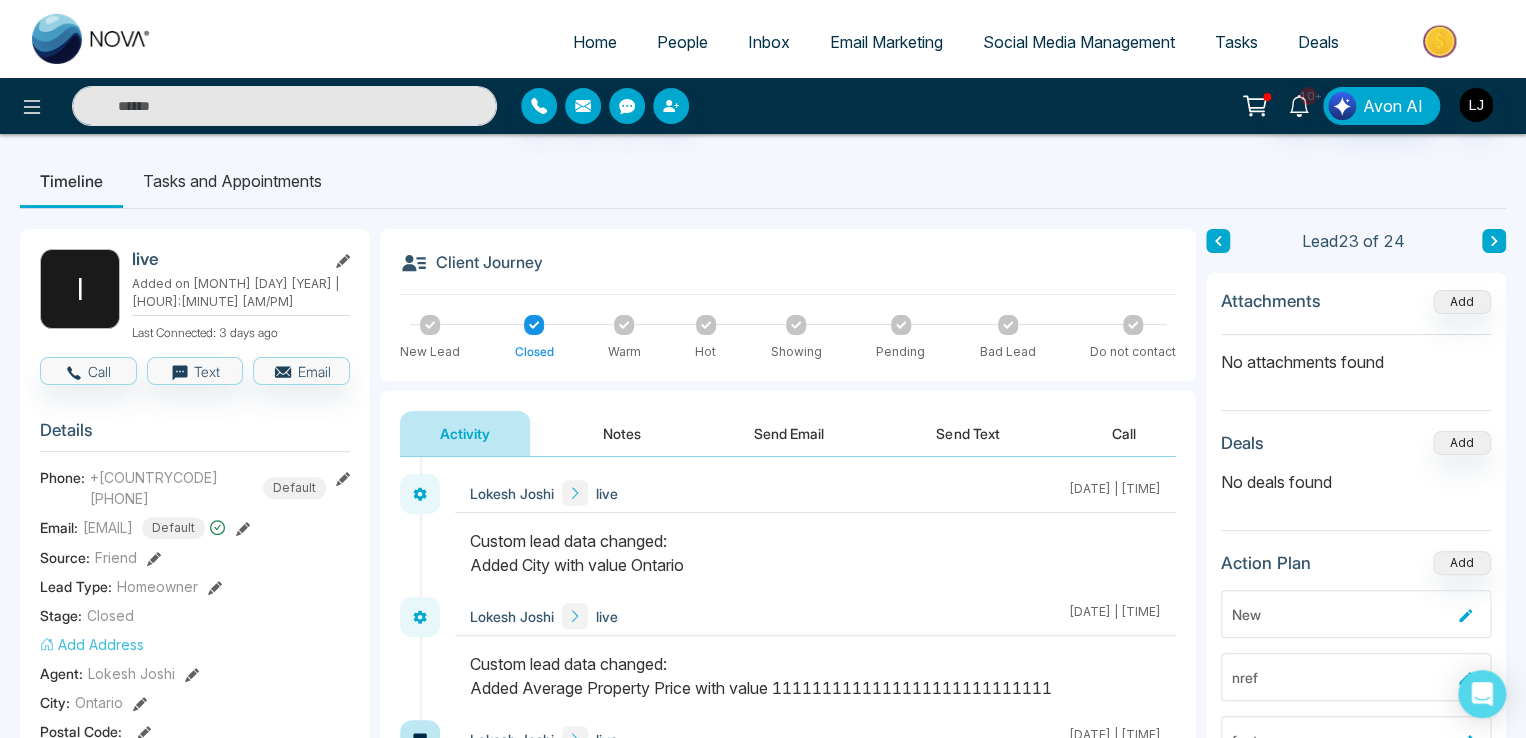 click on "People" at bounding box center [682, 42] 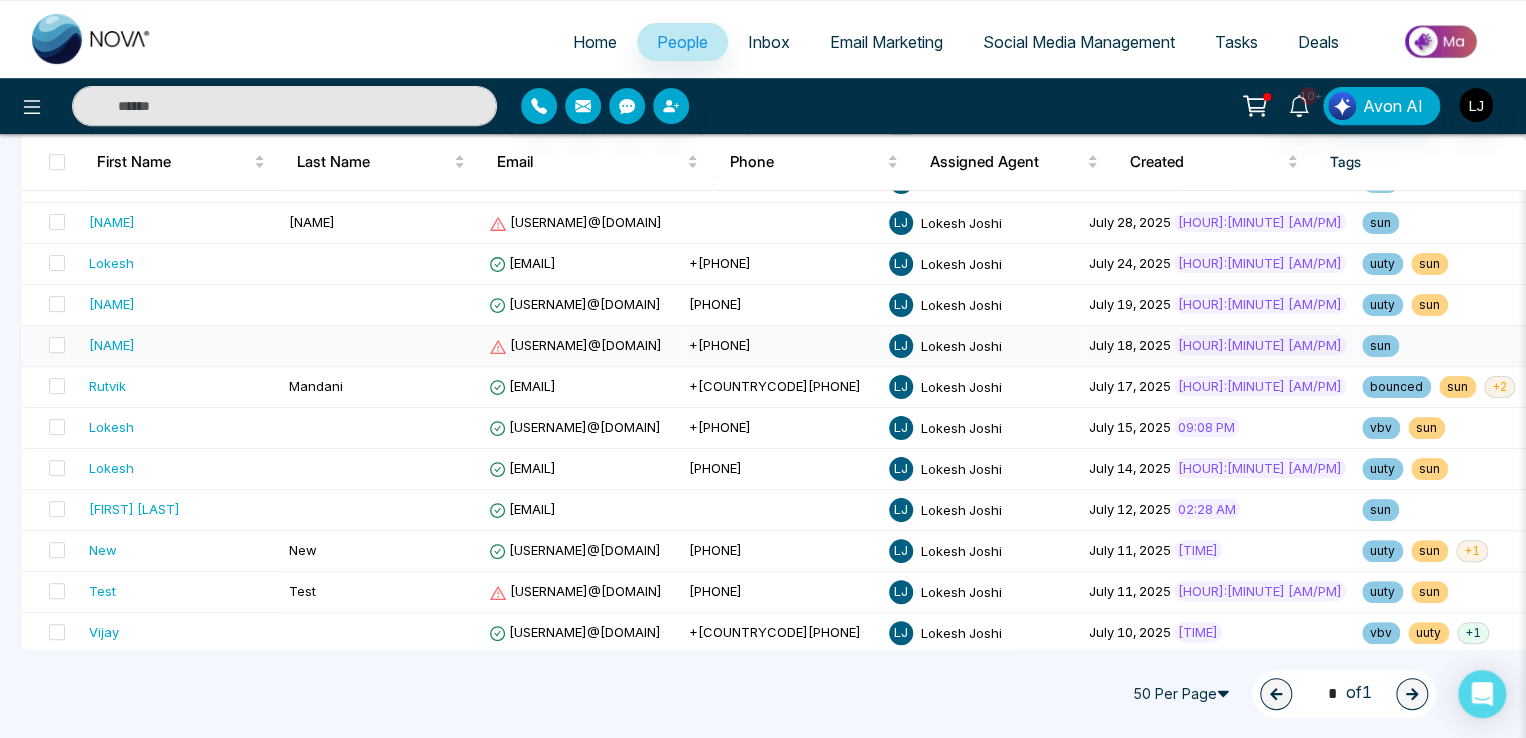 scroll, scrollTop: 400, scrollLeft: 0, axis: vertical 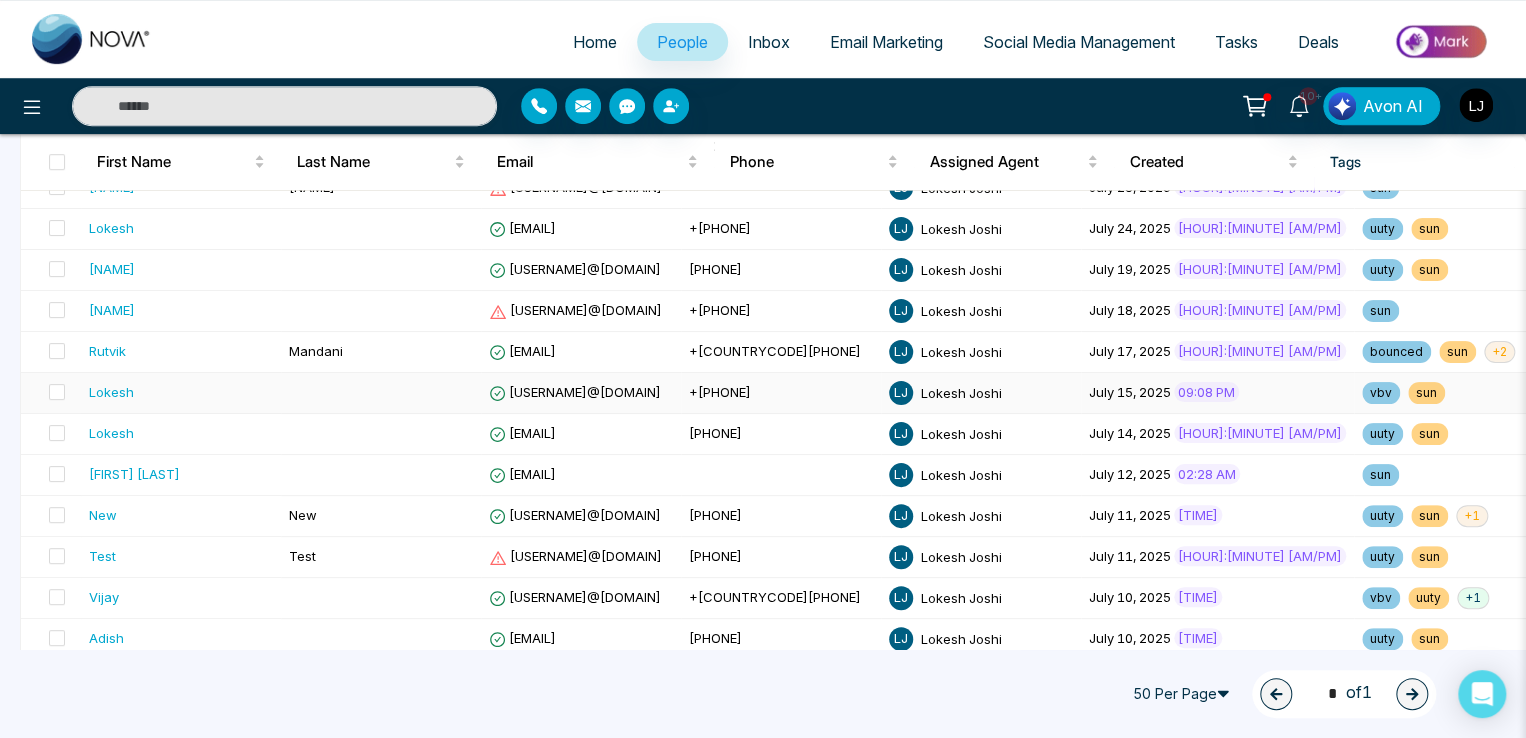 click on "+[PHONE]" at bounding box center (720, 392) 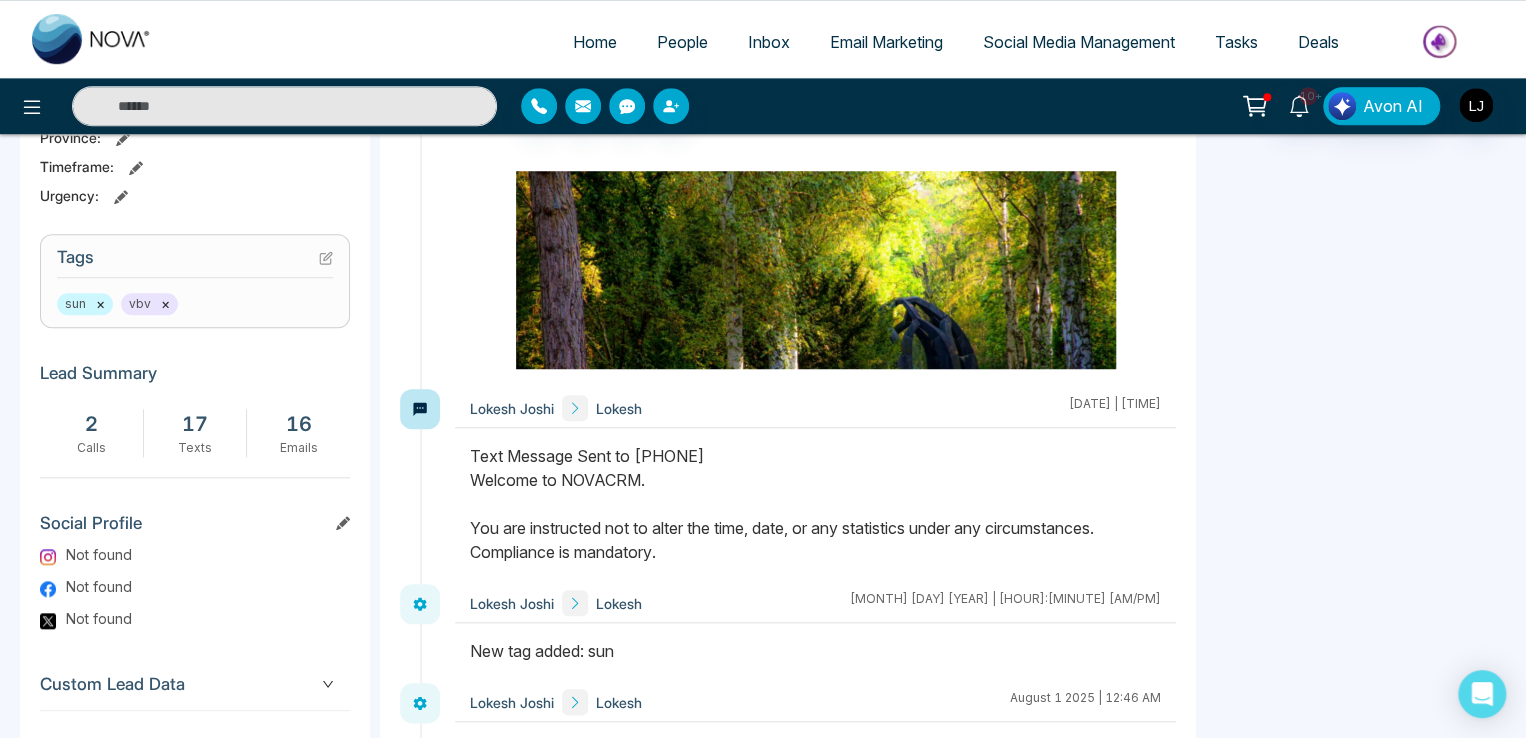 scroll, scrollTop: 769, scrollLeft: 0, axis: vertical 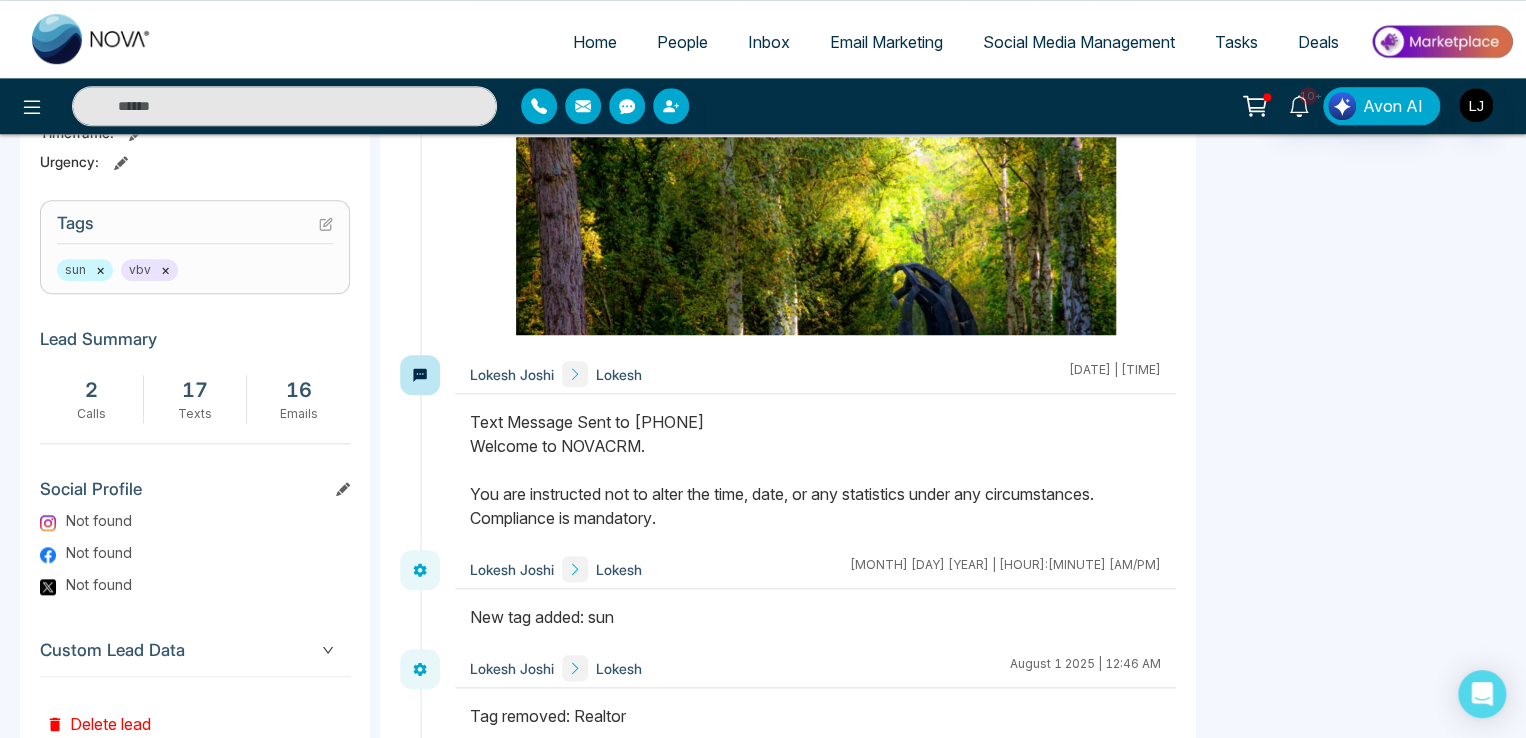 click on "sun x" at bounding box center [85, 270] 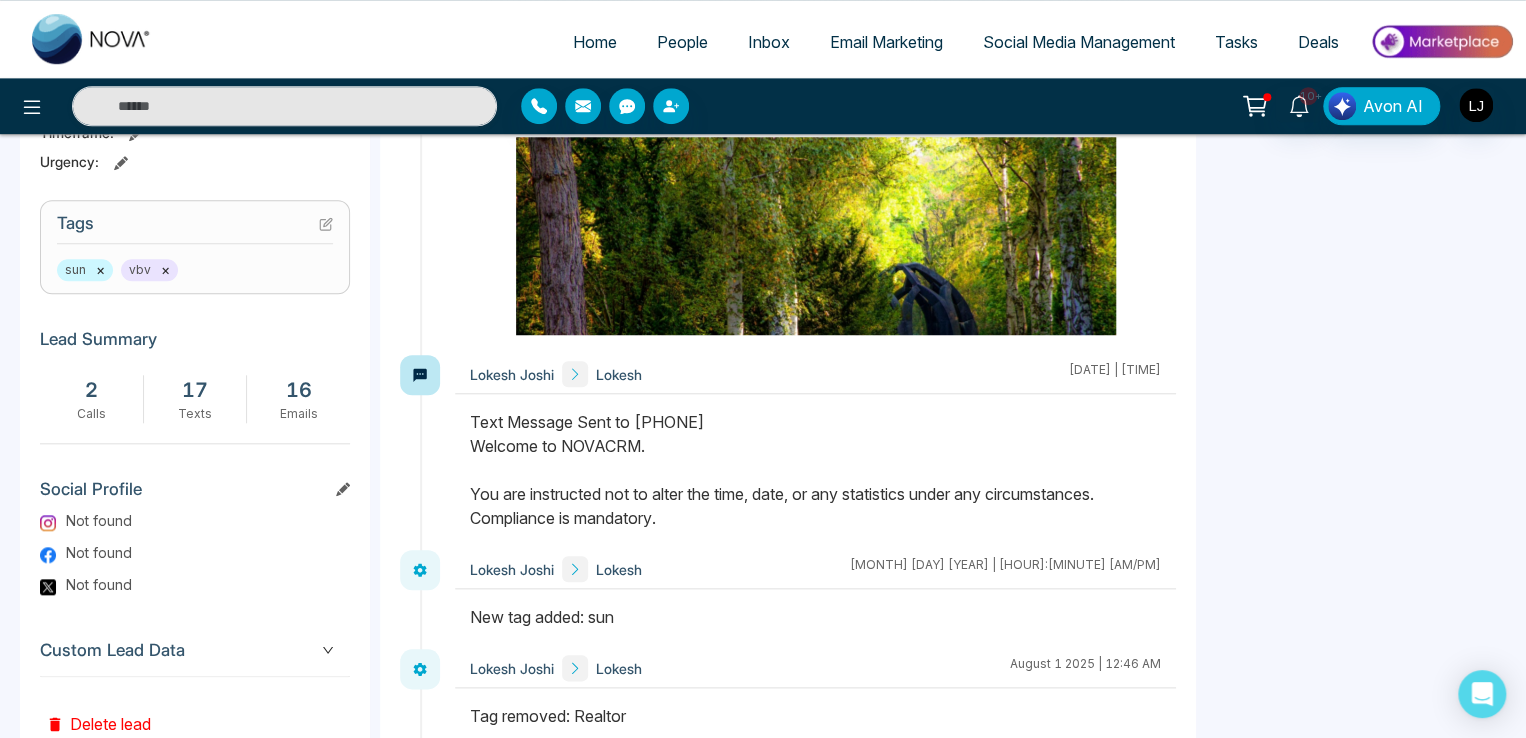 click on "×" at bounding box center [100, 270] 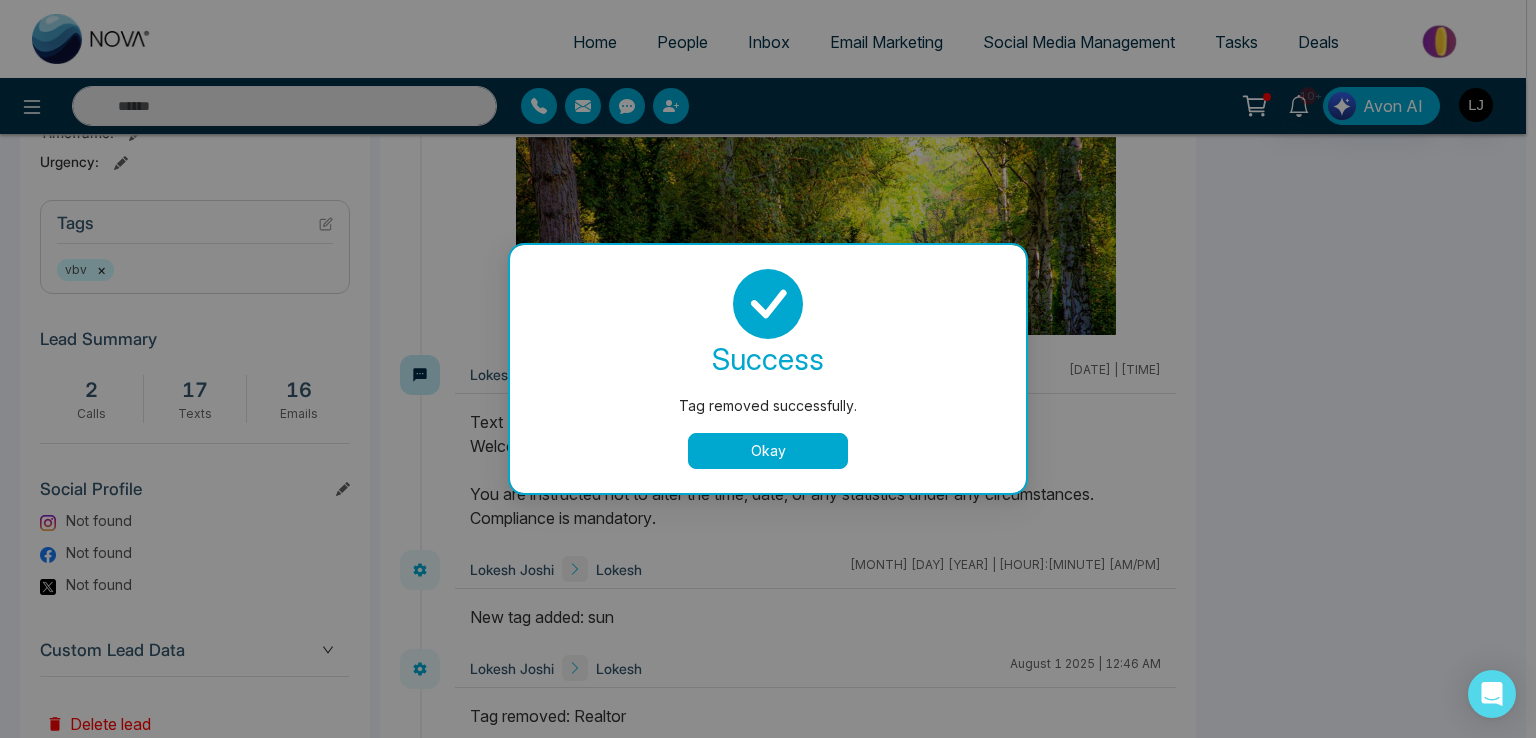 click on "Tag removed successfully. success Tag removed successfully. Okay" at bounding box center (768, 369) 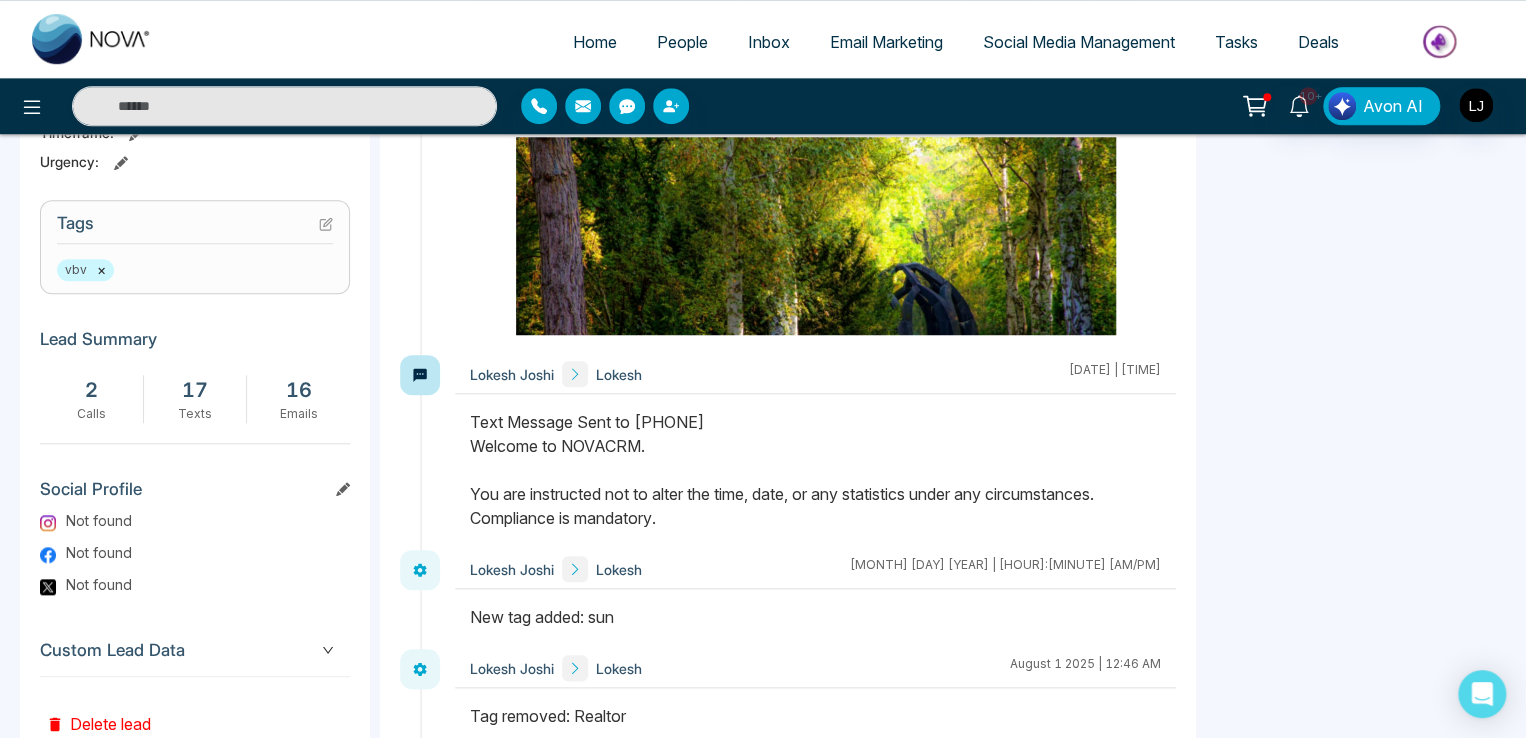 click on "People" at bounding box center [682, 42] 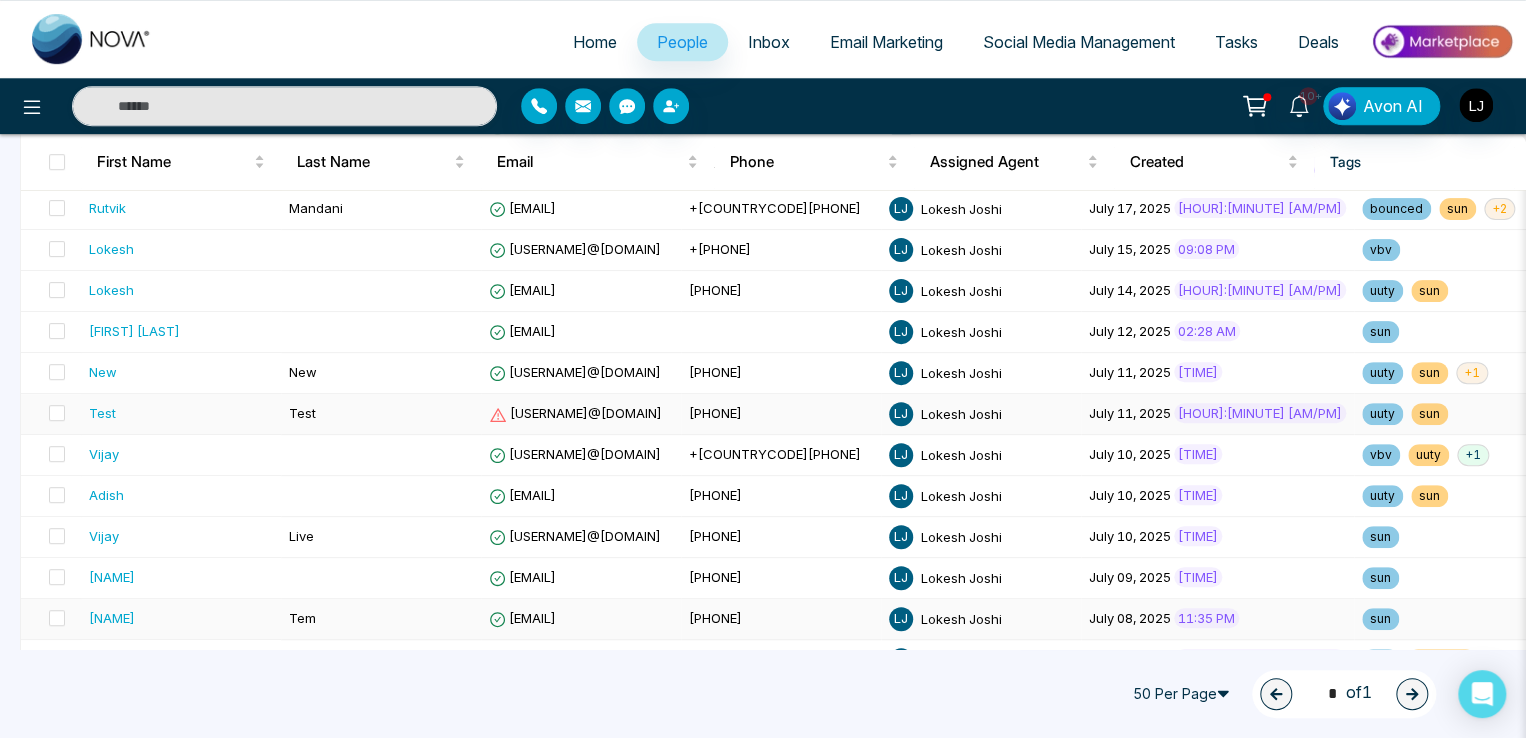 scroll, scrollTop: 443, scrollLeft: 0, axis: vertical 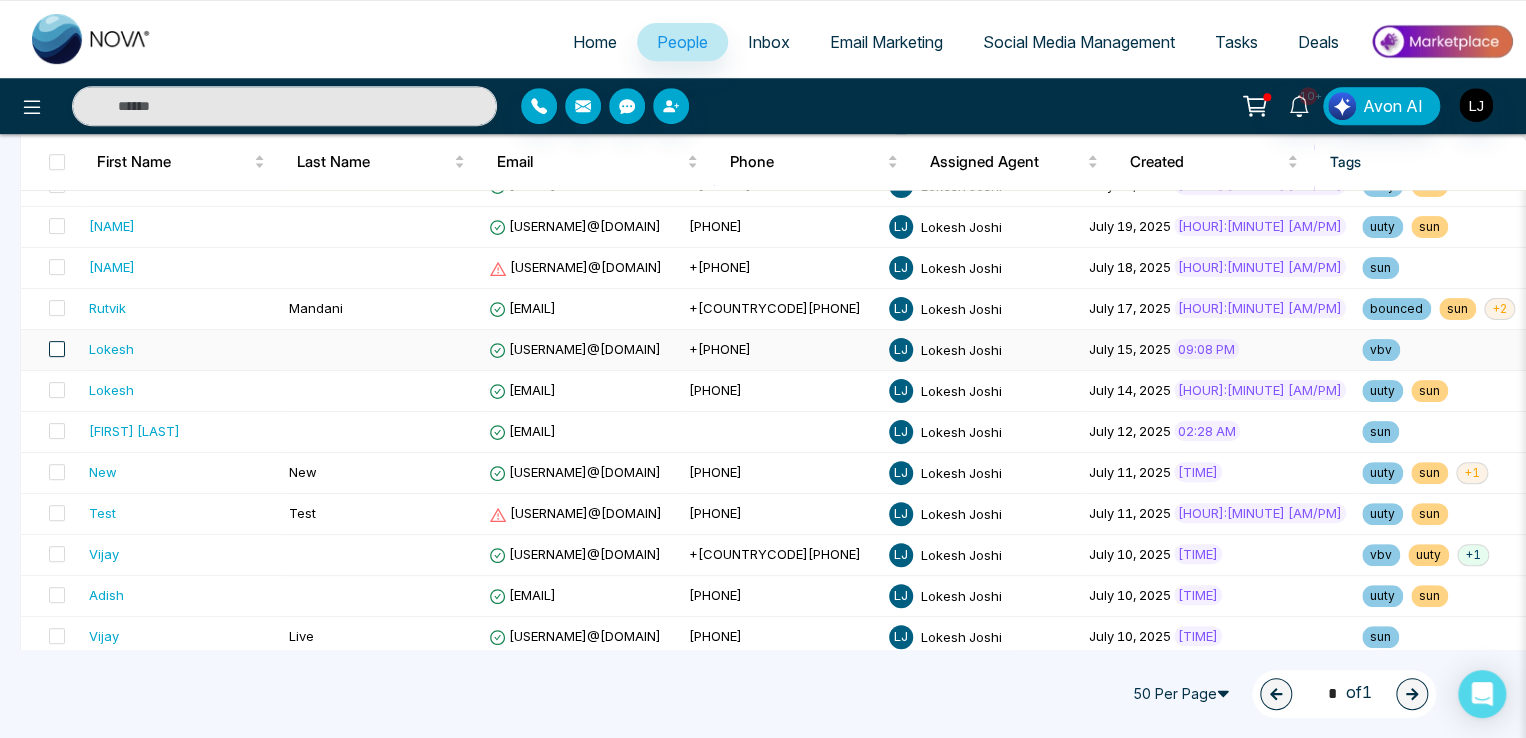 click at bounding box center [57, 349] 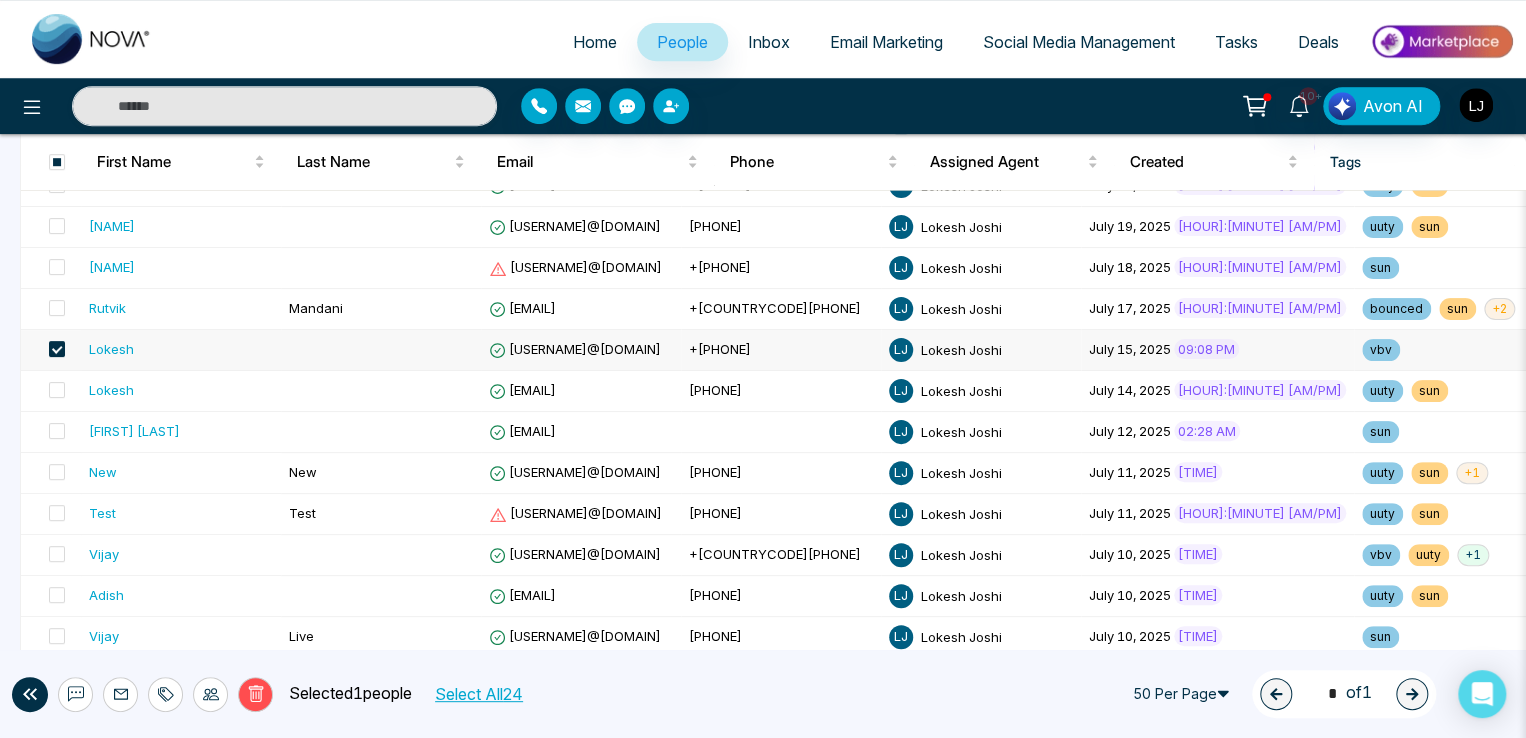 click 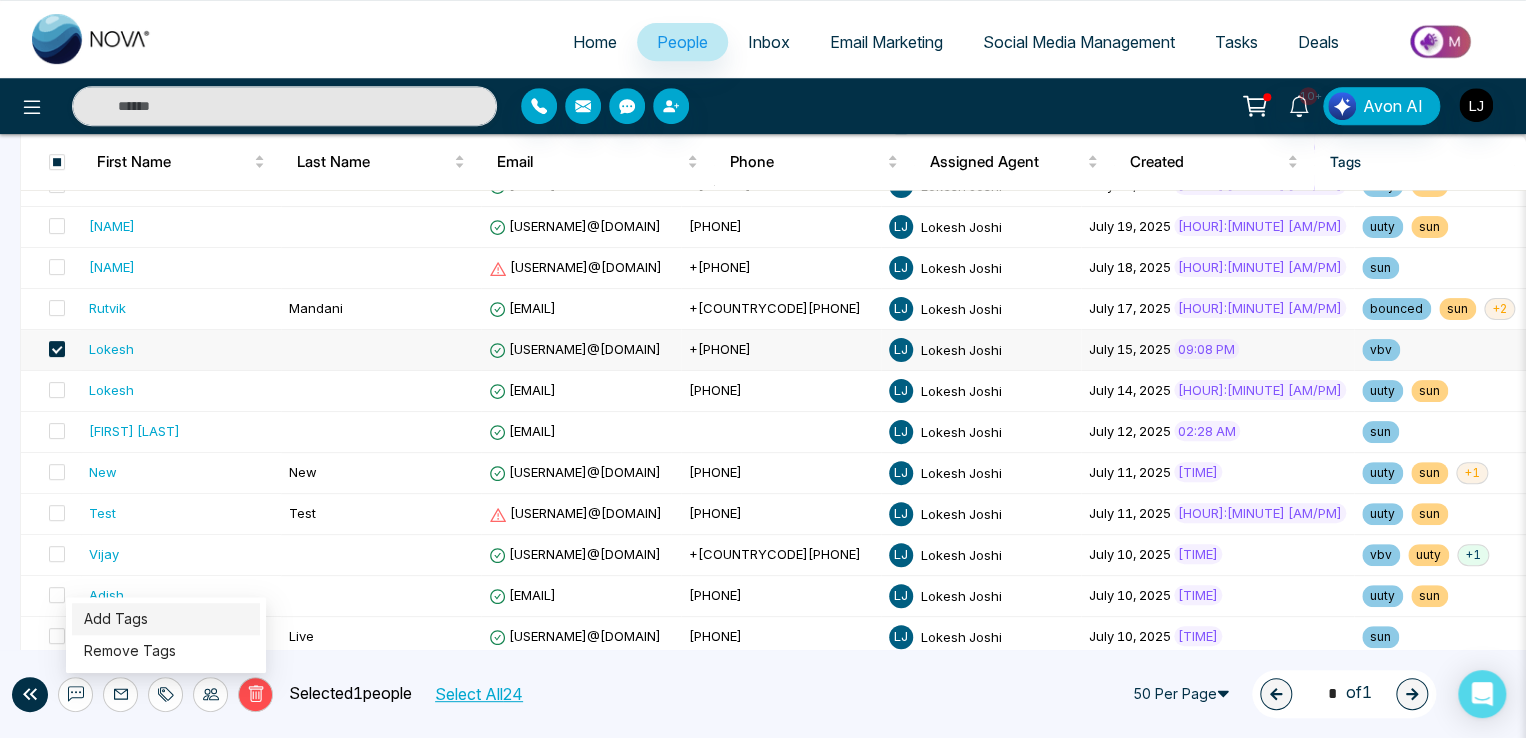 click on "Add Tags" at bounding box center [116, 618] 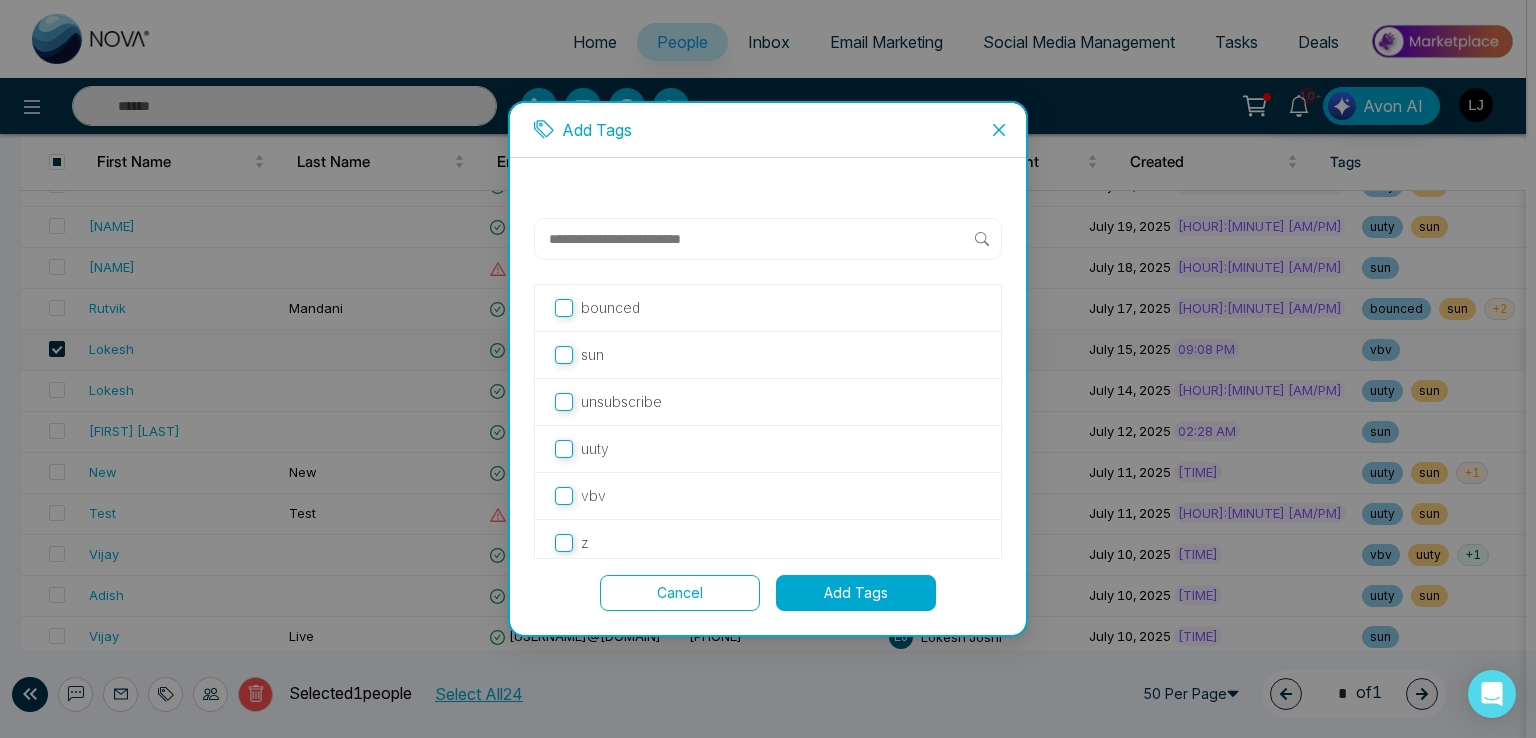 click on "sun" at bounding box center (768, 355) 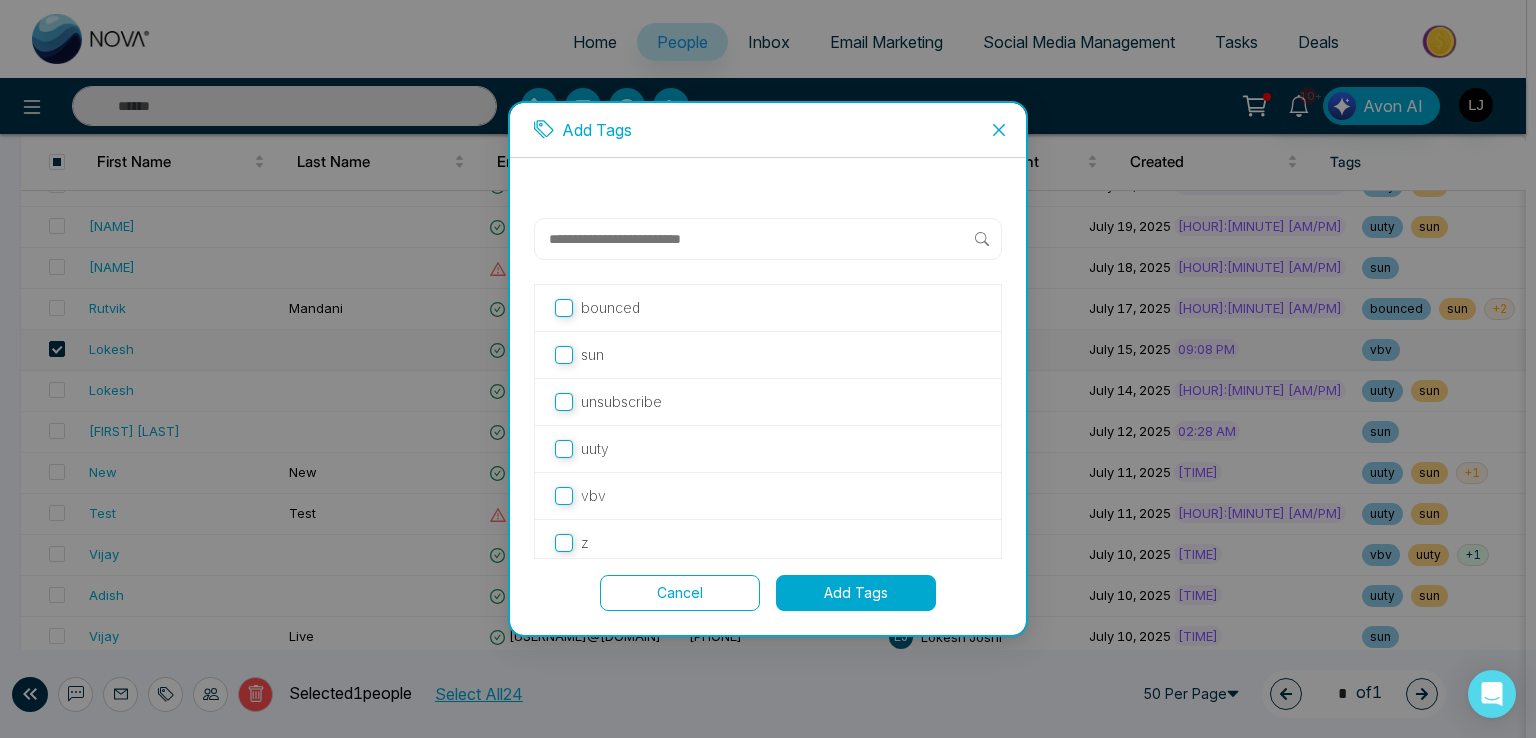 click on "Add Tags" at bounding box center (856, 593) 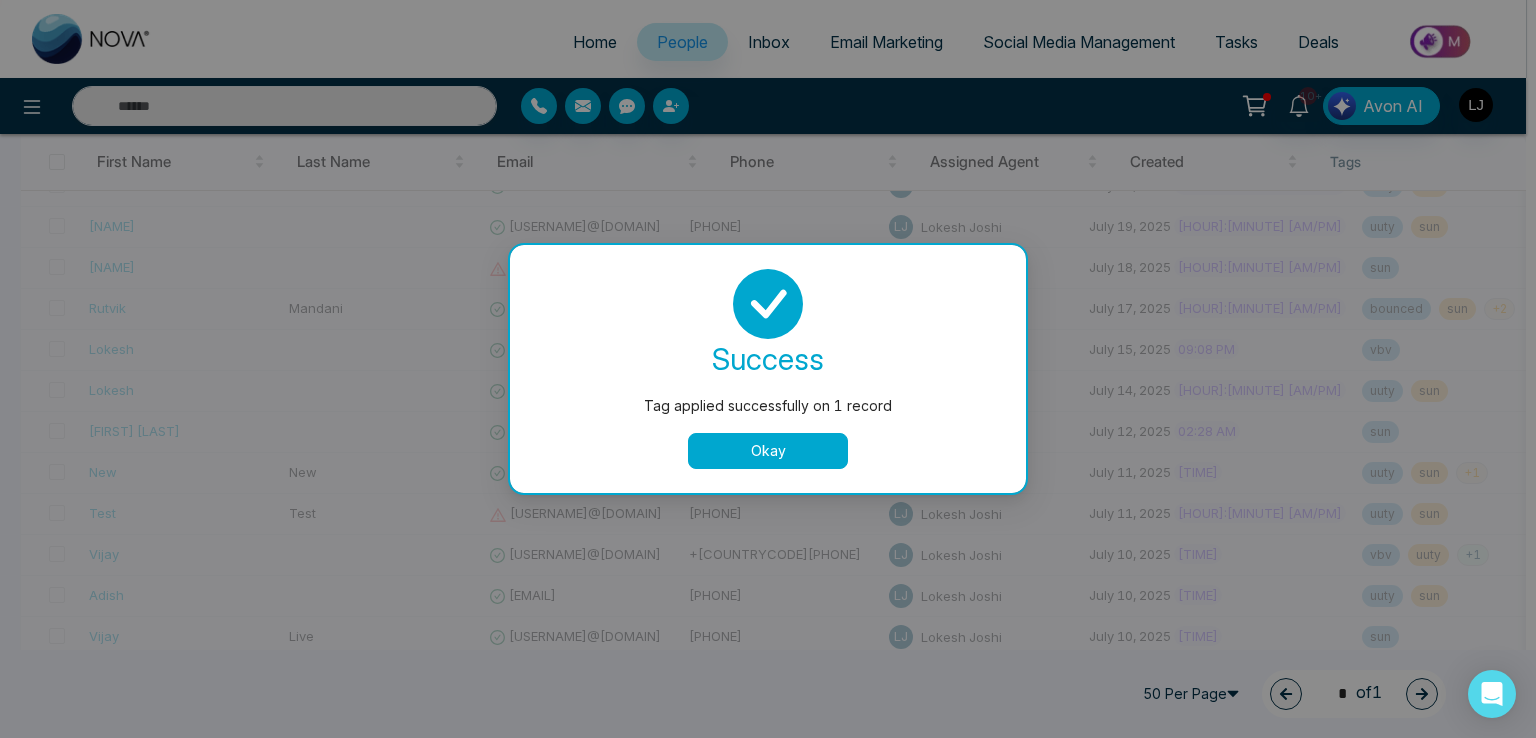 click on "Okay" at bounding box center (768, 451) 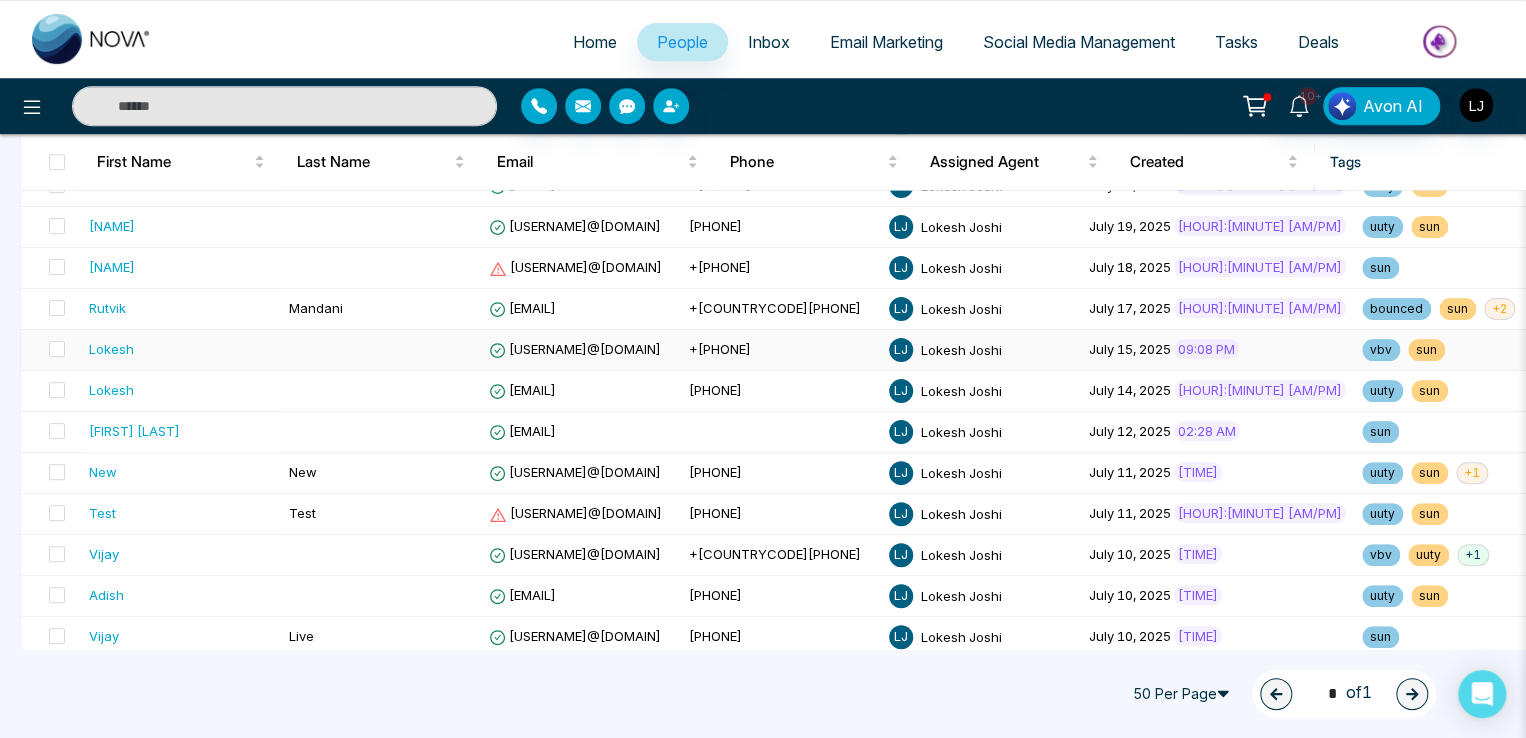 click on "[USERNAME]@[DOMAIN]" at bounding box center (575, 349) 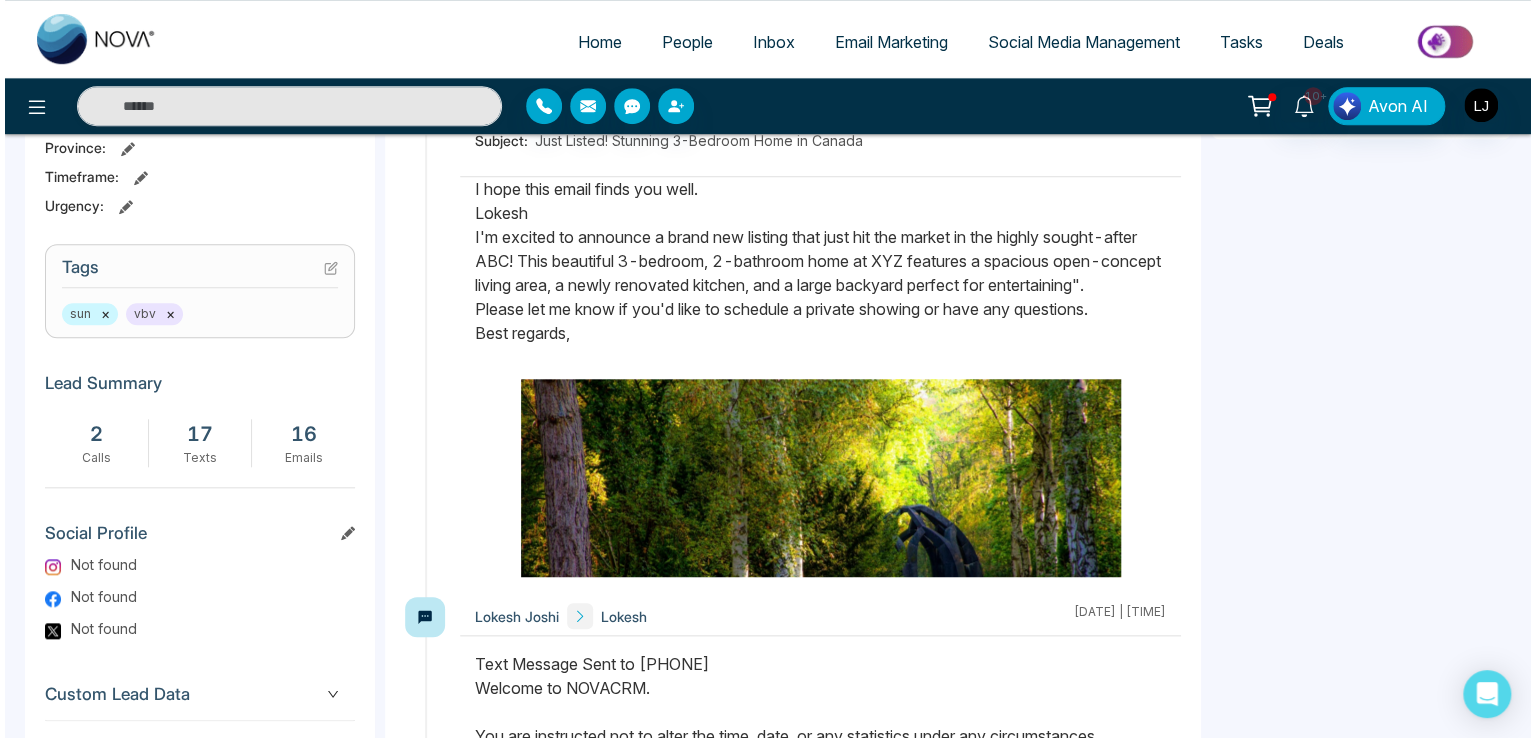 scroll, scrollTop: 800, scrollLeft: 0, axis: vertical 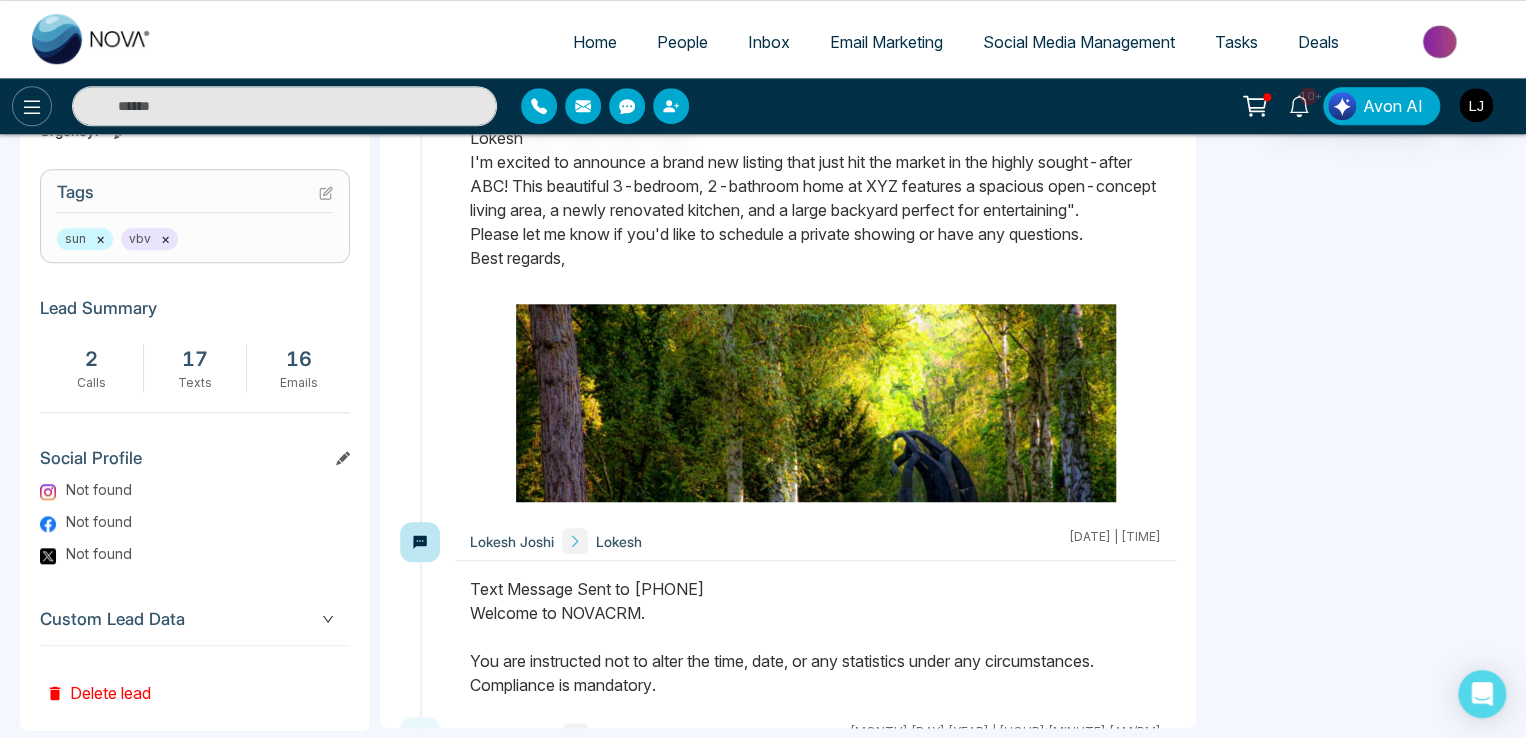 click 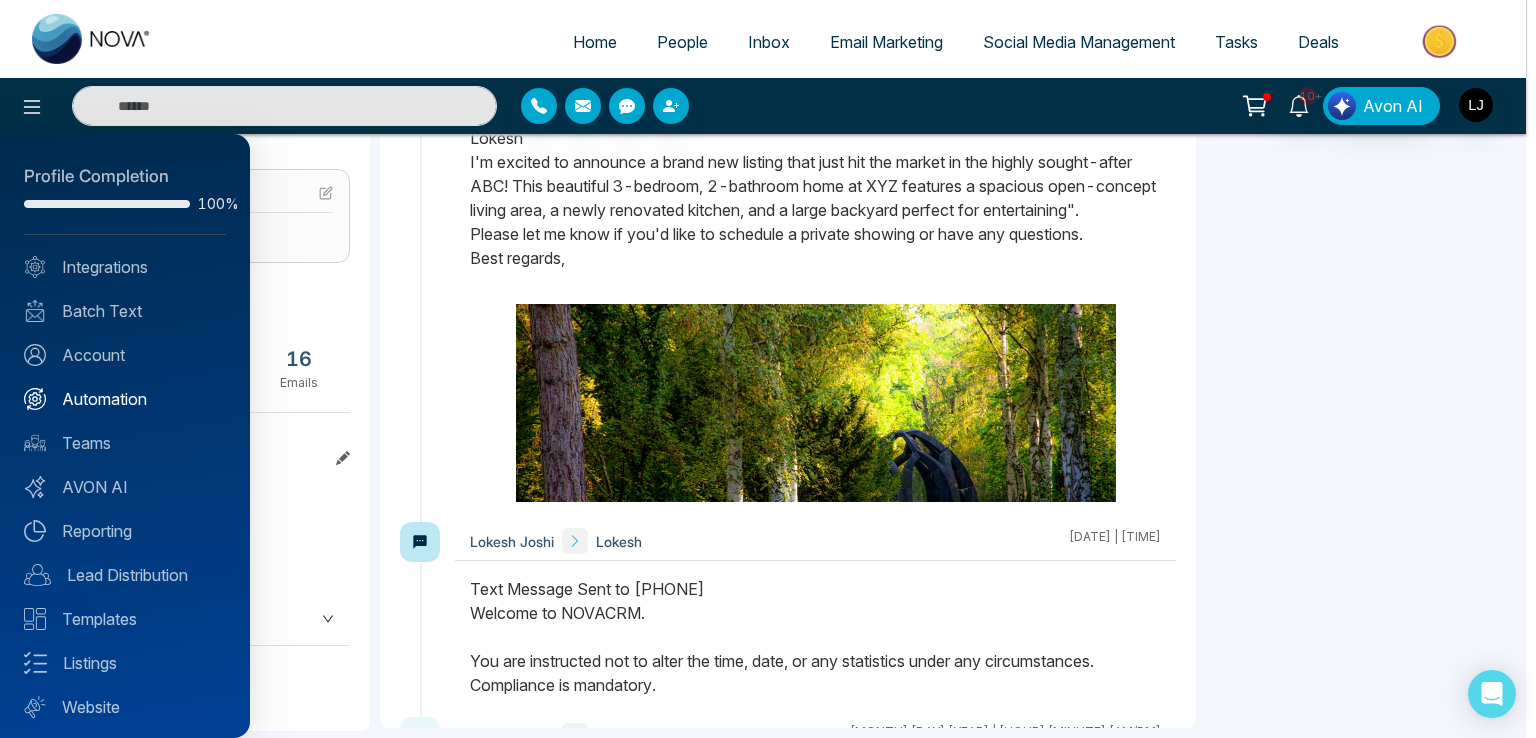 click on "Automation" at bounding box center [125, 399] 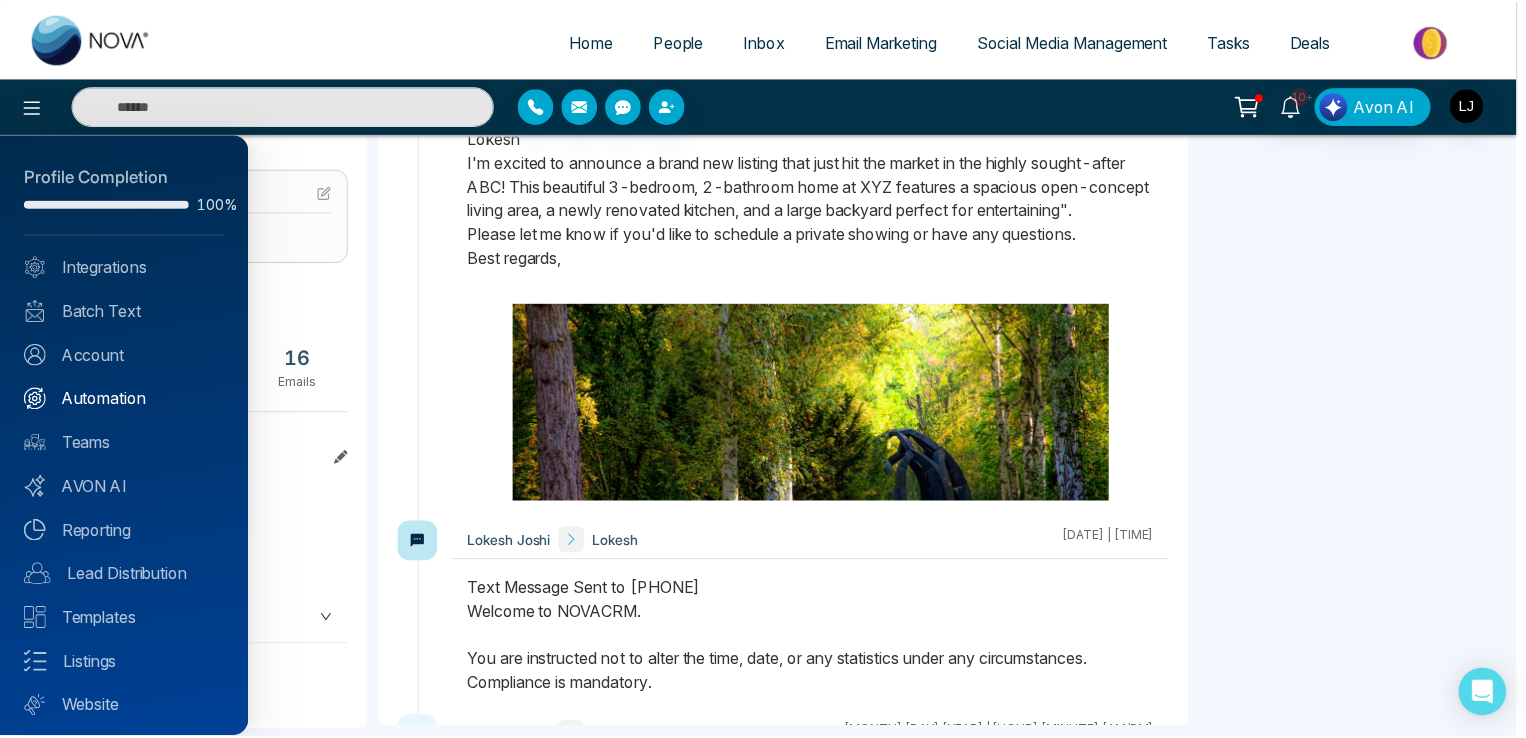 scroll, scrollTop: 0, scrollLeft: 0, axis: both 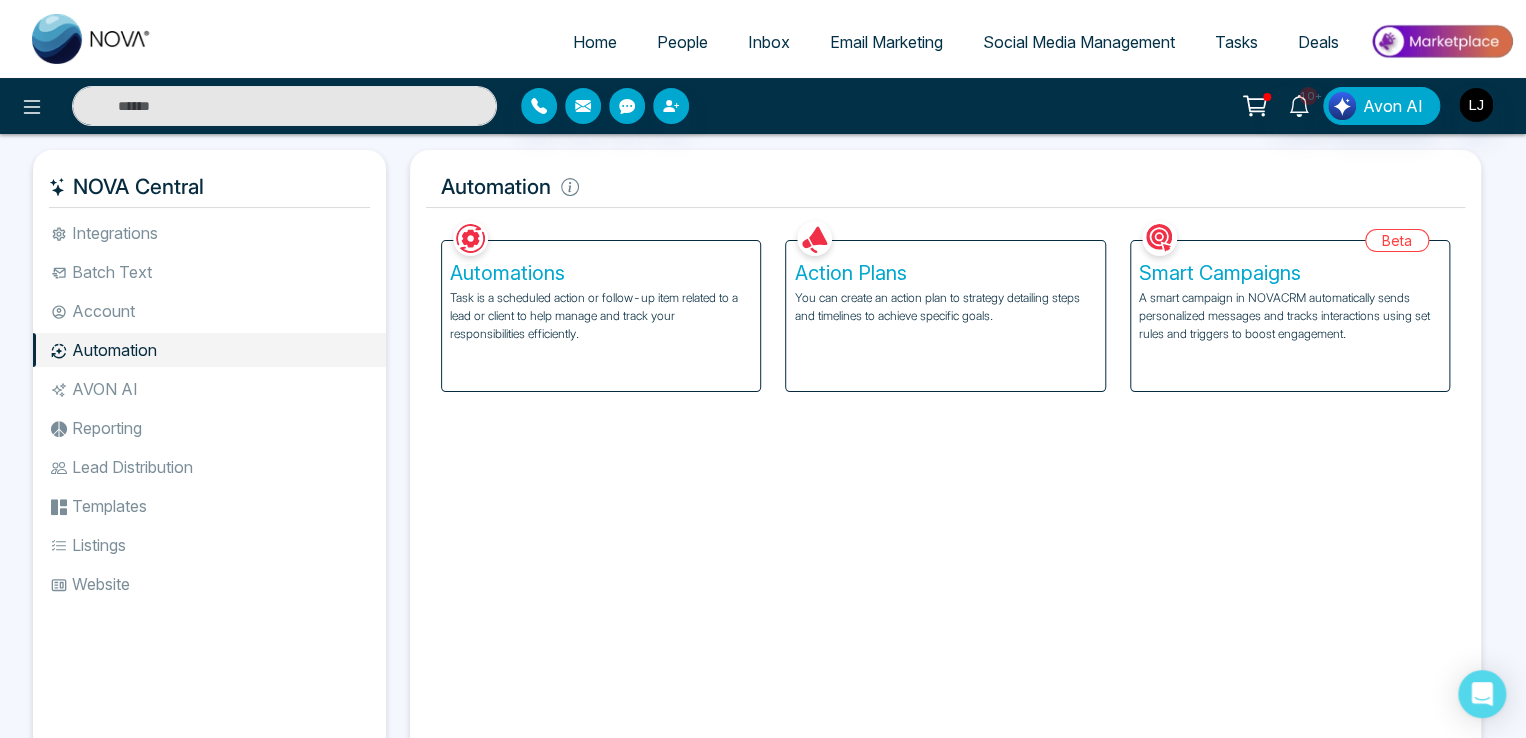 click on "You can create an action plan to strategy detailing steps and timelines to achieve specific goals." at bounding box center (945, 307) 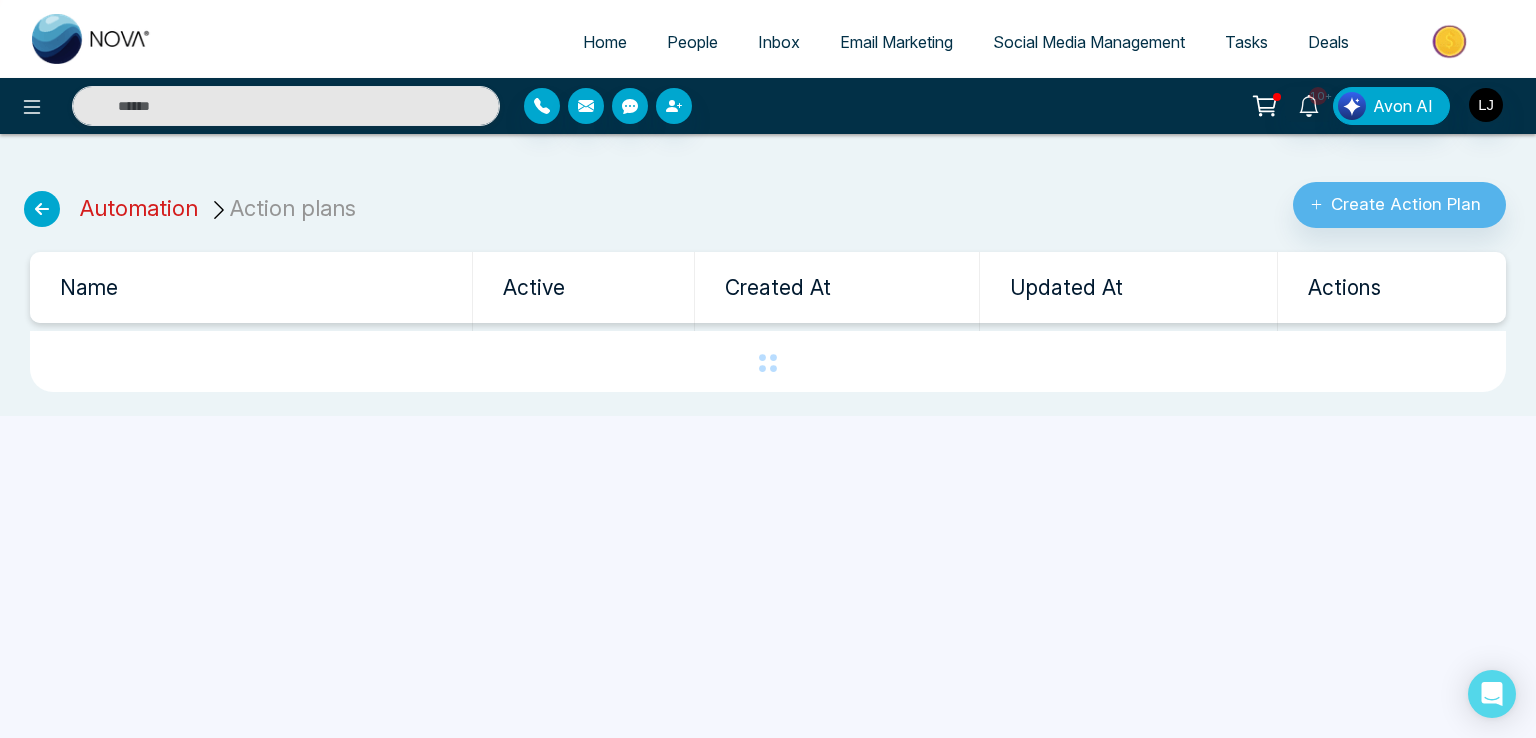 click on "Automation" at bounding box center [139, 208] 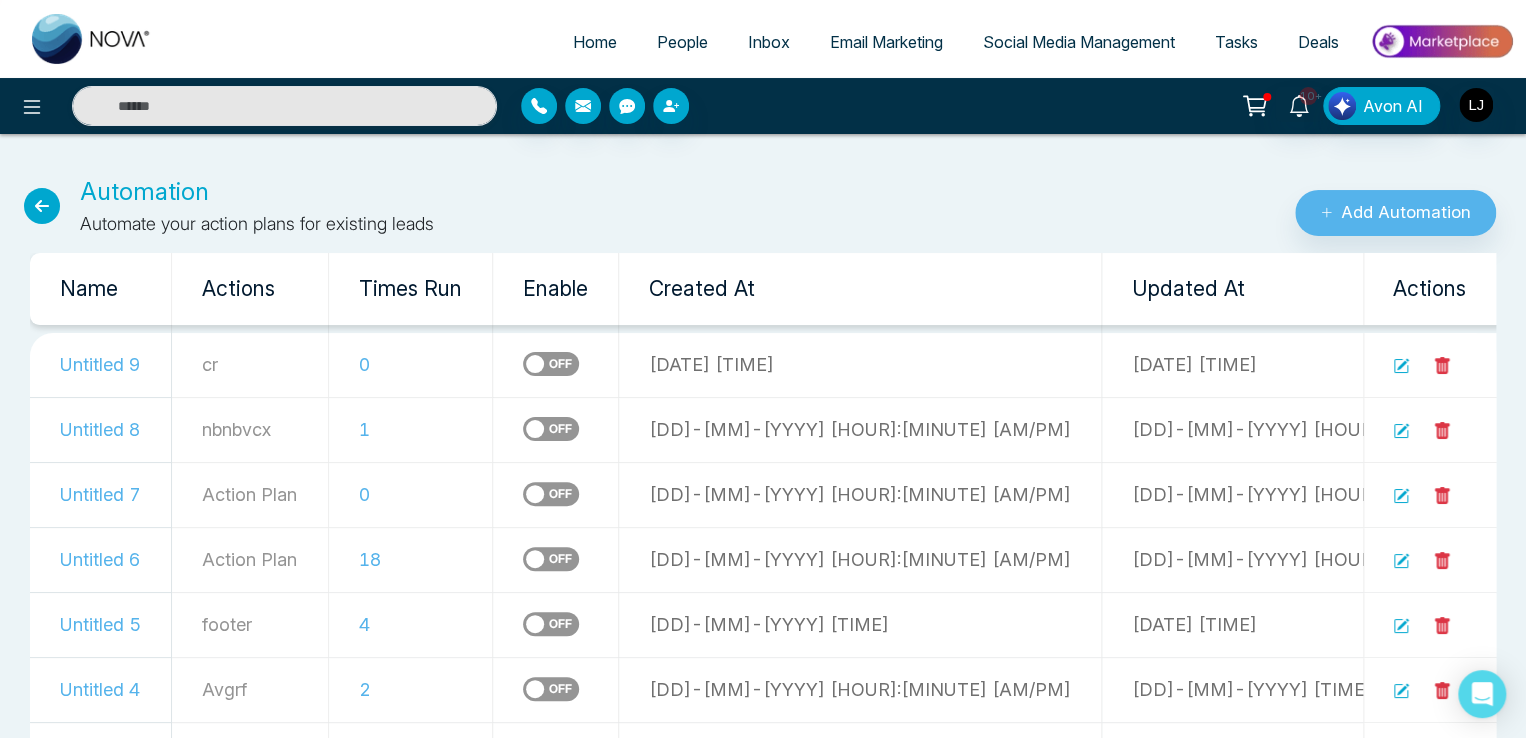 click 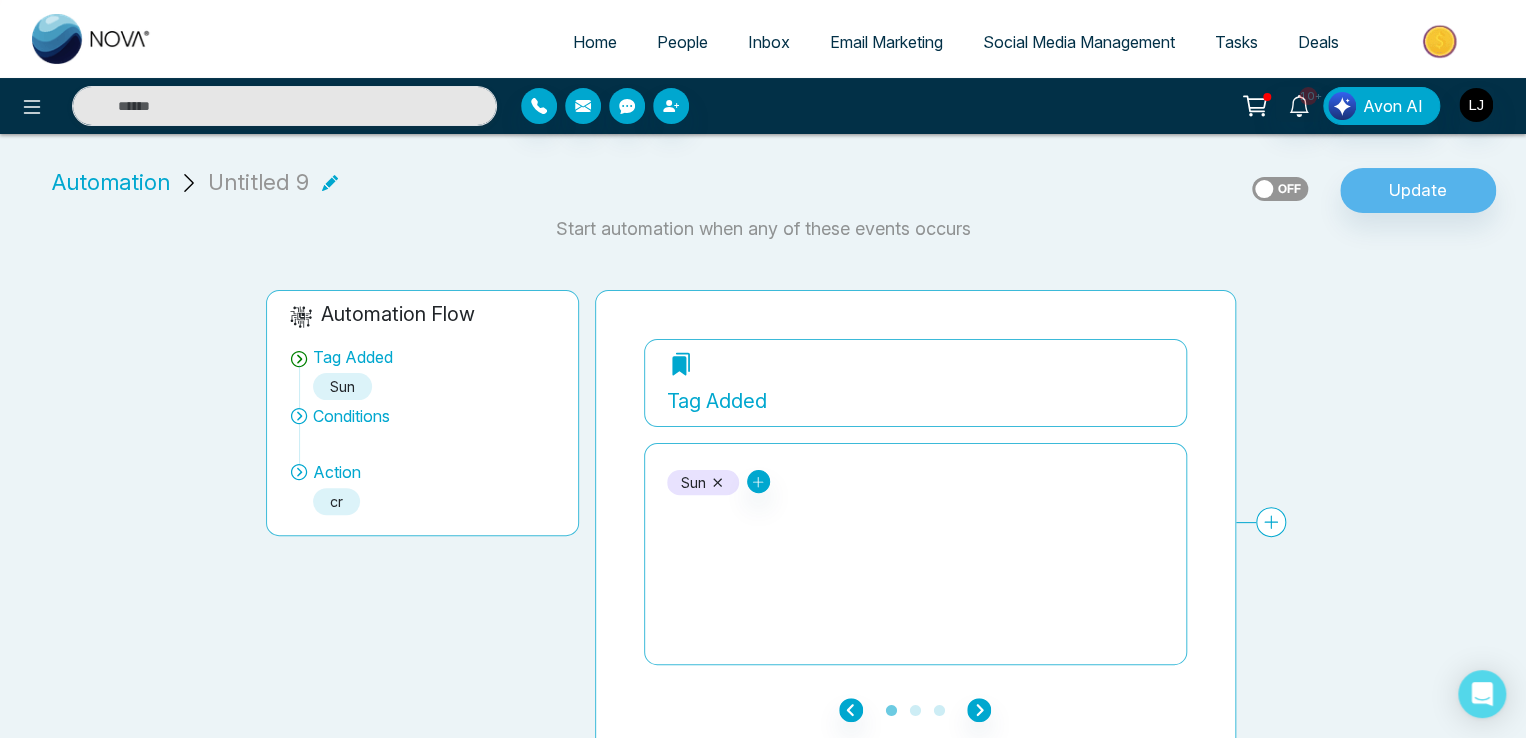 click on "People" at bounding box center (682, 42) 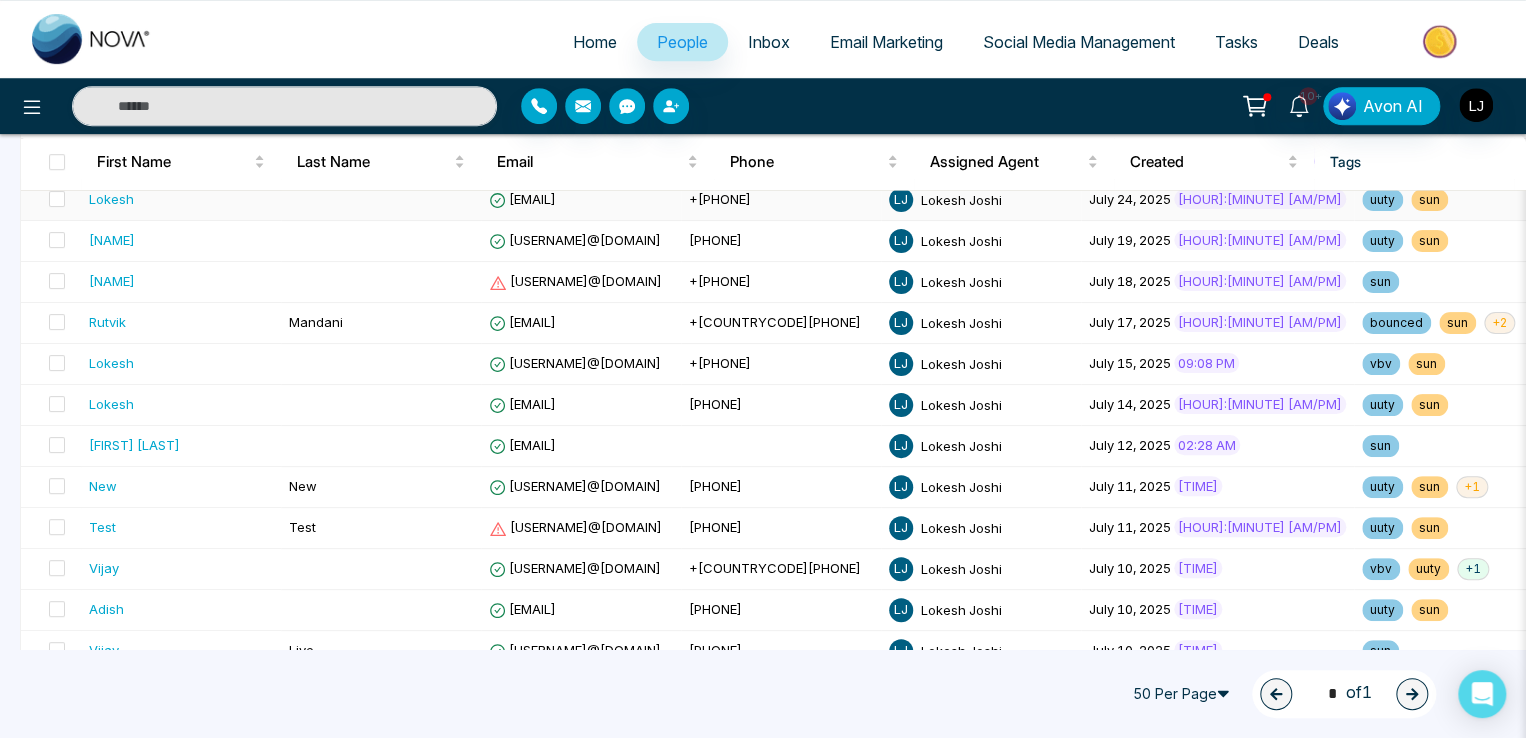 scroll, scrollTop: 743, scrollLeft: 0, axis: vertical 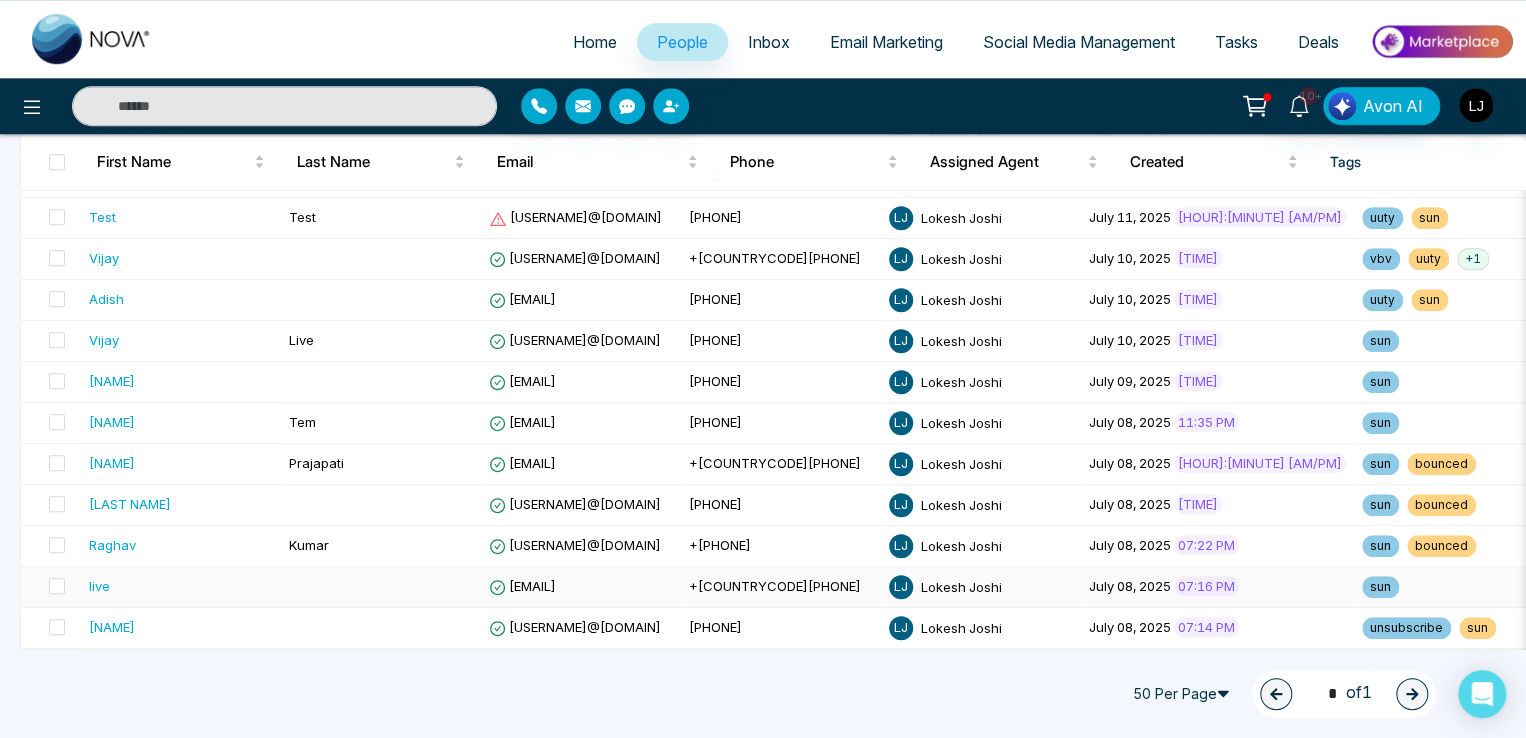 click on "[EMAIL]" at bounding box center (522, 586) 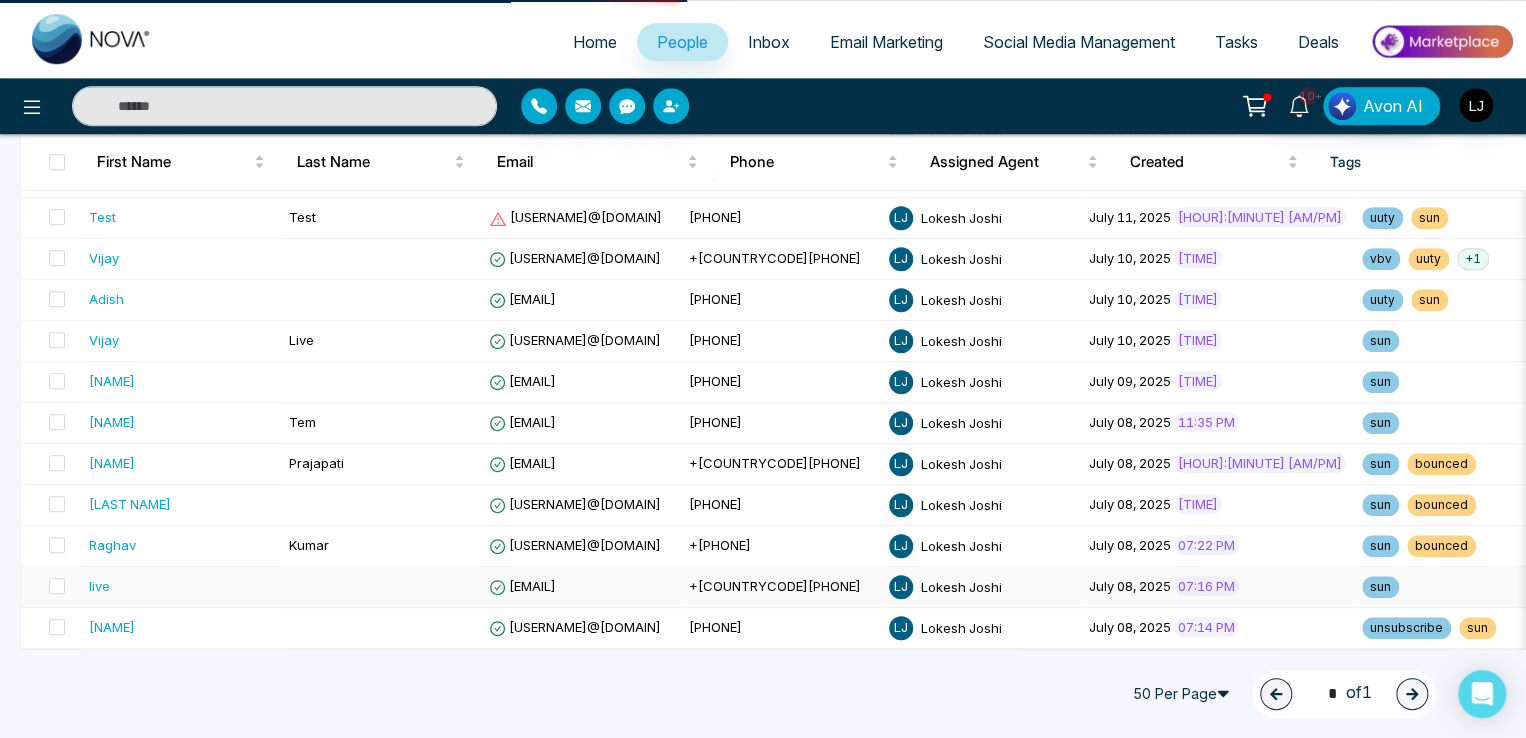 scroll, scrollTop: 0, scrollLeft: 0, axis: both 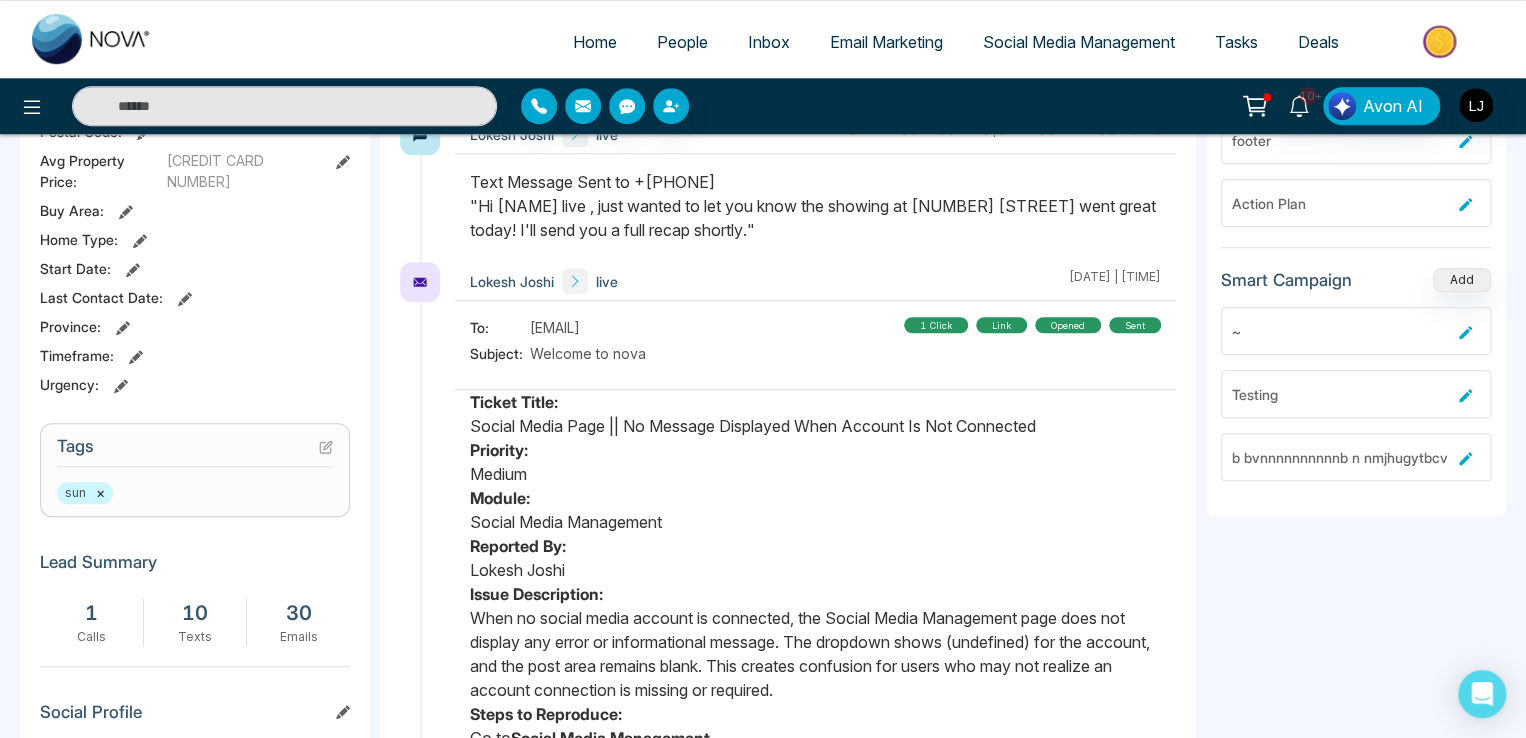 click 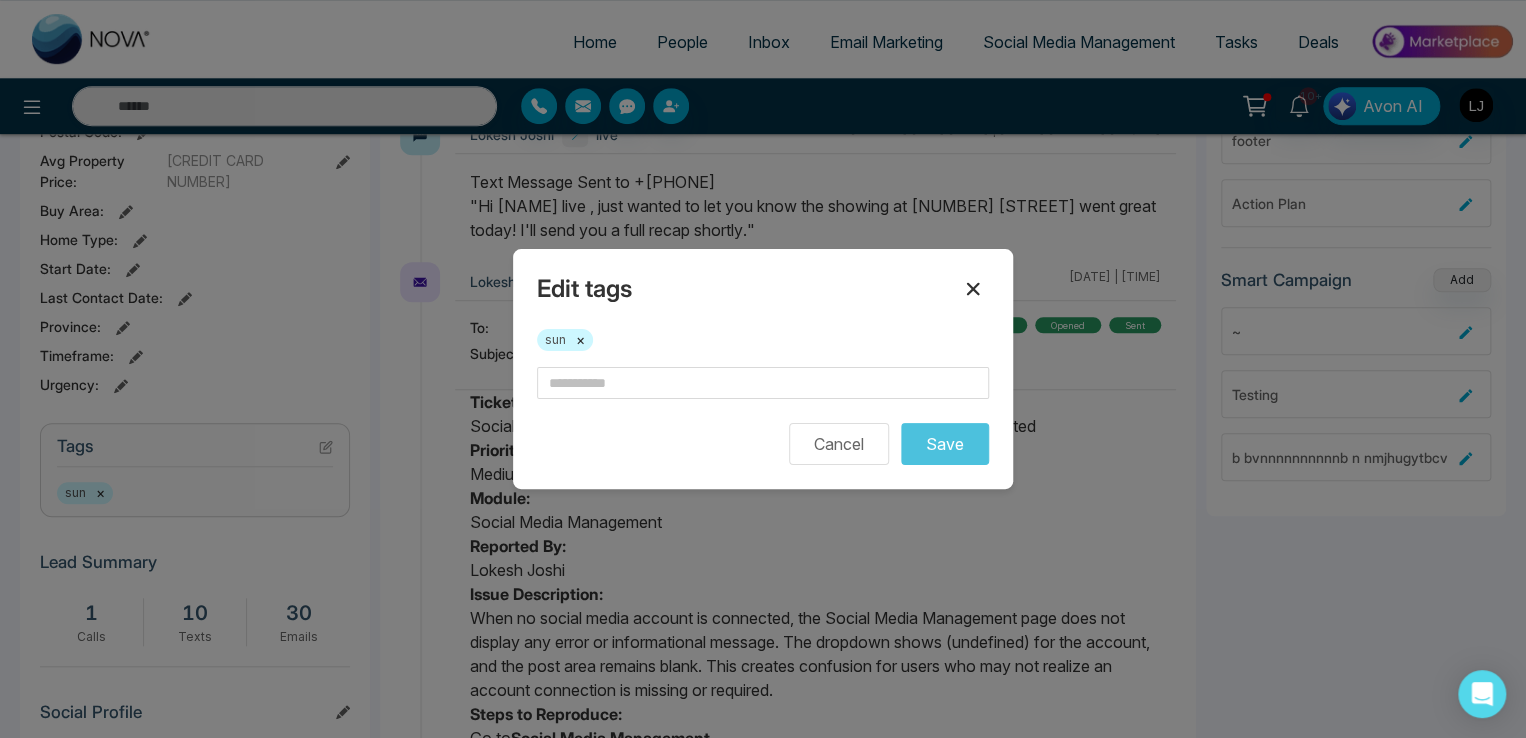 click 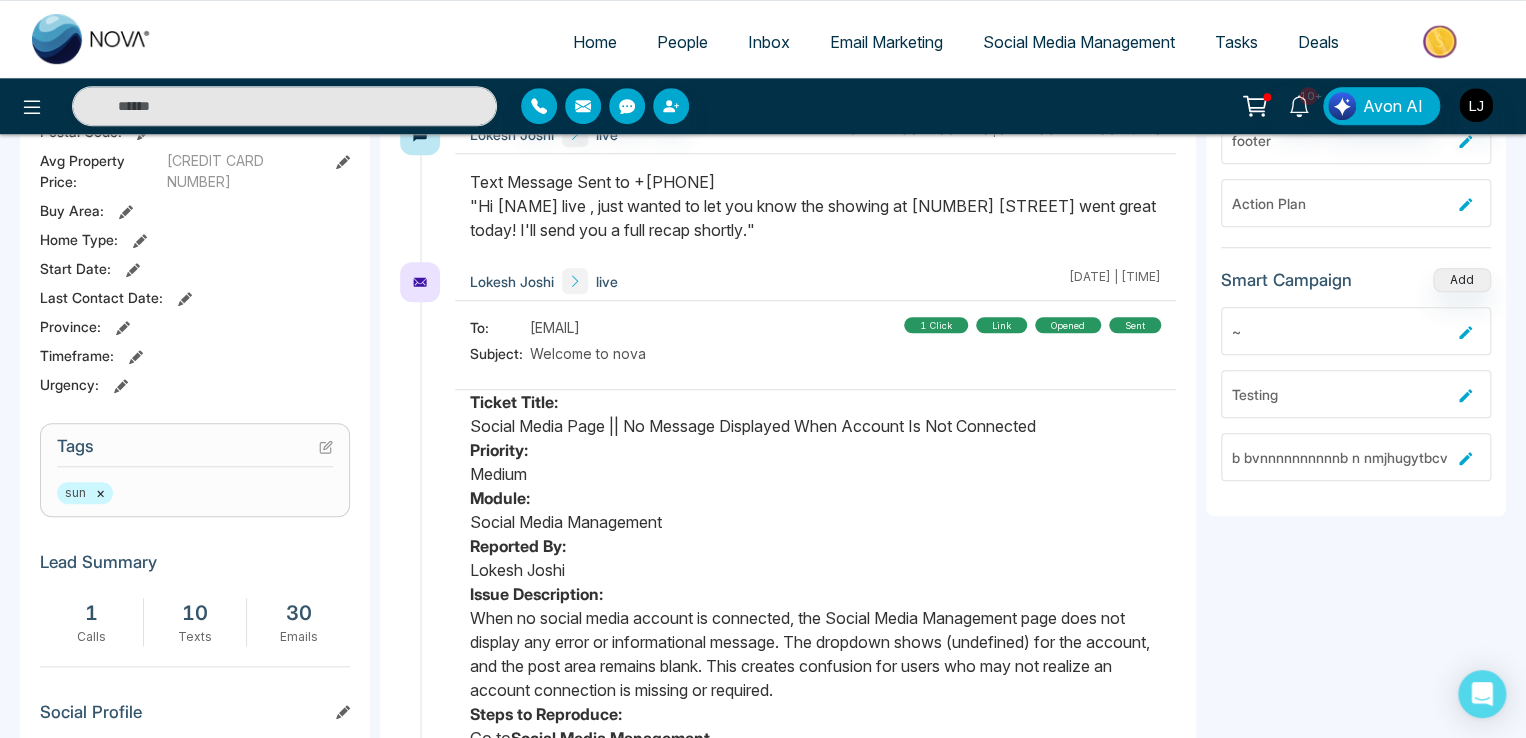 click on "×" at bounding box center [100, 493] 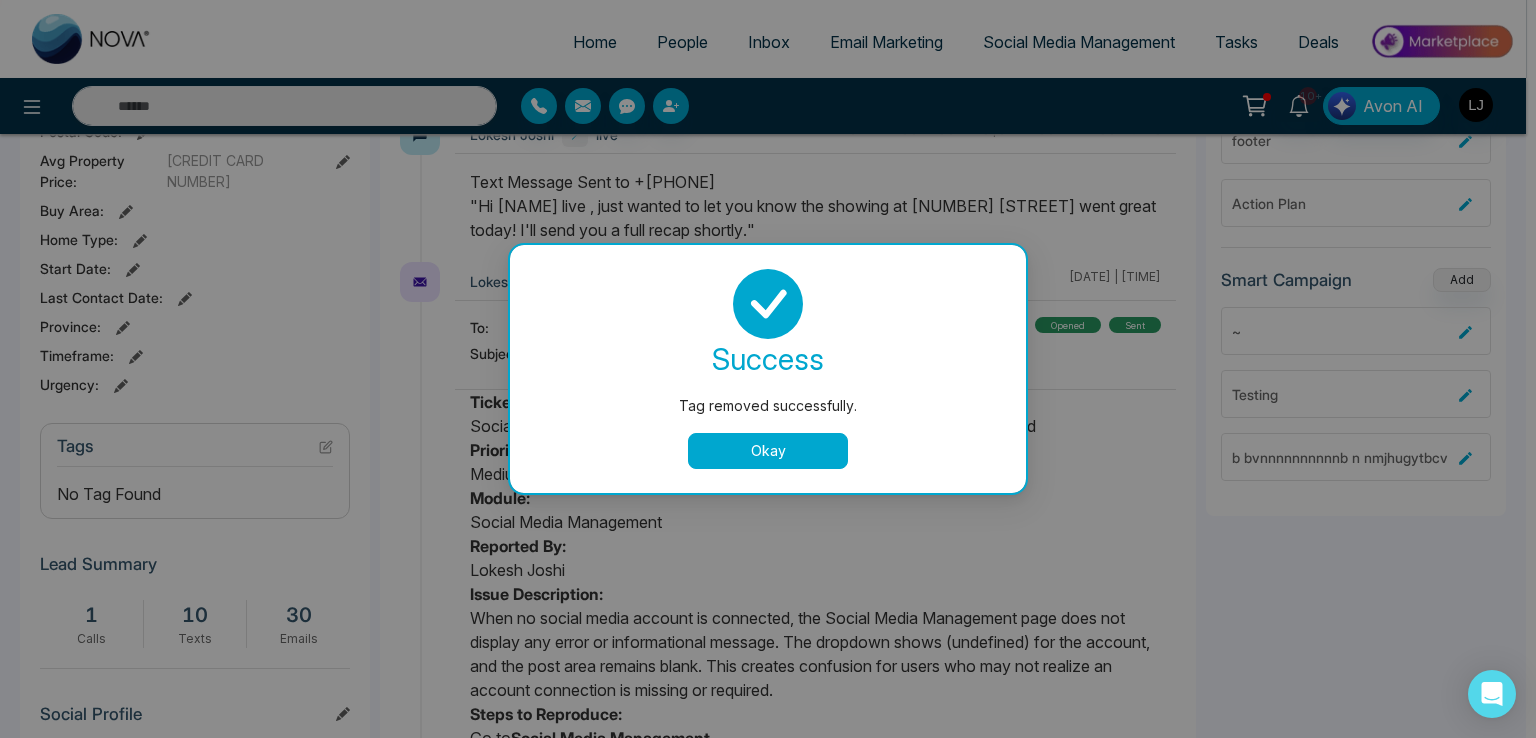 click on "Tag removed successfully. success Tag removed successfully. Okay" at bounding box center (768, 369) 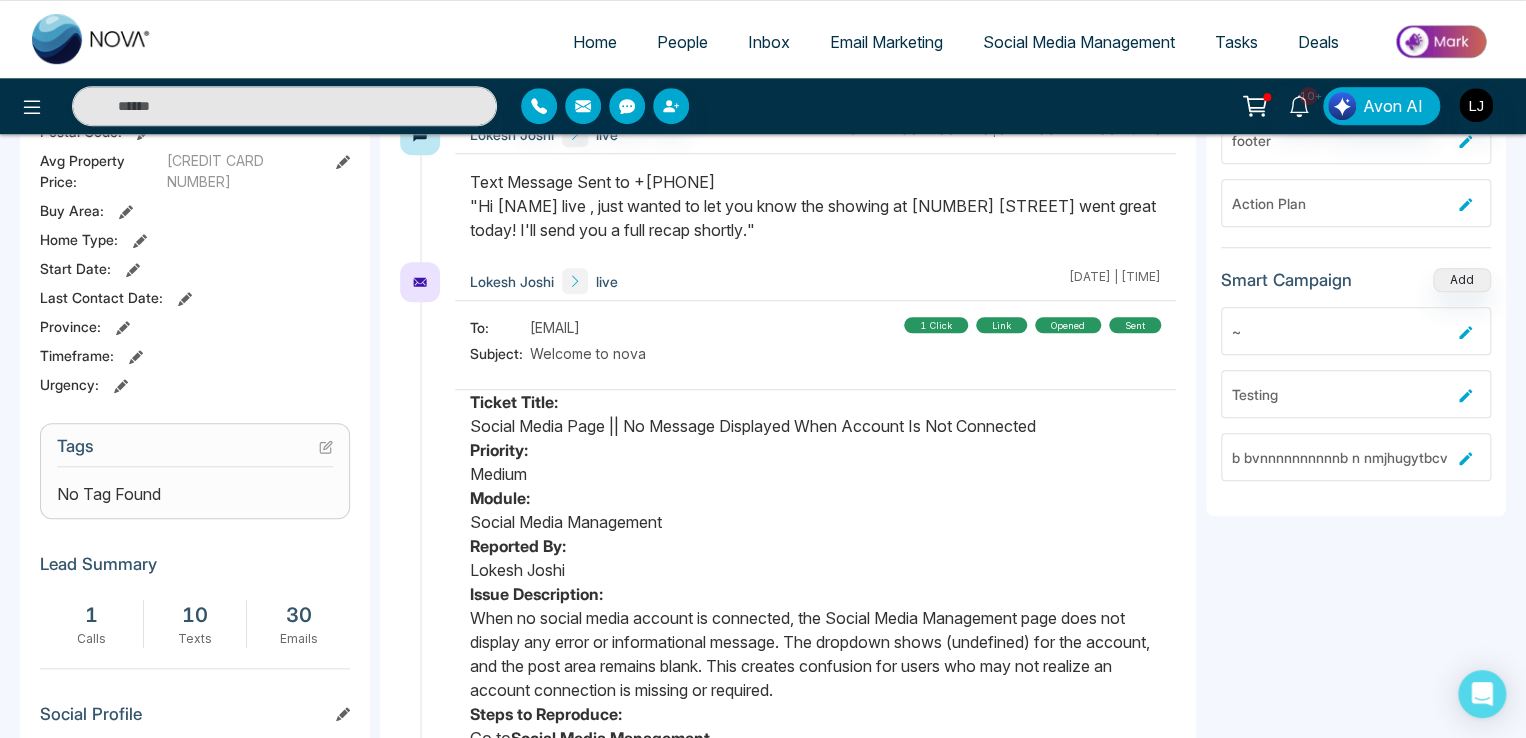 click 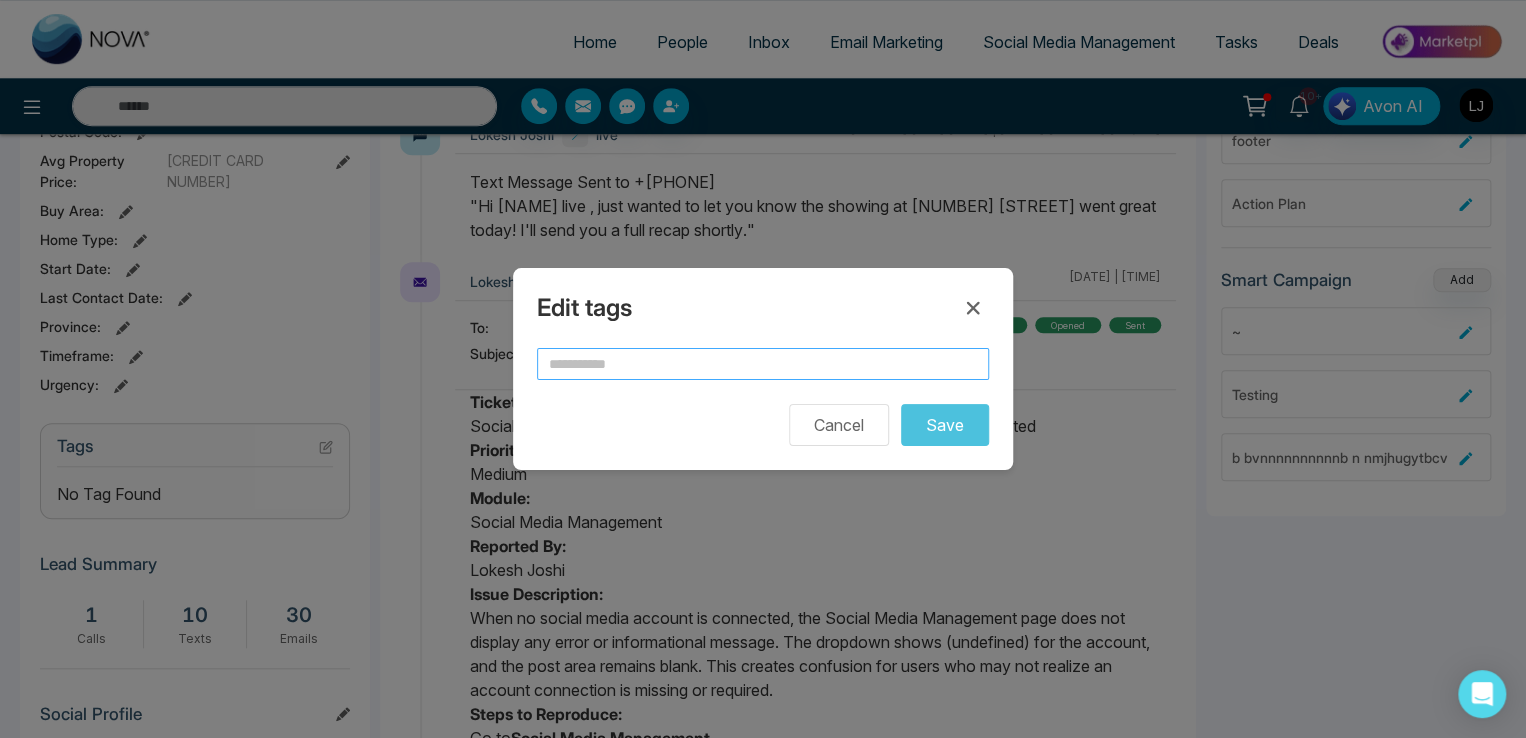 click at bounding box center (763, 364) 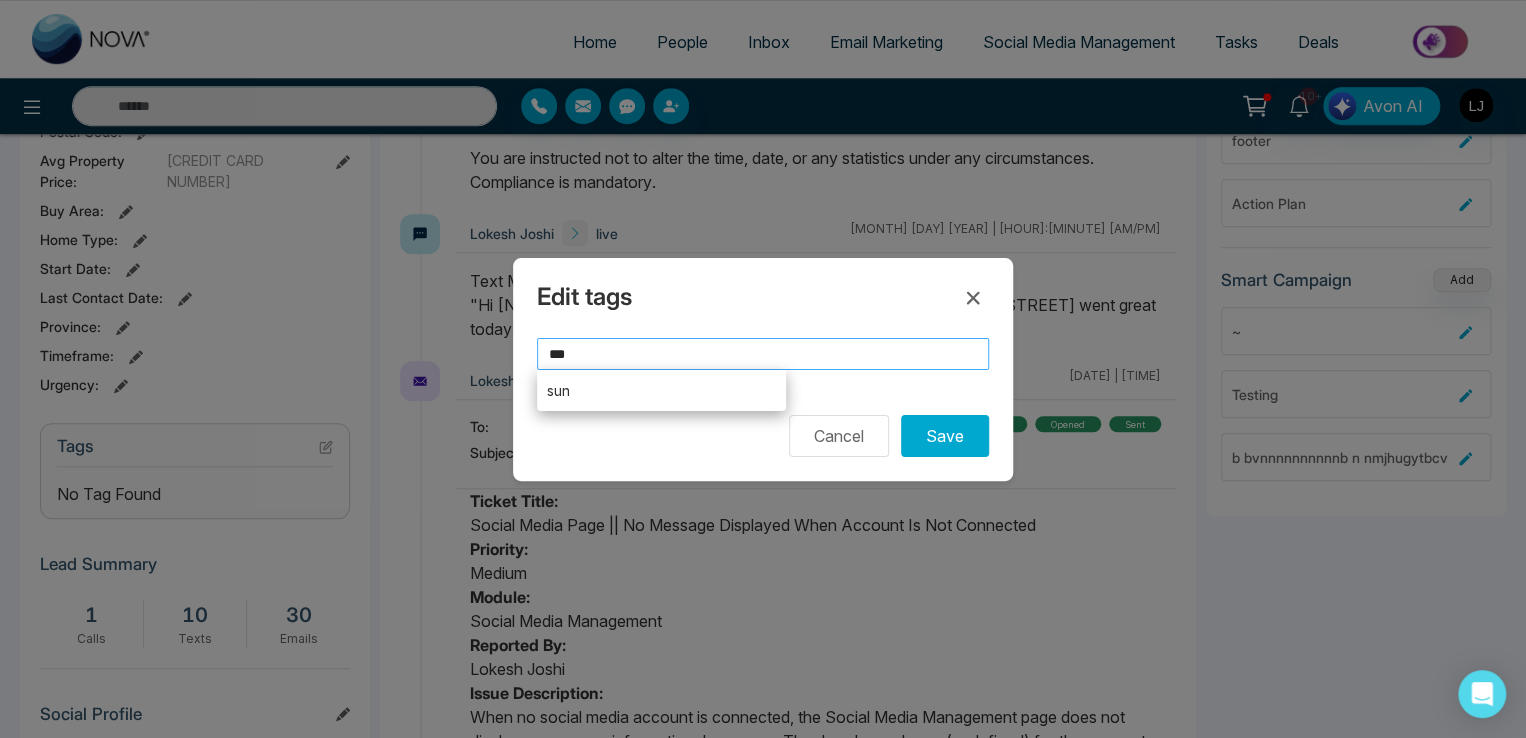 type on "***" 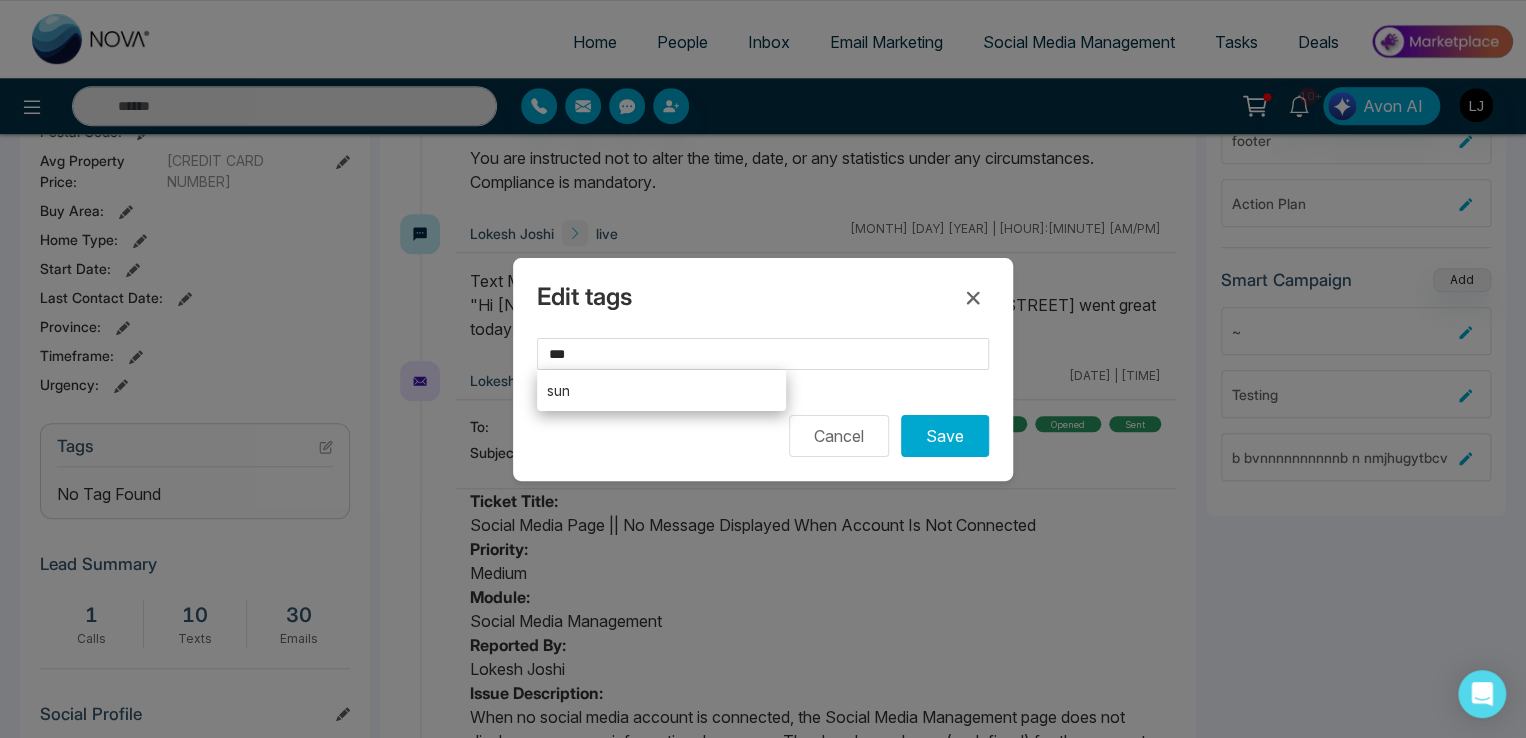 click on "Edit tags *** [NAME] Cancel Save" at bounding box center (763, 369) 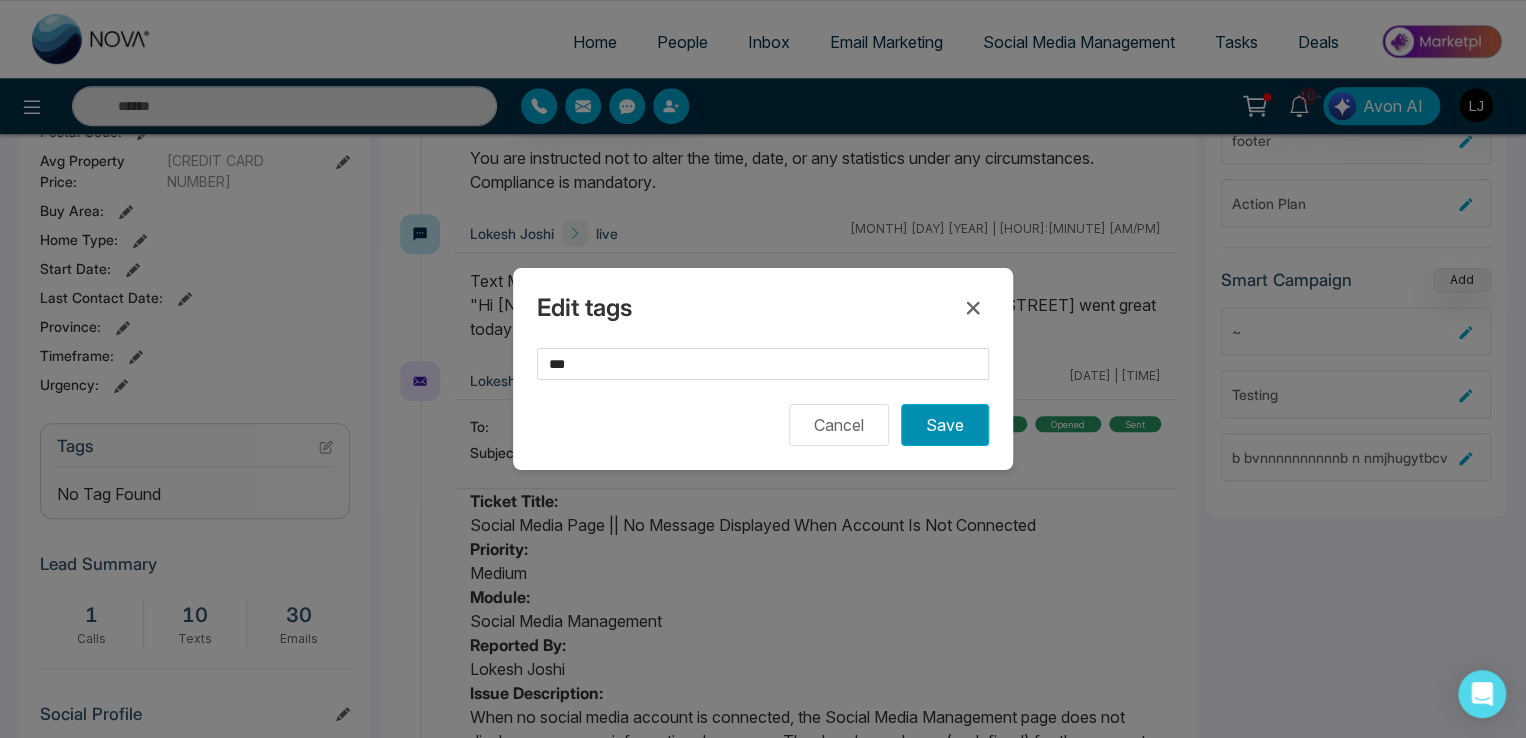 click on "Save" at bounding box center [945, 425] 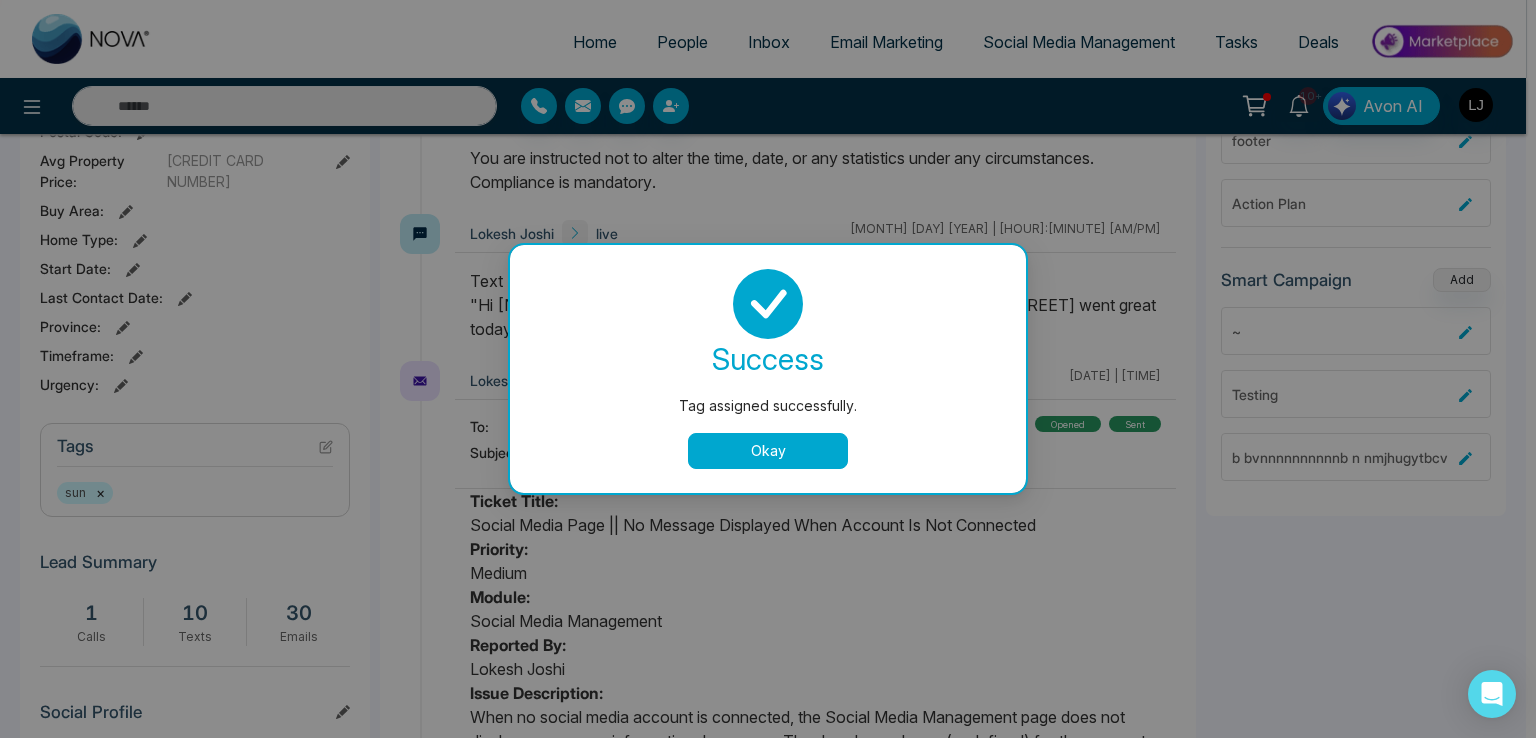 click on "Okay" at bounding box center (768, 451) 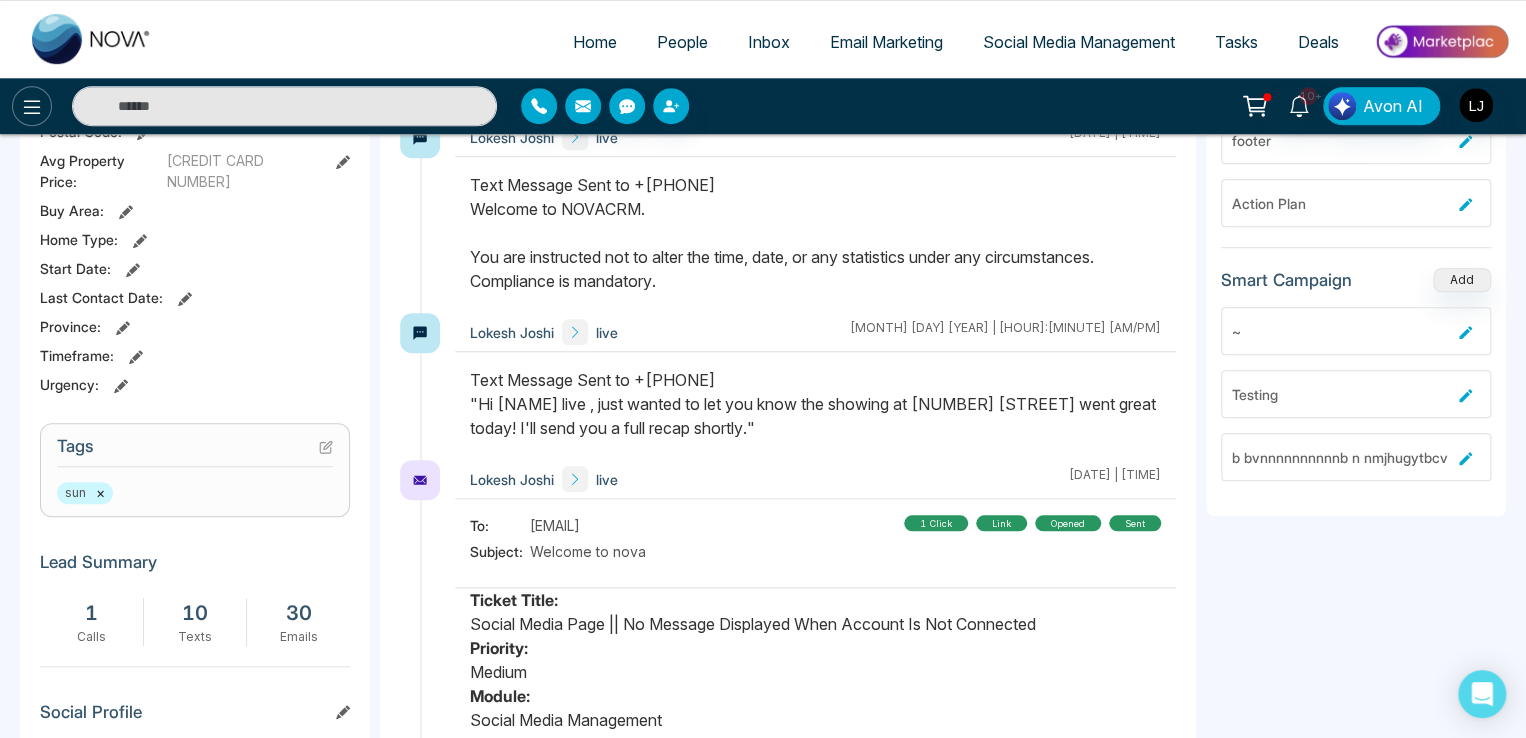 click 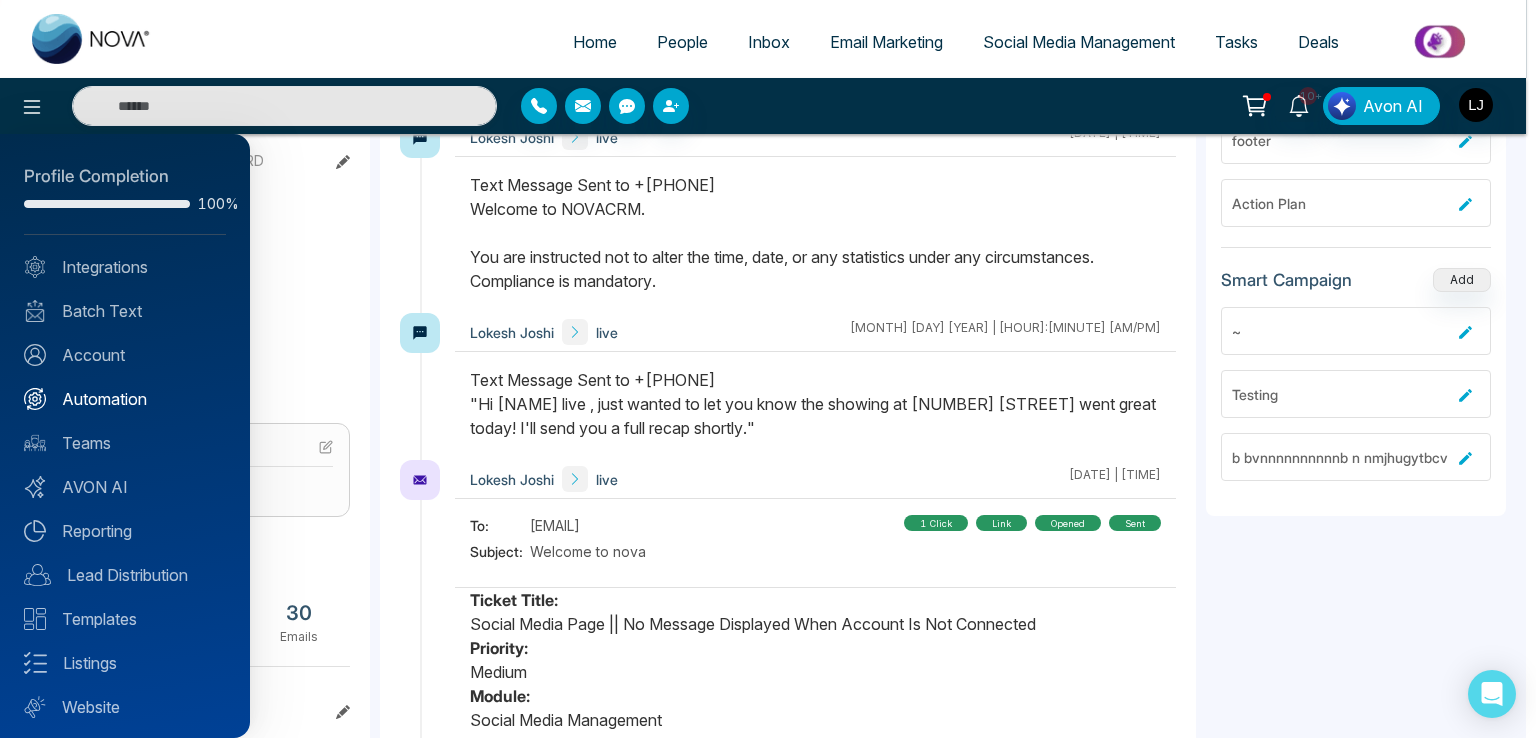 click on "Automation" at bounding box center [125, 399] 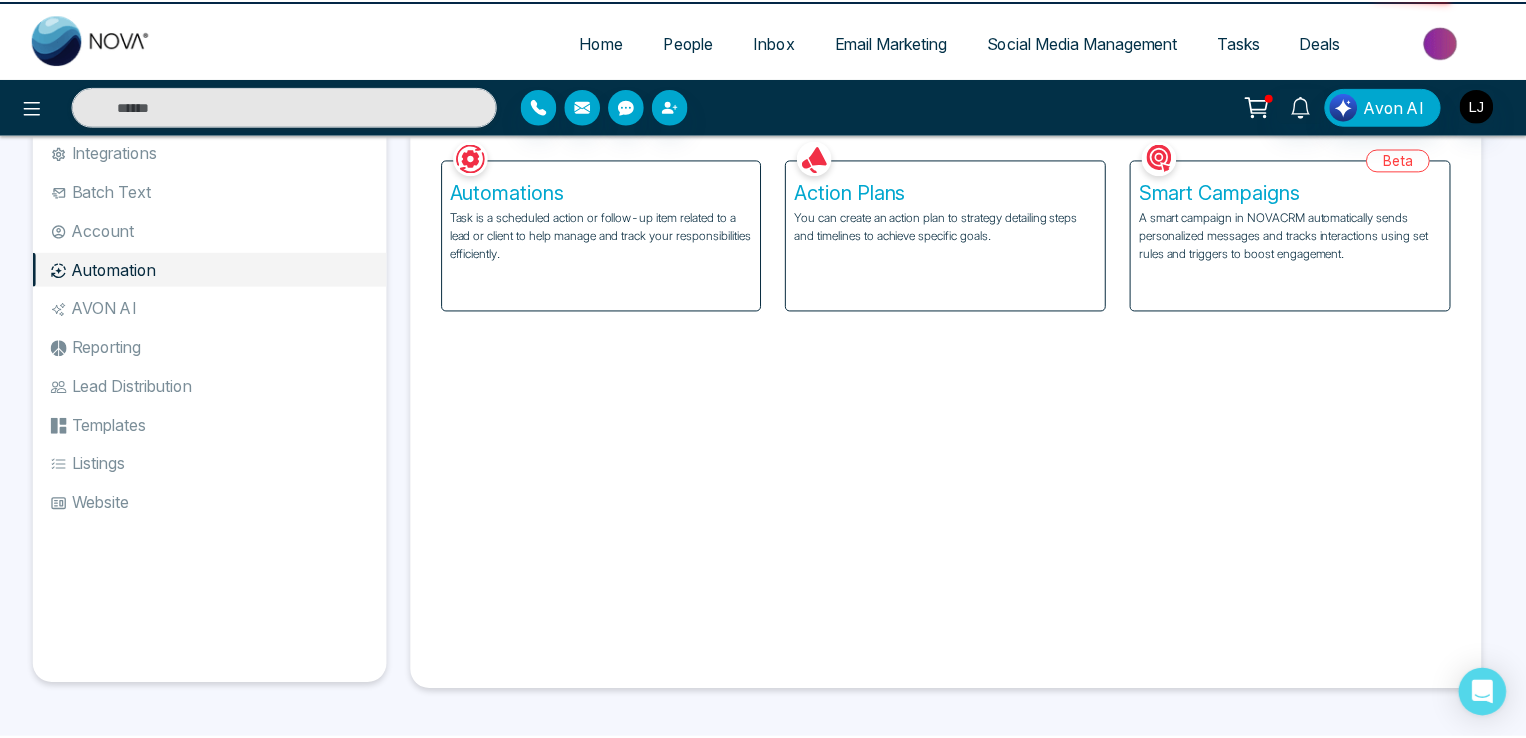 scroll, scrollTop: 0, scrollLeft: 0, axis: both 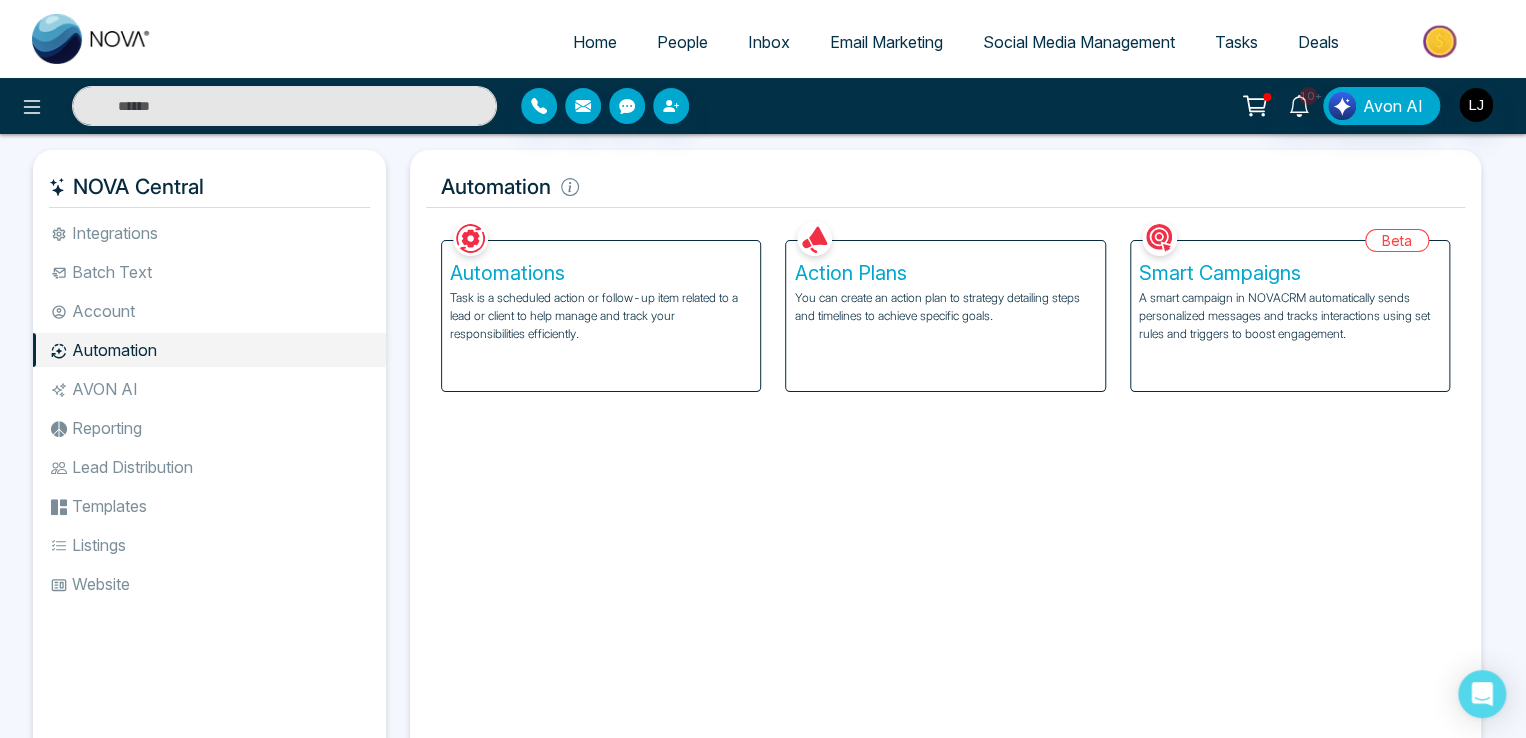 click on "Task is a scheduled action or follow-up item related to a lead or client to help manage and track your responsibilities efficiently." at bounding box center [601, 316] 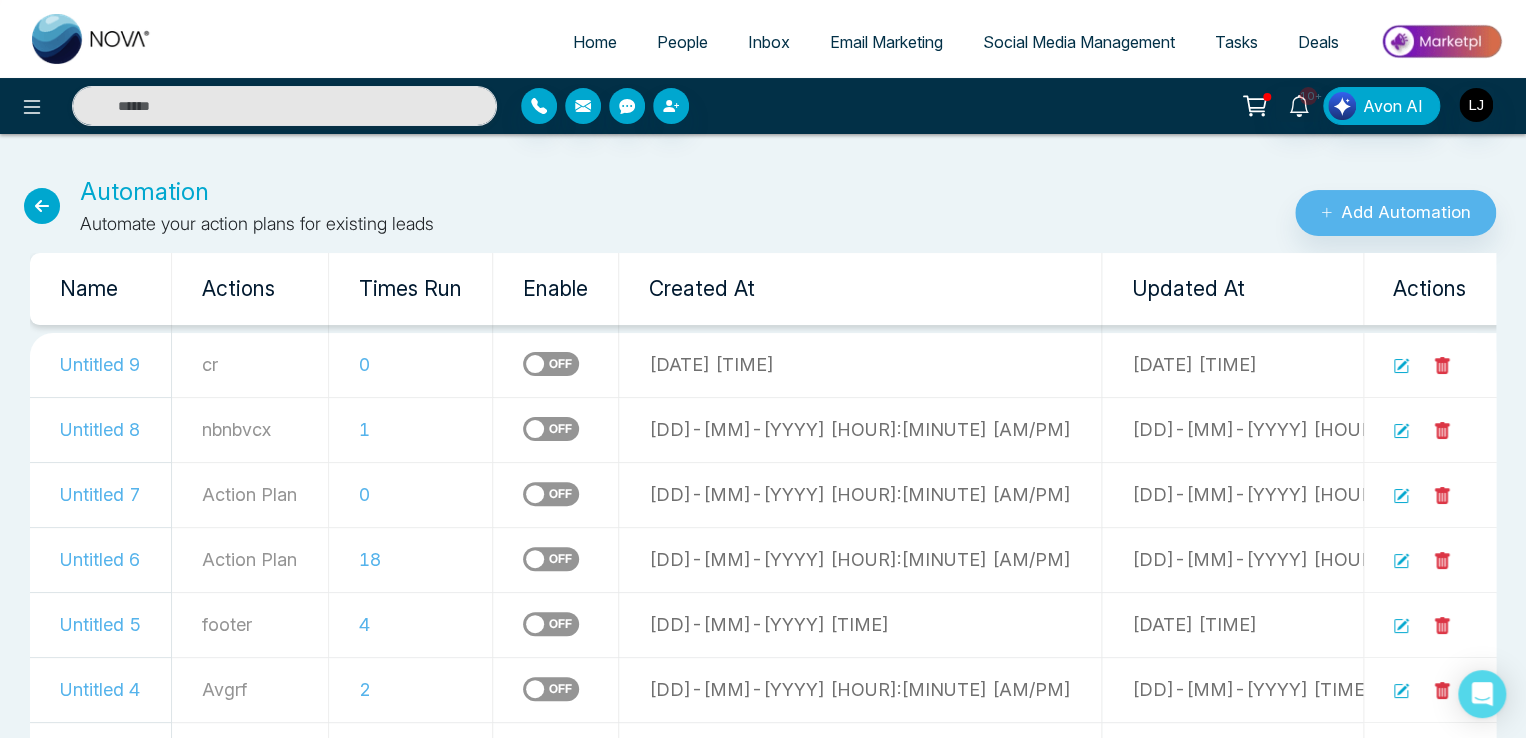 click on "Automation Automate your action plans for existing leads" at bounding box center (508, 205) 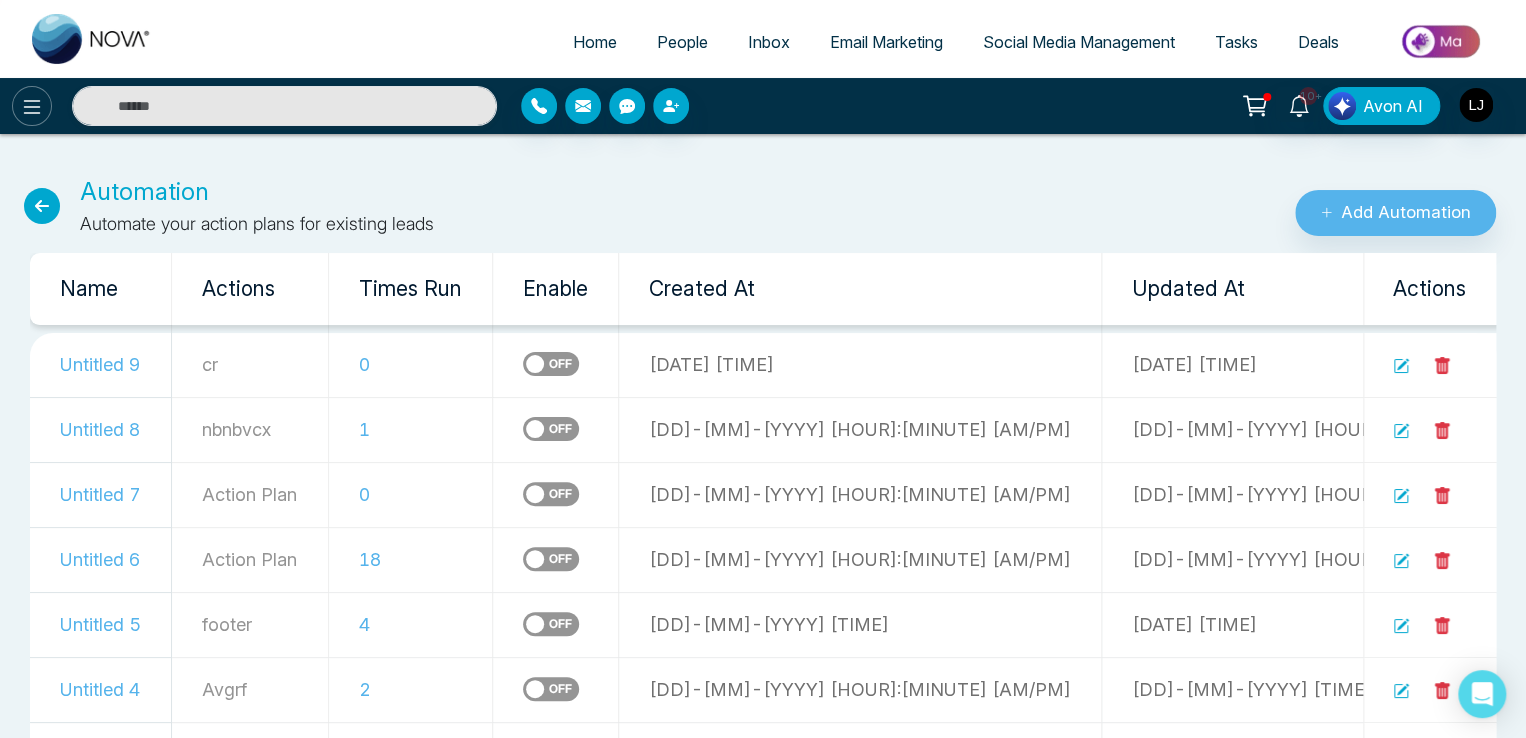click 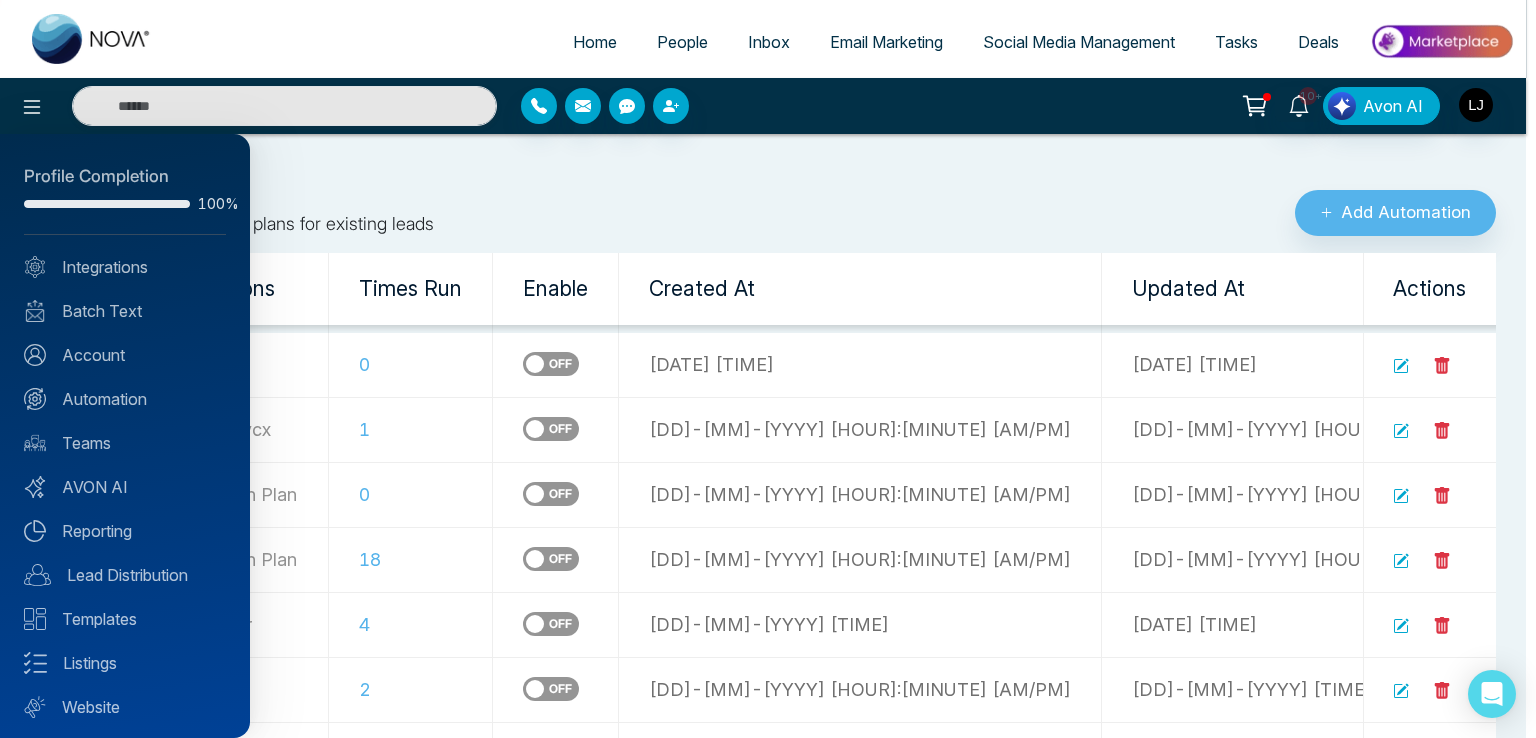 click at bounding box center (768, 369) 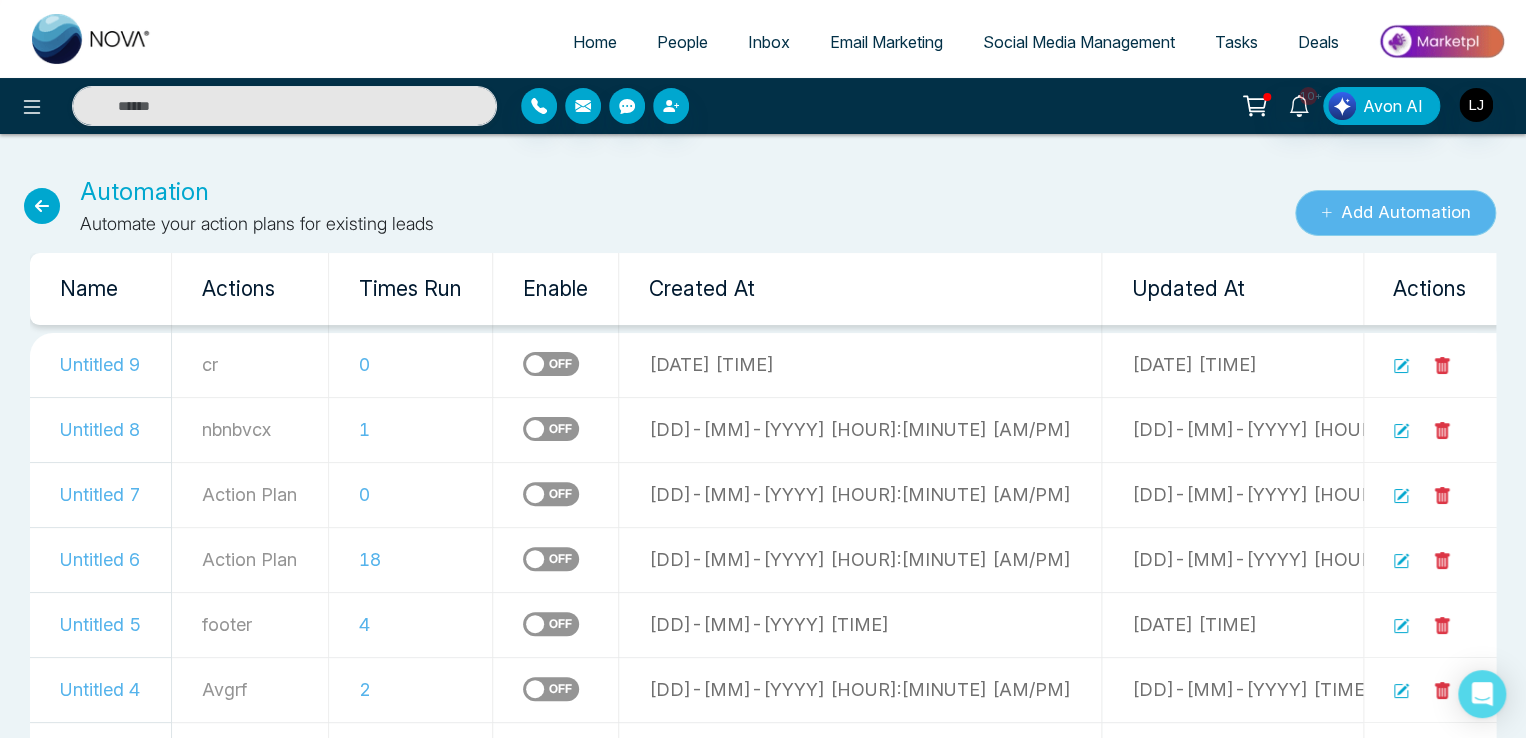 click on "Add Automation" at bounding box center (1395, 213) 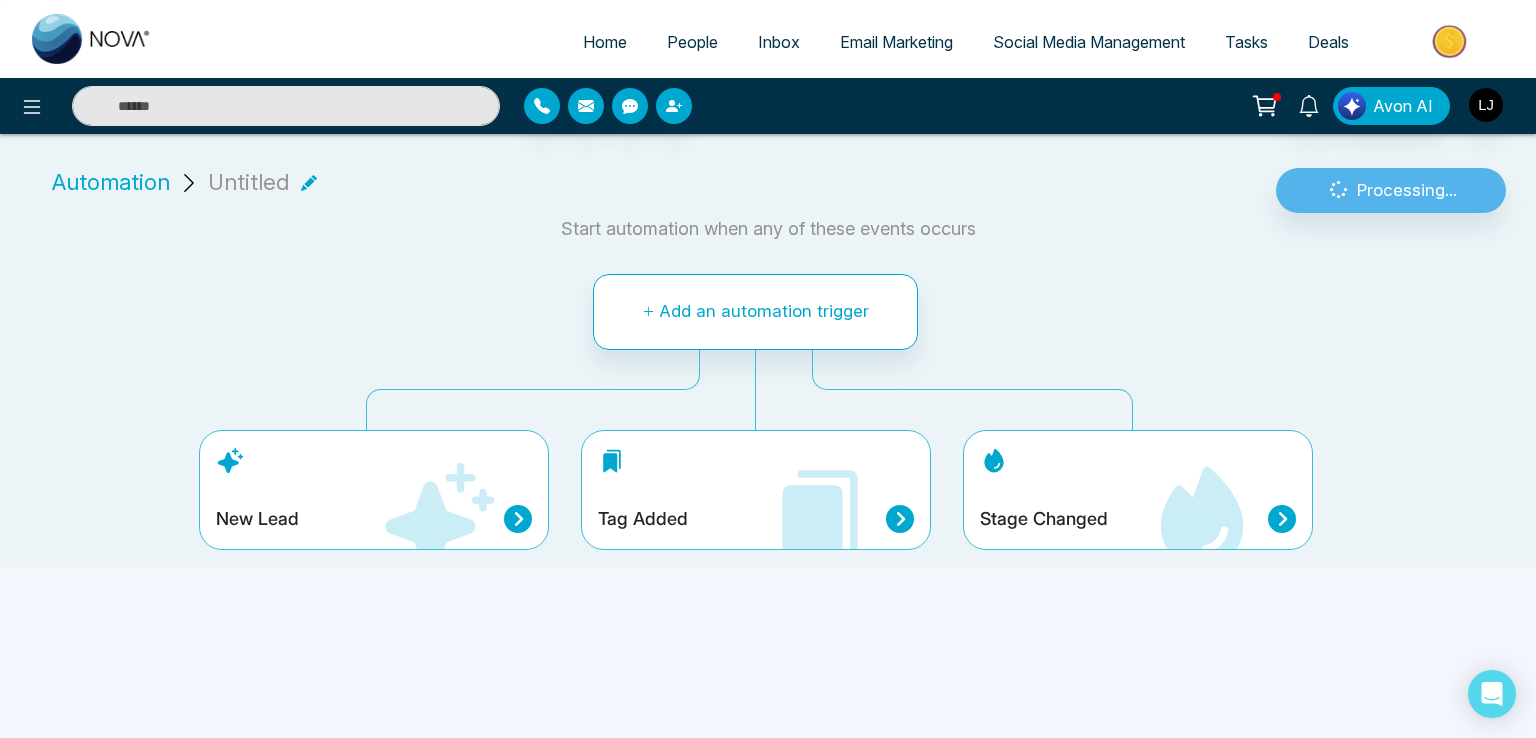 click on "Stage Changed" at bounding box center (1138, 490) 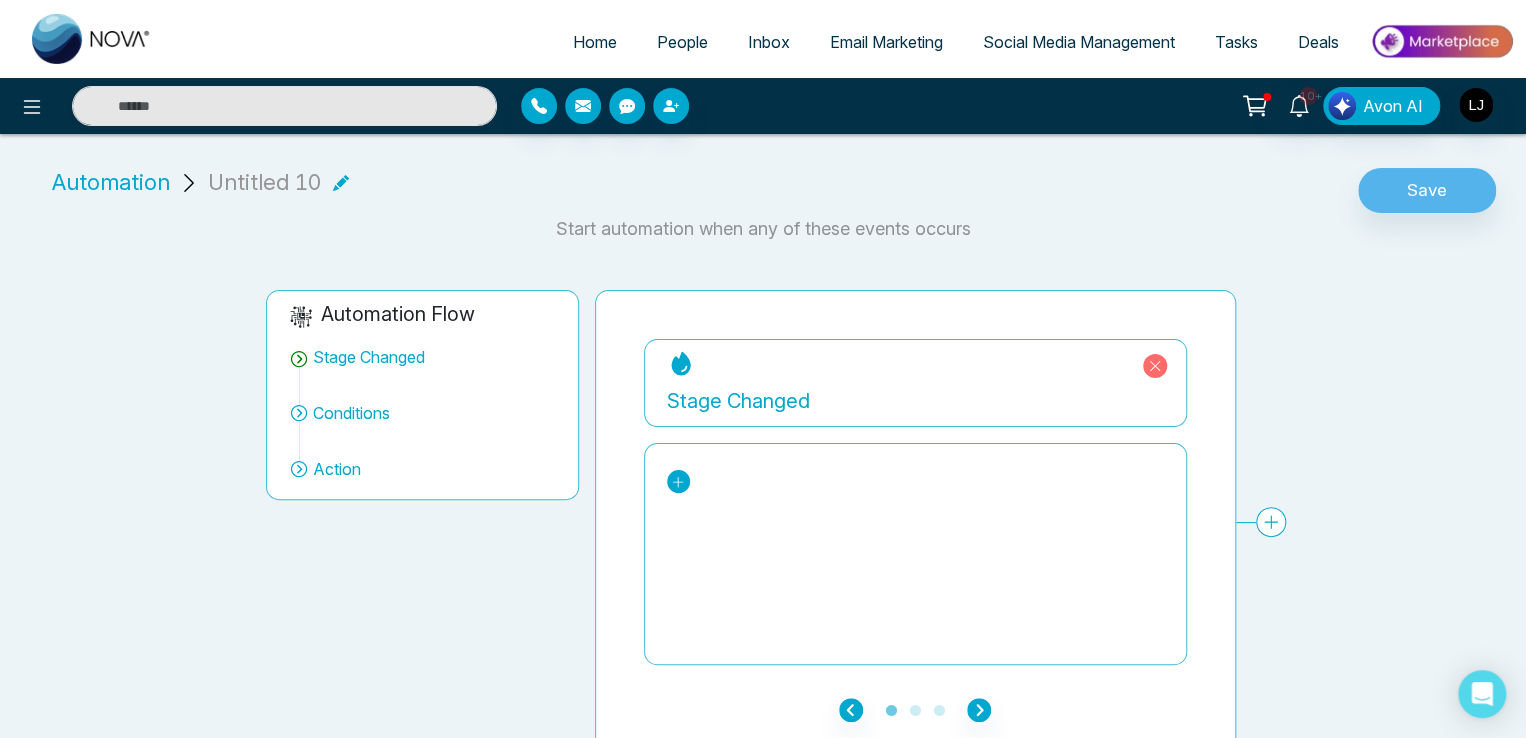 click 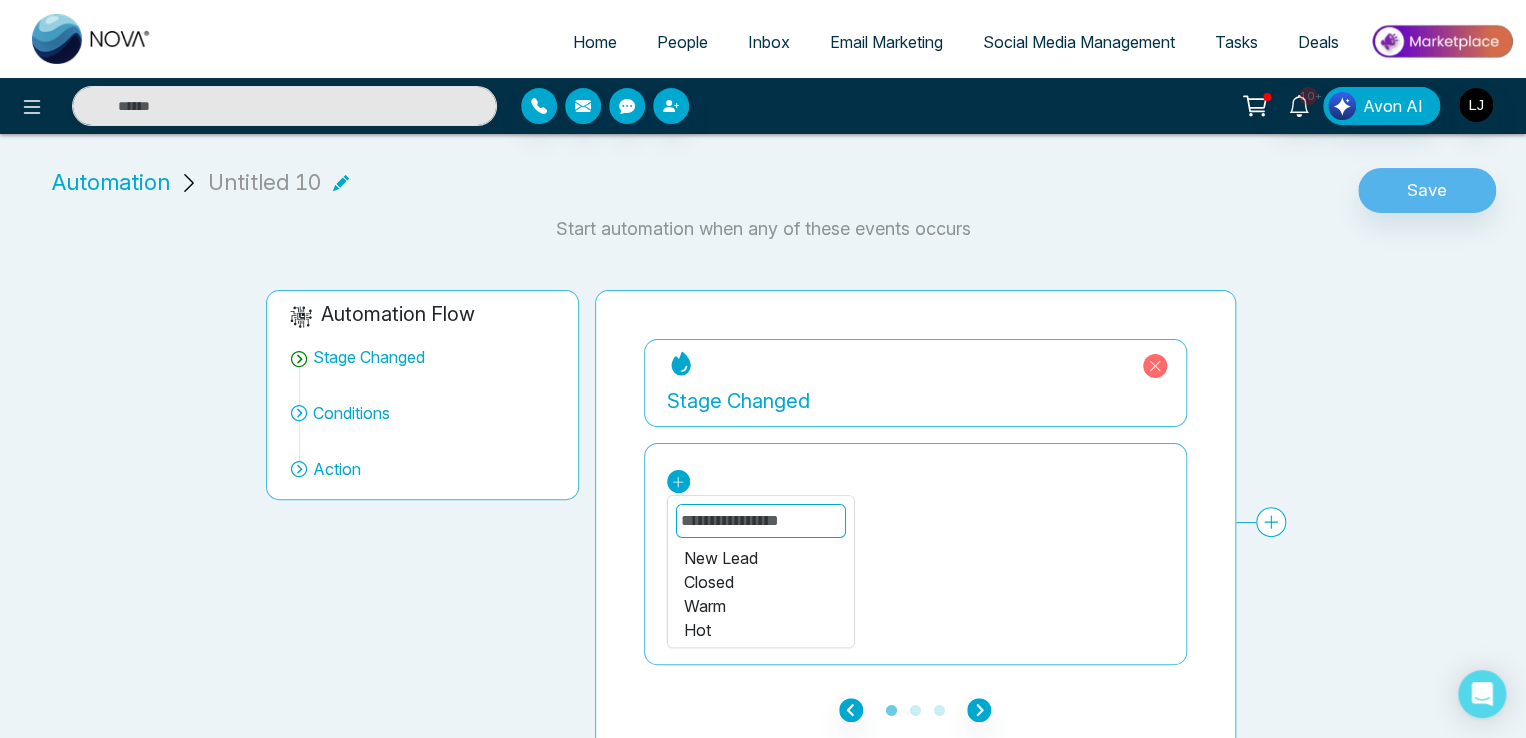 click on "Closed" at bounding box center [760, 582] 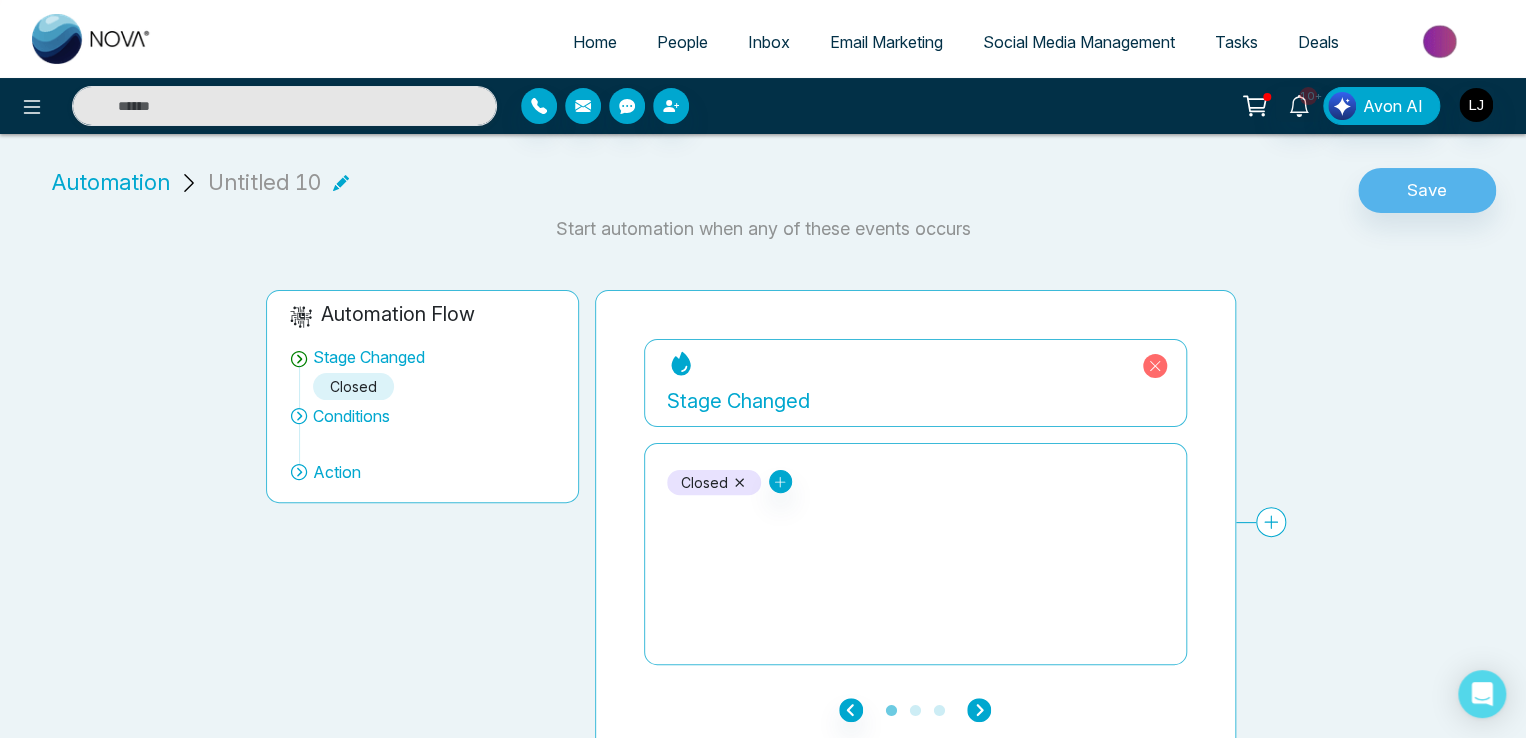 click 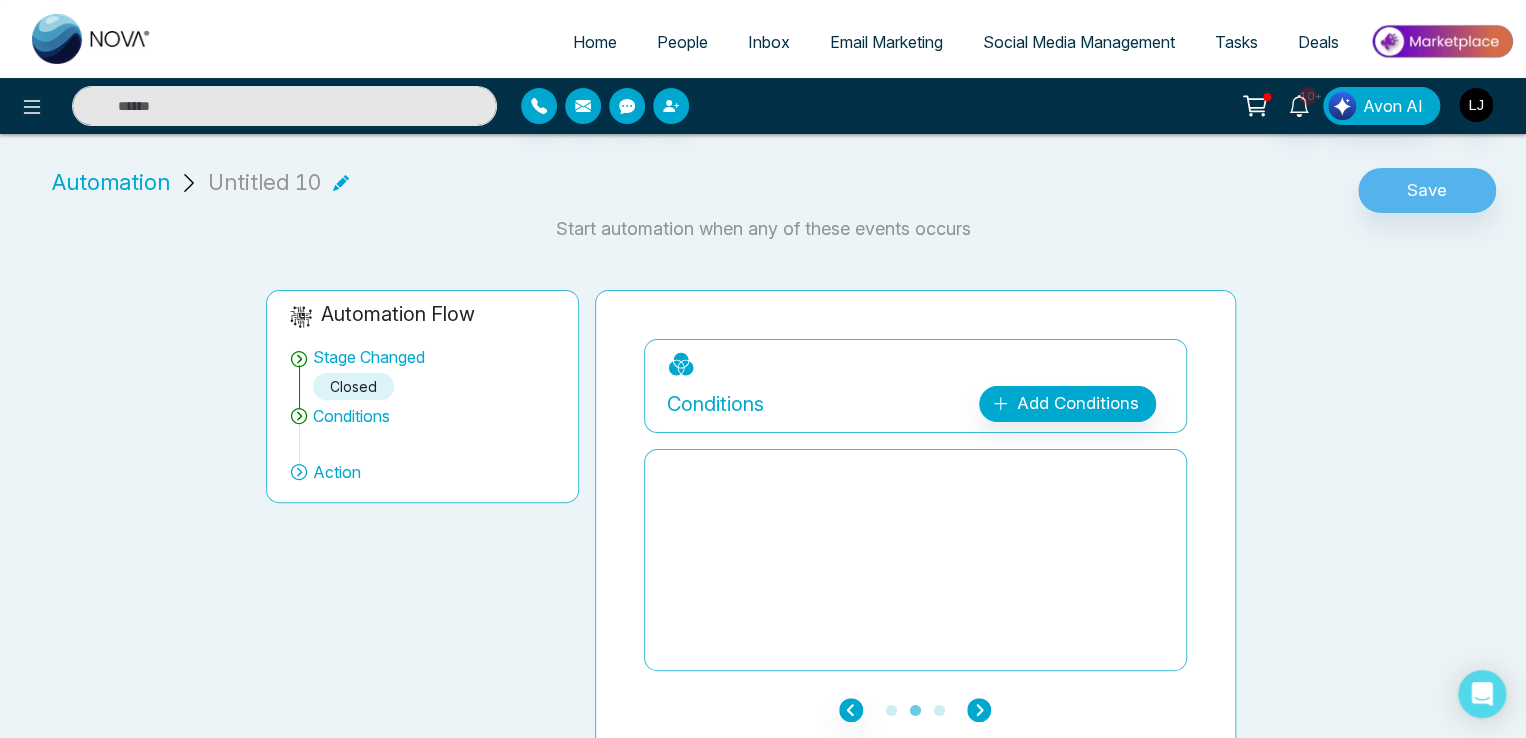 click 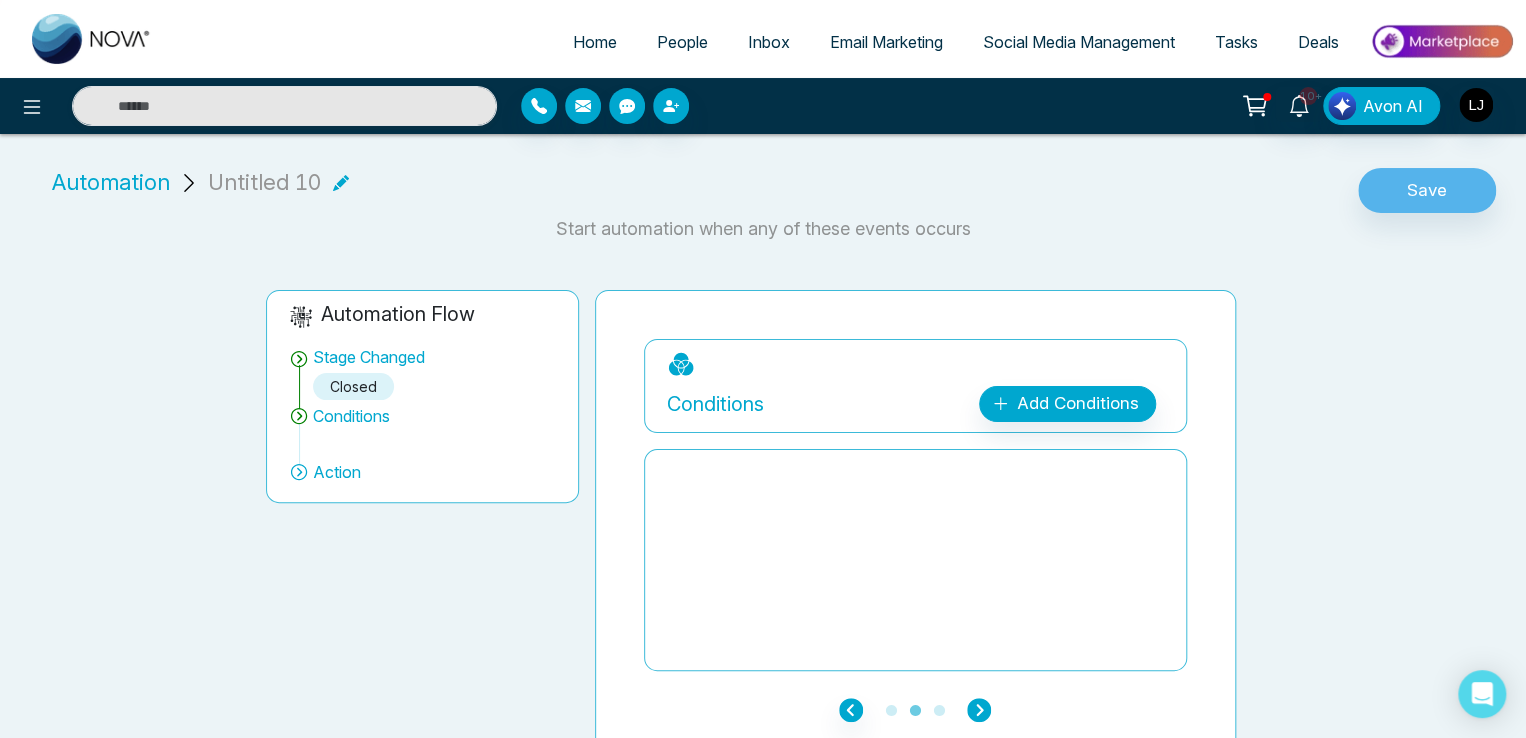 click 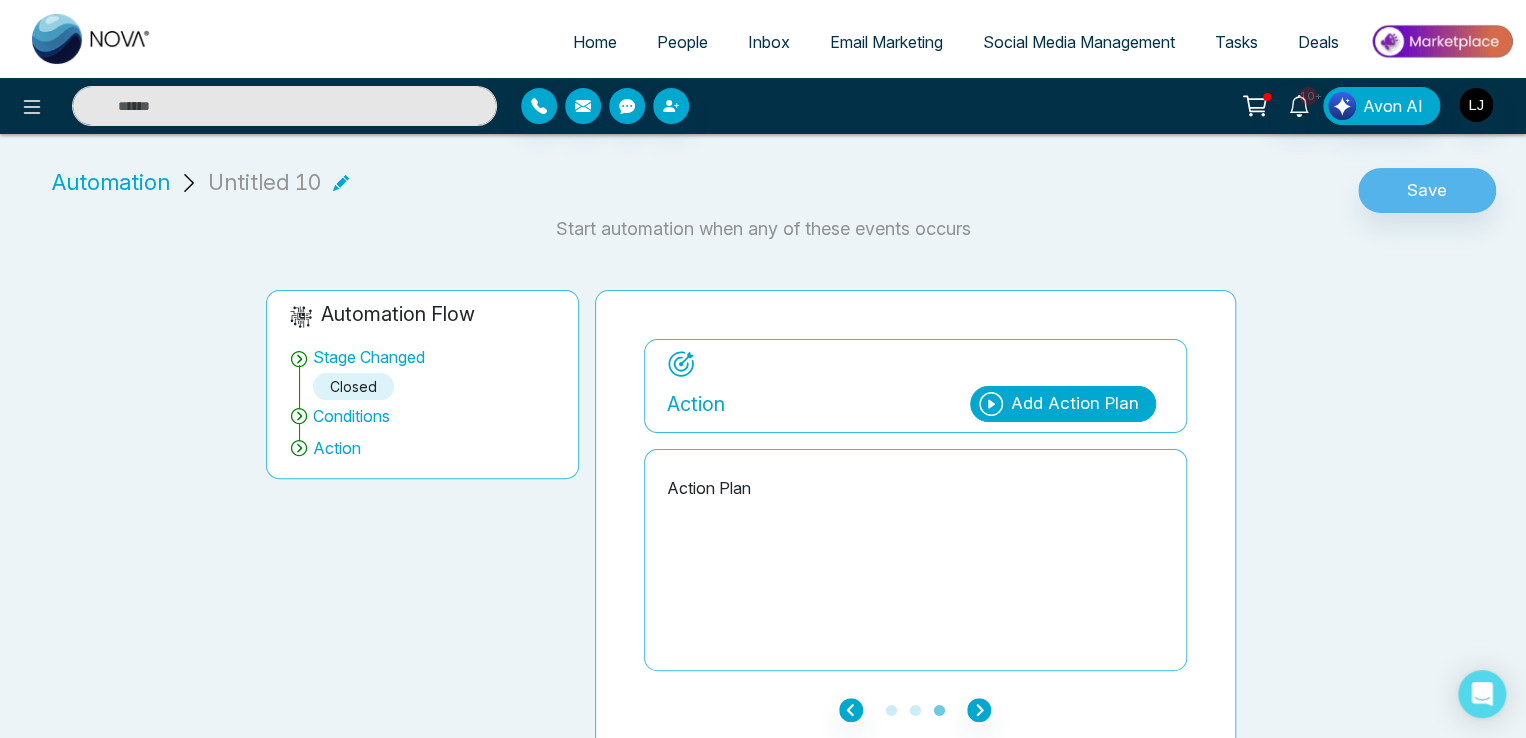 click on "Action Add Action Plan" at bounding box center [915, 400] 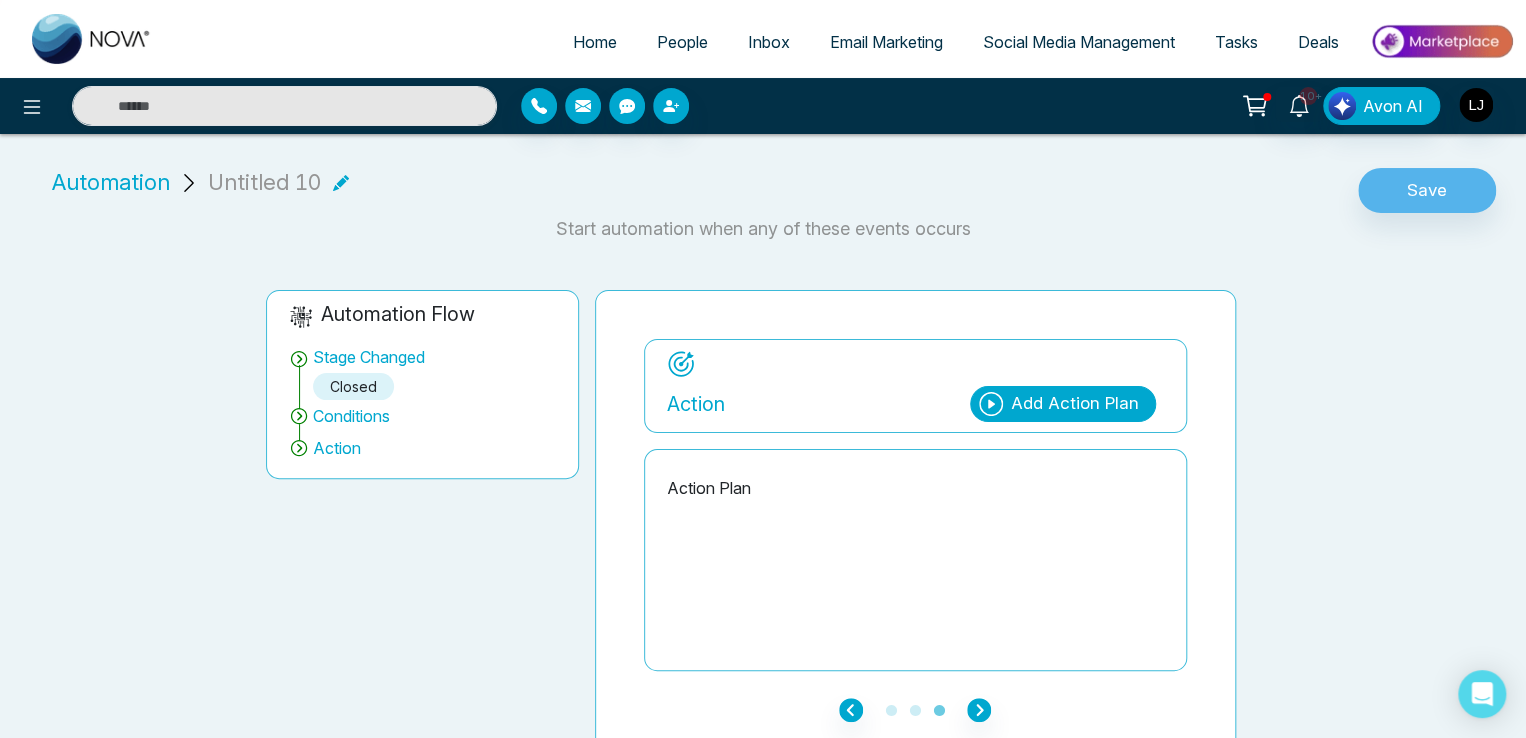 click on "Add Action Plan" at bounding box center (1075, 404) 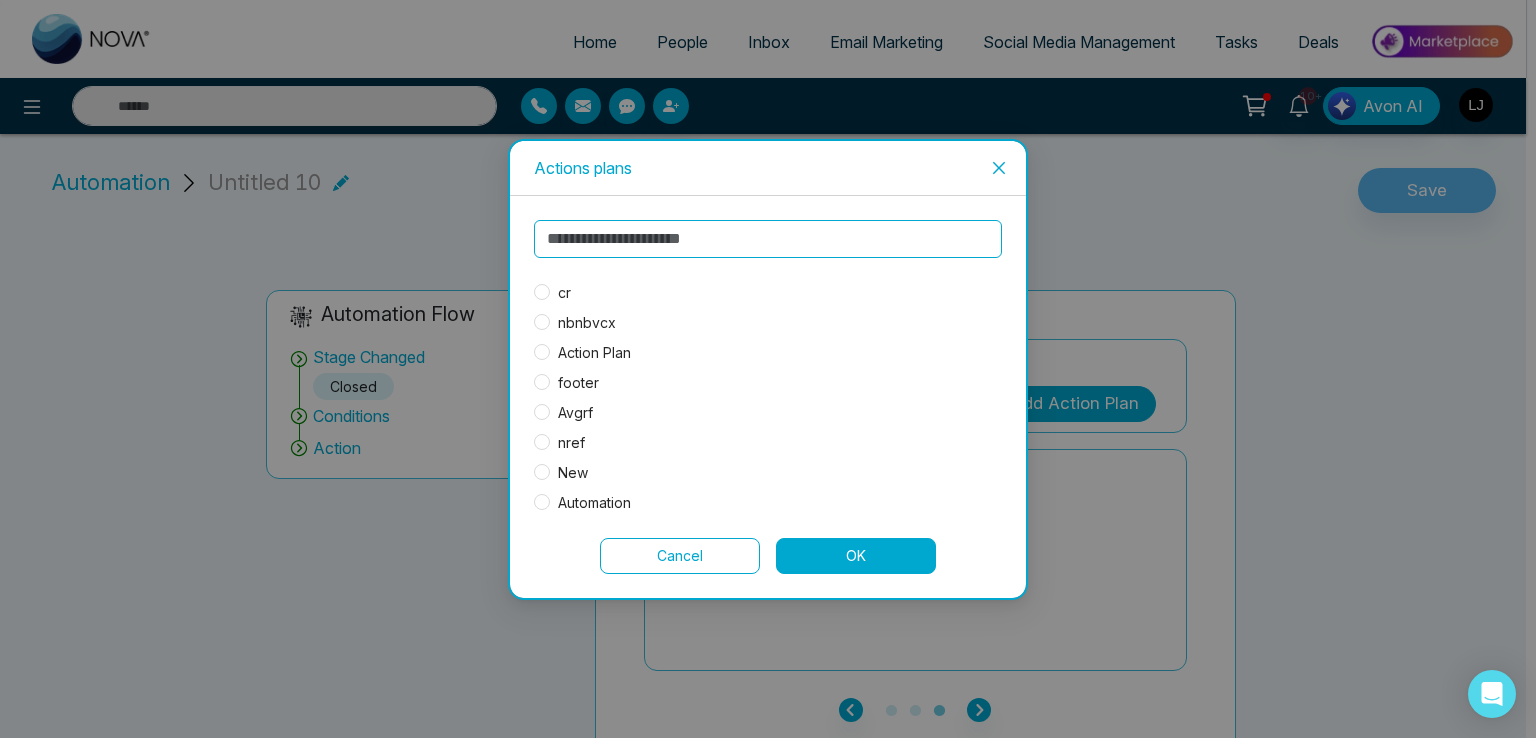 click on "cr" at bounding box center [564, 293] 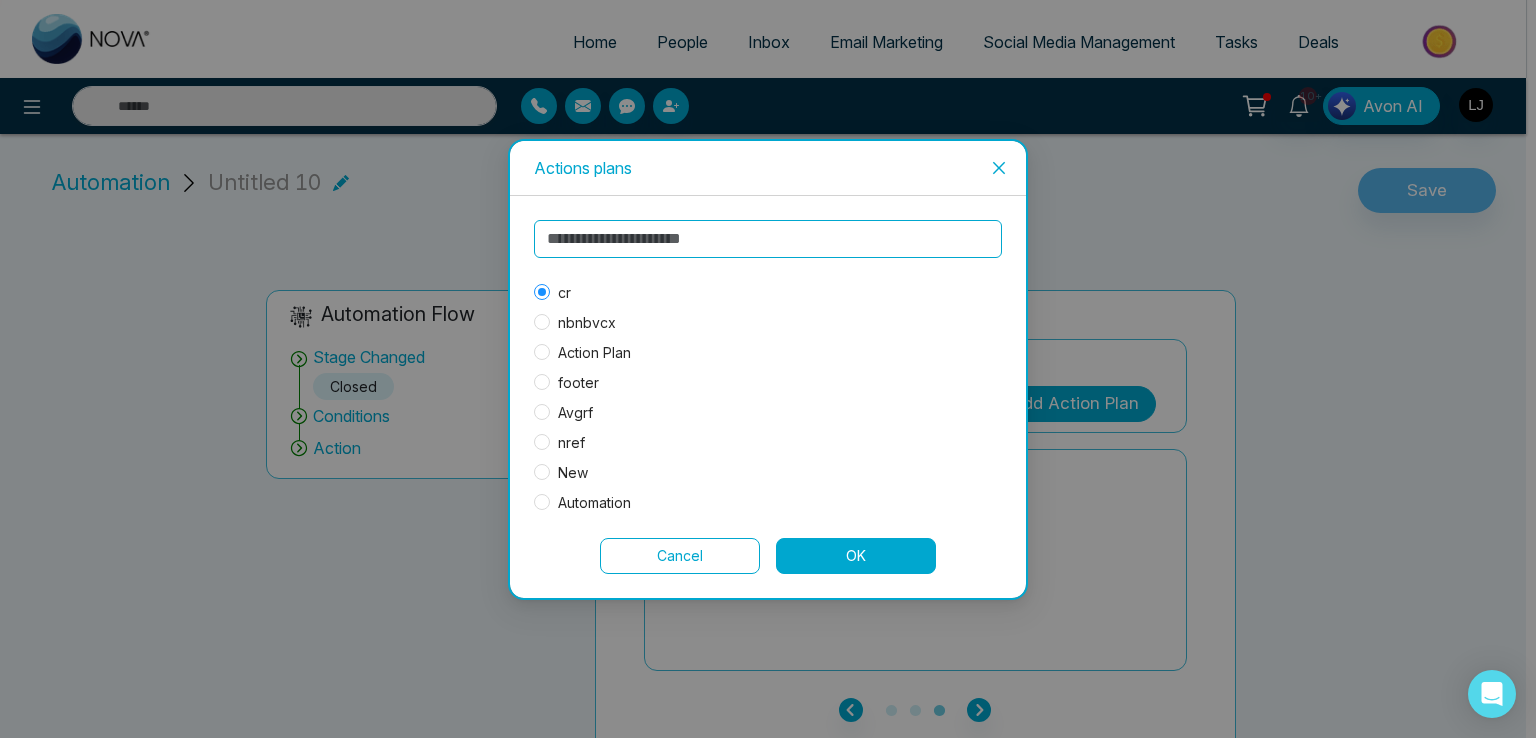 click on "OK" at bounding box center [856, 556] 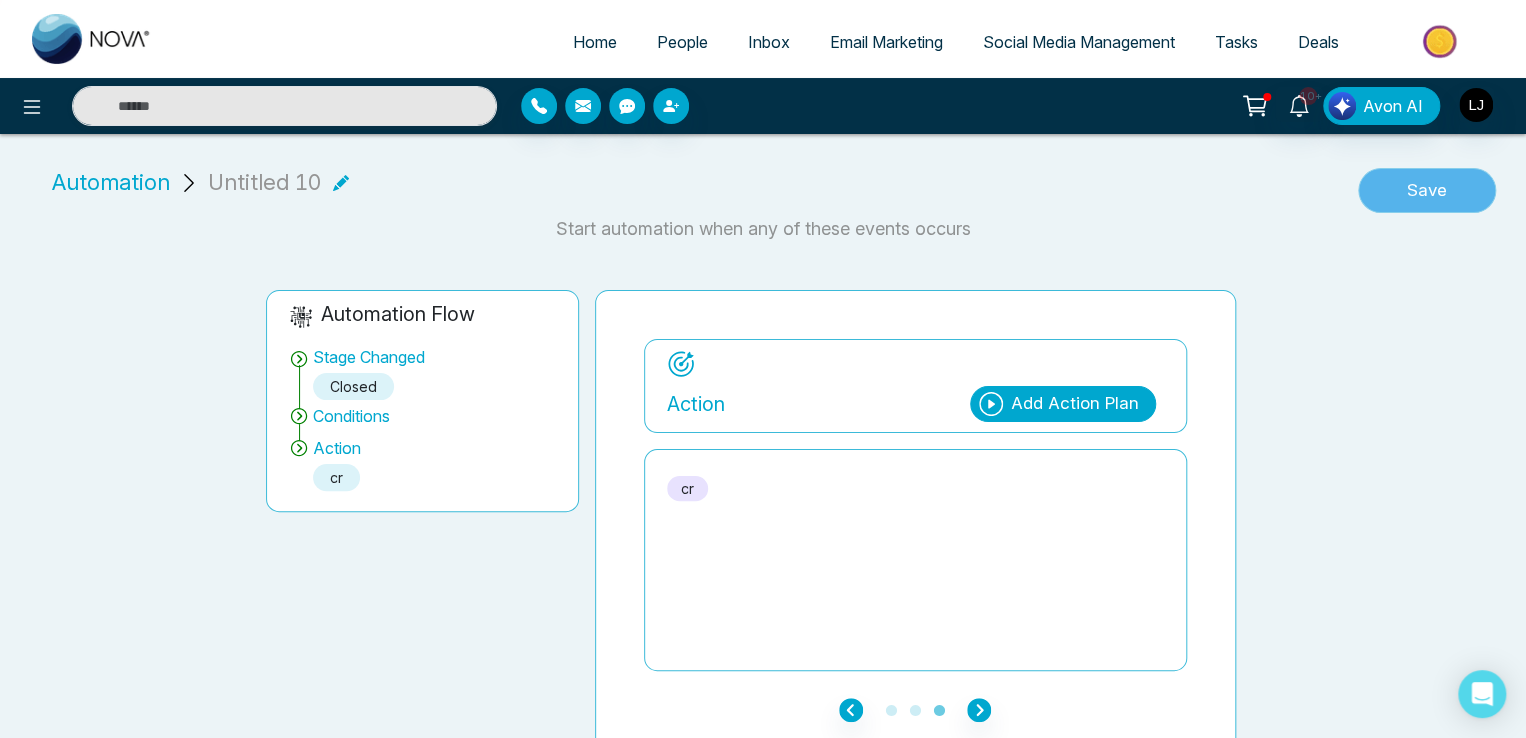 click on "Save" at bounding box center (1427, 191) 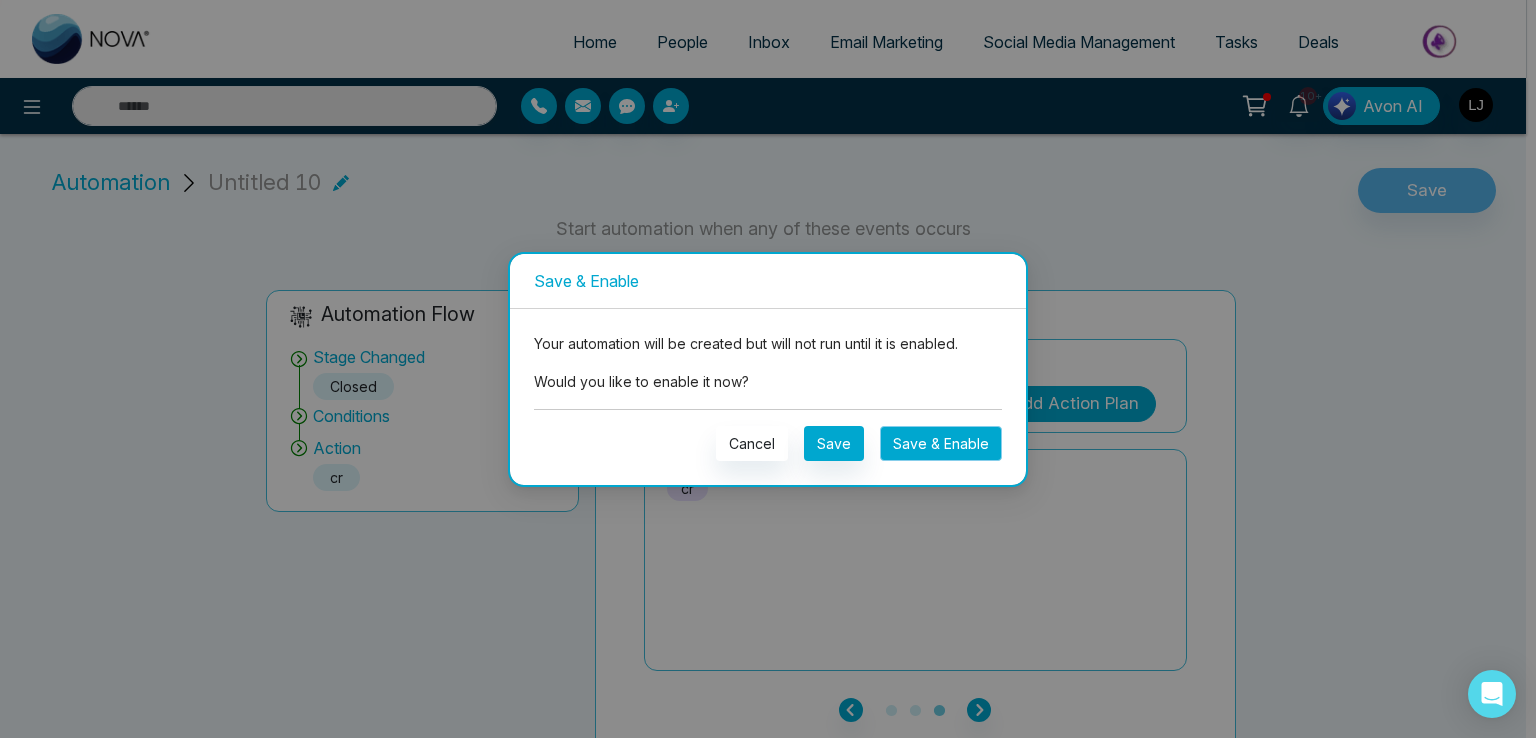 click on "Save & Enable" at bounding box center [941, 443] 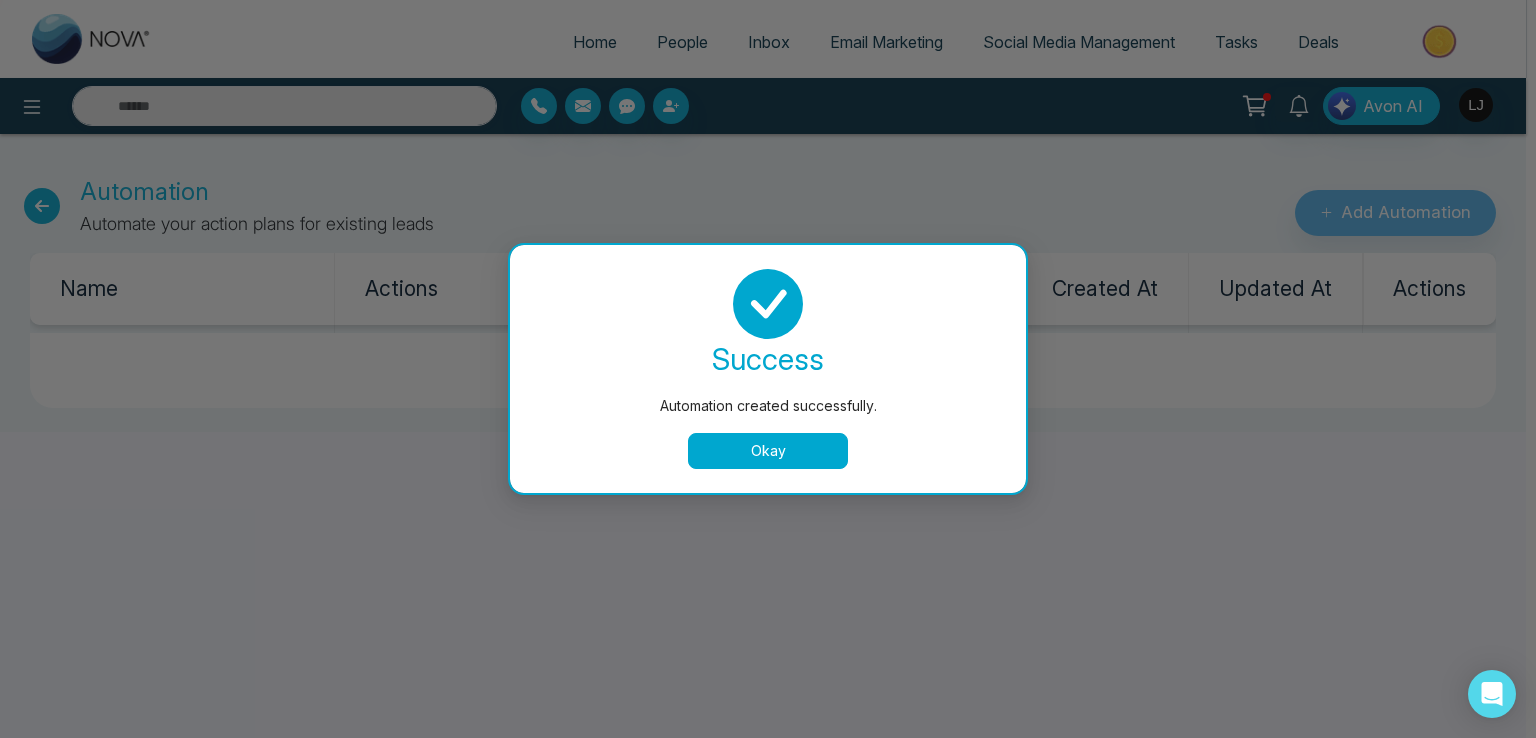 click on "Automation created successfully. success Automation created successfully. Okay" at bounding box center [768, 369] 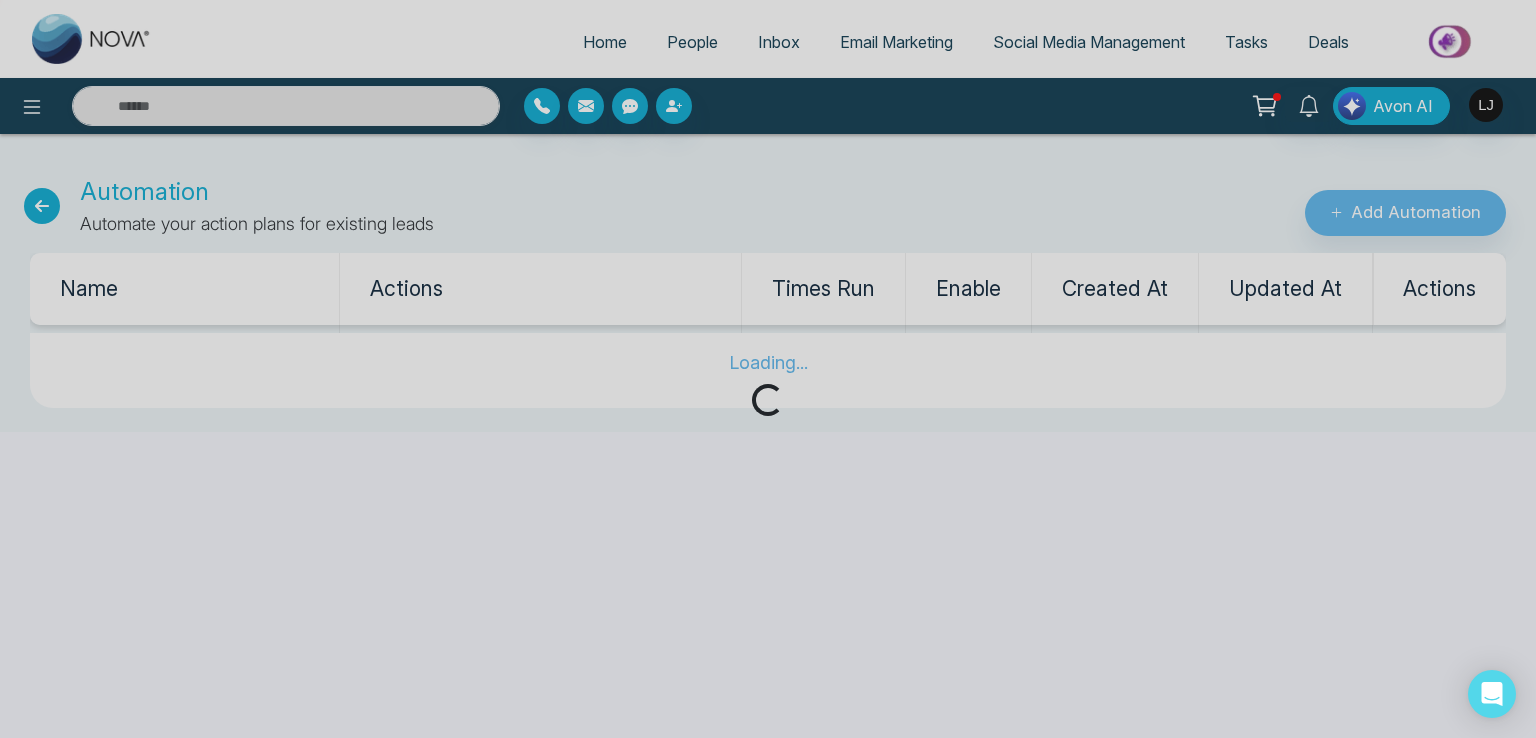 click on "Loading..." at bounding box center [768, 369] 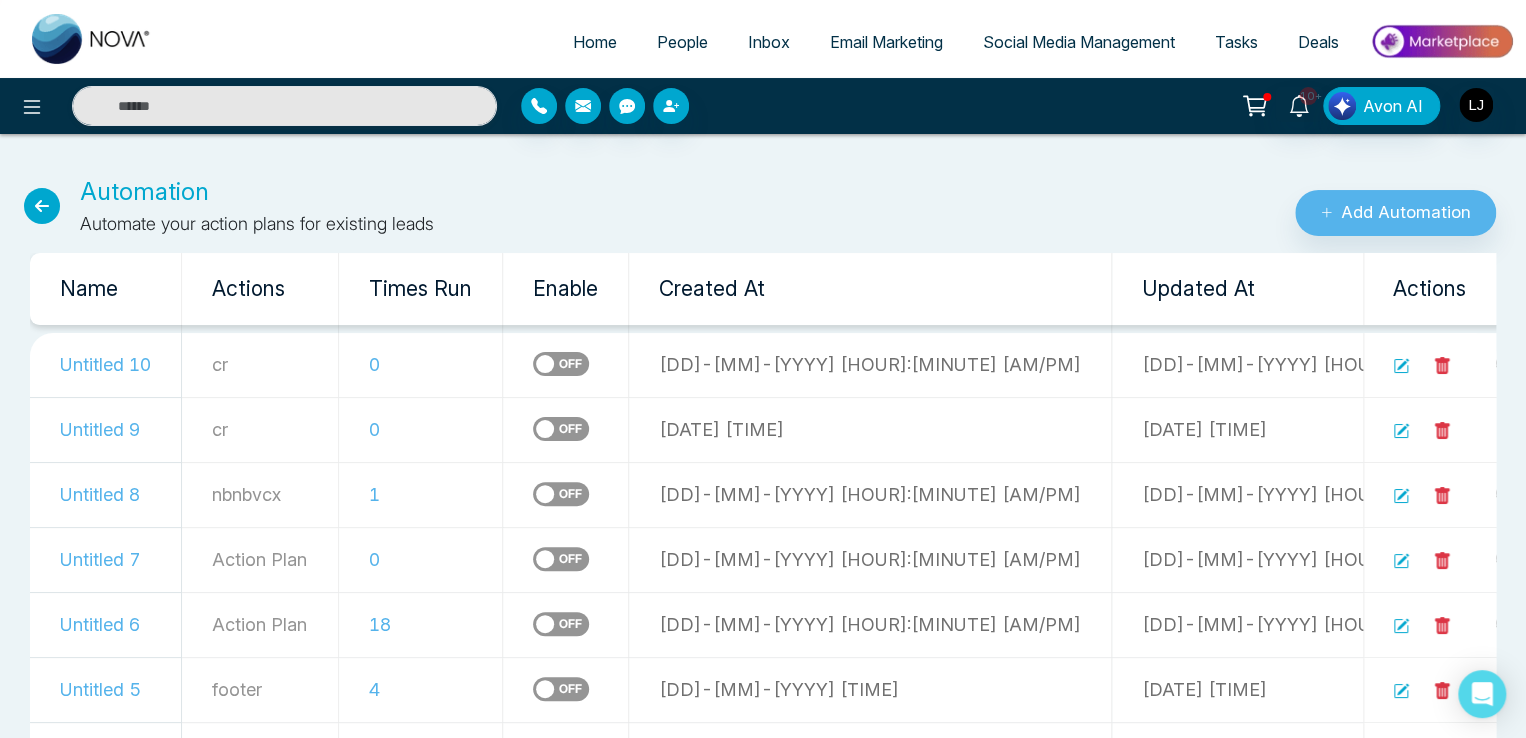 click on "People" at bounding box center (682, 42) 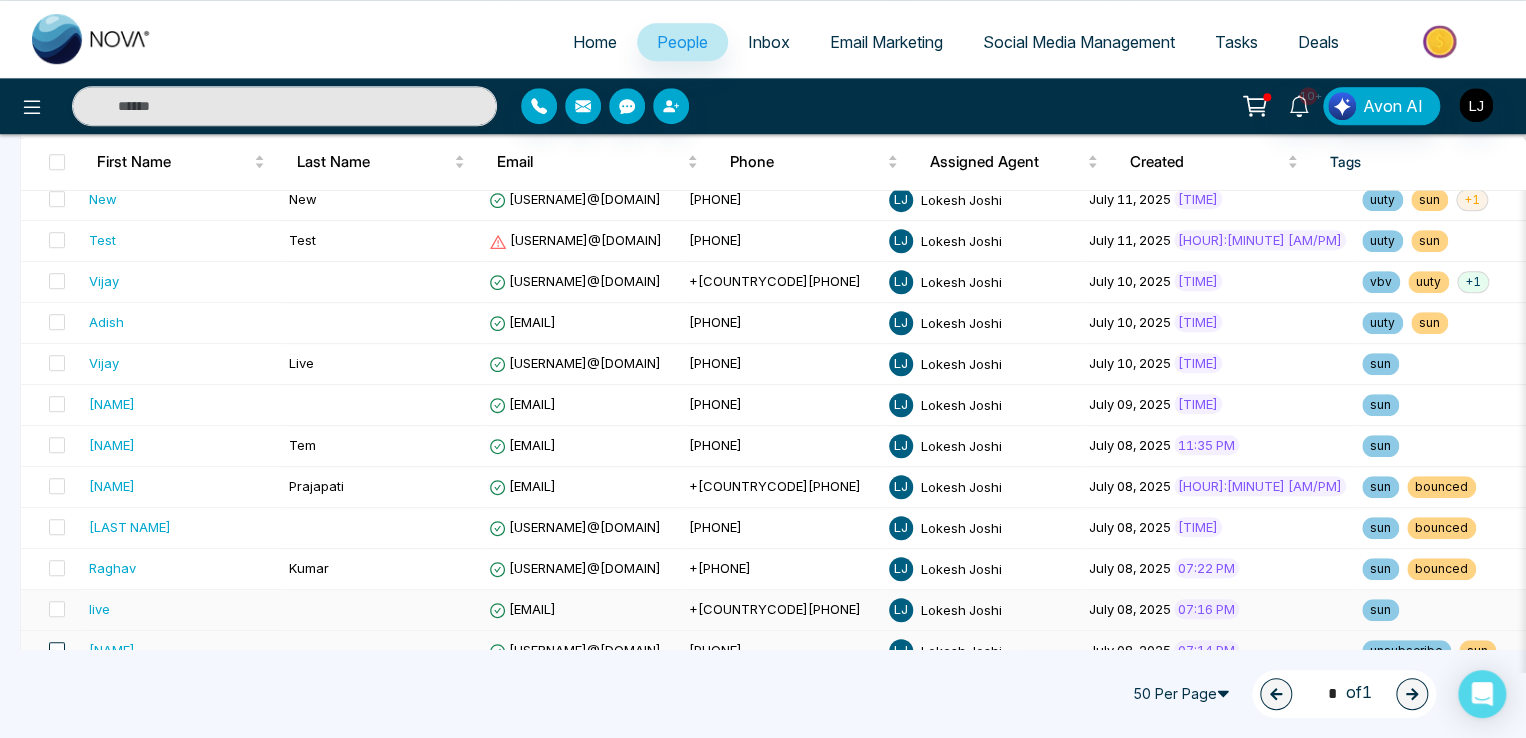 scroll, scrollTop: 743, scrollLeft: 0, axis: vertical 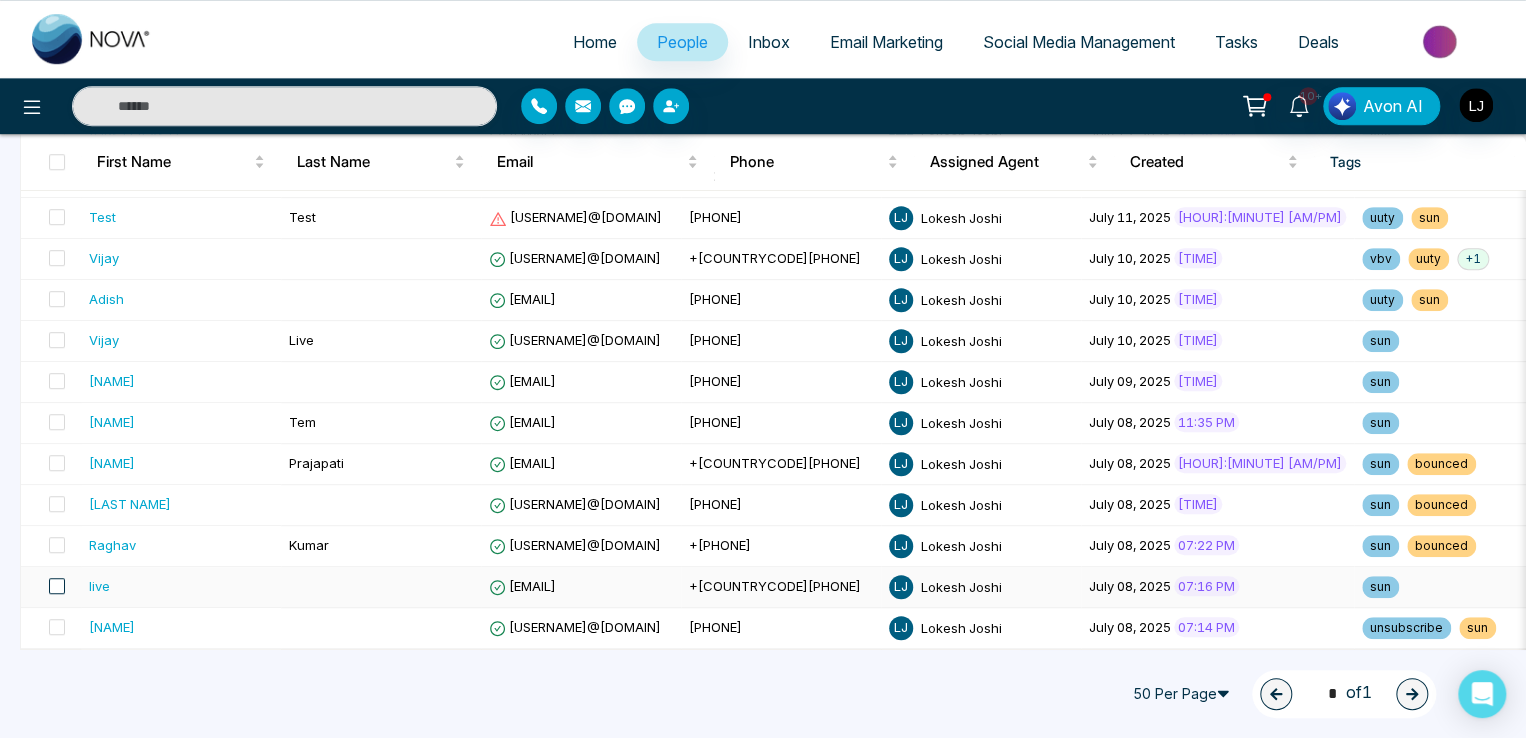 click at bounding box center (57, 586) 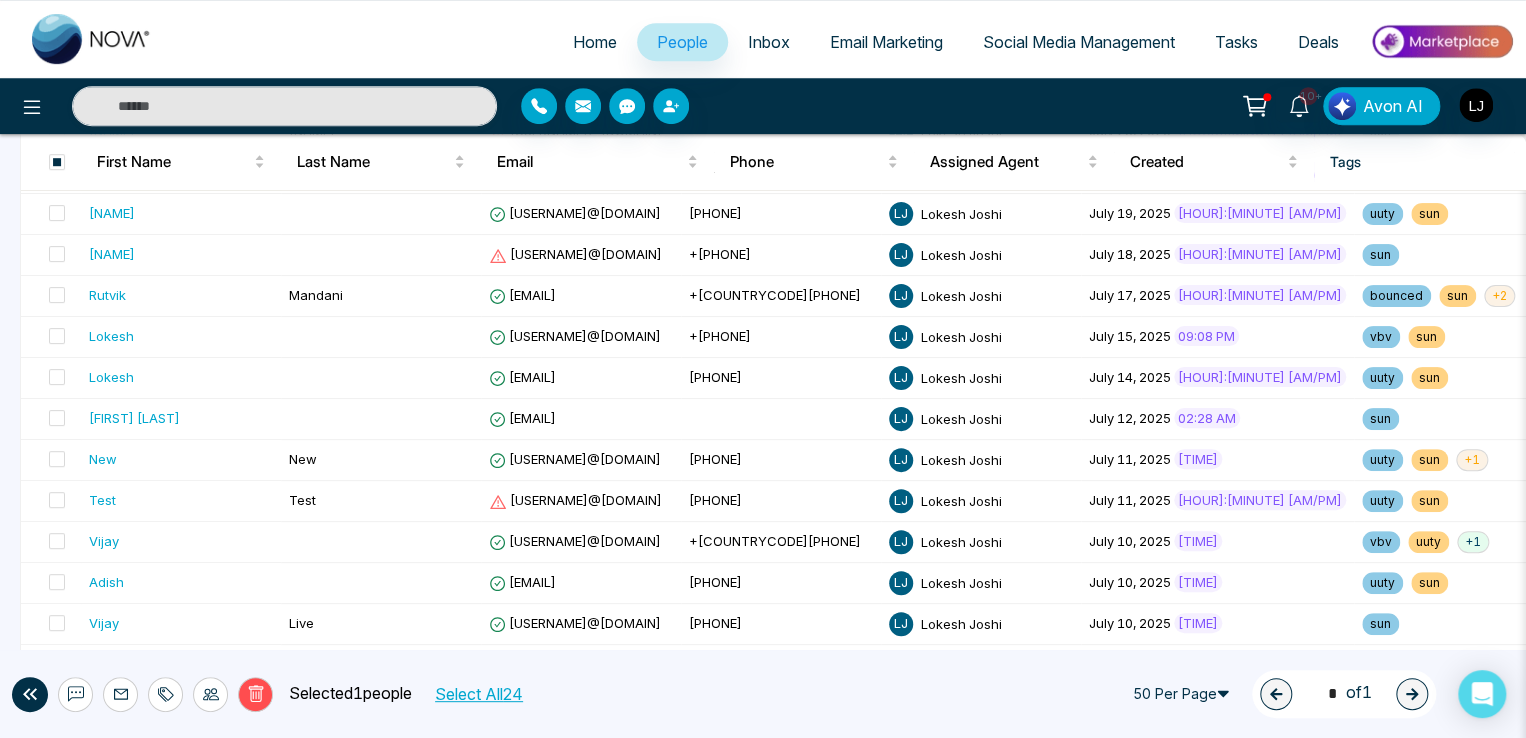scroll, scrollTop: 443, scrollLeft: 0, axis: vertical 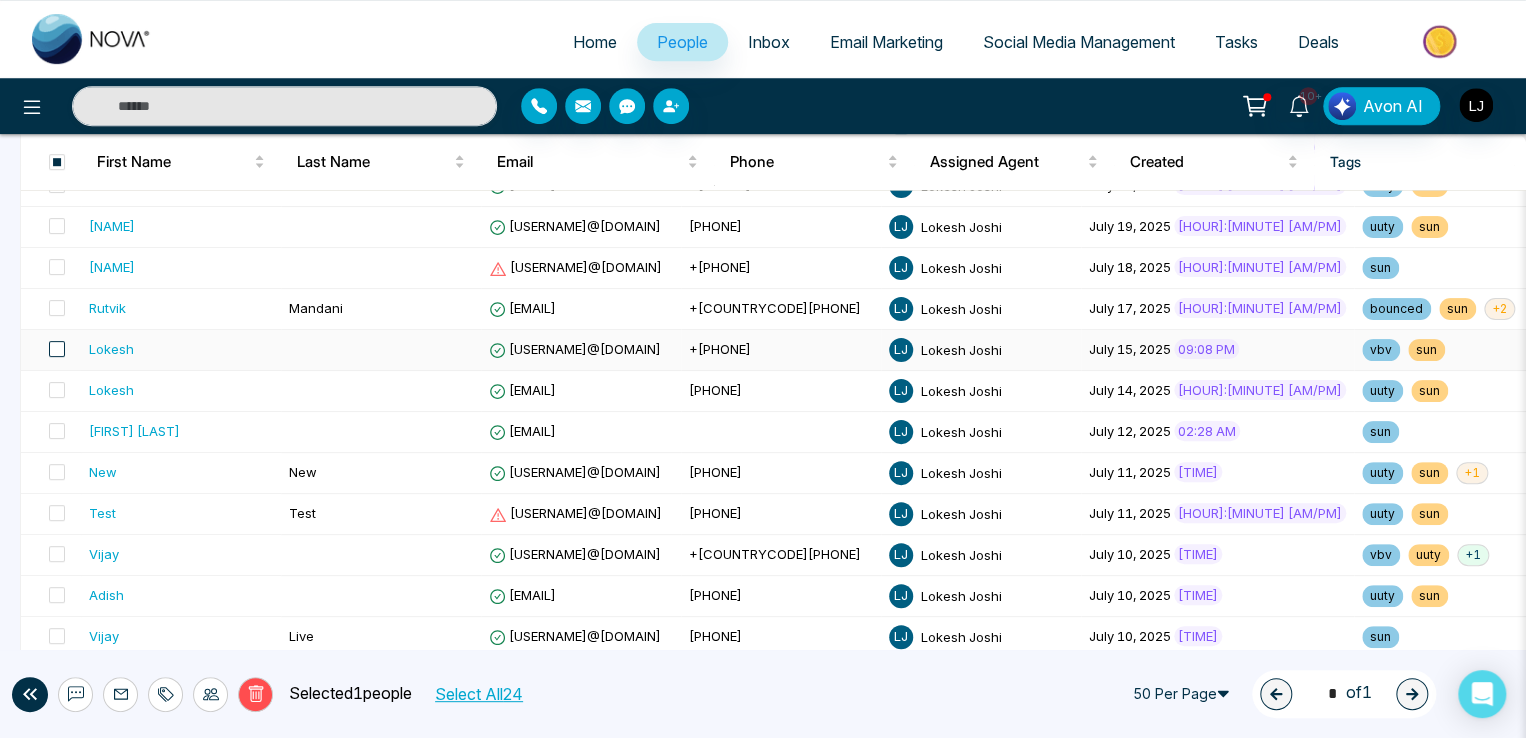 click at bounding box center (57, 349) 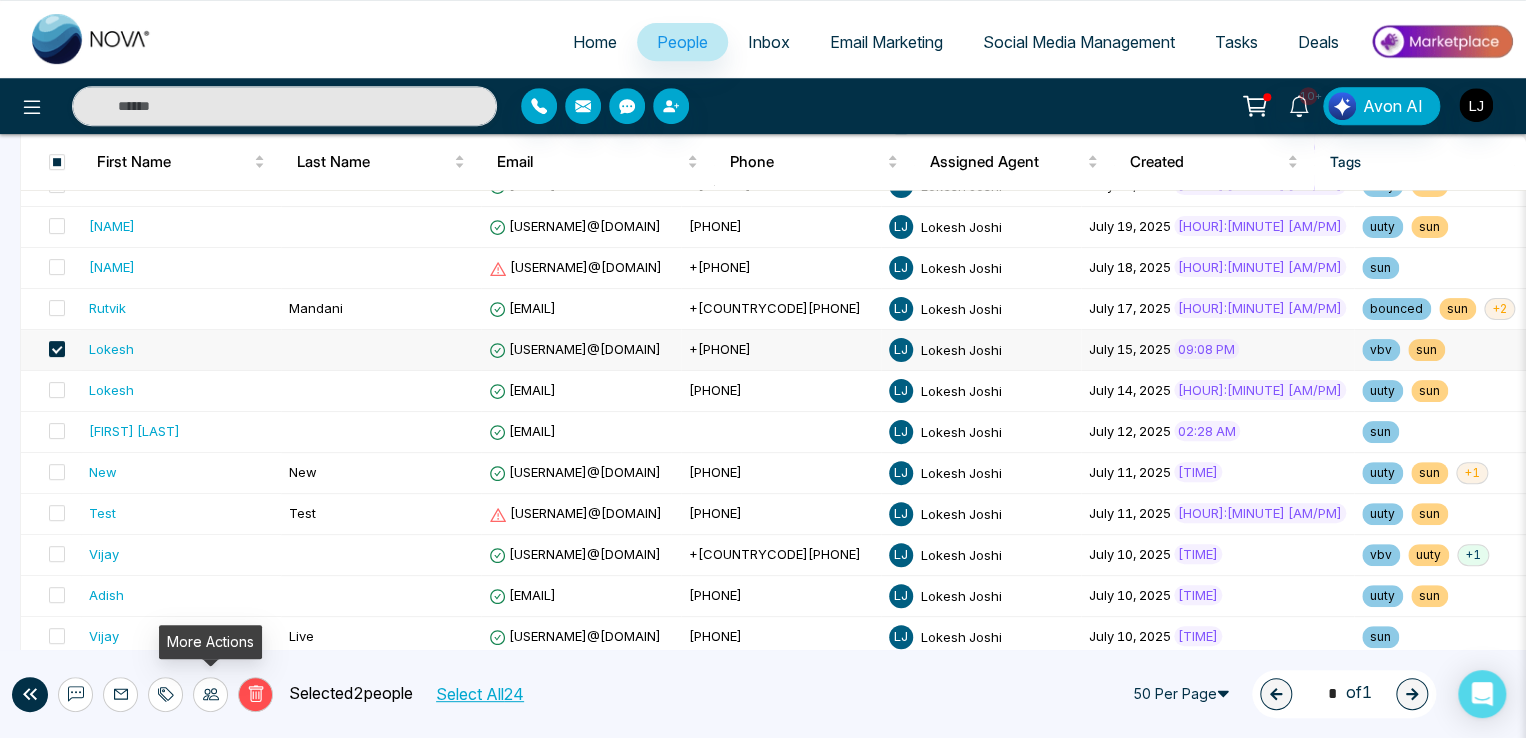 click 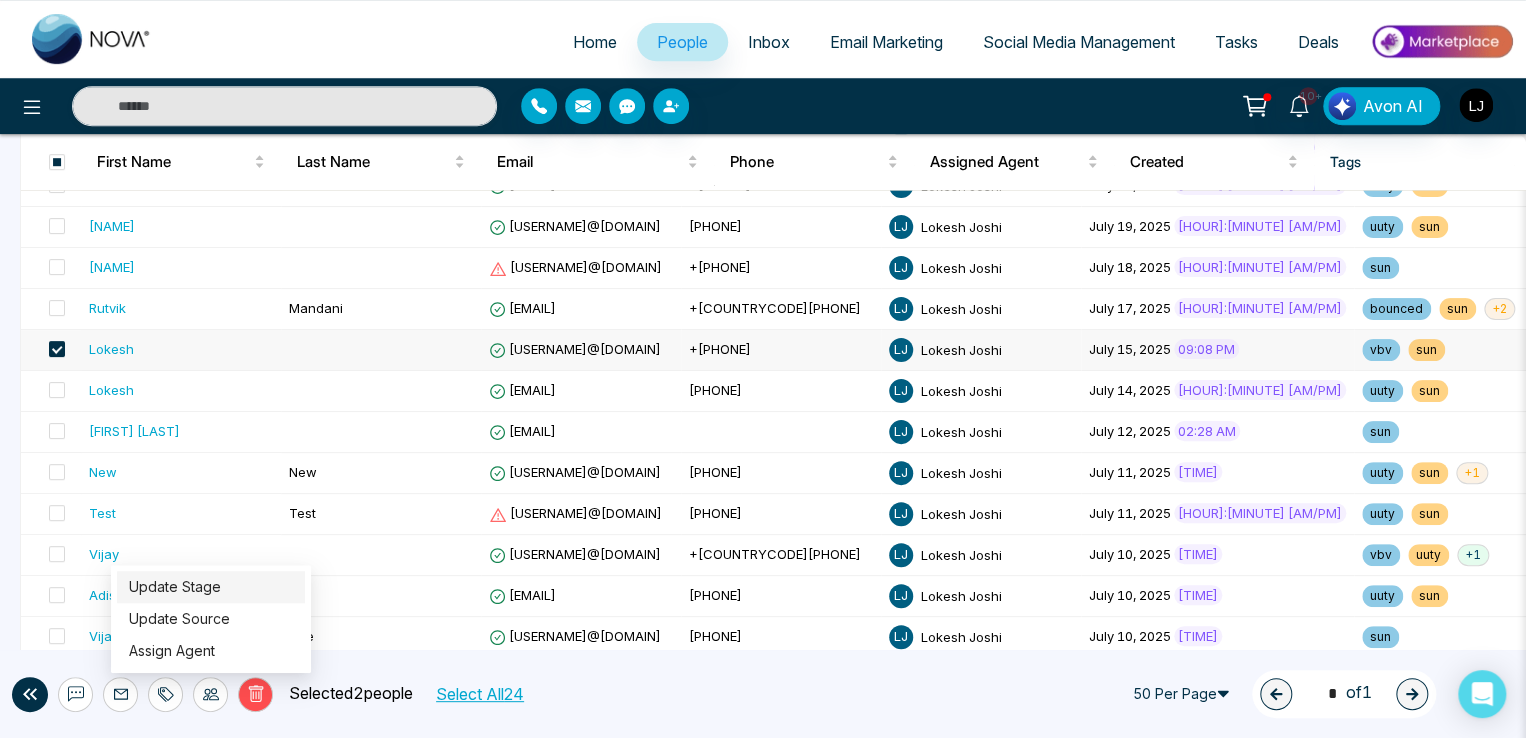 click on "Update Stage" at bounding box center [175, 586] 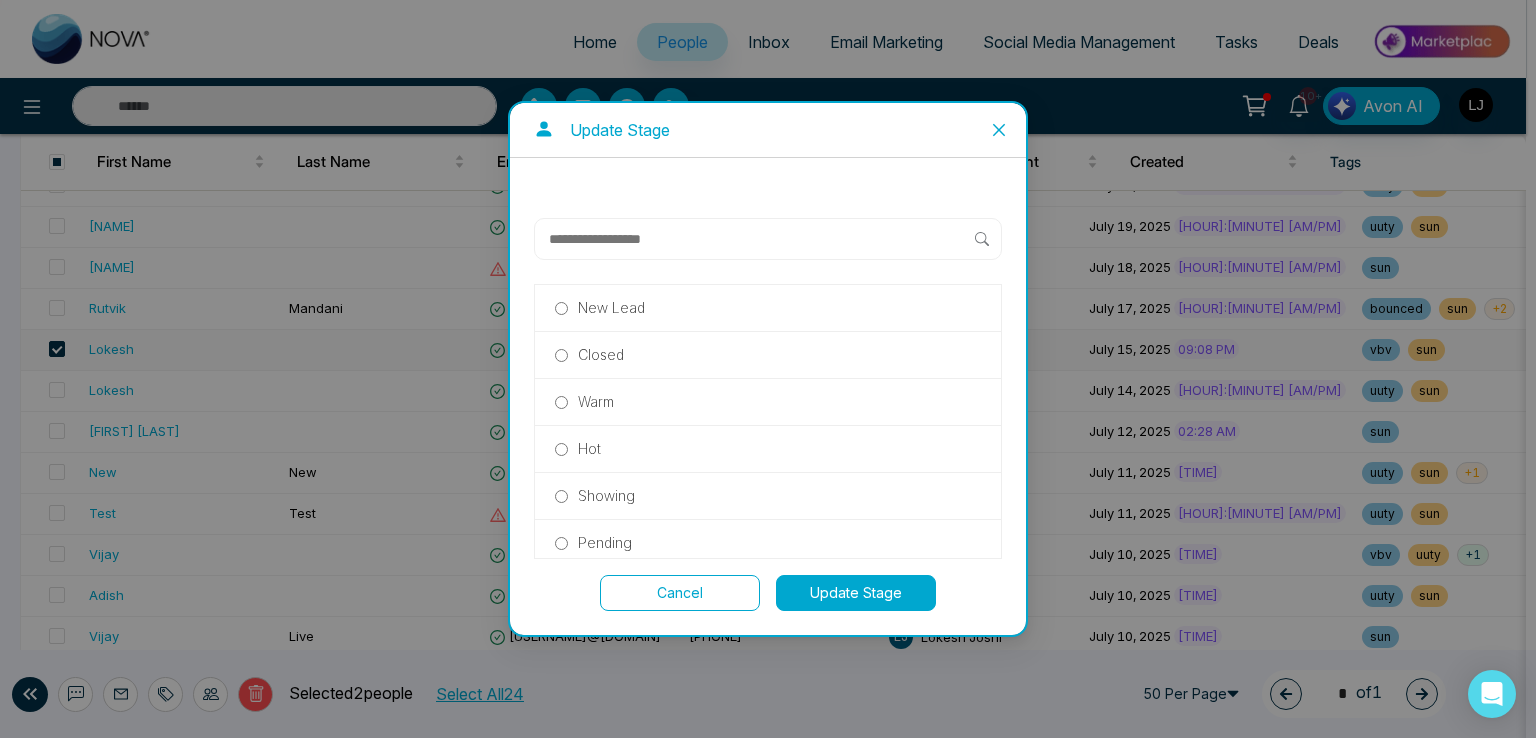 click on "Closed" at bounding box center [768, 355] 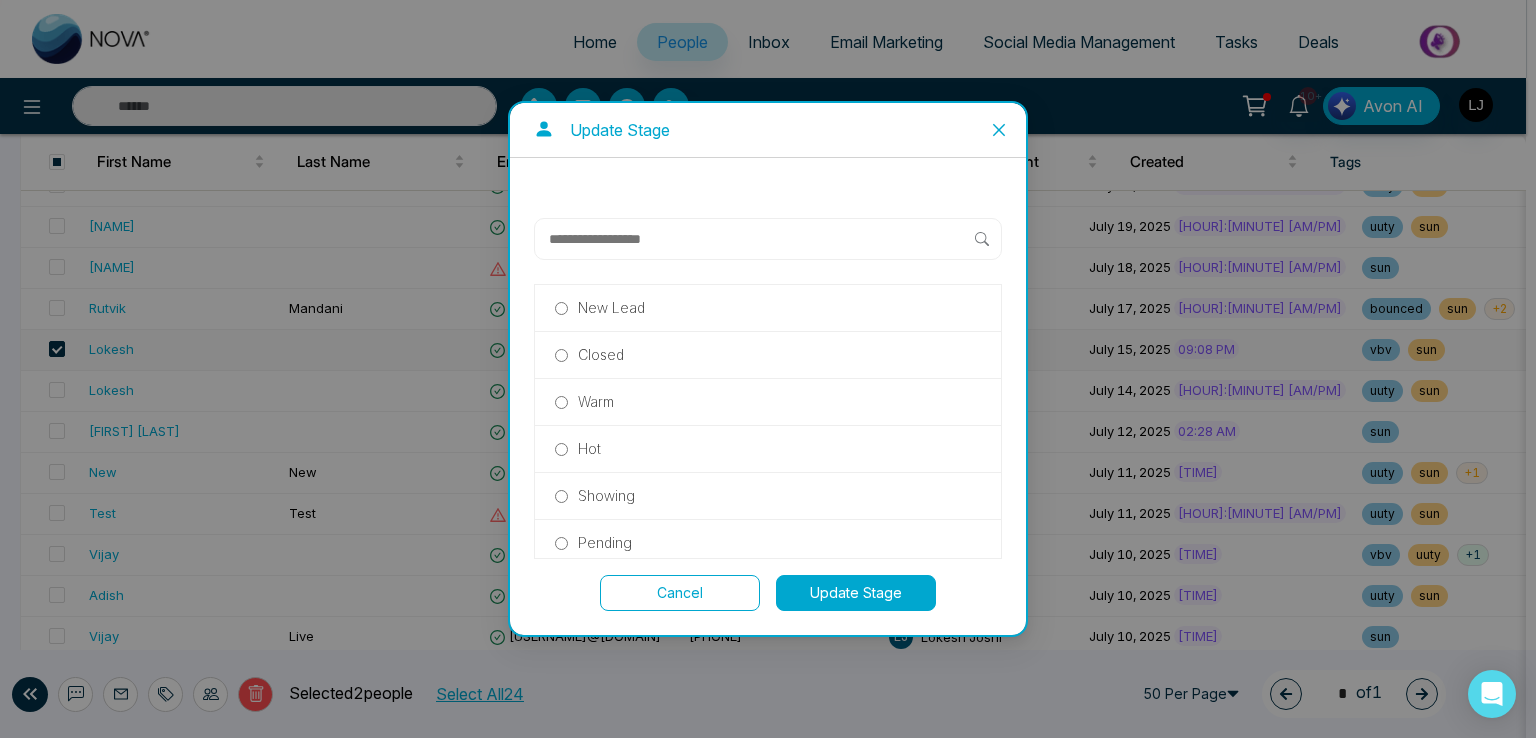 click on "Update Stage" at bounding box center [856, 593] 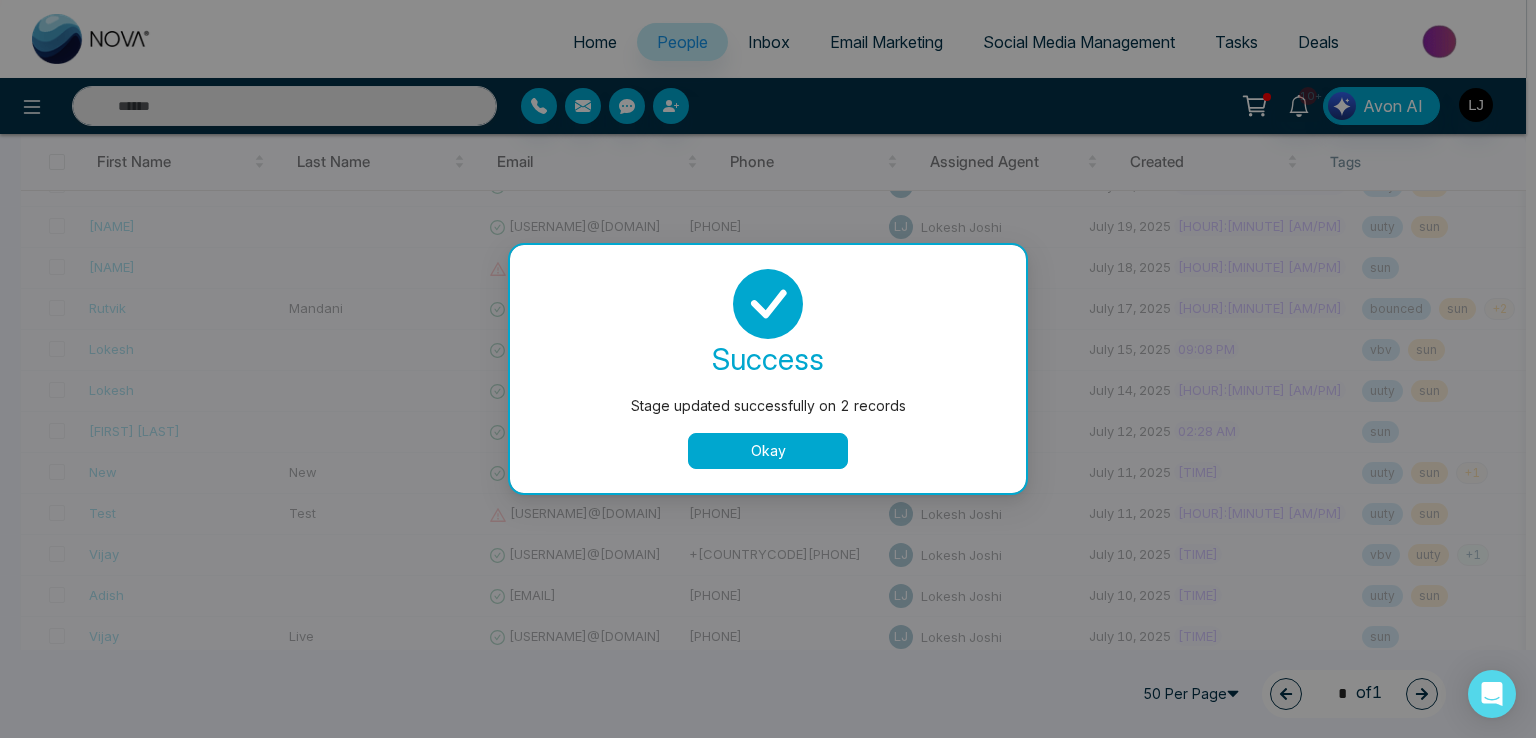 click on "Okay" at bounding box center (768, 451) 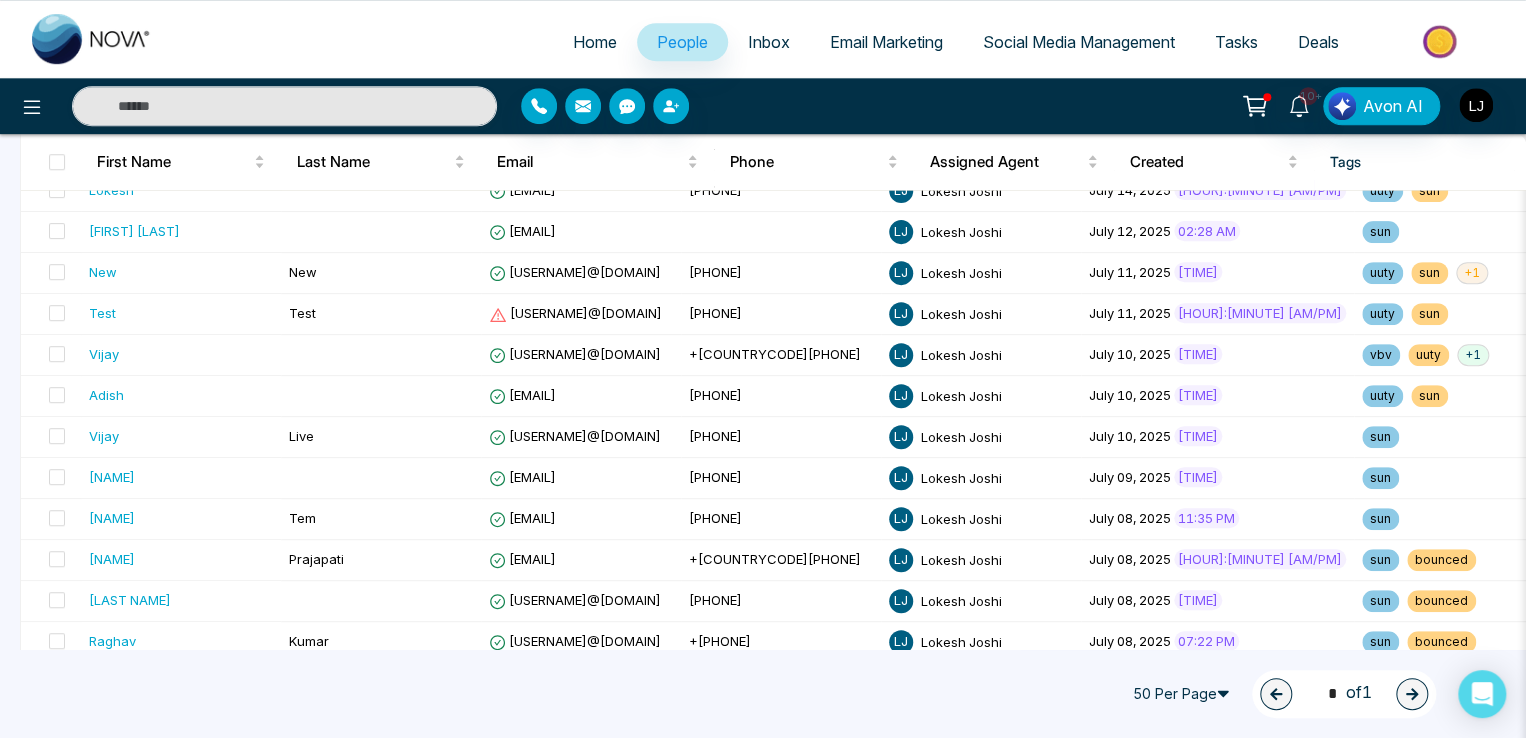 scroll, scrollTop: 743, scrollLeft: 0, axis: vertical 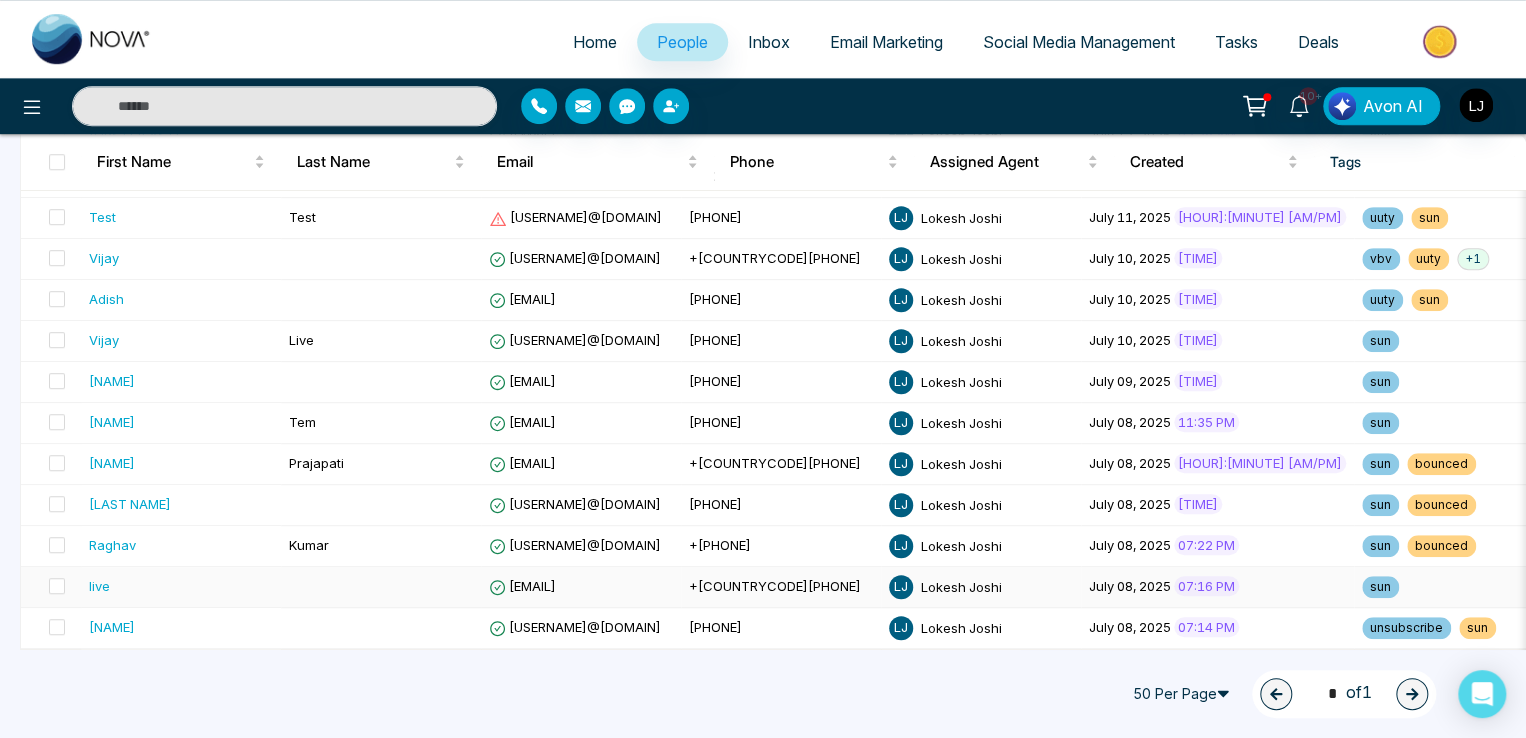 click on "live" at bounding box center (99, 586) 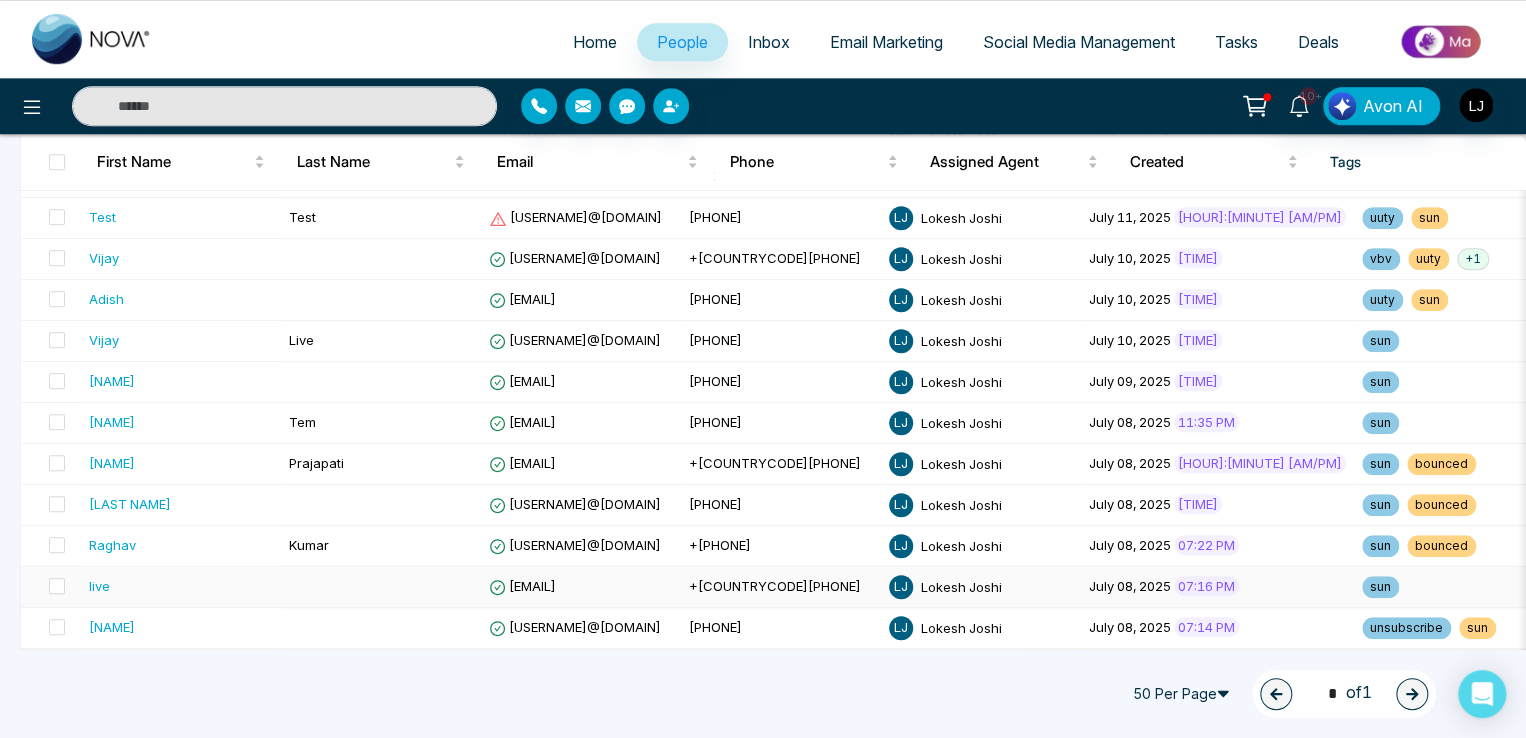scroll, scrollTop: 0, scrollLeft: 0, axis: both 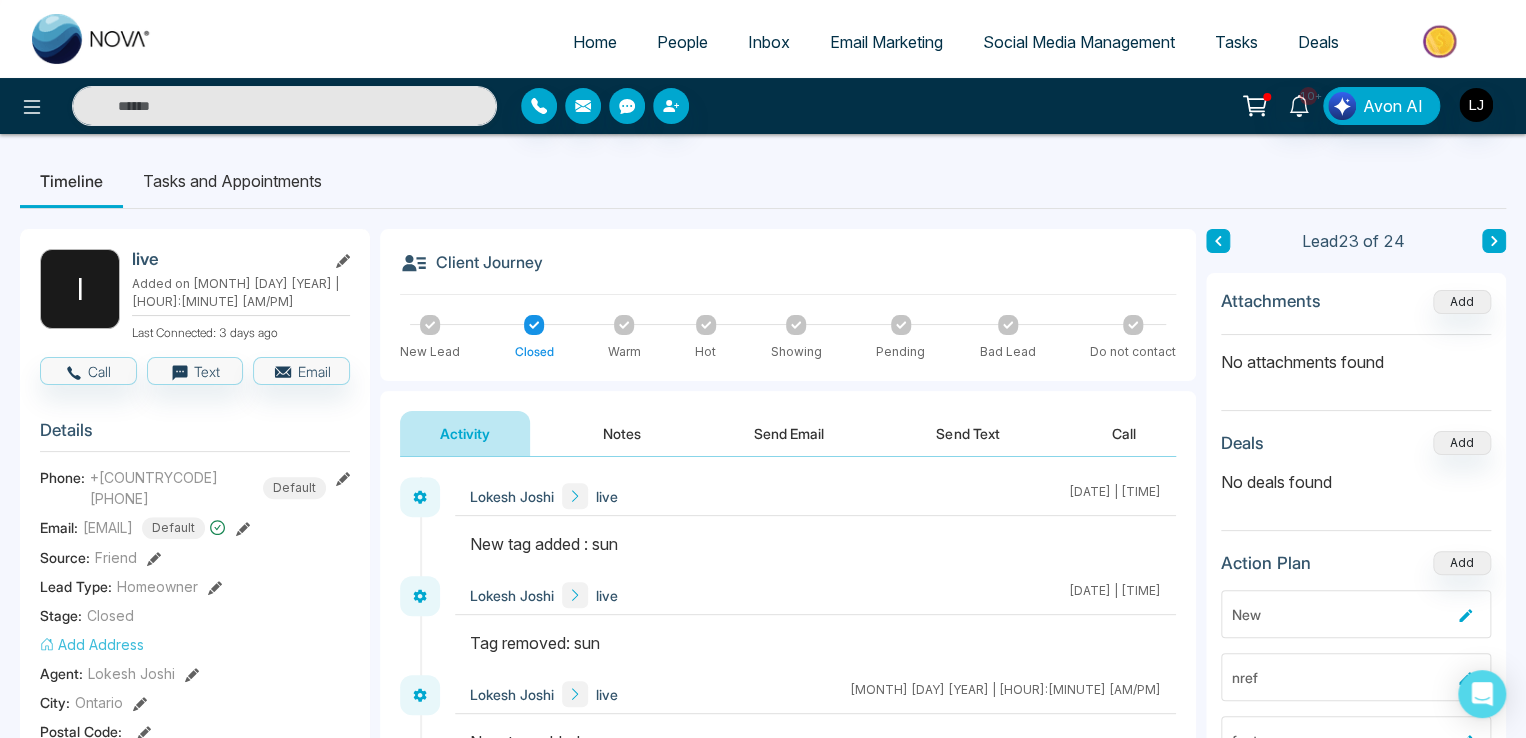click on "Notes" at bounding box center (622, 433) 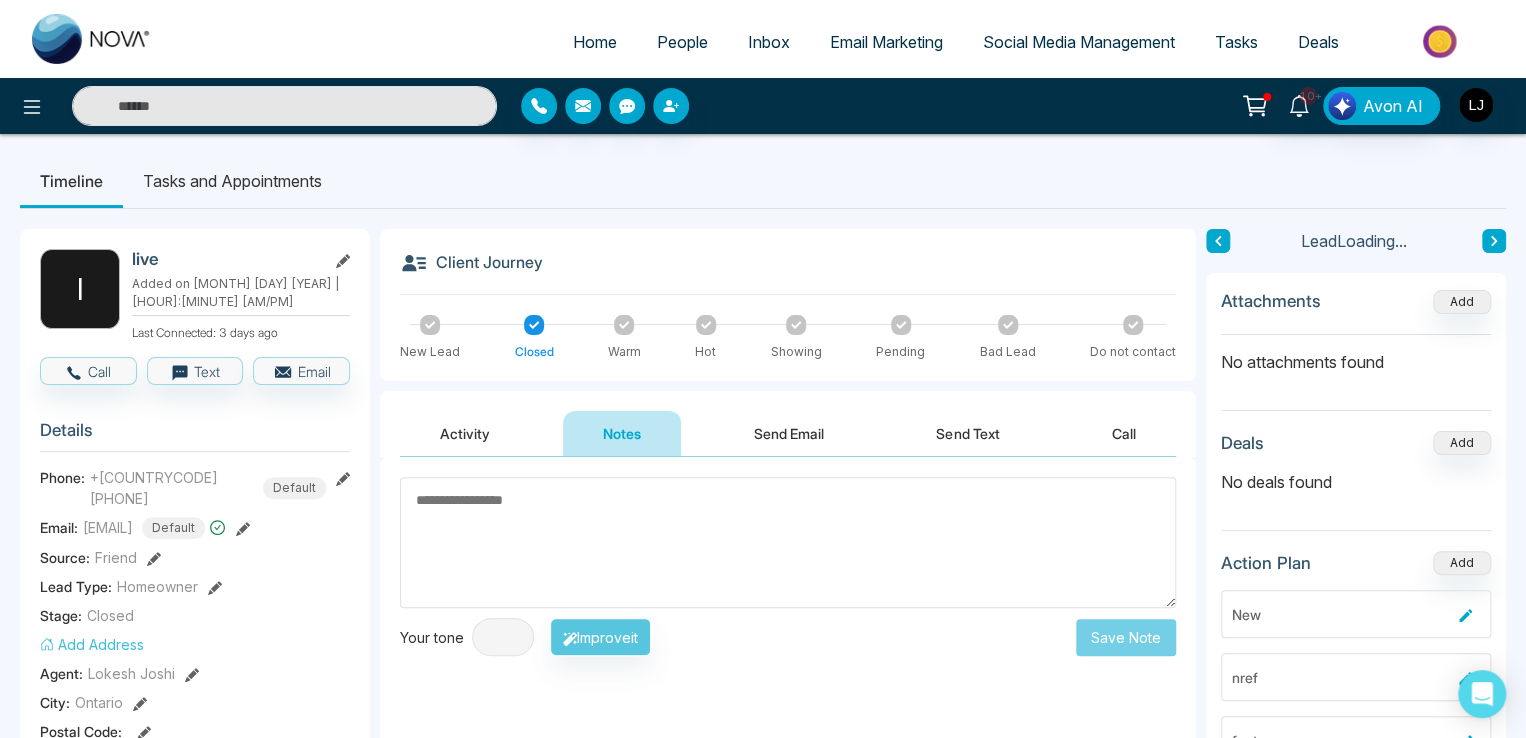 click on "Activity" at bounding box center (465, 433) 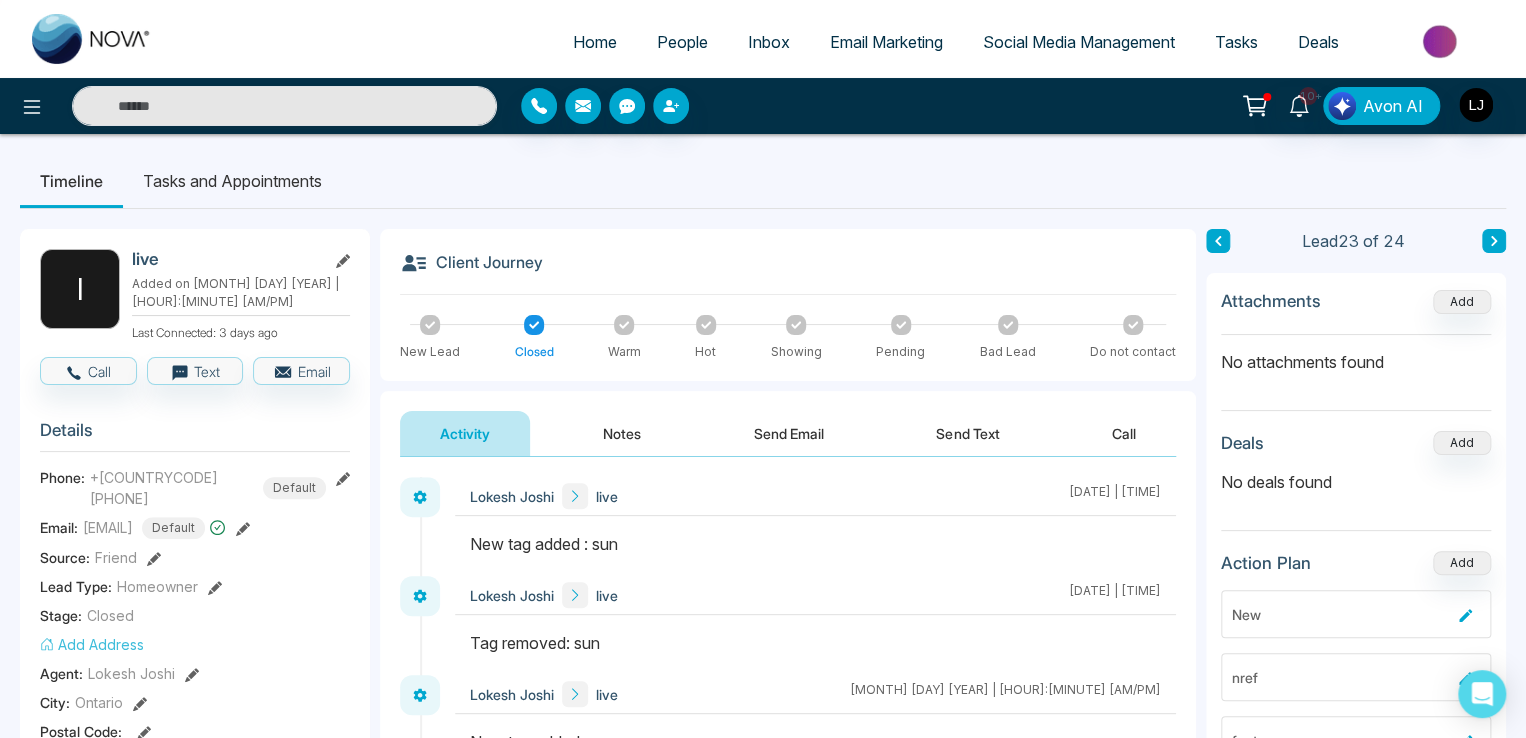 click on "Activity Notes Send Email Send Text Call" at bounding box center (788, 434) 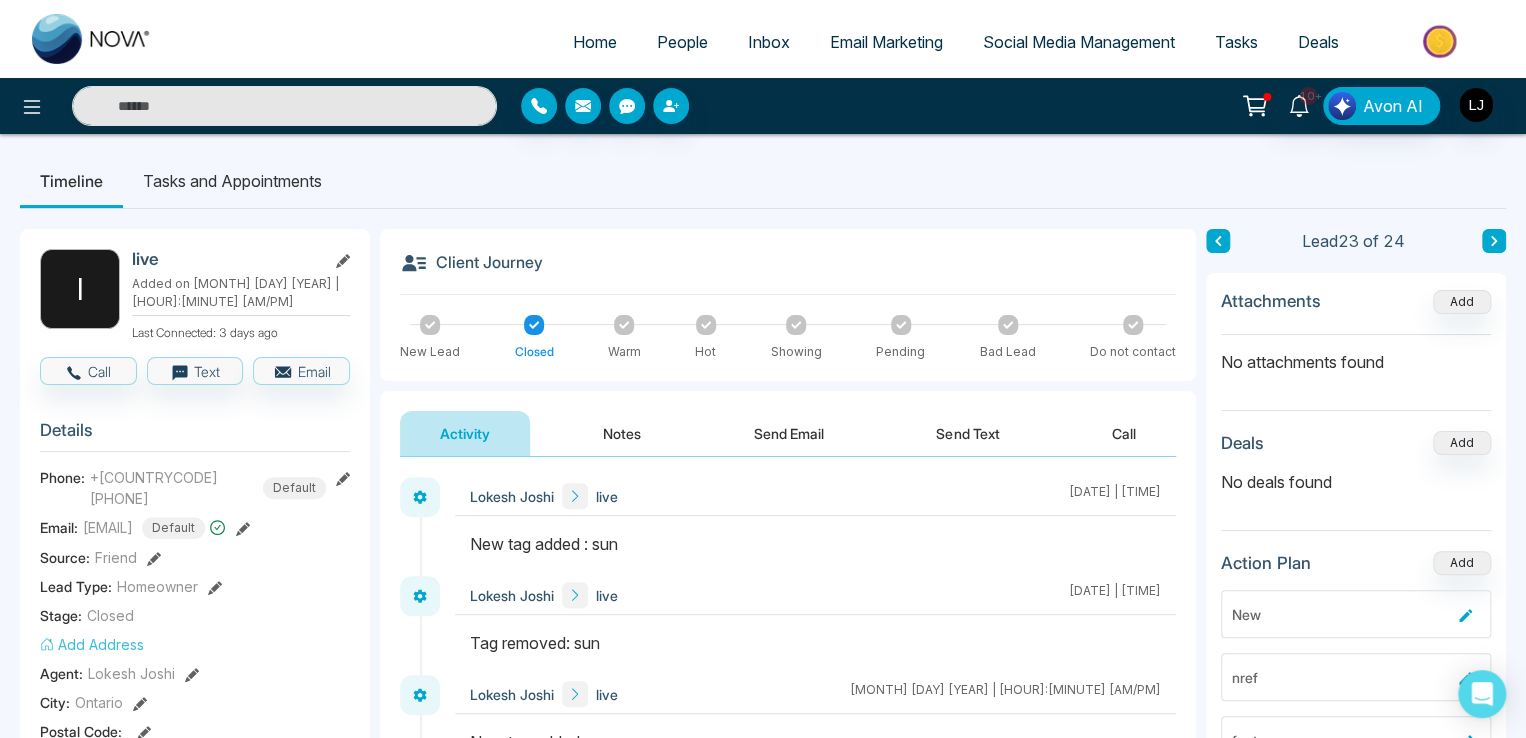 click on "Send Text" at bounding box center [967, 433] 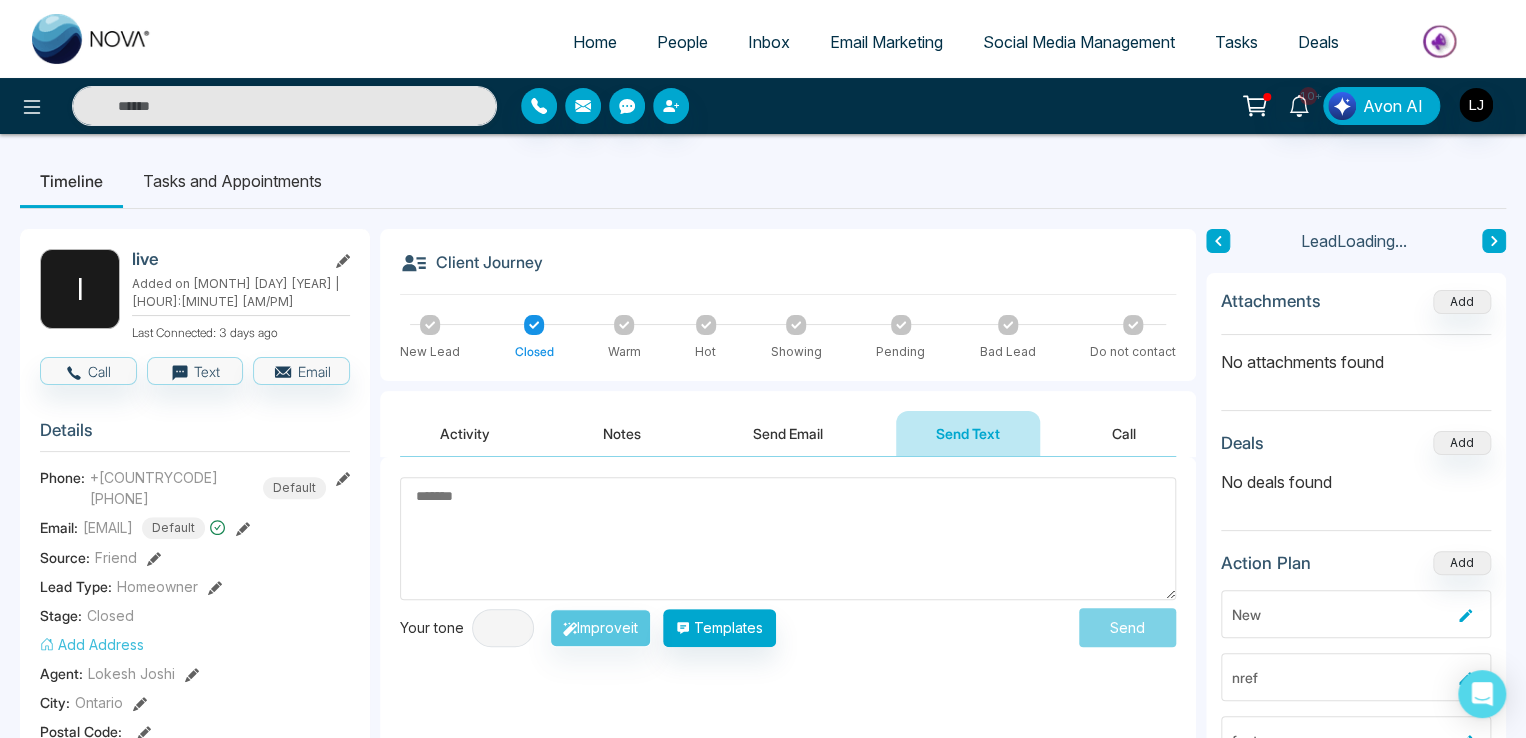 click on "Send Email" at bounding box center [788, 433] 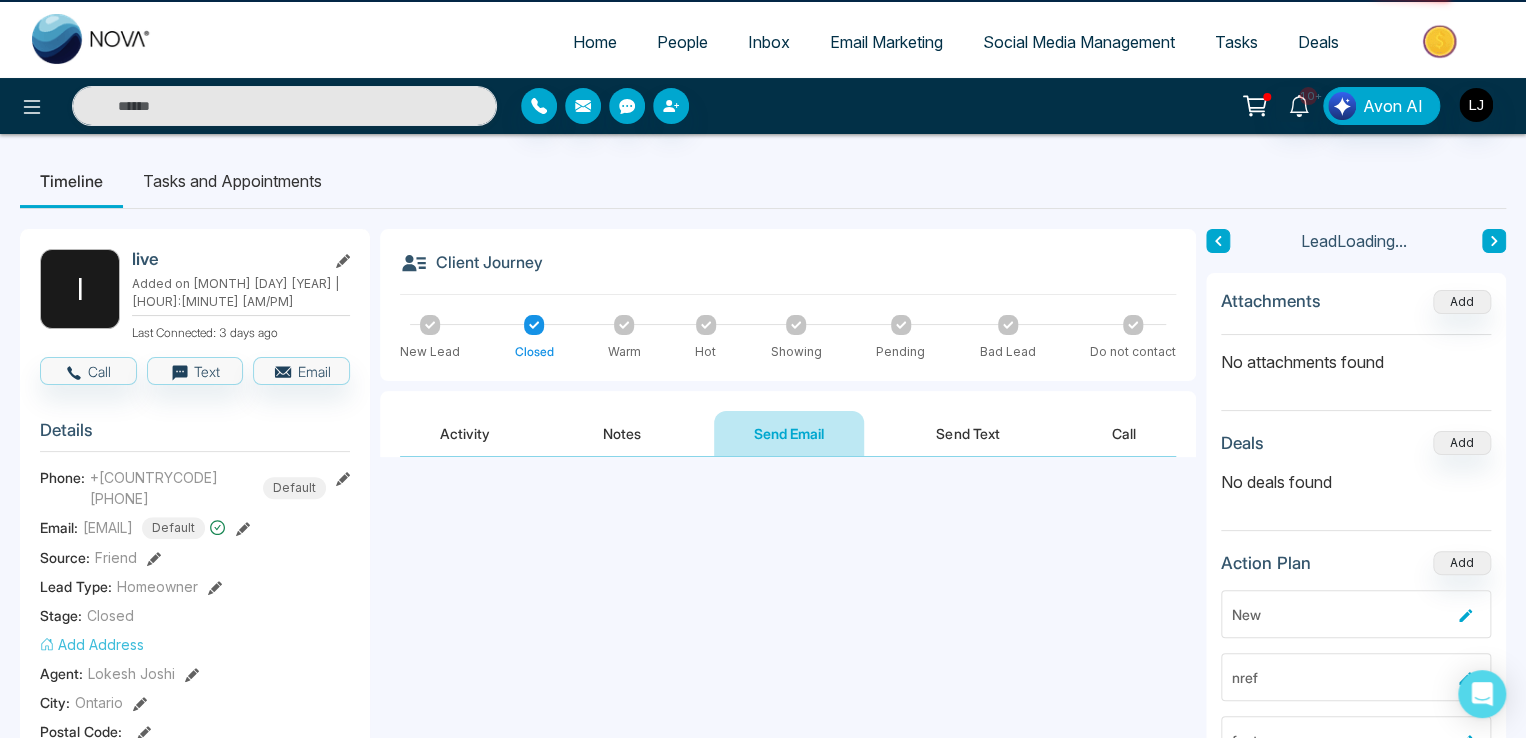 click on "Notes" at bounding box center (622, 433) 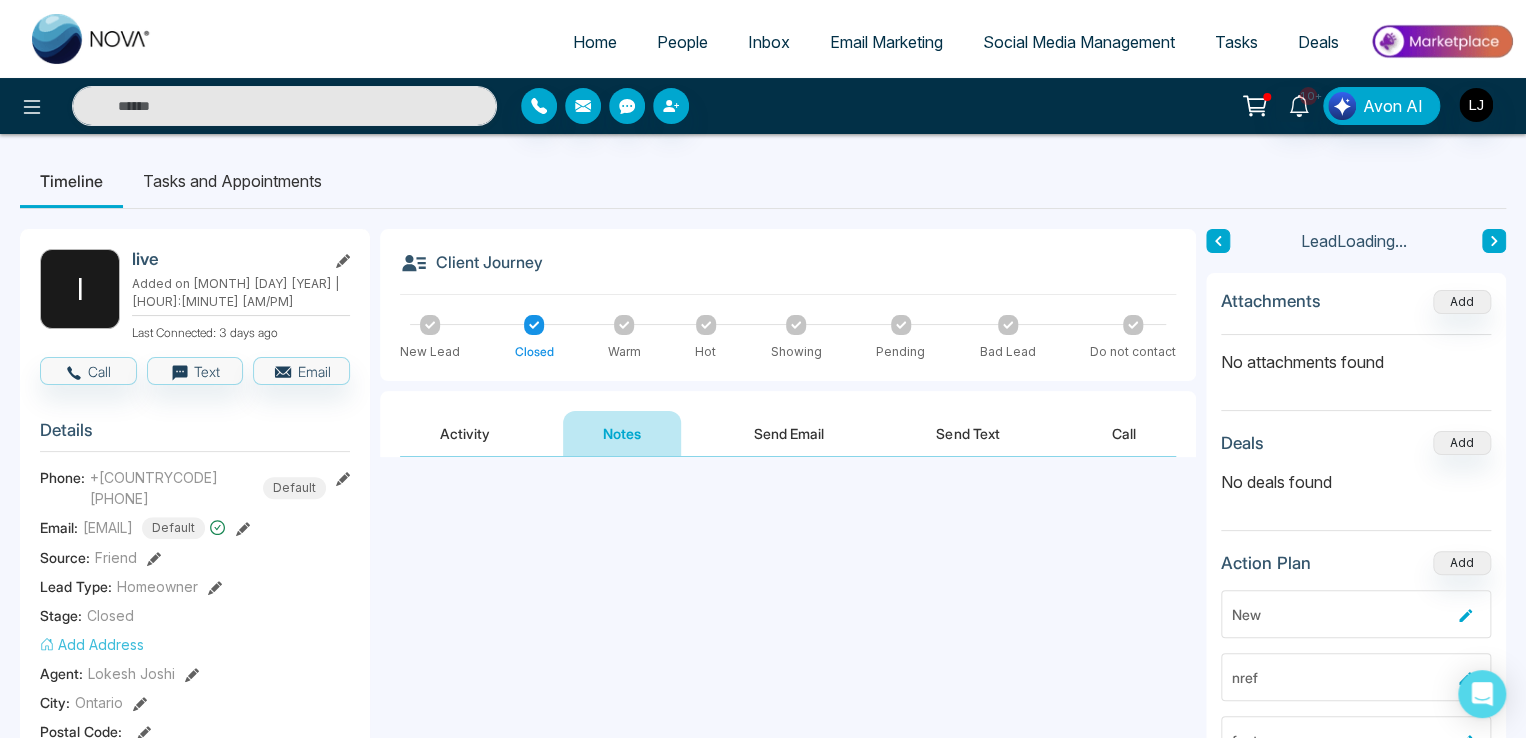 click on "Activity Notes Send Email Send Text Call" at bounding box center (788, 434) 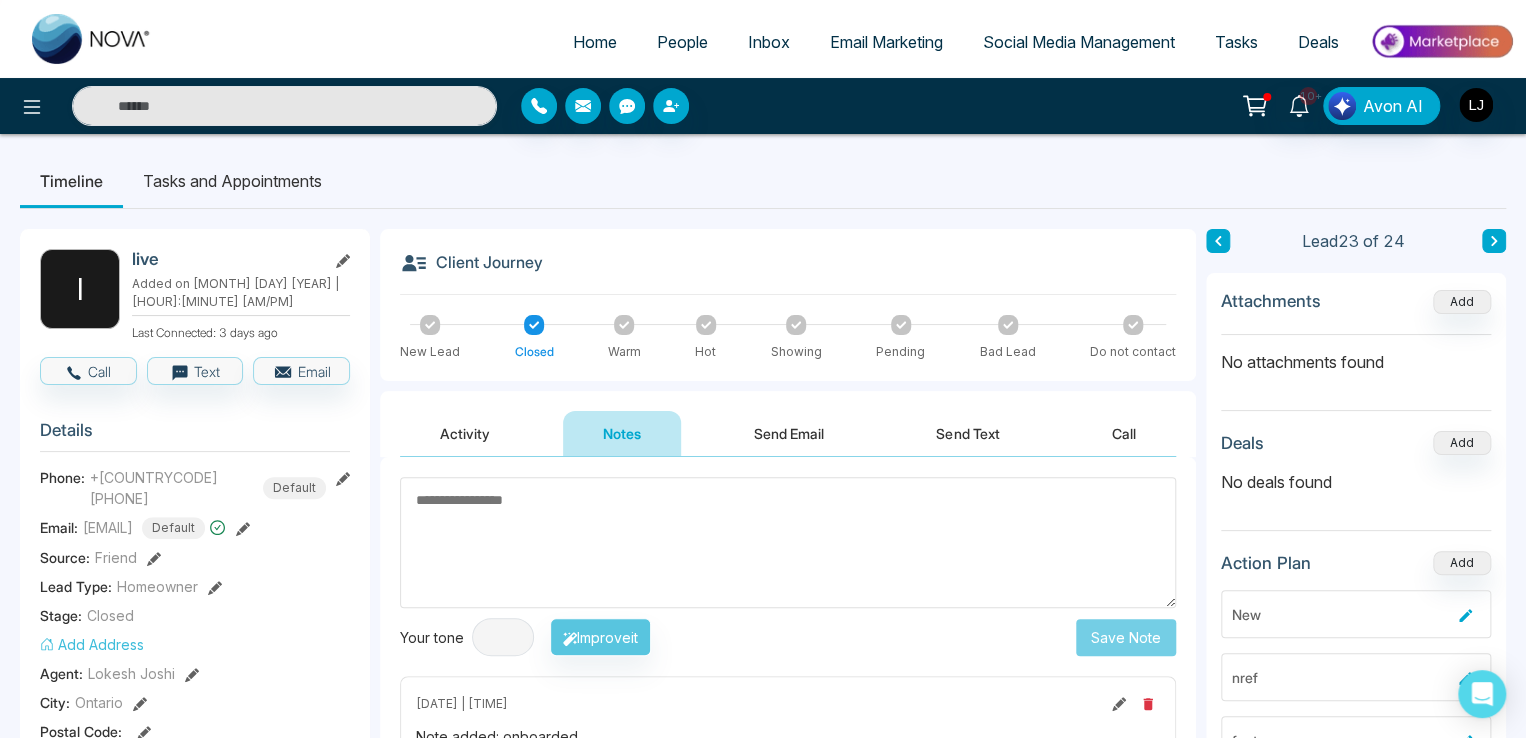 drag, startPoint x: 1144, startPoint y: 426, endPoint x: 1068, endPoint y: 426, distance: 76 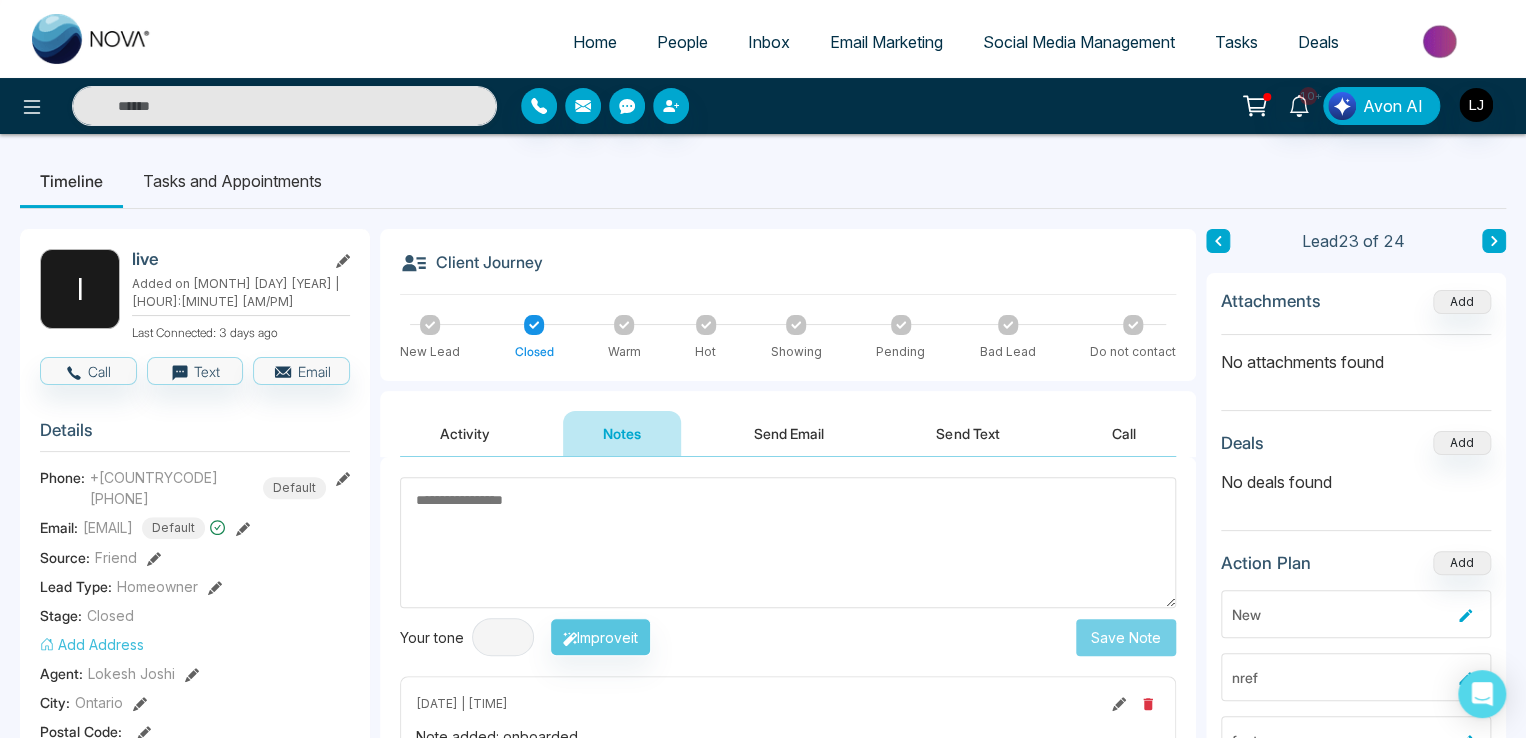 click on "Call" at bounding box center (1124, 433) 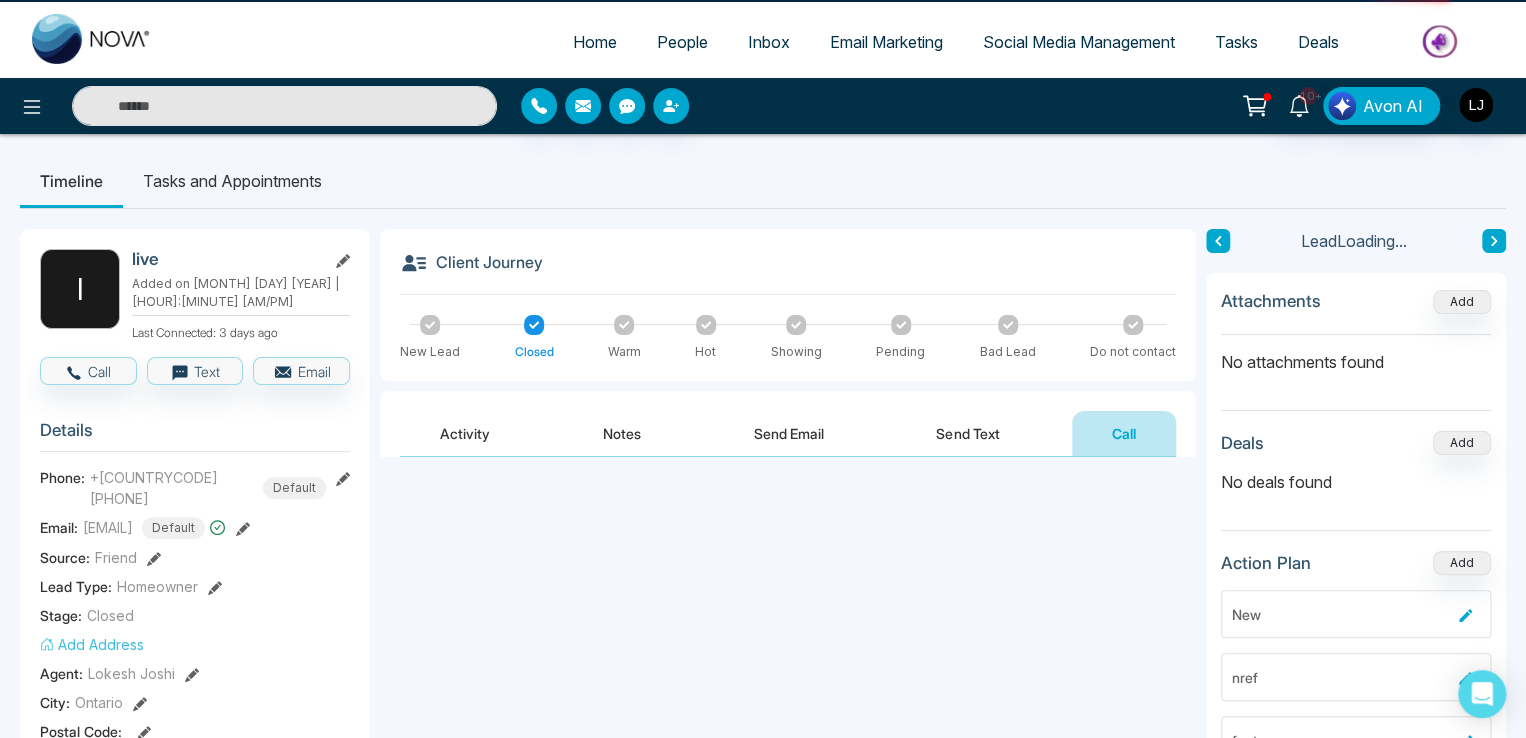 click on "Send Text" at bounding box center [967, 433] 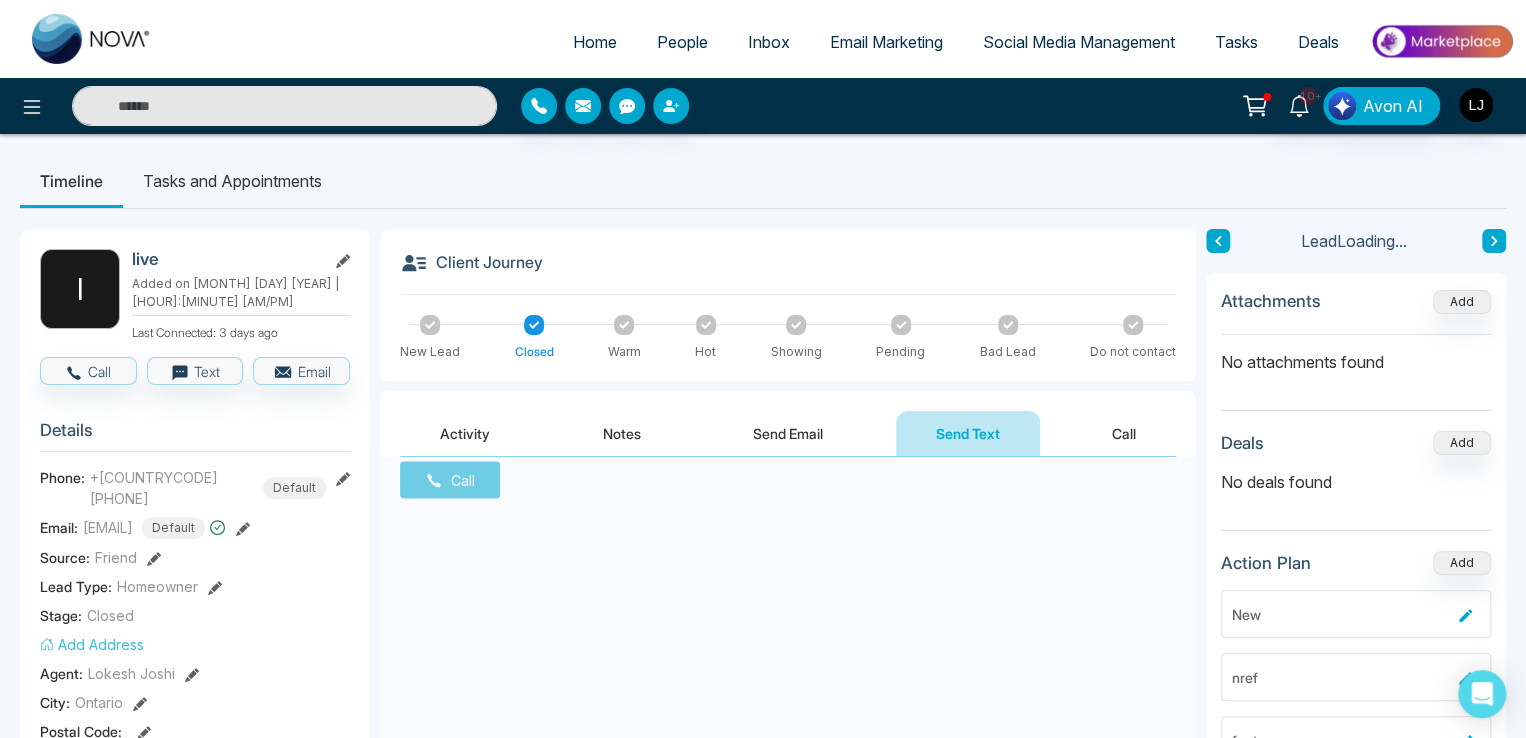 drag, startPoint x: 792, startPoint y: 438, endPoint x: 754, endPoint y: 444, distance: 38.470768 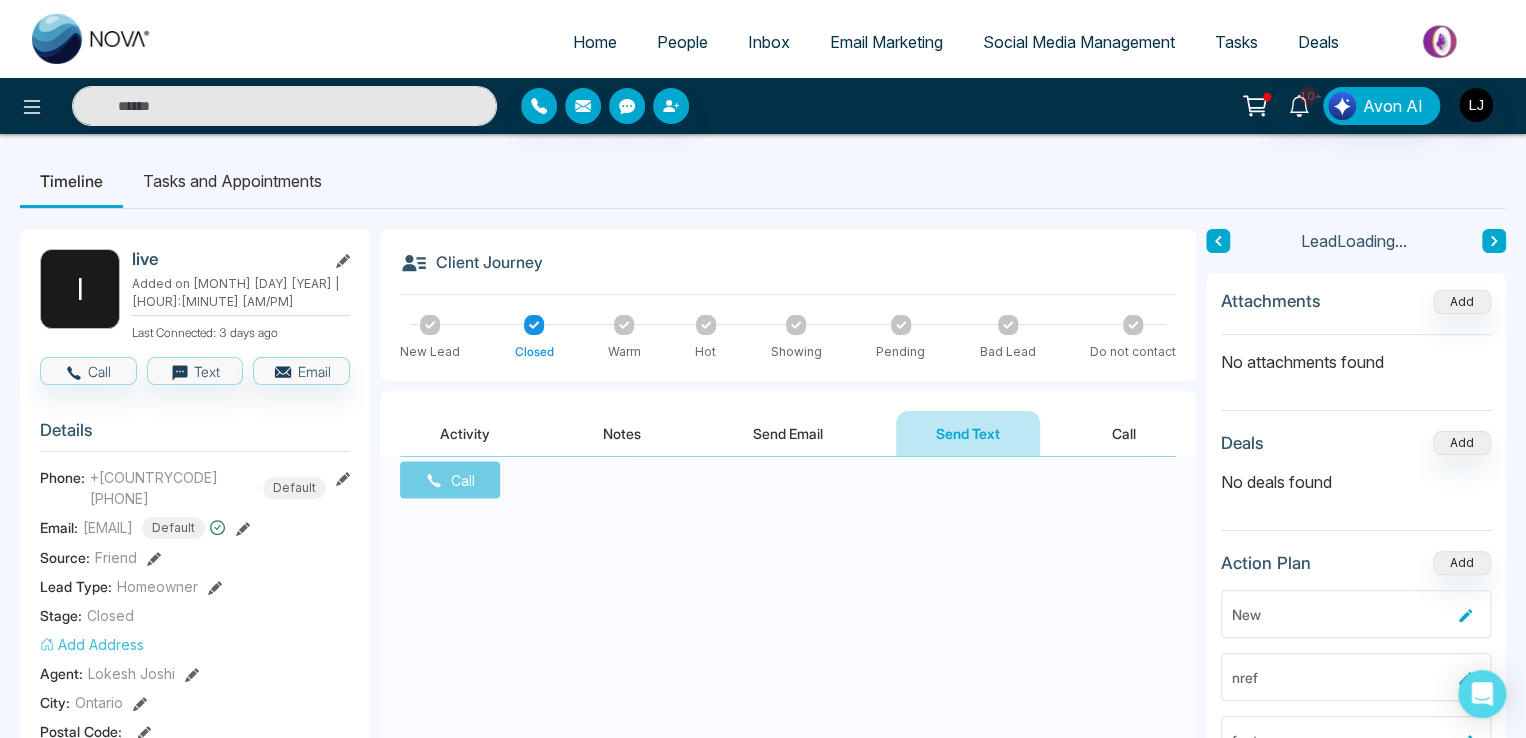 click on "Send Email" at bounding box center [788, 433] 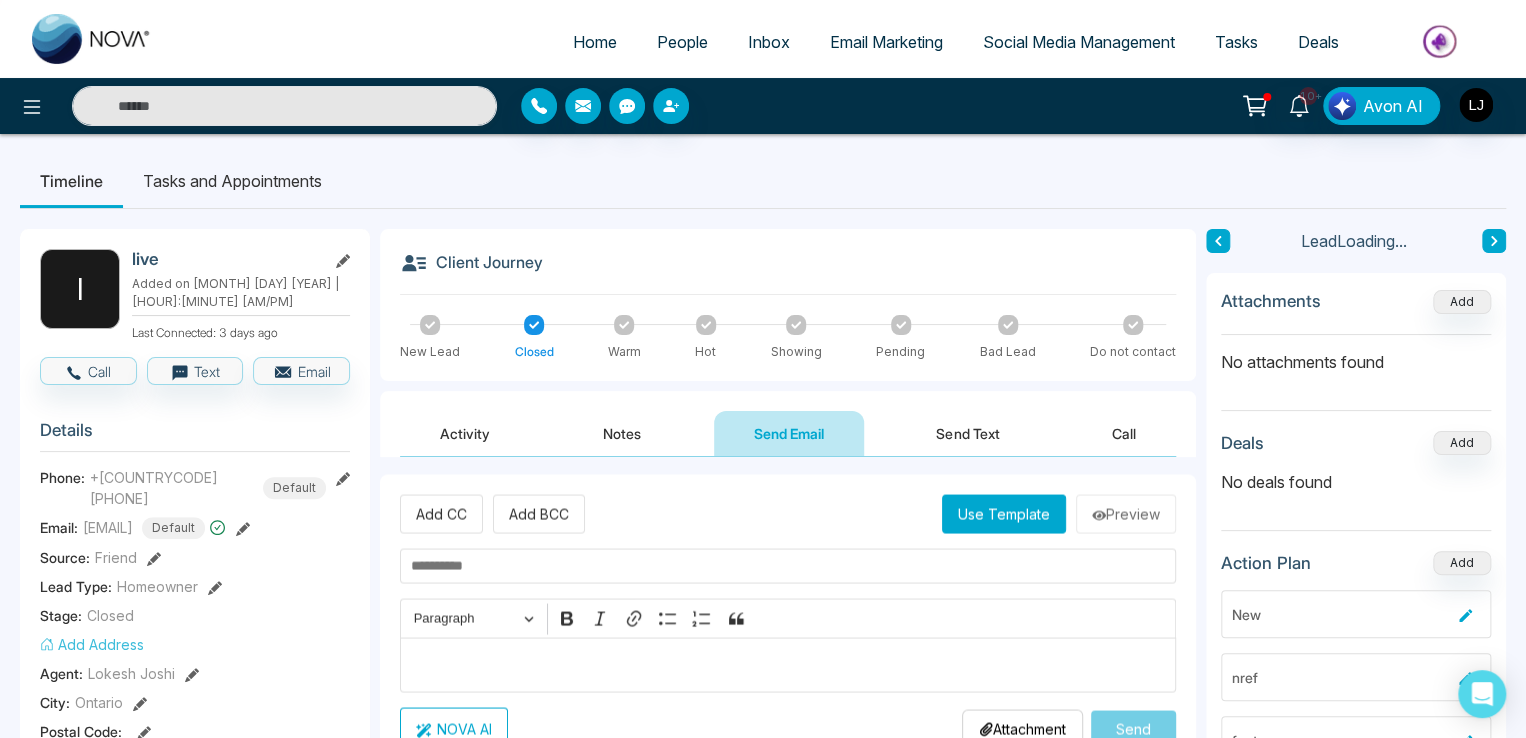 drag, startPoint x: 655, startPoint y: 432, endPoint x: 631, endPoint y: 432, distance: 24 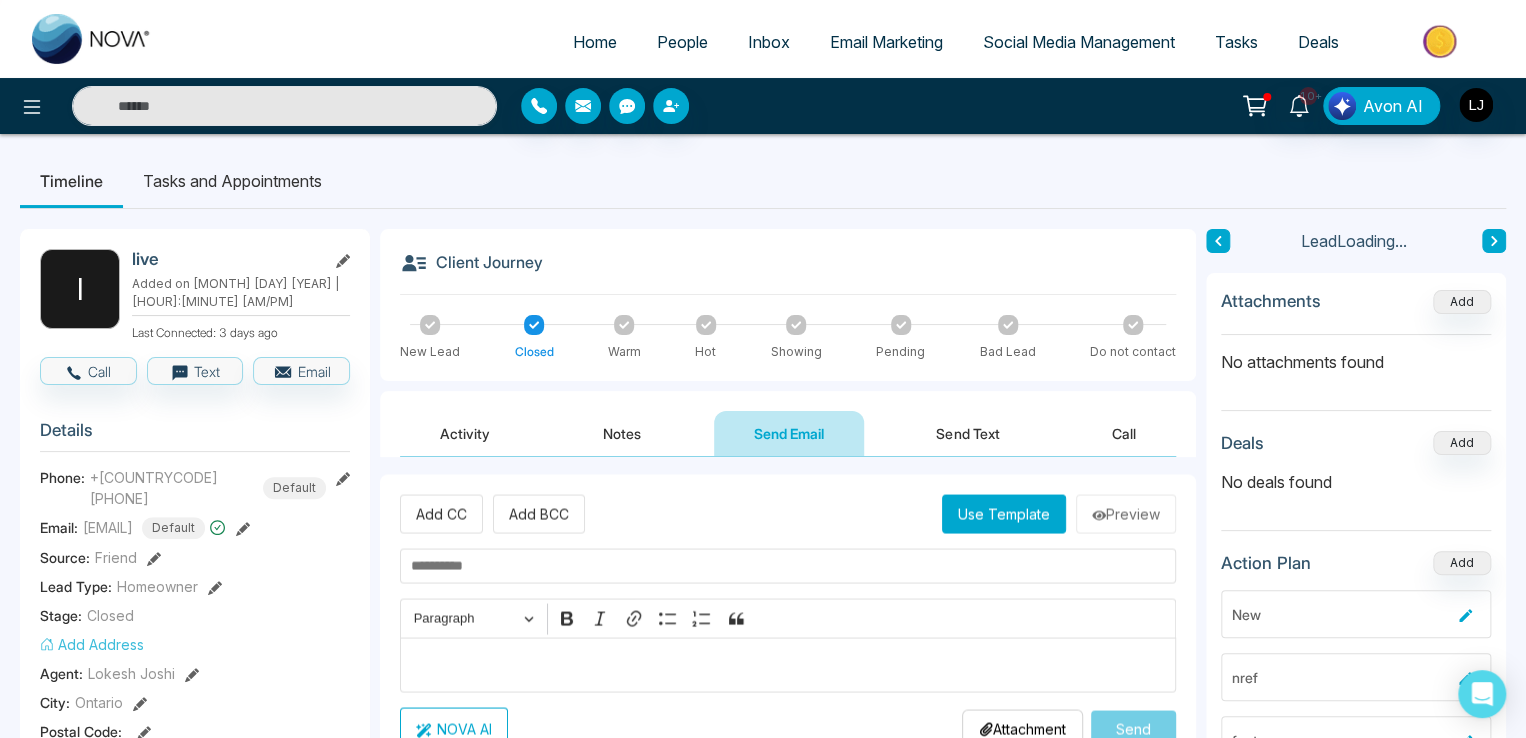 click on "Notes" at bounding box center [622, 433] 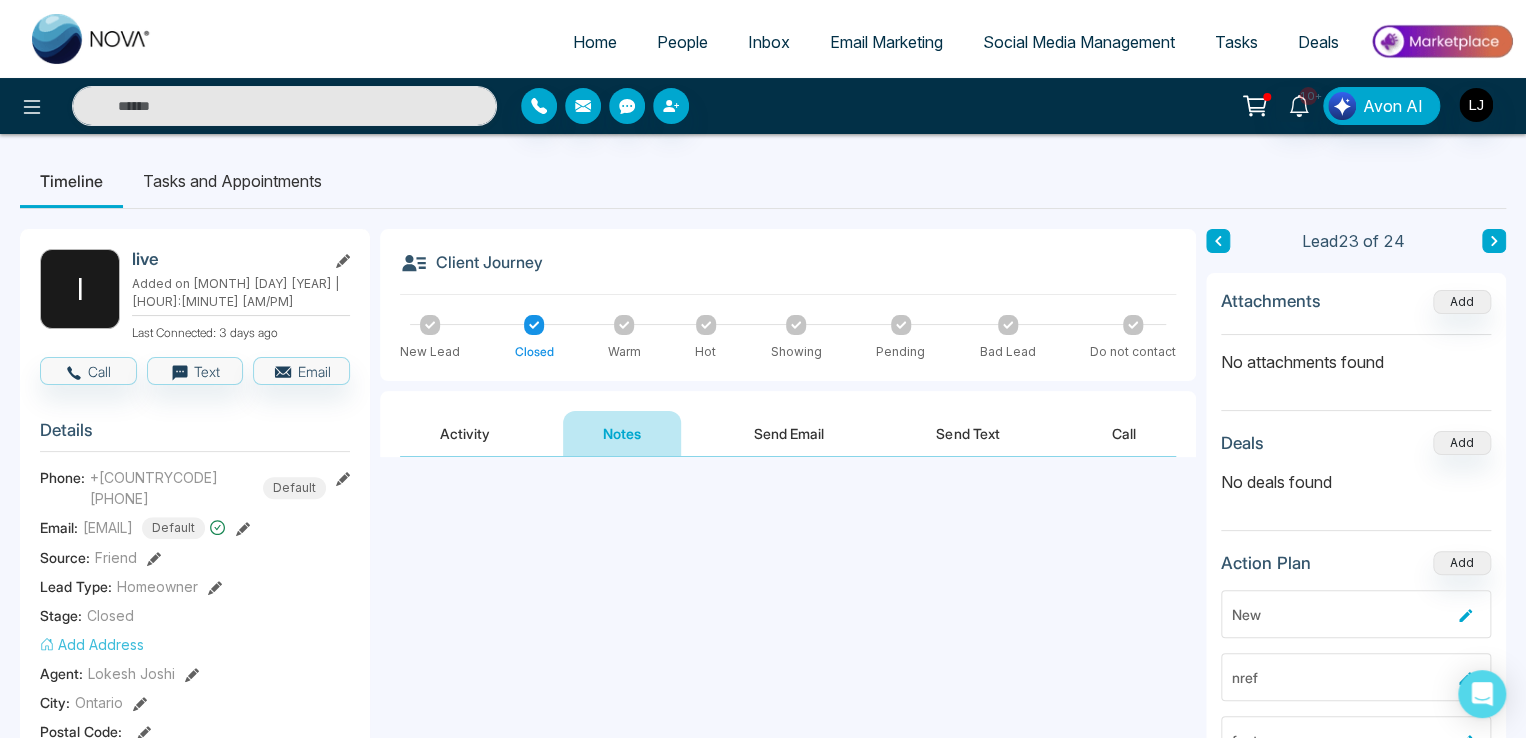 drag, startPoint x: 548, startPoint y: 429, endPoint x: 524, endPoint y: 430, distance: 24.020824 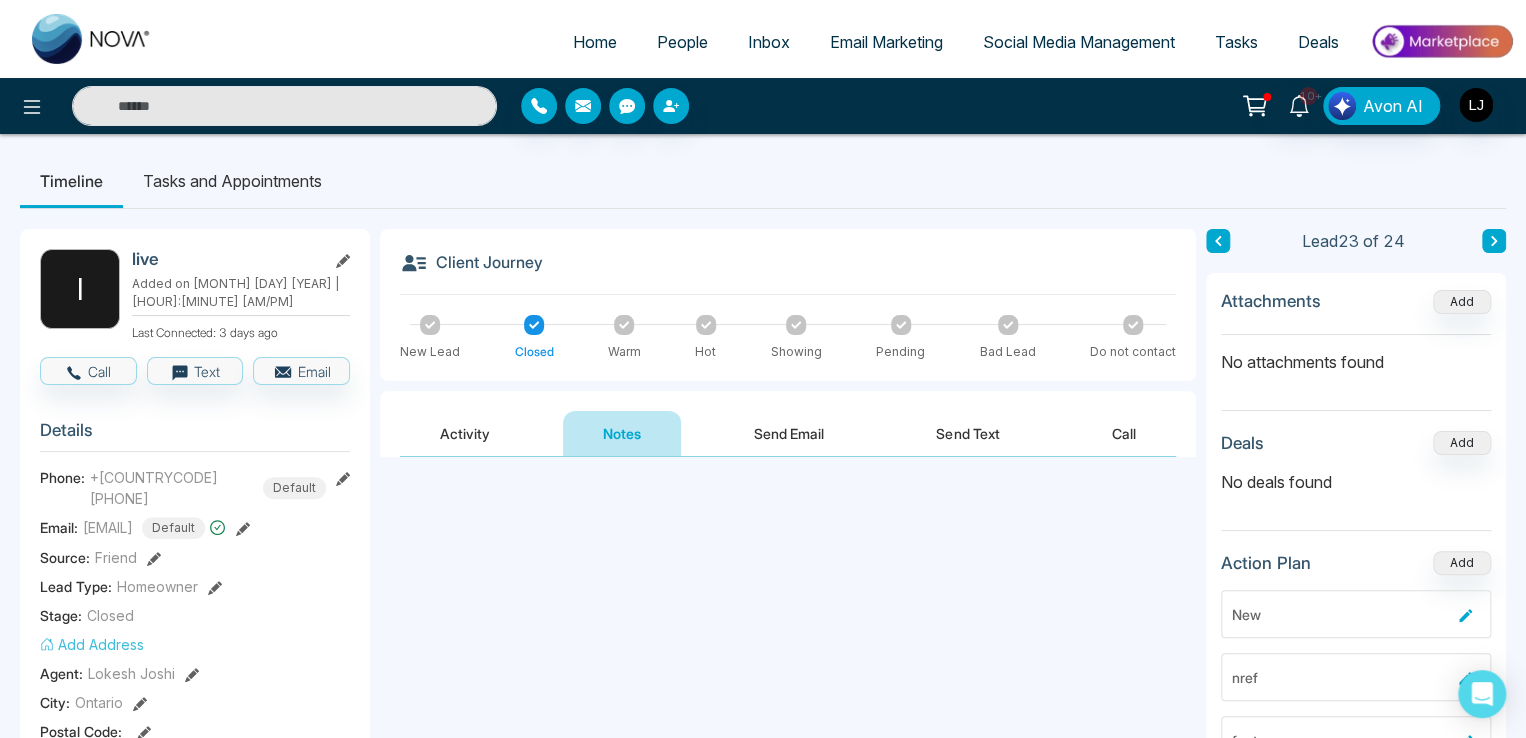 click on "Activity Notes Send Email Send Text Call" at bounding box center (788, 434) 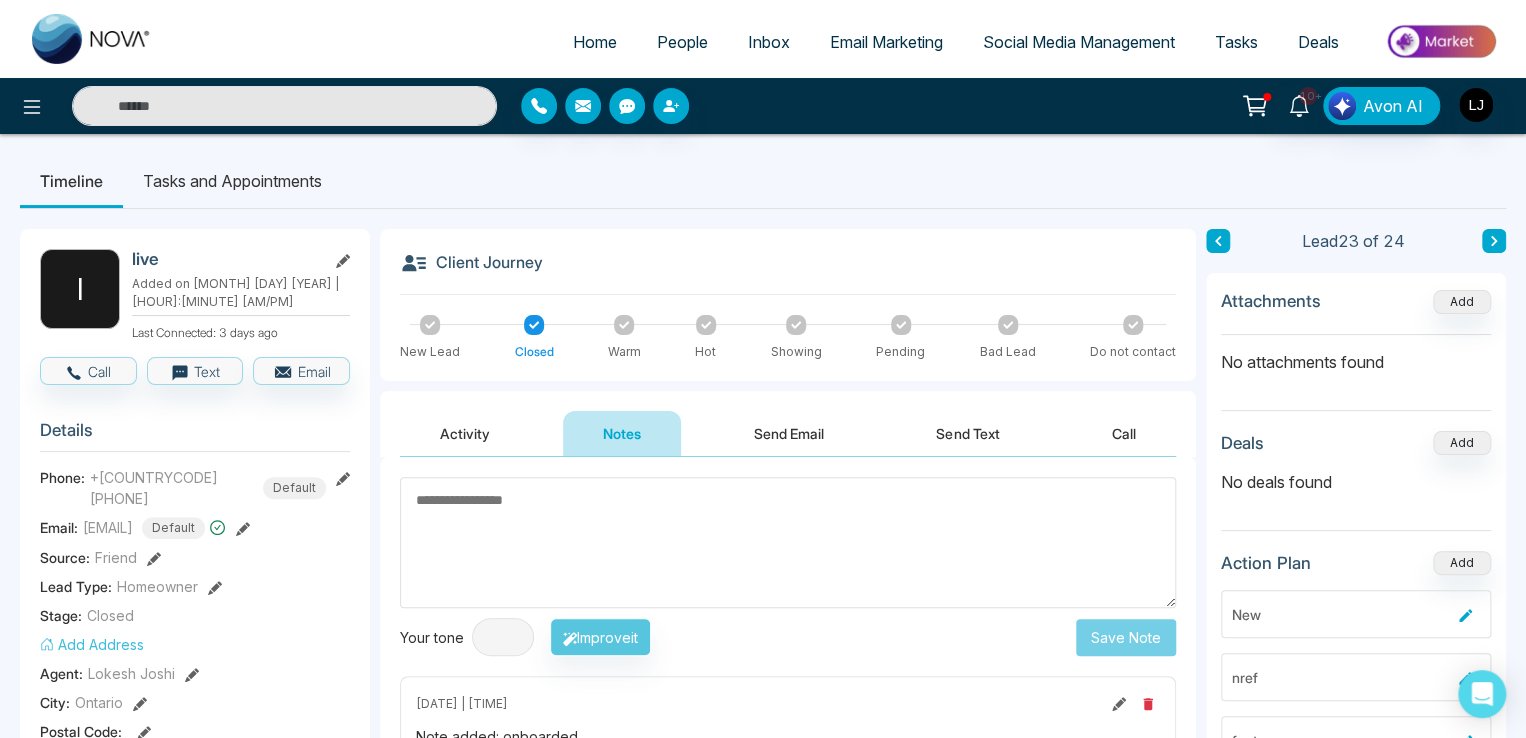 click on "Activity" at bounding box center (465, 433) 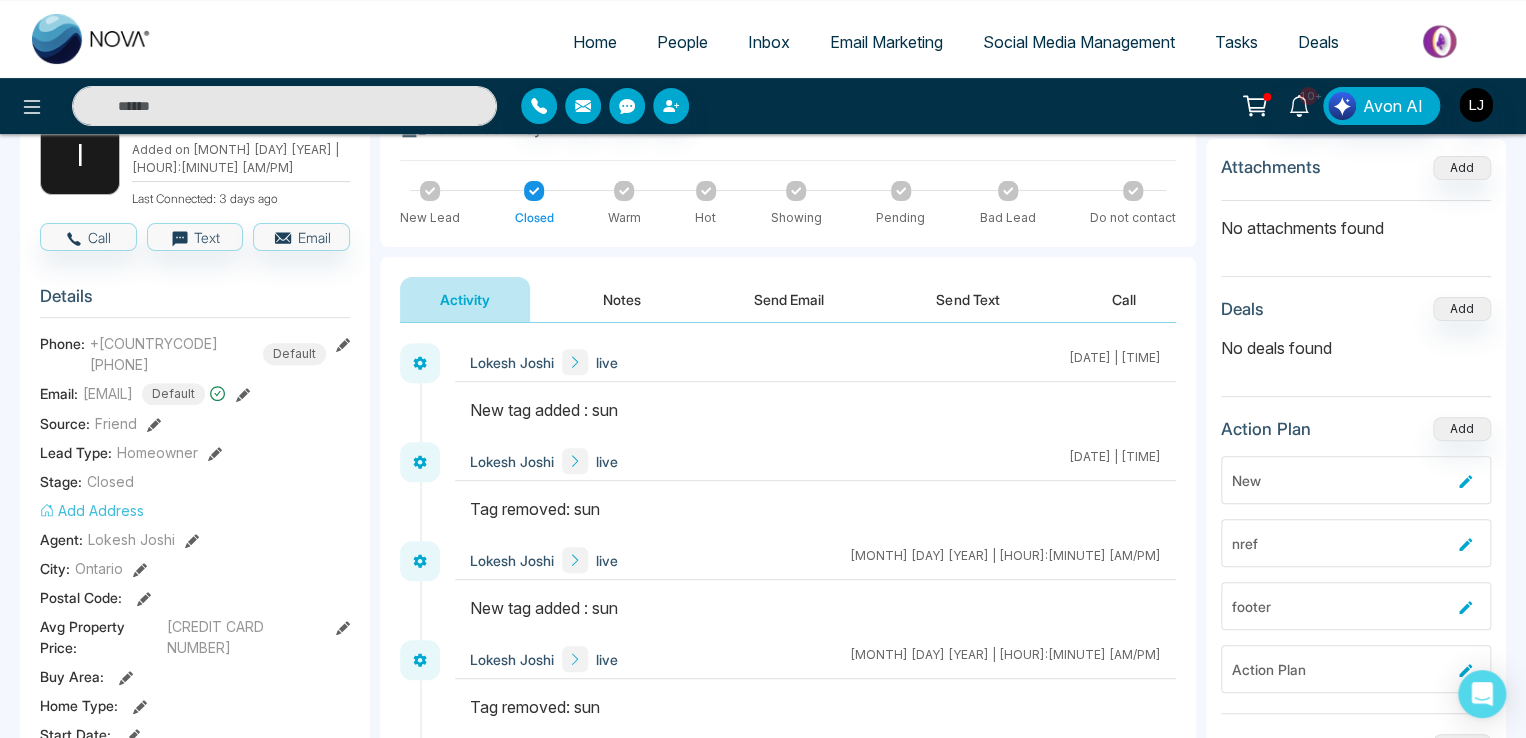 scroll, scrollTop: 100, scrollLeft: 0, axis: vertical 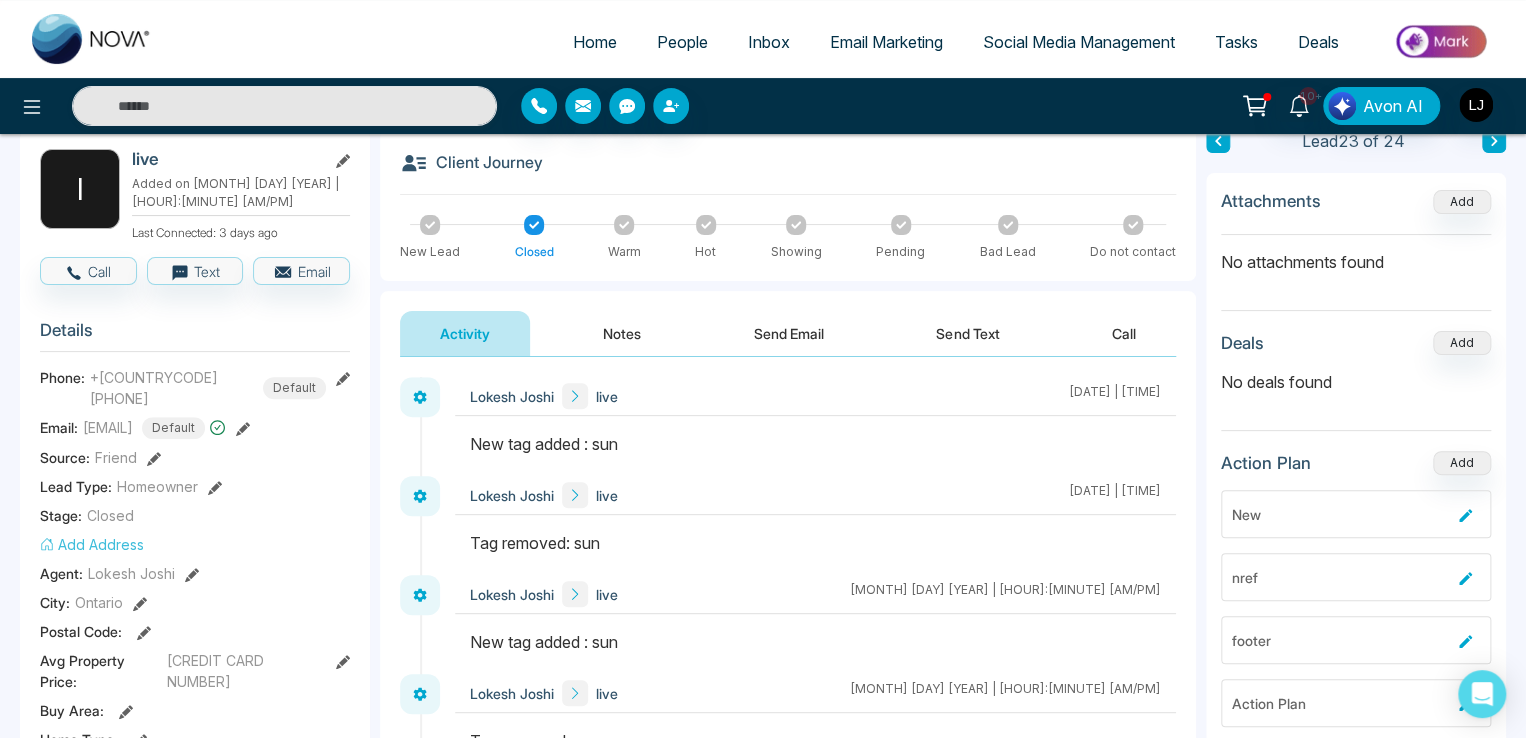 click on "People" at bounding box center [682, 42] 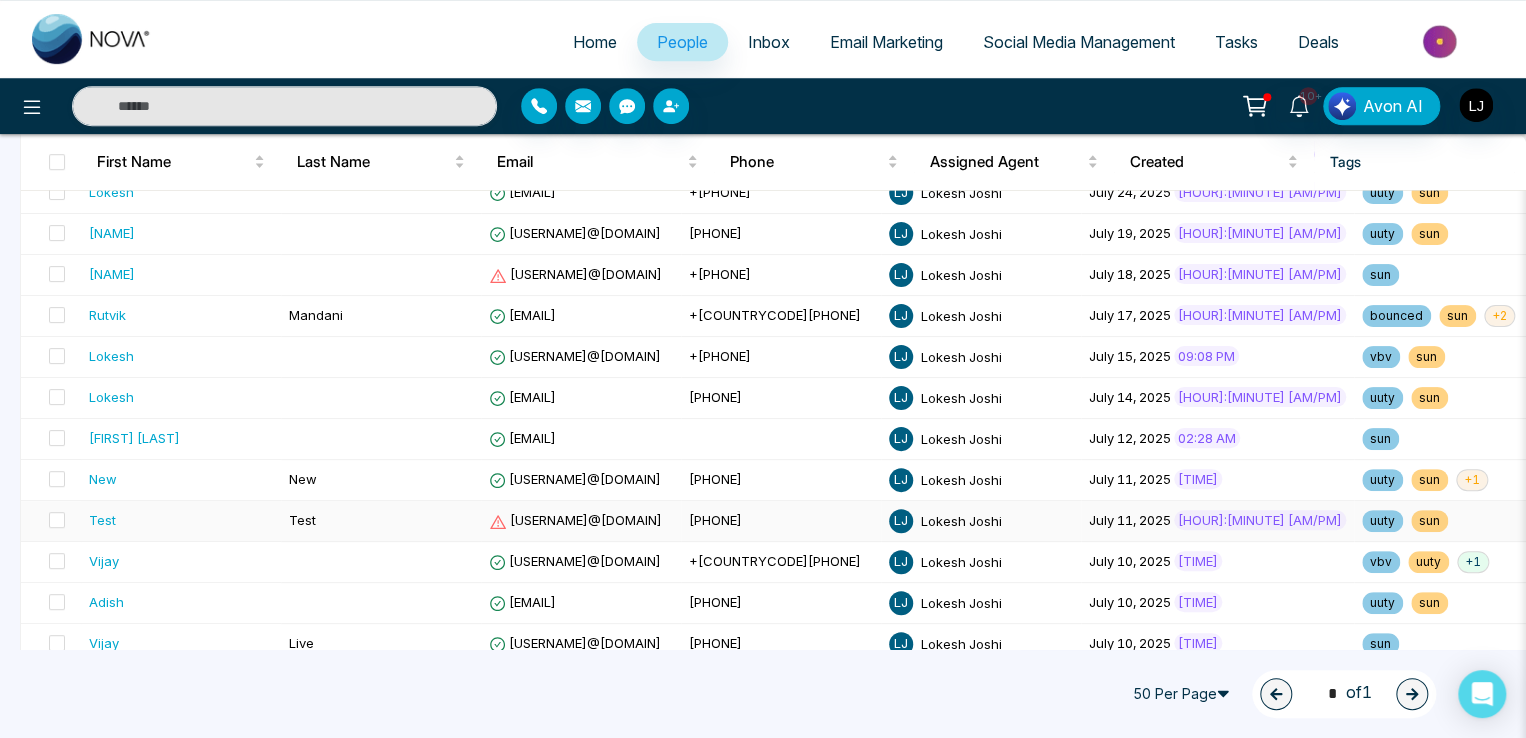 scroll, scrollTop: 500, scrollLeft: 0, axis: vertical 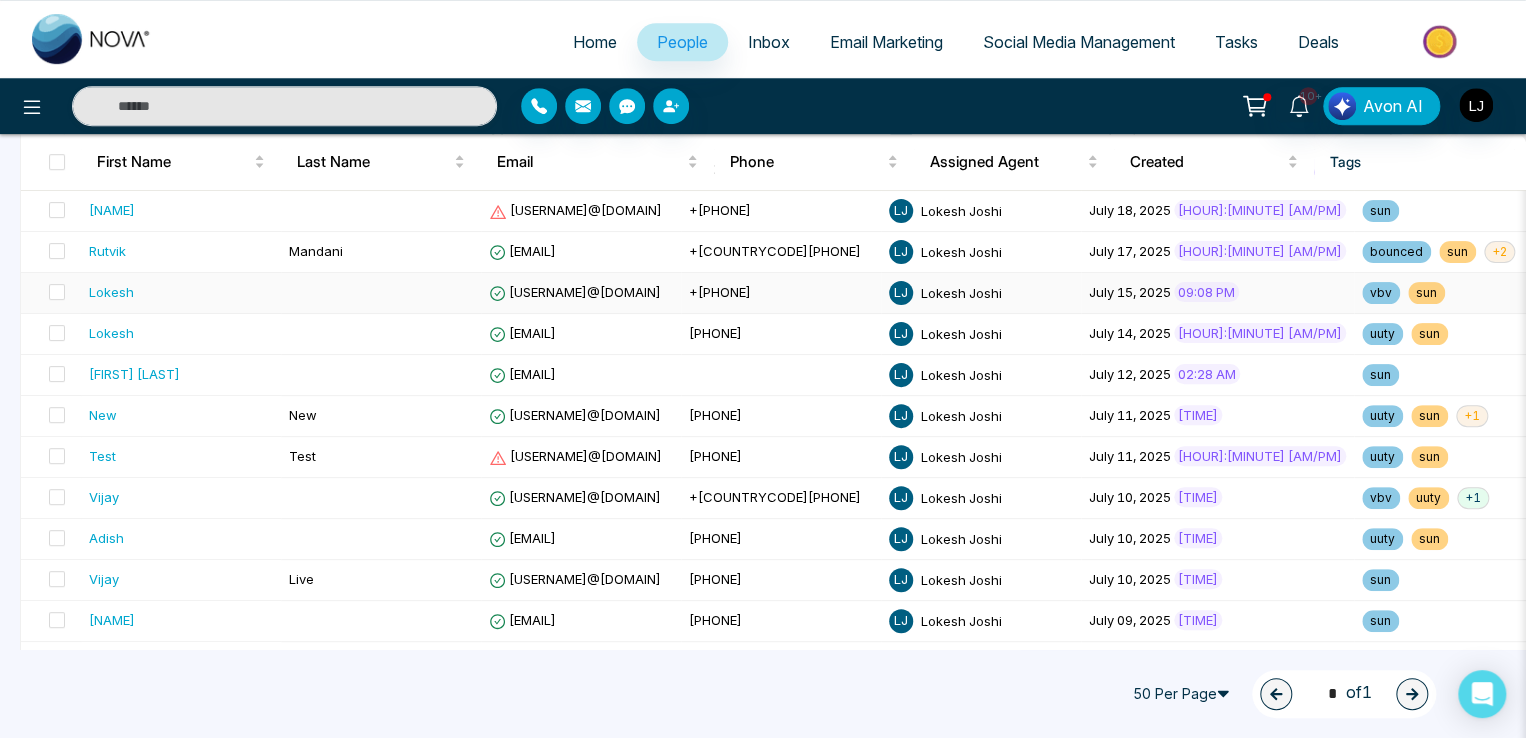 click on "[USERNAME]@[DOMAIN]" at bounding box center [575, 292] 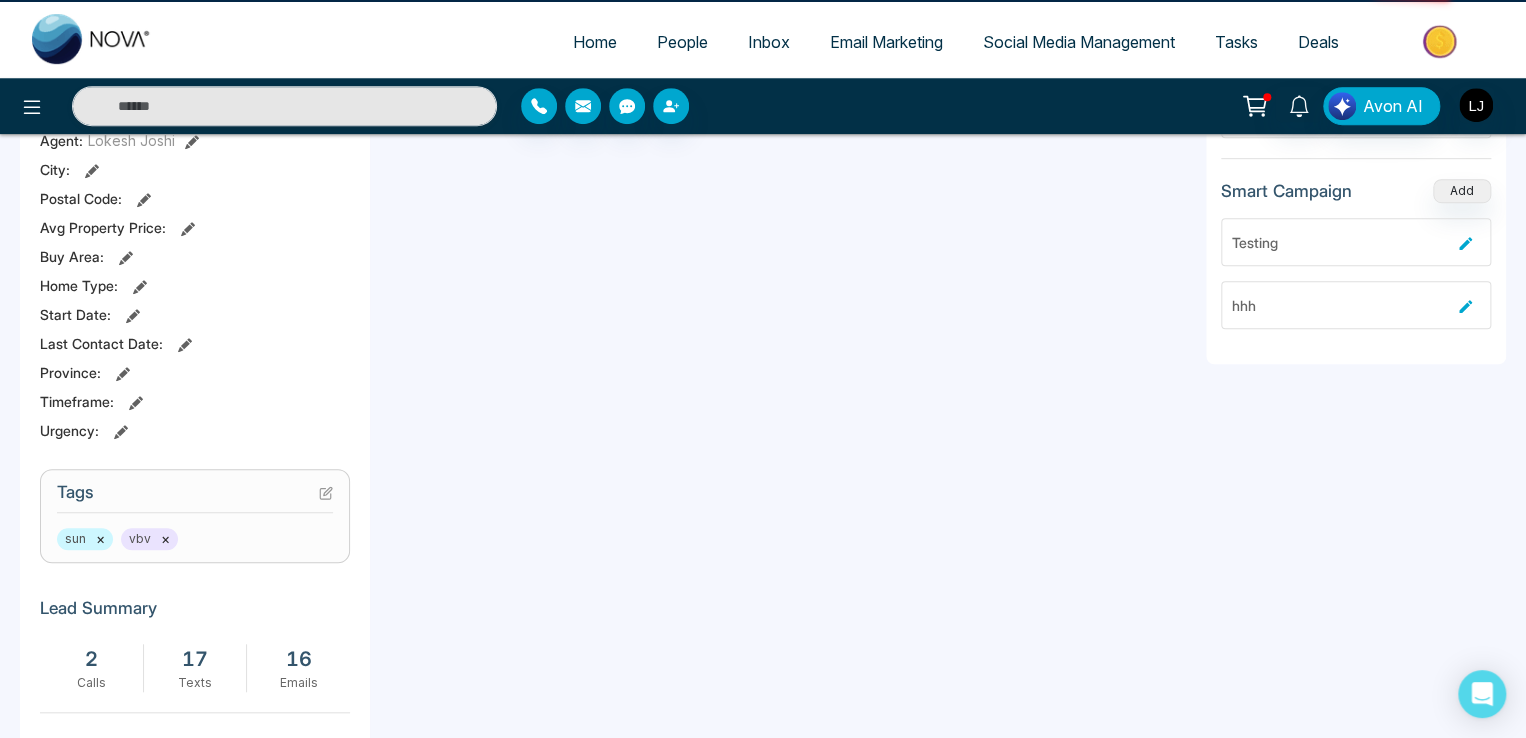 scroll, scrollTop: 0, scrollLeft: 0, axis: both 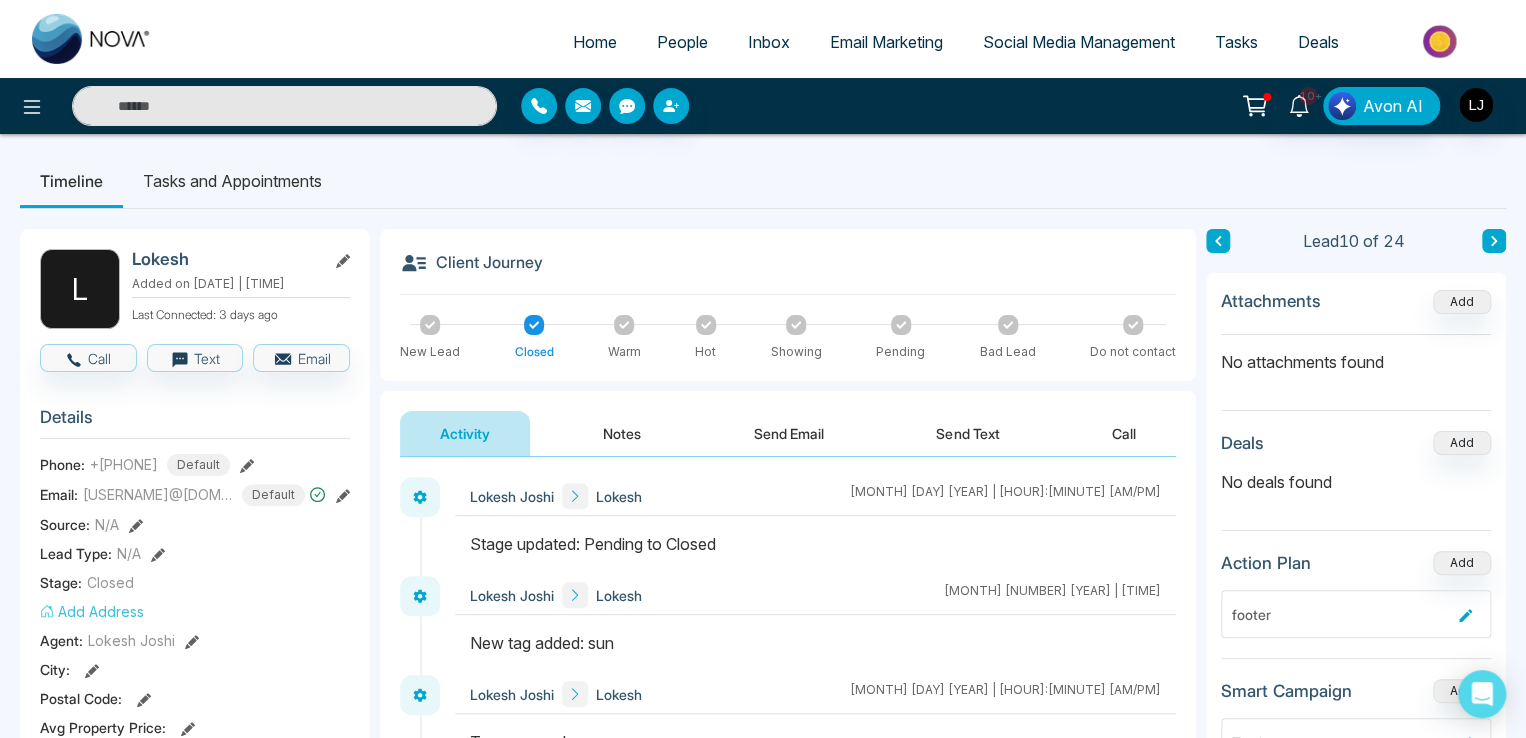 click on "Notes" at bounding box center (622, 433) 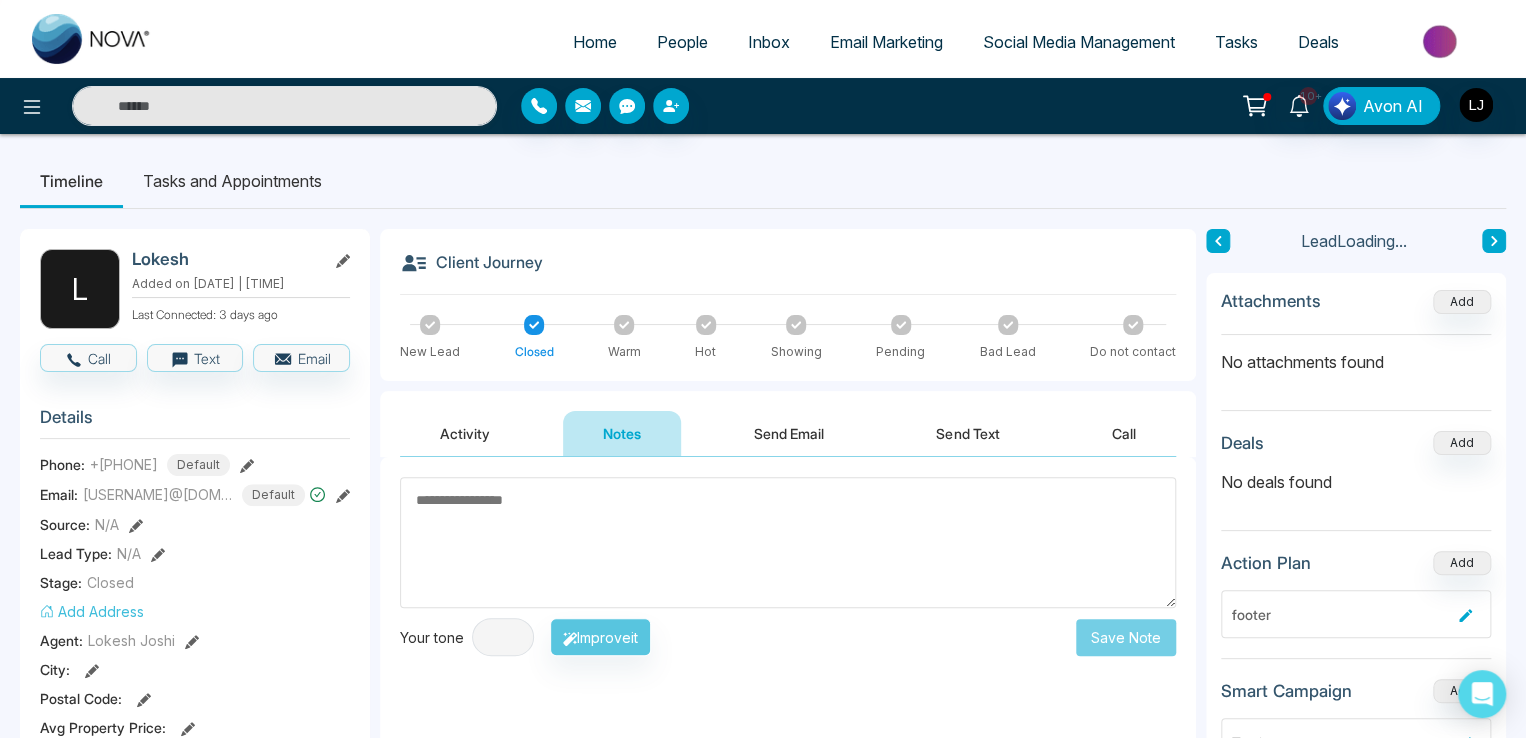 click on "Activity" at bounding box center [465, 433] 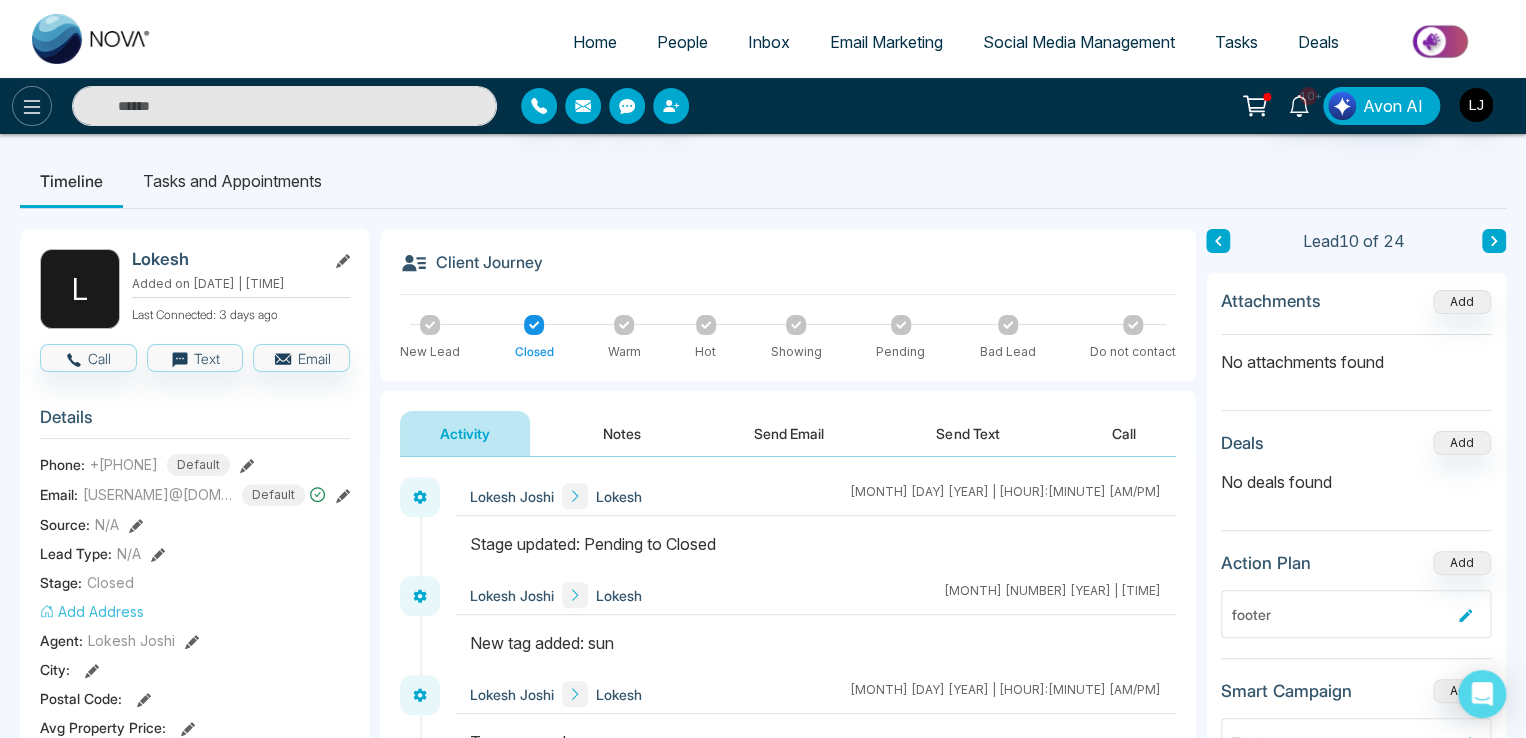 click at bounding box center [32, 106] 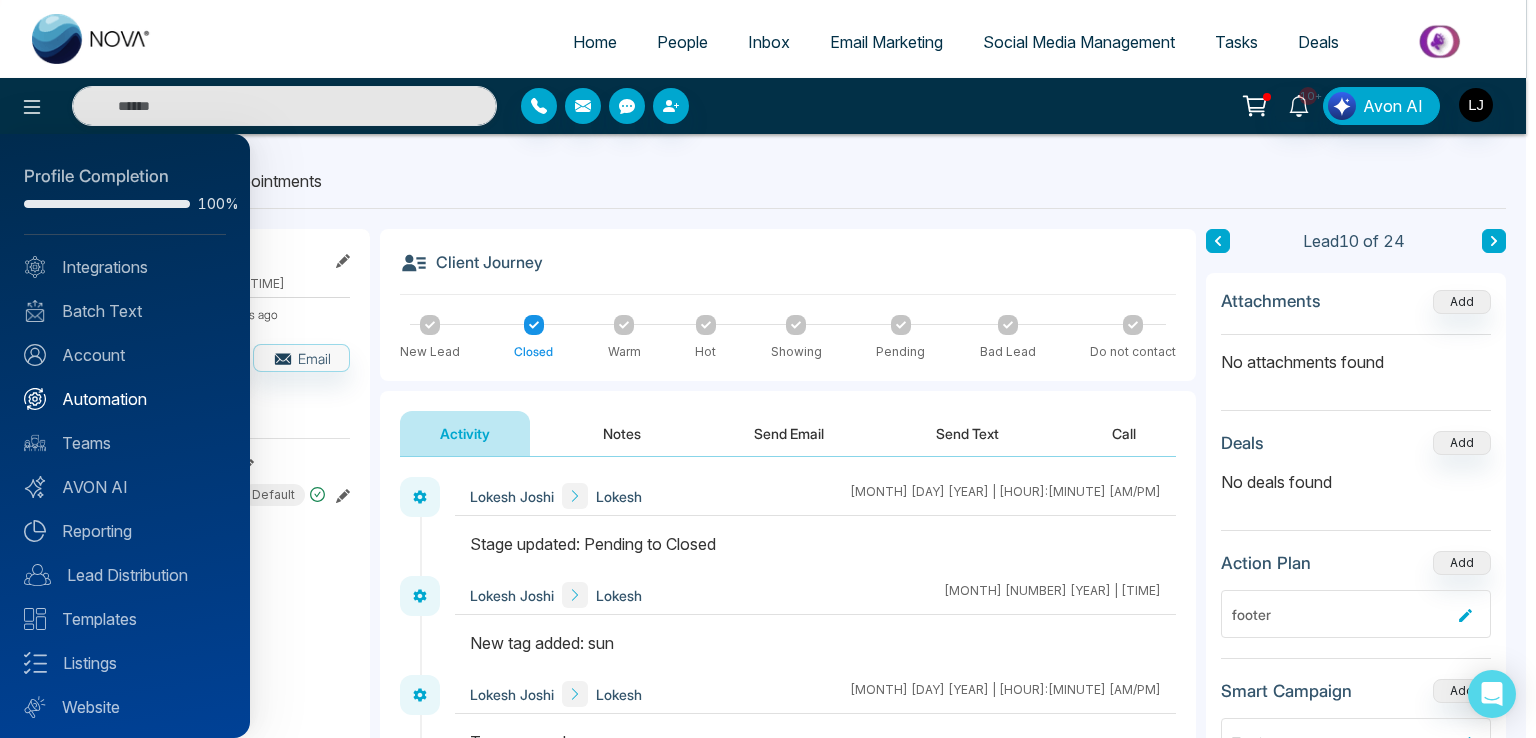click on "Automation" at bounding box center [125, 399] 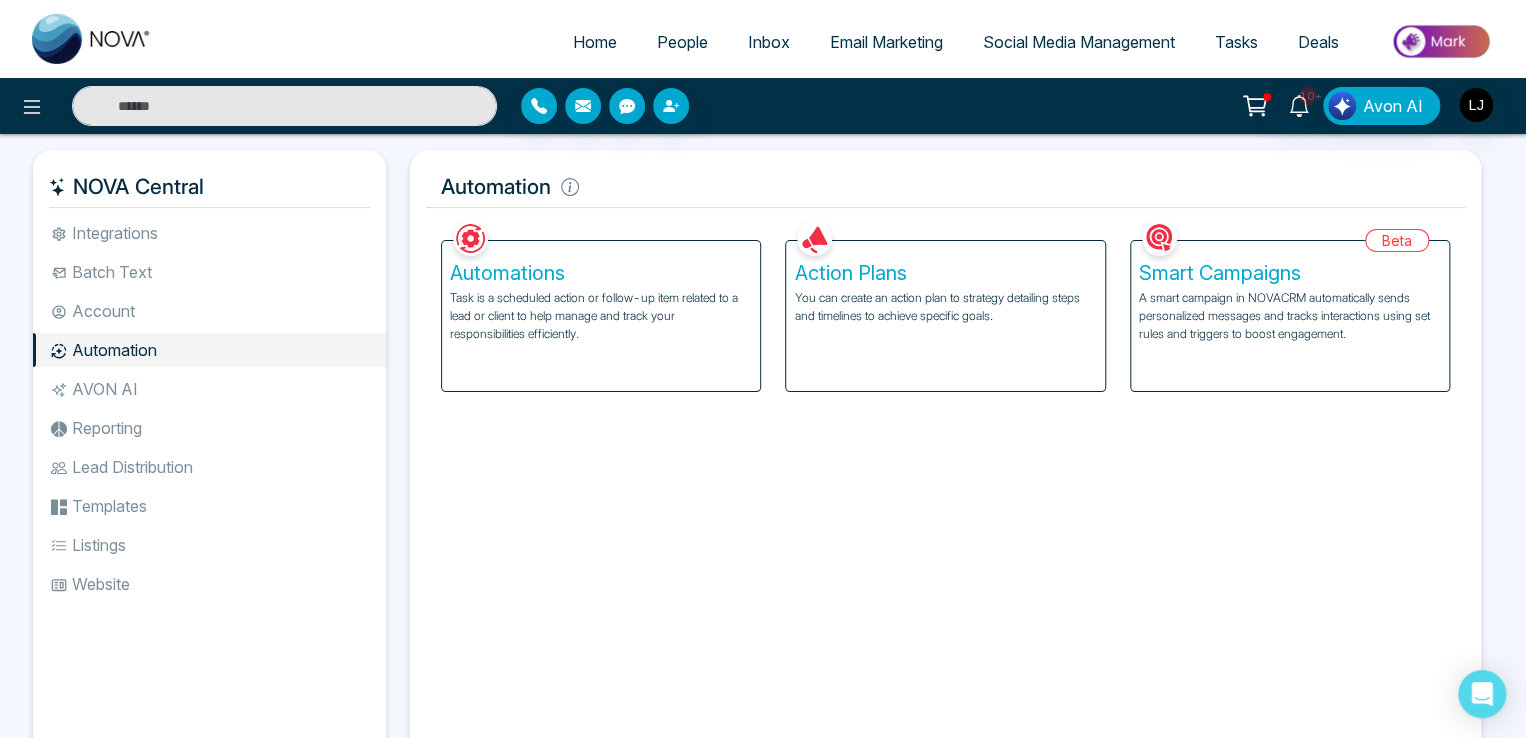 click on "Task is a scheduled action or follow-up item related to a lead or client to help manage and track your responsibilities efficiently." at bounding box center (601, 316) 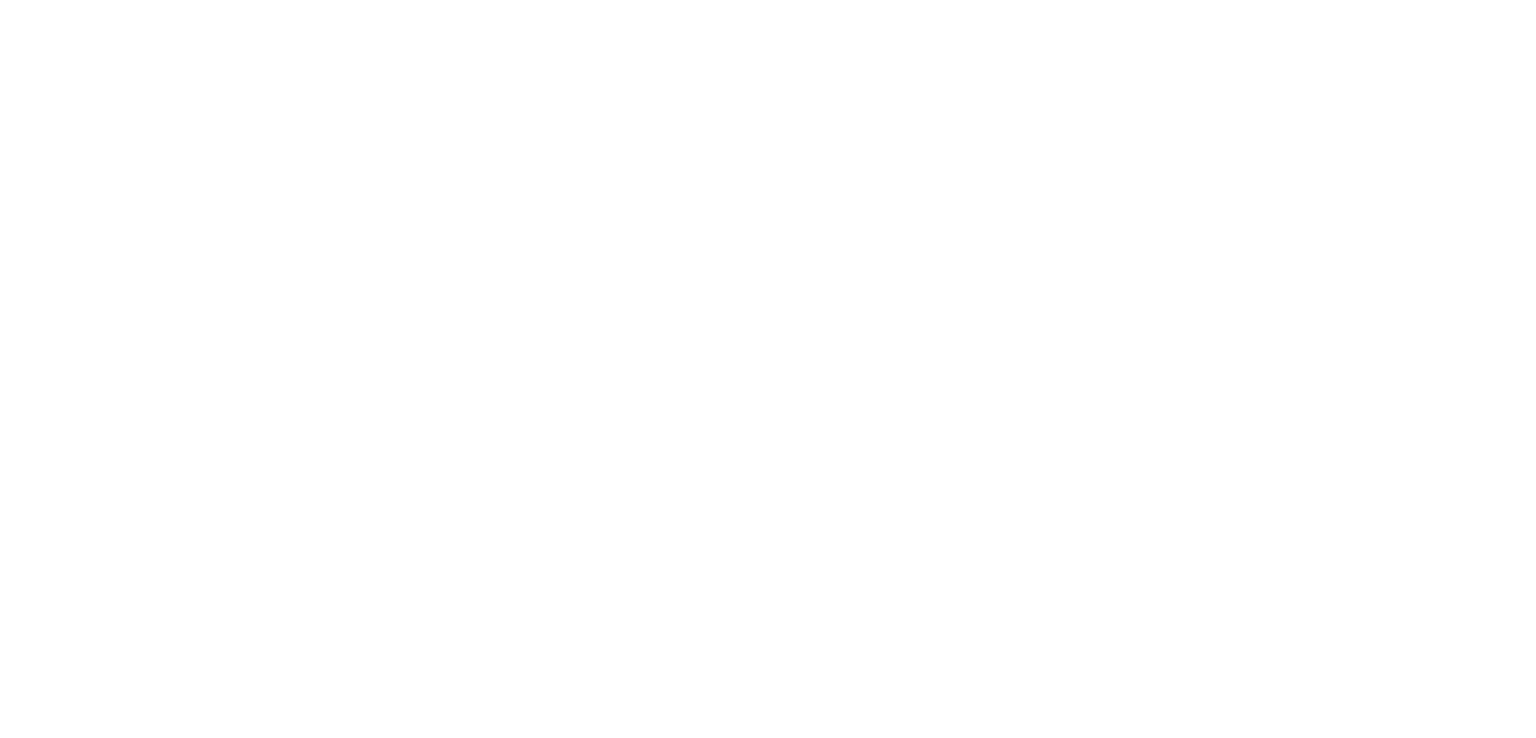scroll, scrollTop: 0, scrollLeft: 0, axis: both 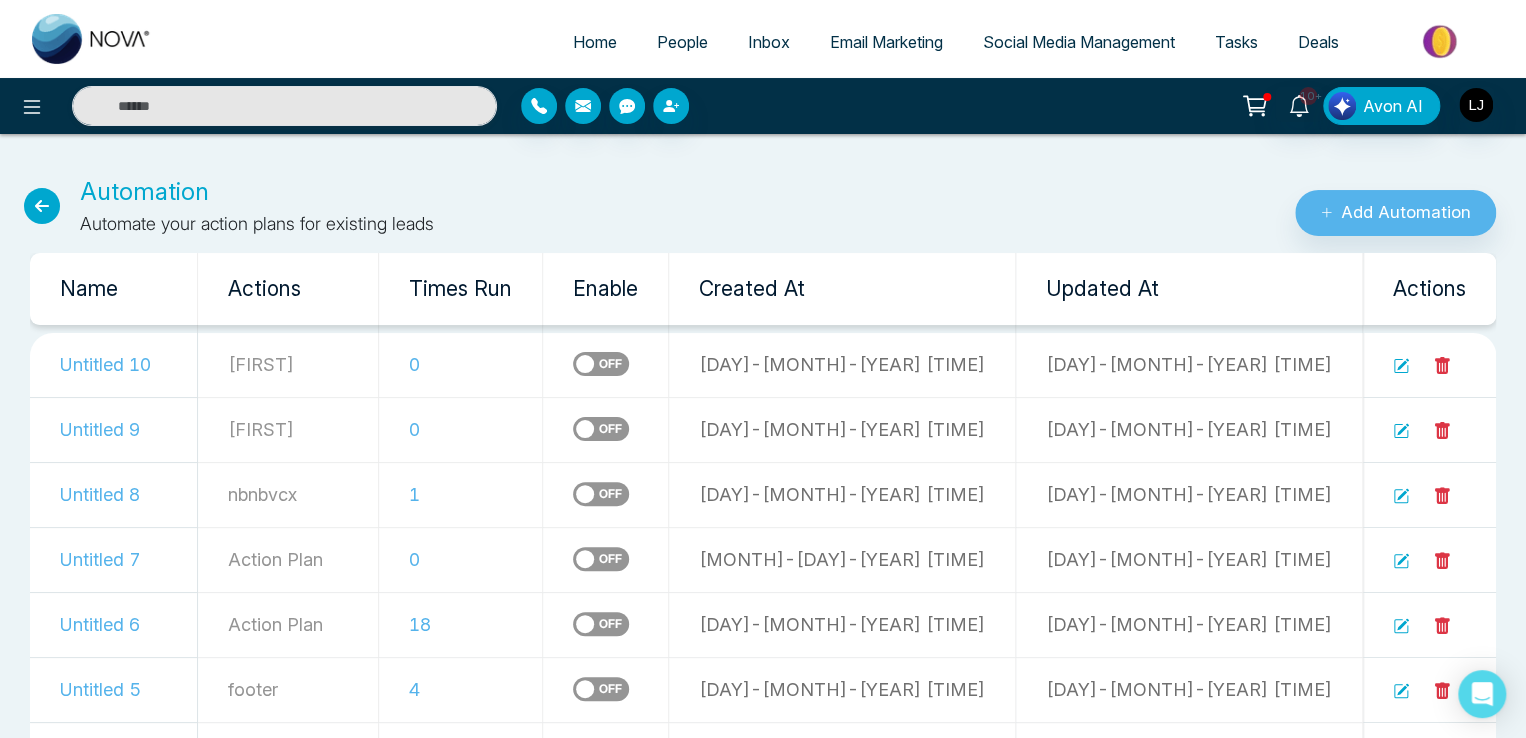 click on "Social Media Management" at bounding box center [1079, 42] 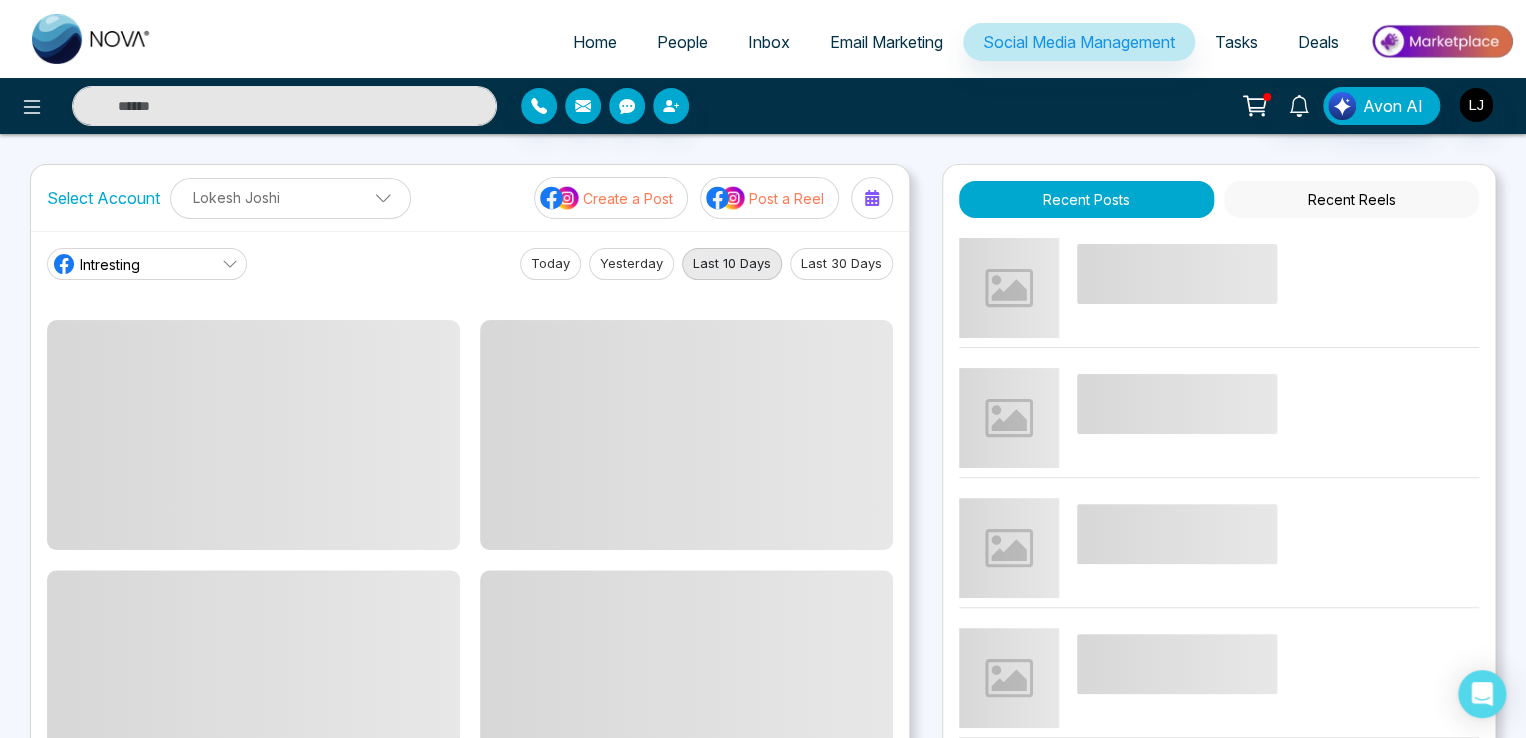 click on "Lokesh Joshi" at bounding box center (290, 197) 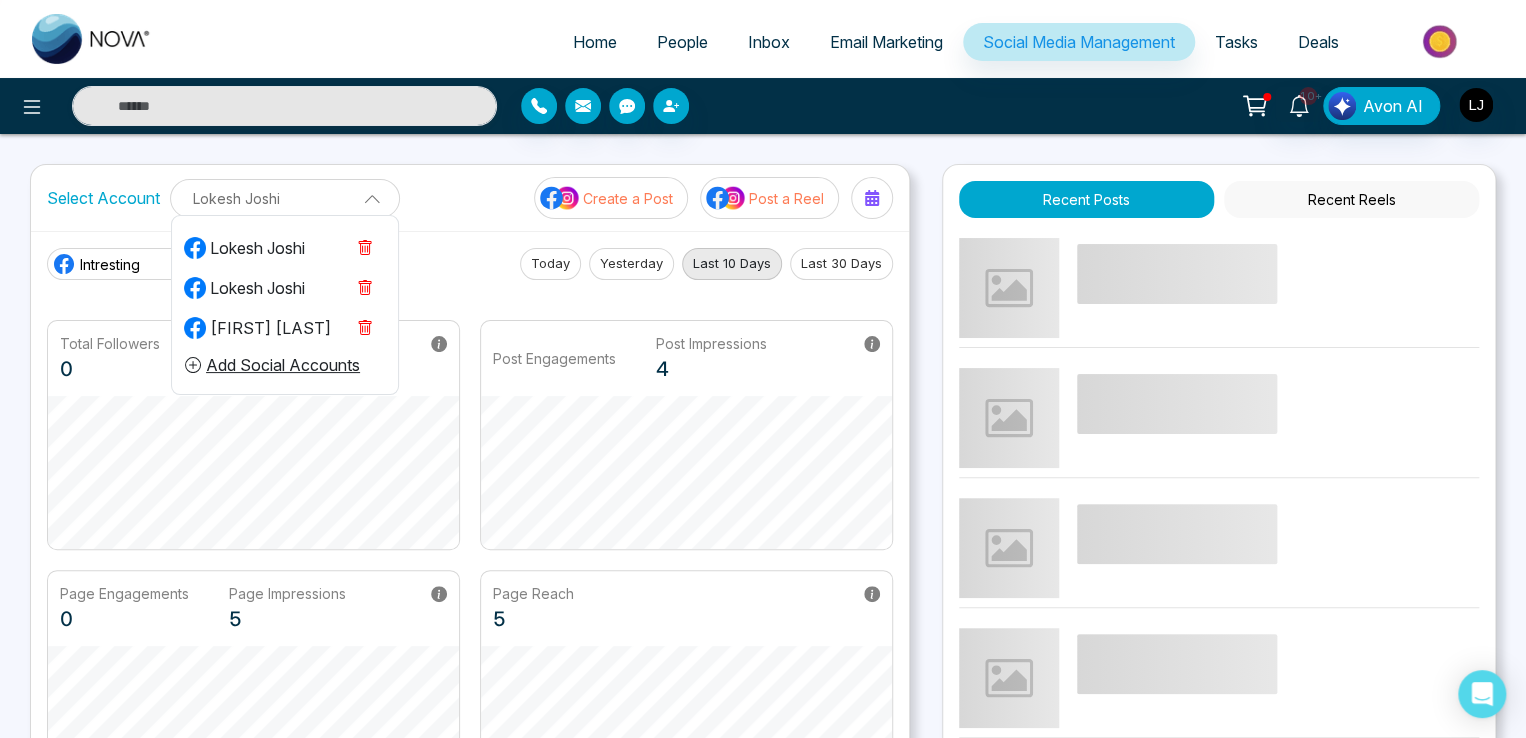 click 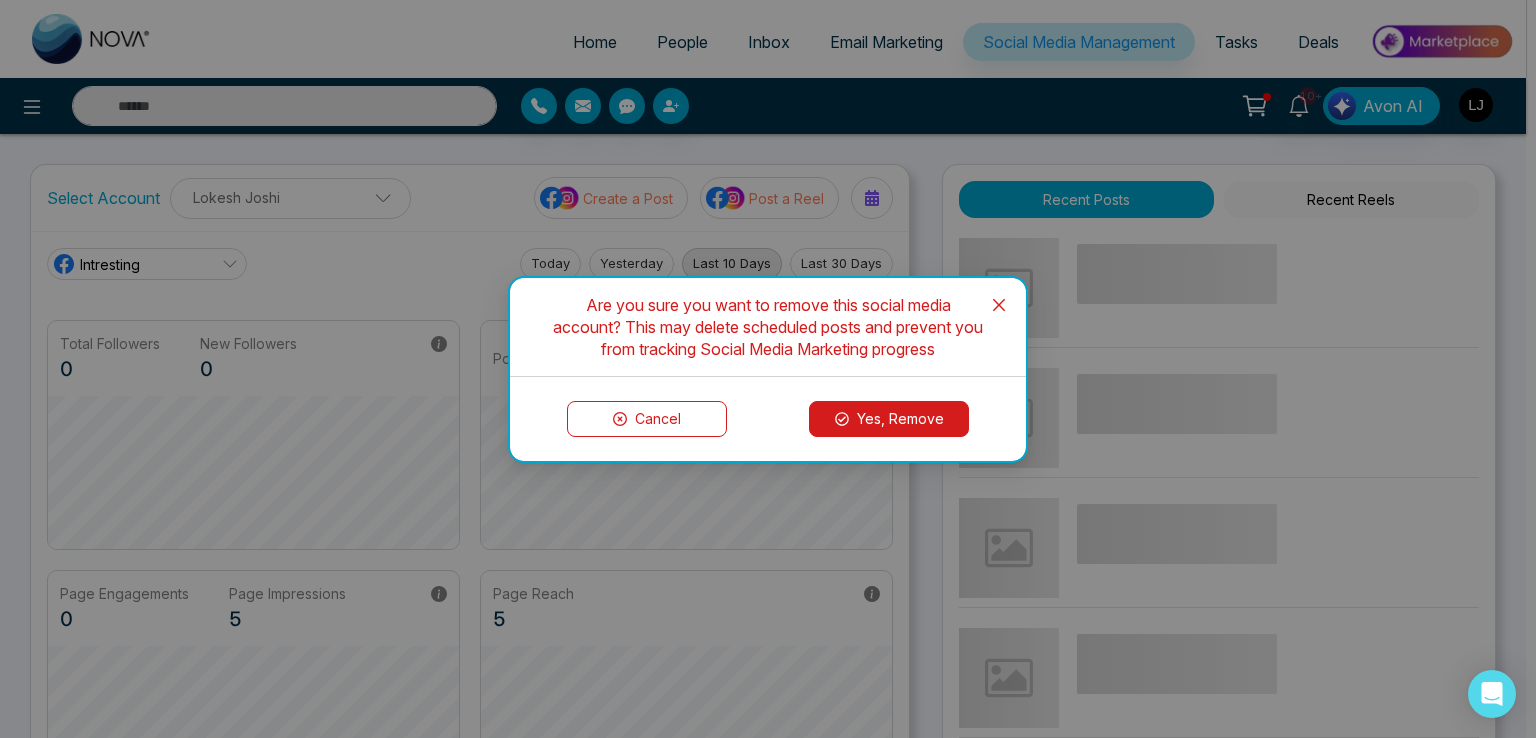 click on "Yes, Remove" at bounding box center [889, 419] 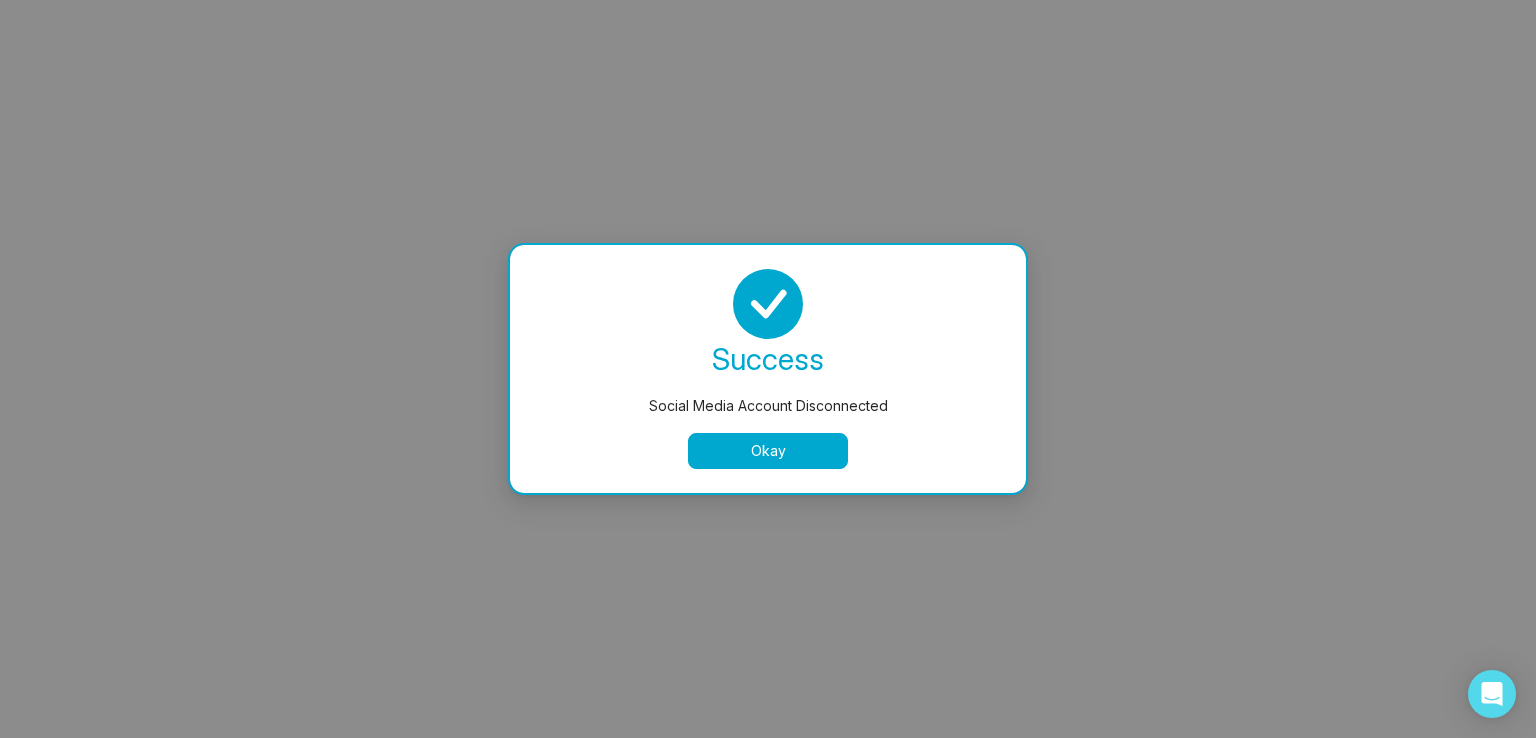 click on "Okay" at bounding box center [768, 451] 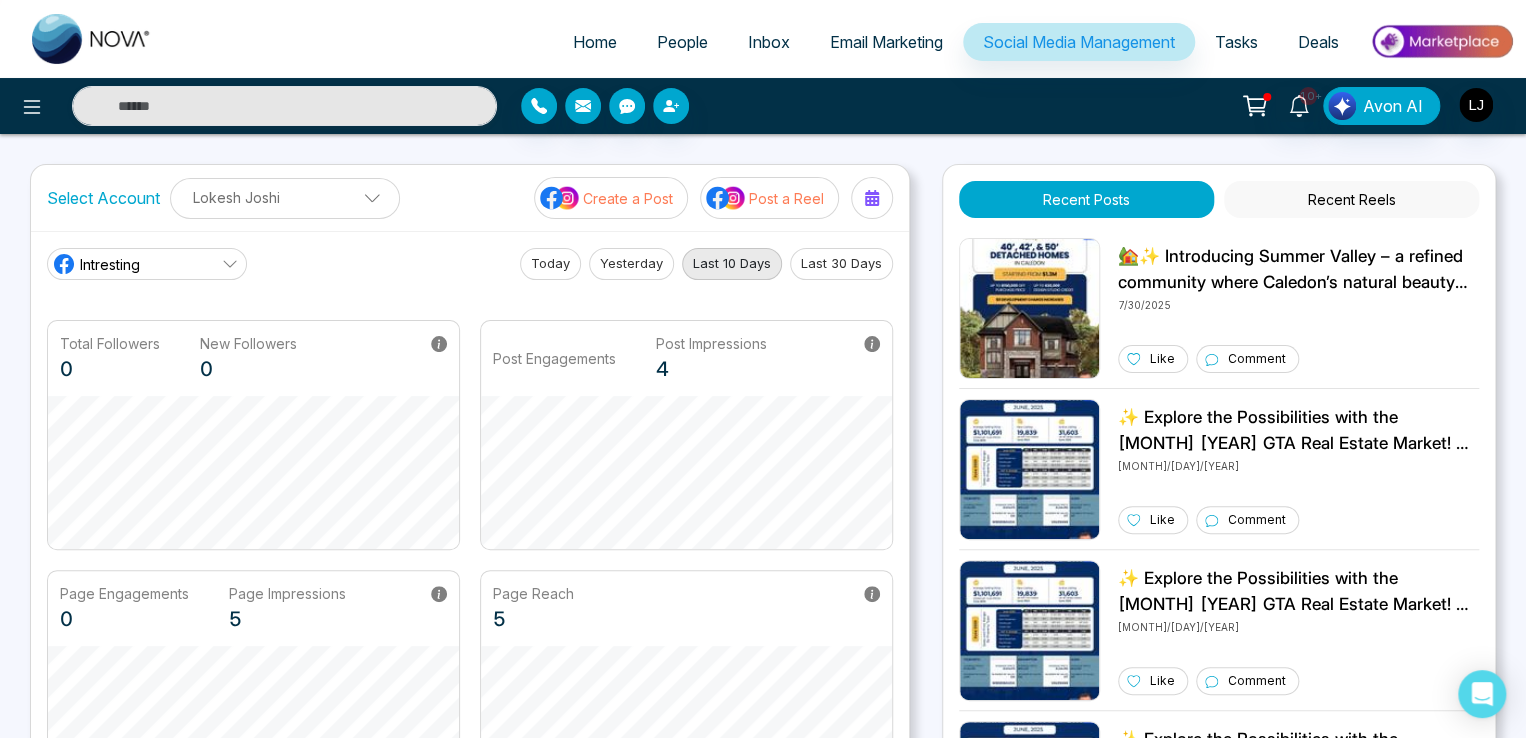 click on "Lokesh Joshi" at bounding box center (285, 197) 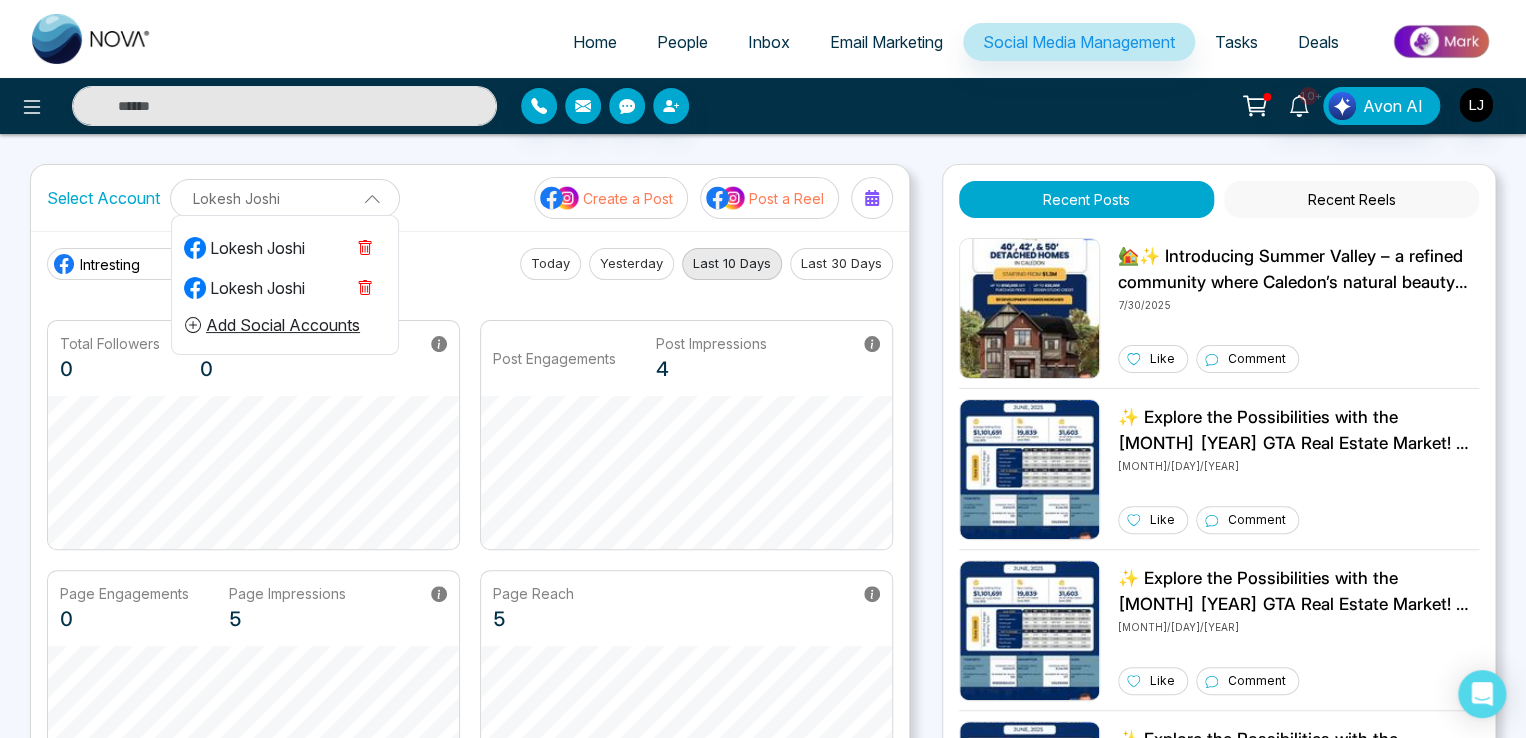 click on "Add Social Accounts" at bounding box center [272, 325] 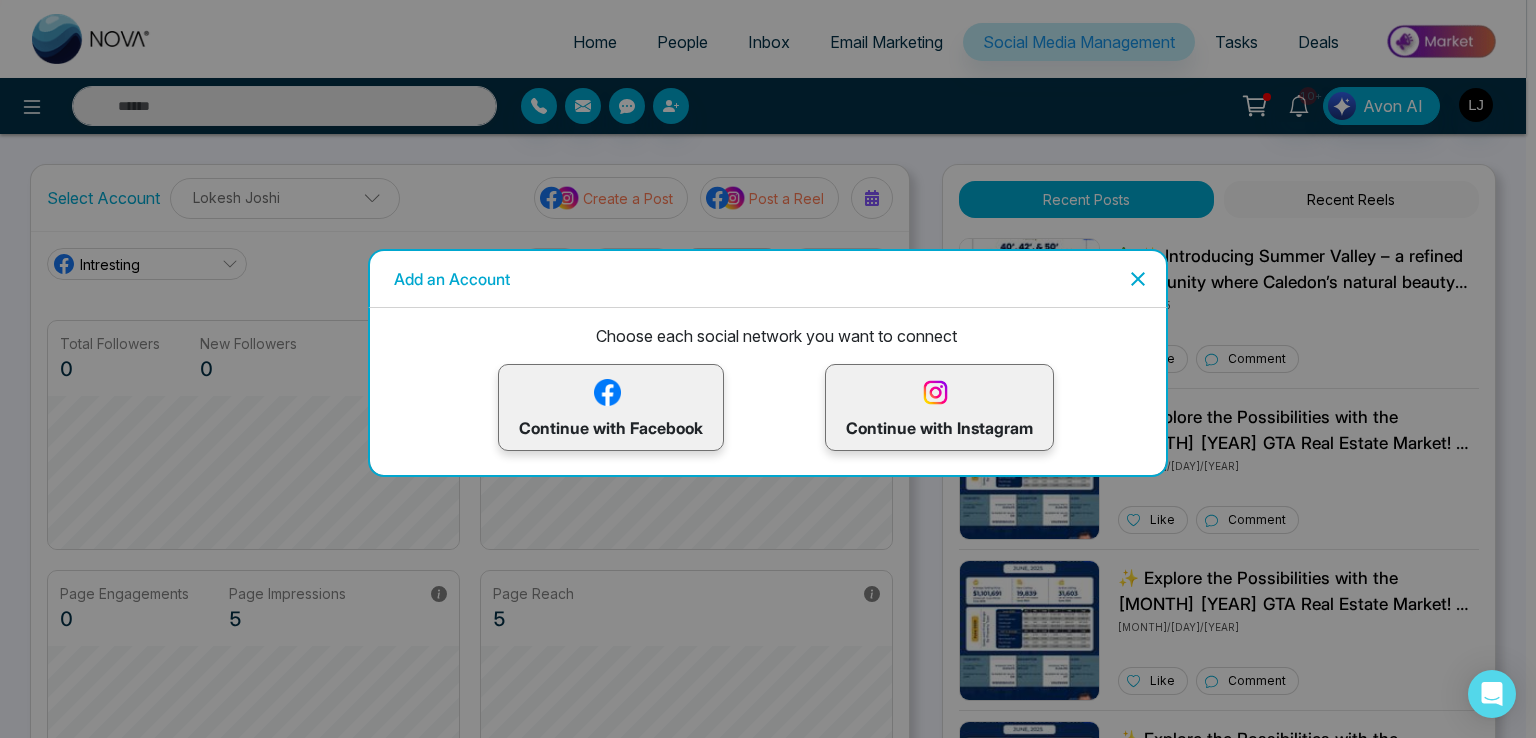 click at bounding box center [607, 392] 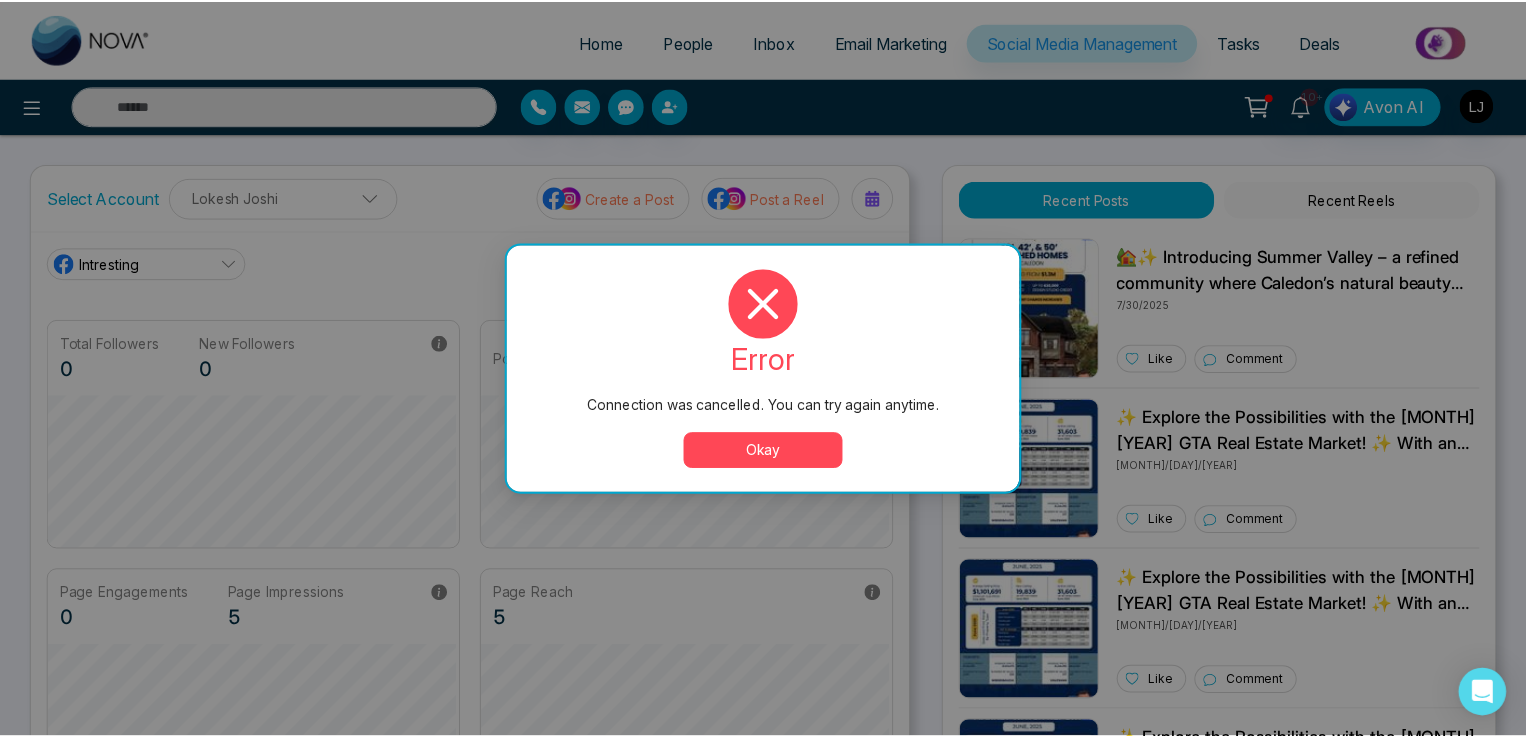 scroll, scrollTop: 120, scrollLeft: 0, axis: vertical 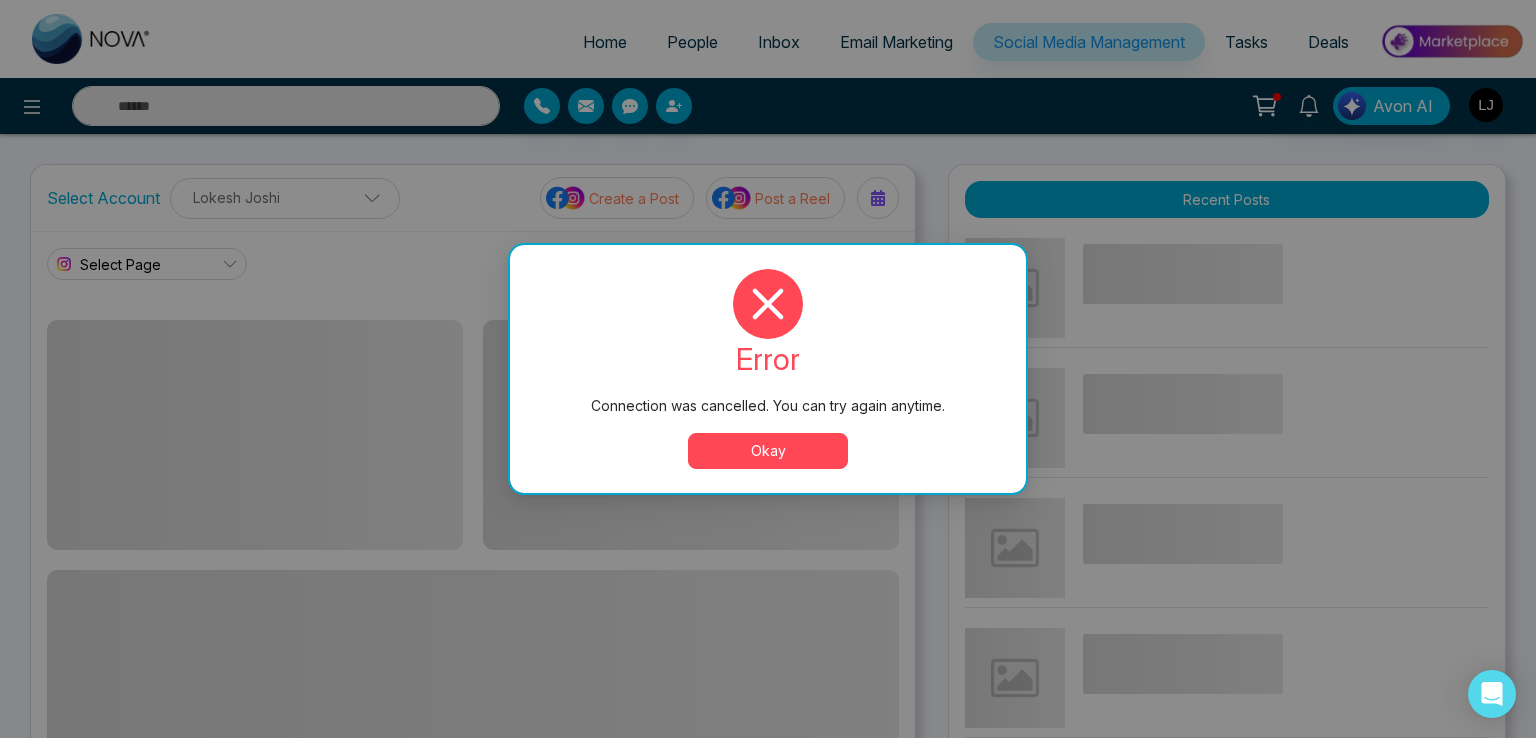 click on "Okay" at bounding box center (768, 451) 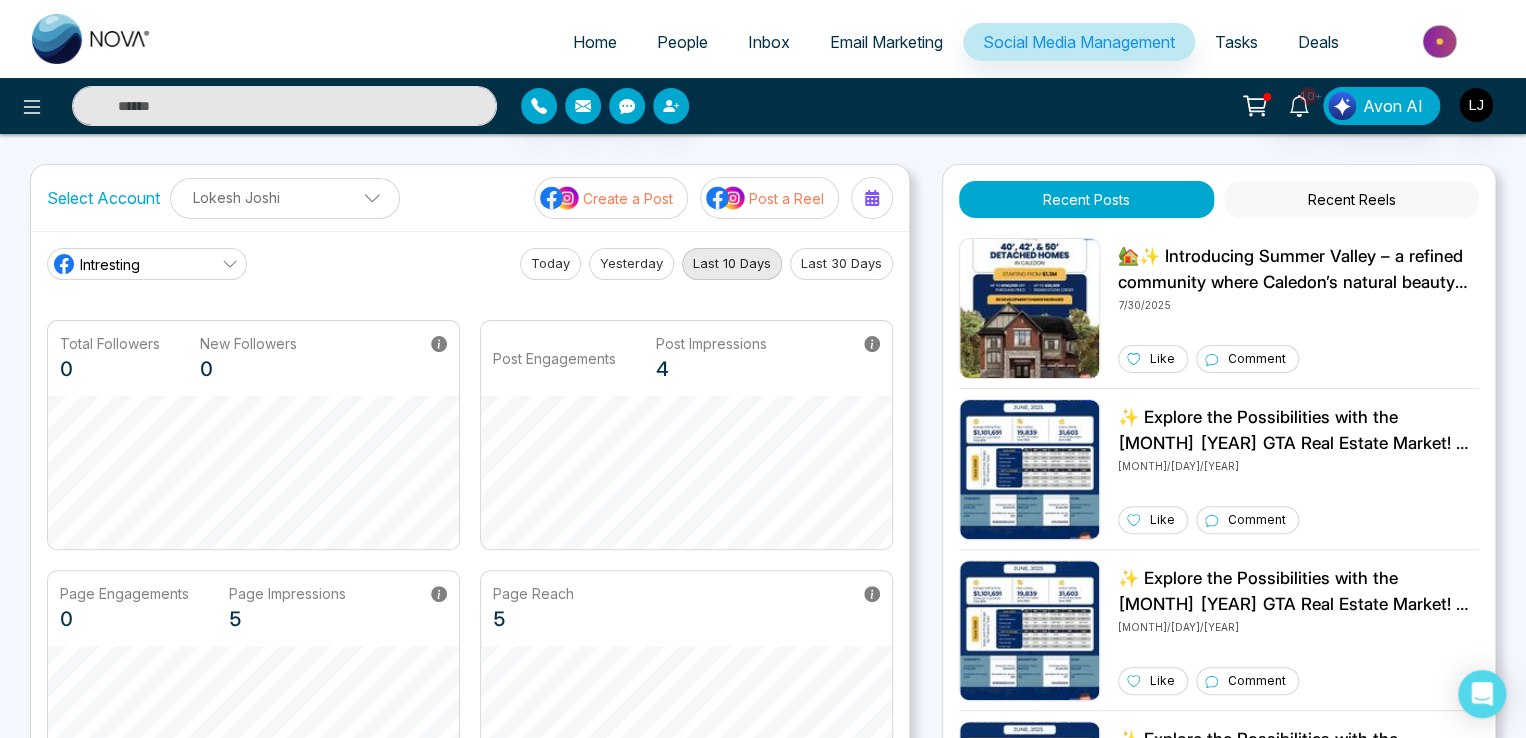 click on "Create a Post" at bounding box center [628, 198] 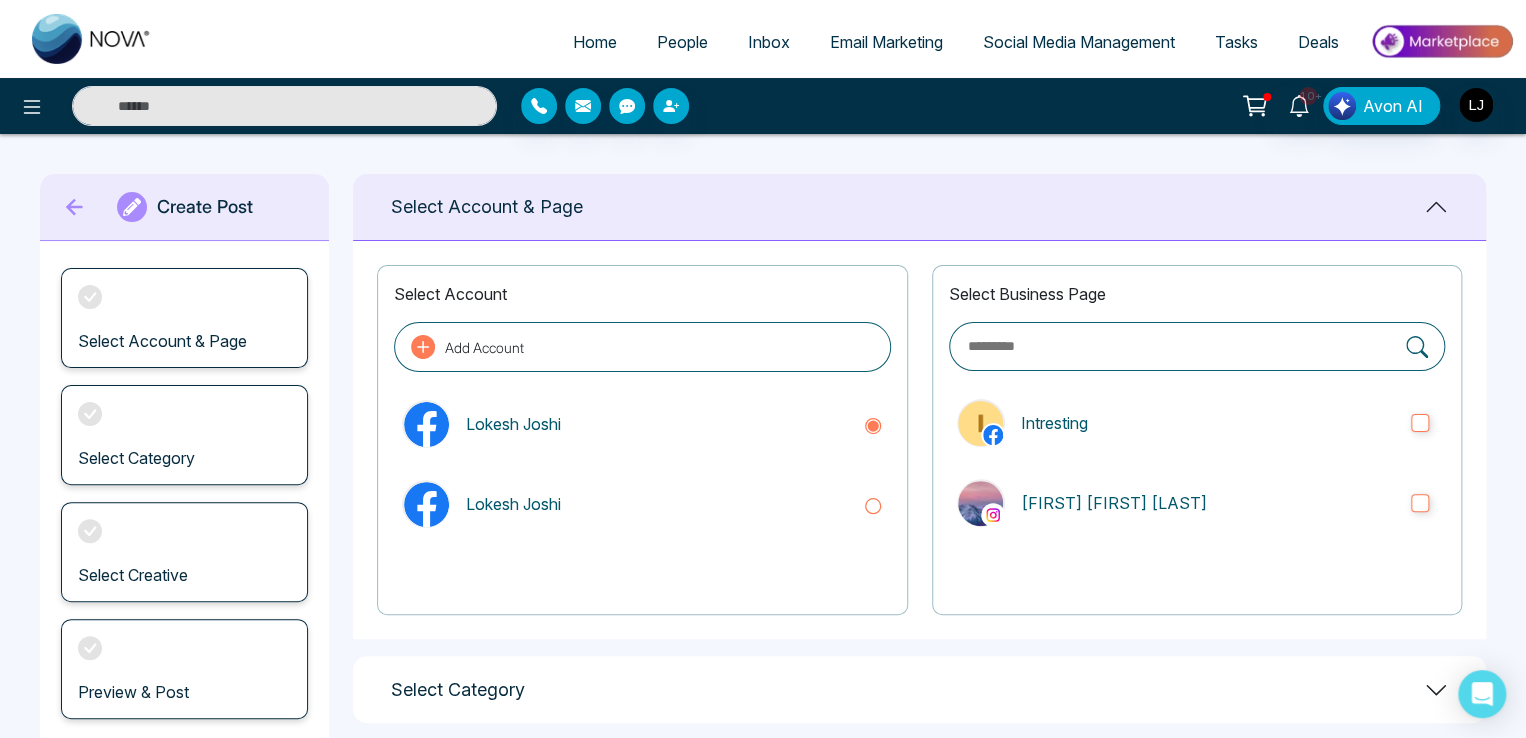 click on "Add Account" at bounding box center (642, 347) 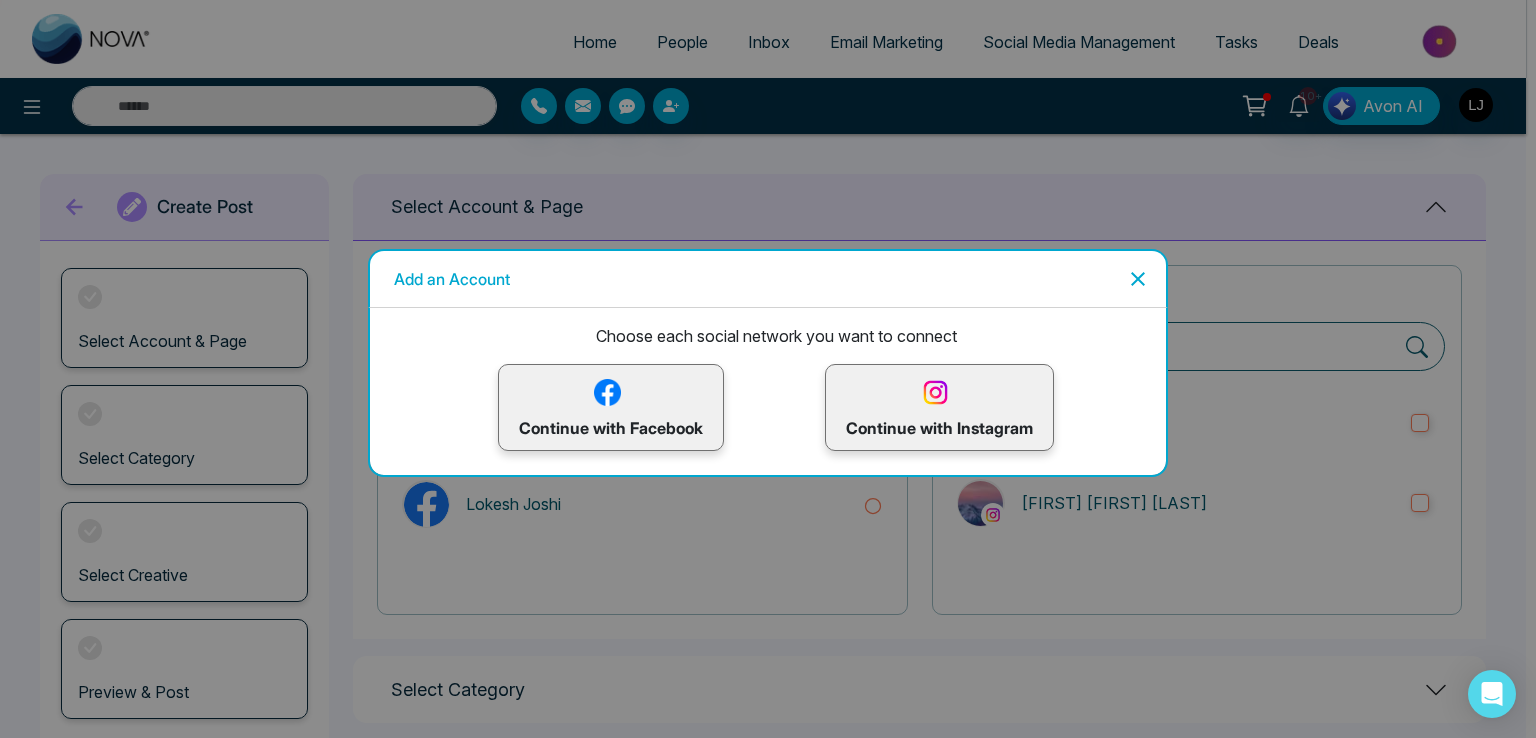 click on "Continue with Facebook" at bounding box center (611, 407) 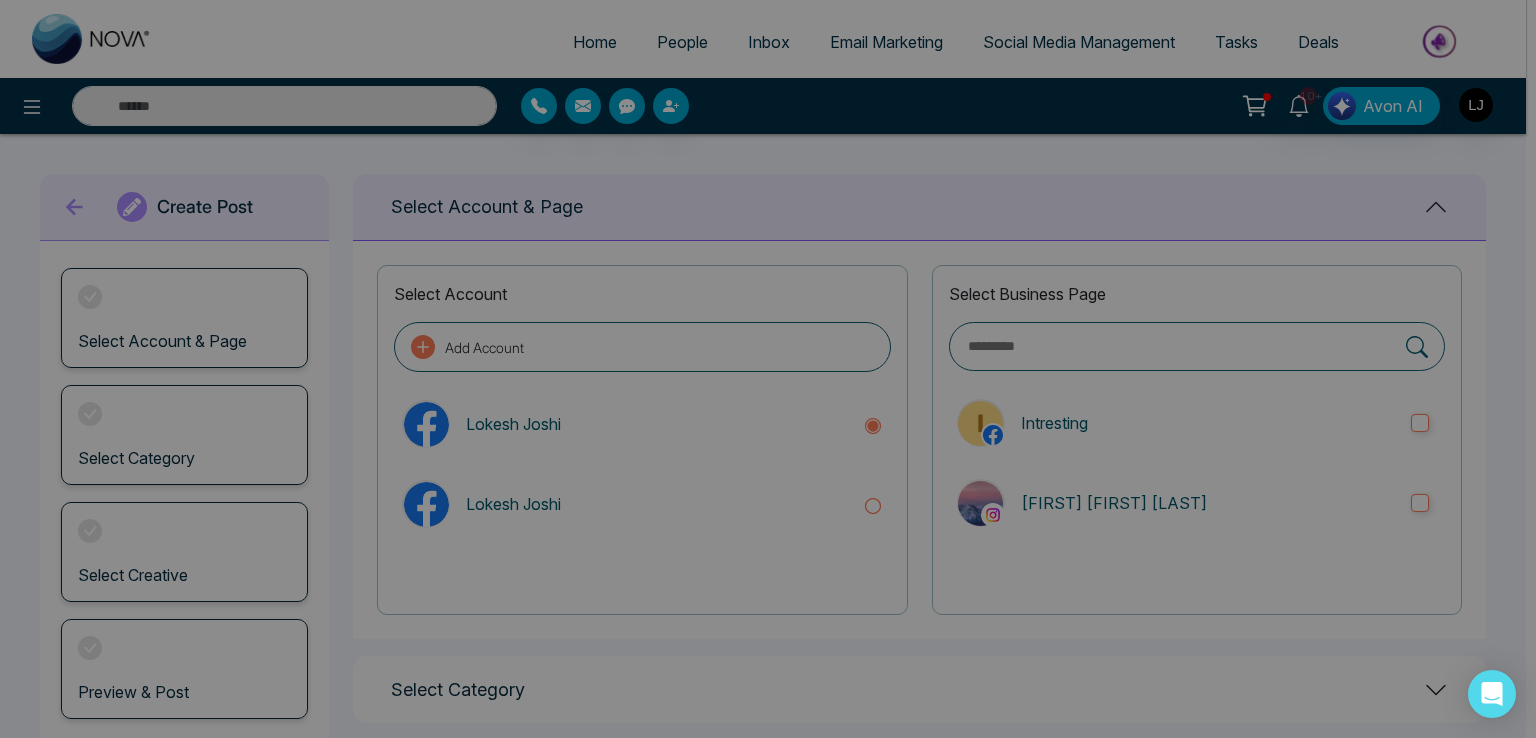 click on "Account Successfully Connected. success Account Successfully Connected.   Okay" at bounding box center [768, 369] 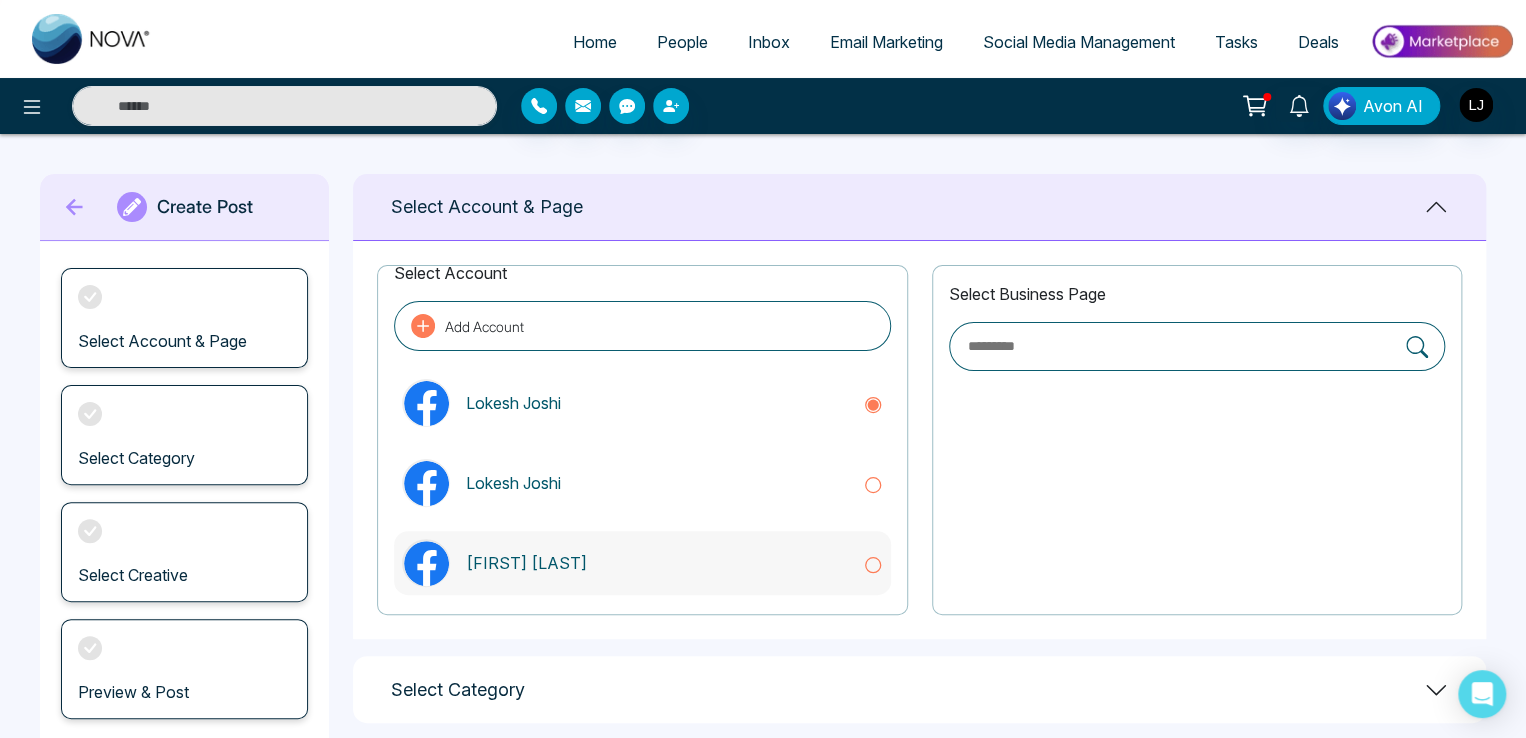 scroll, scrollTop: 32, scrollLeft: 0, axis: vertical 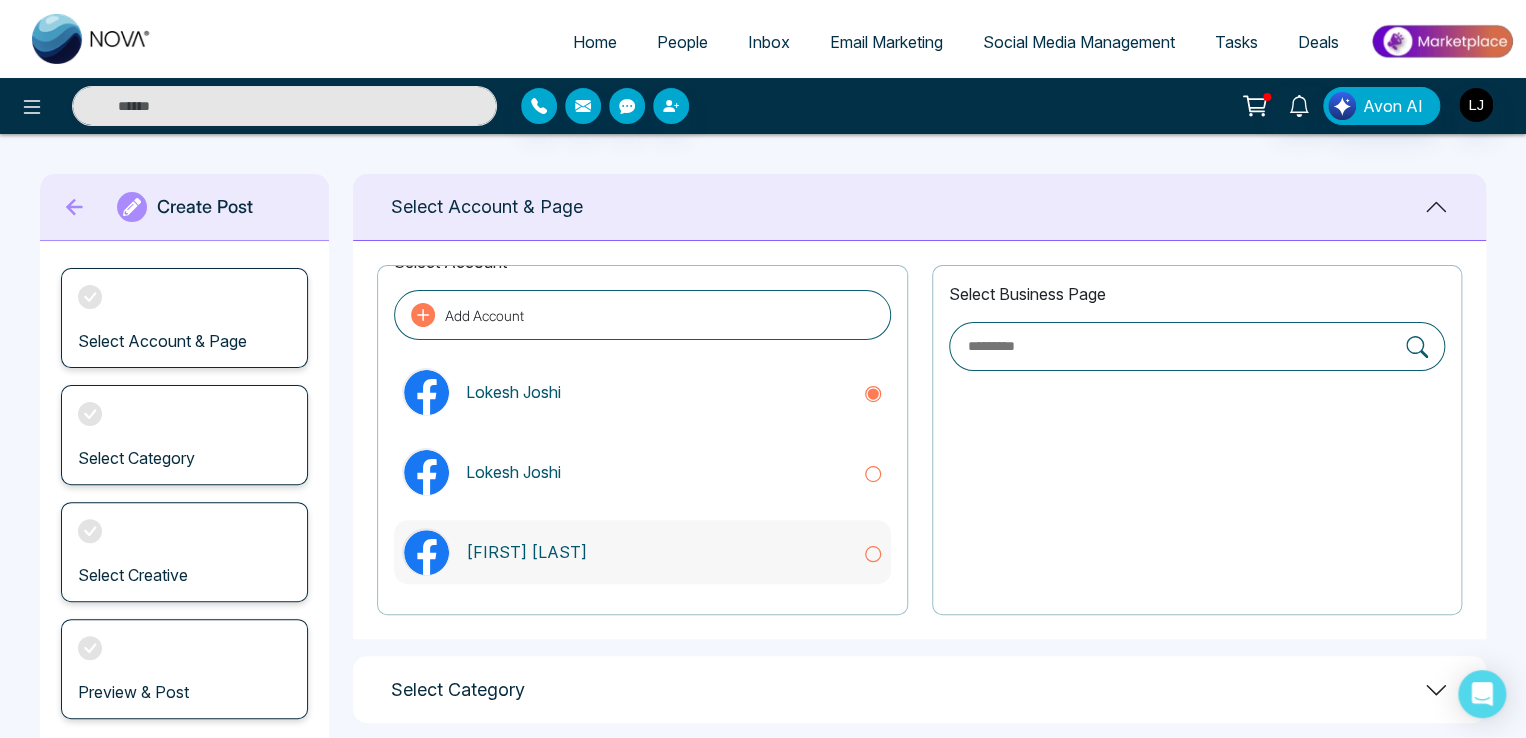 click on "Michel Williams" at bounding box center [656, 552] 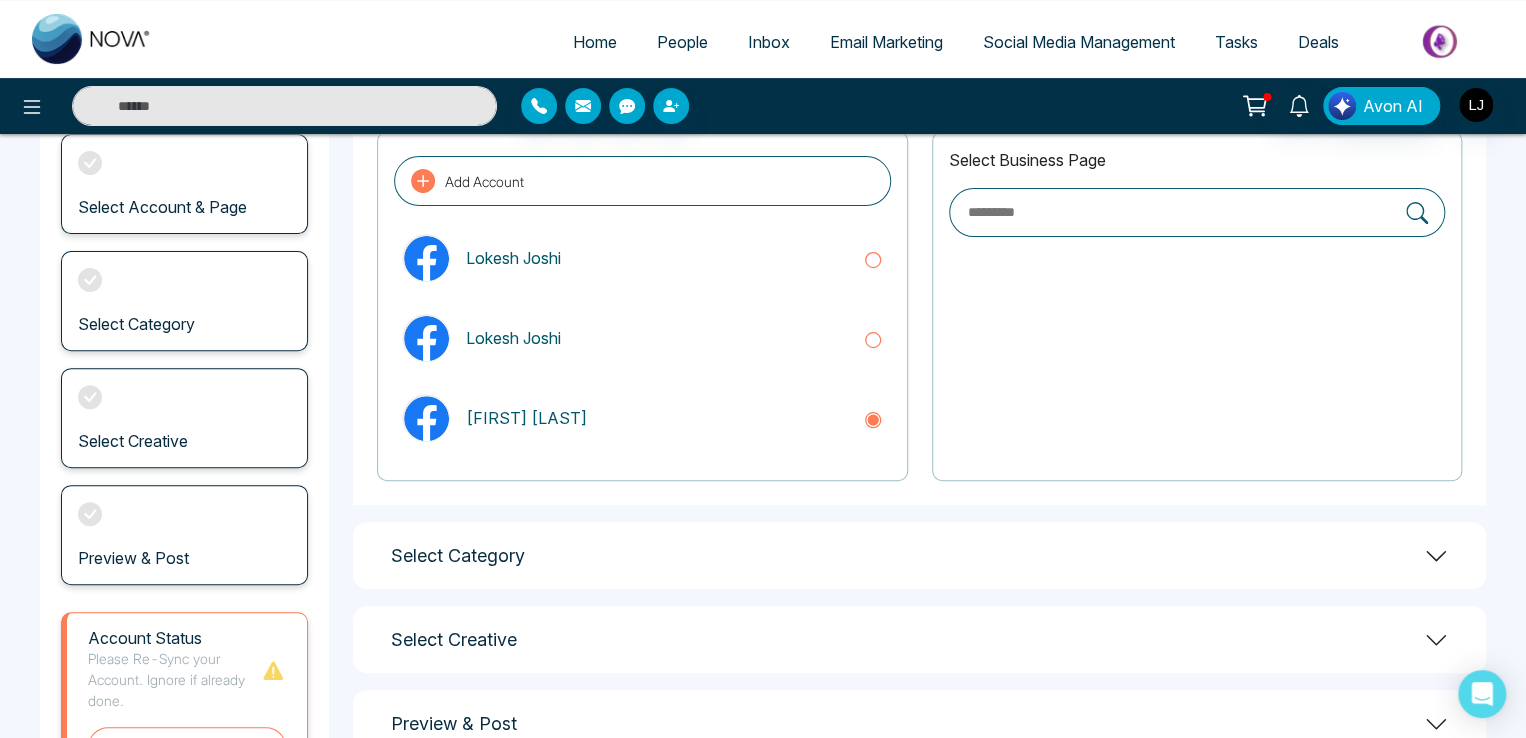 scroll, scrollTop: 100, scrollLeft: 0, axis: vertical 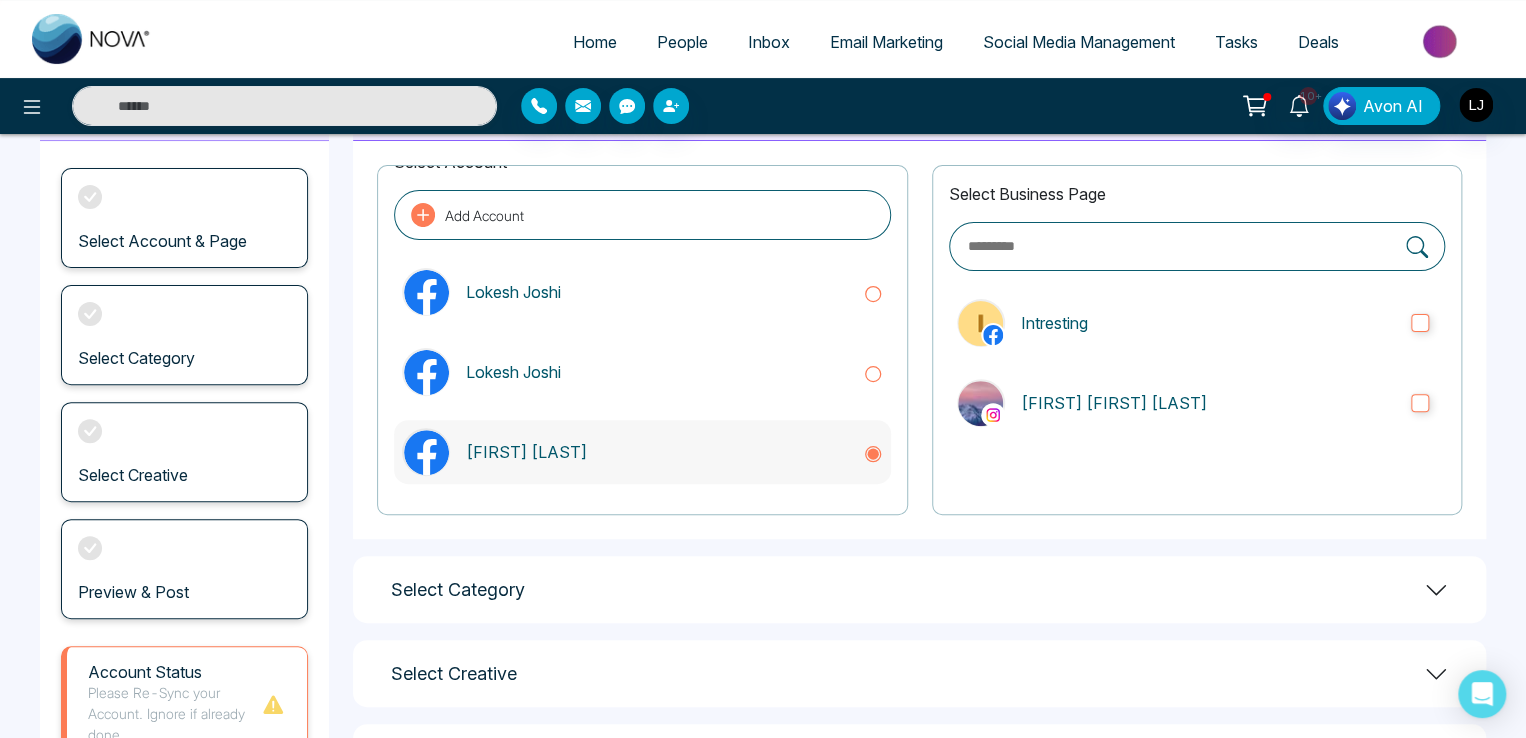 click on "Michel Williams" at bounding box center (642, 452) 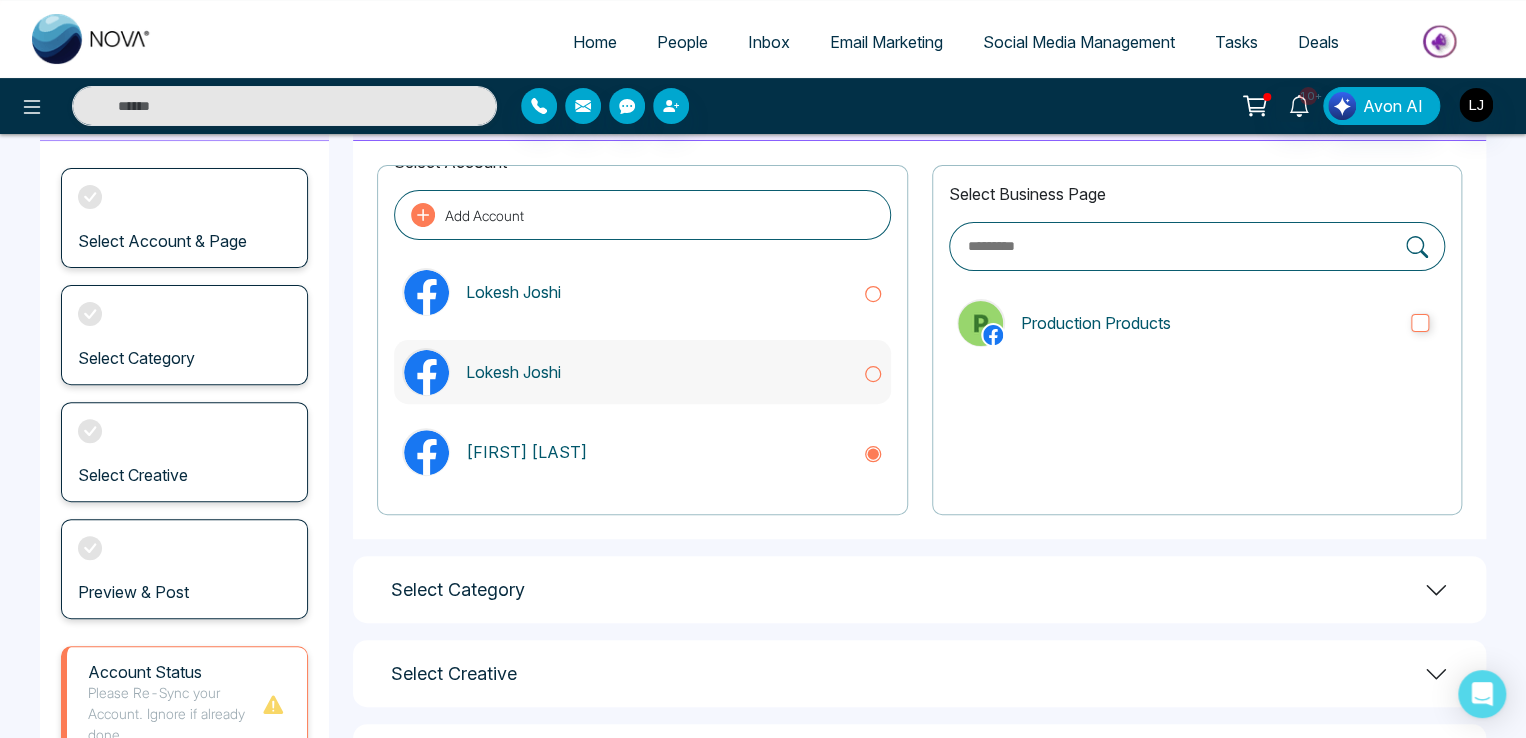click on "Lokesh Joshi" at bounding box center [656, 372] 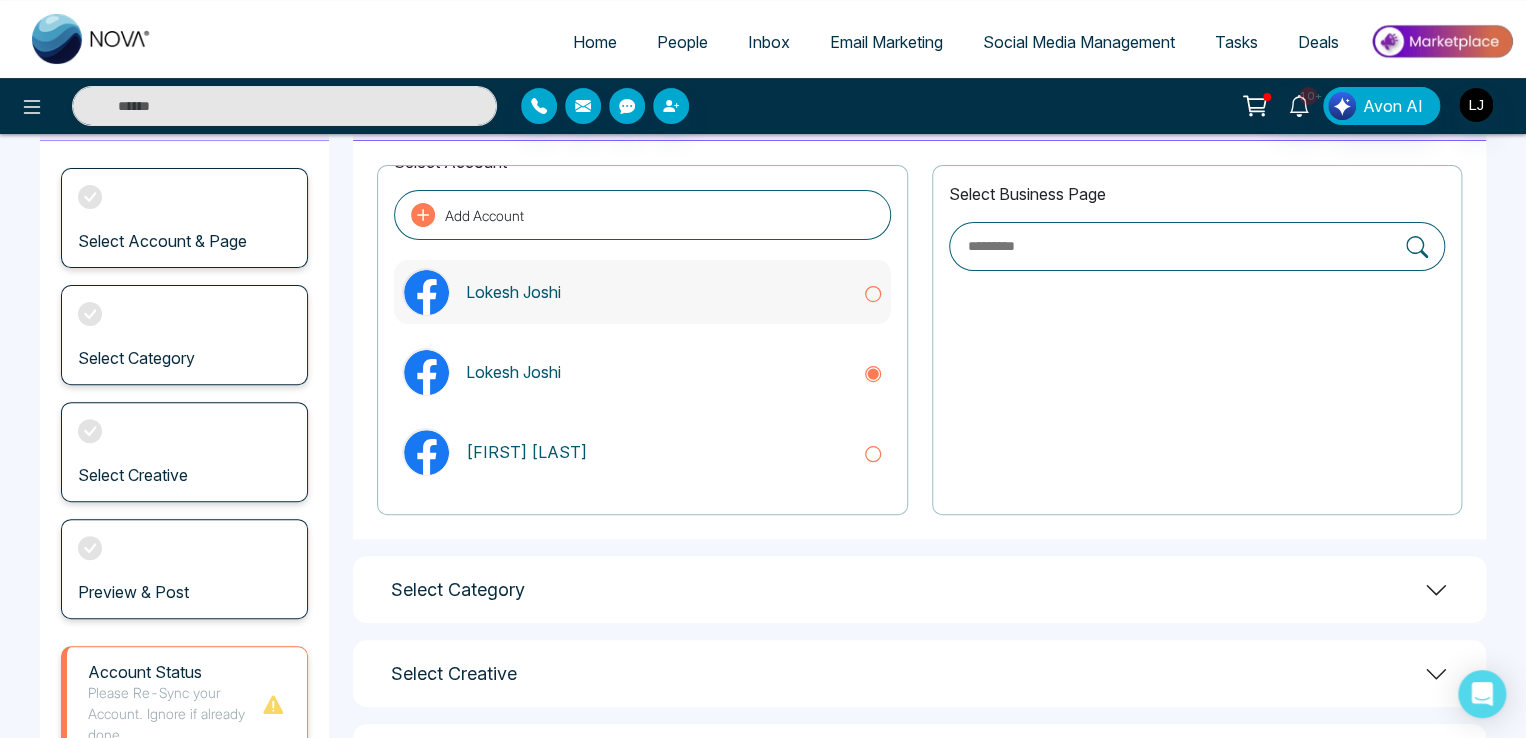 click on "Lokesh Joshi" at bounding box center [656, 292] 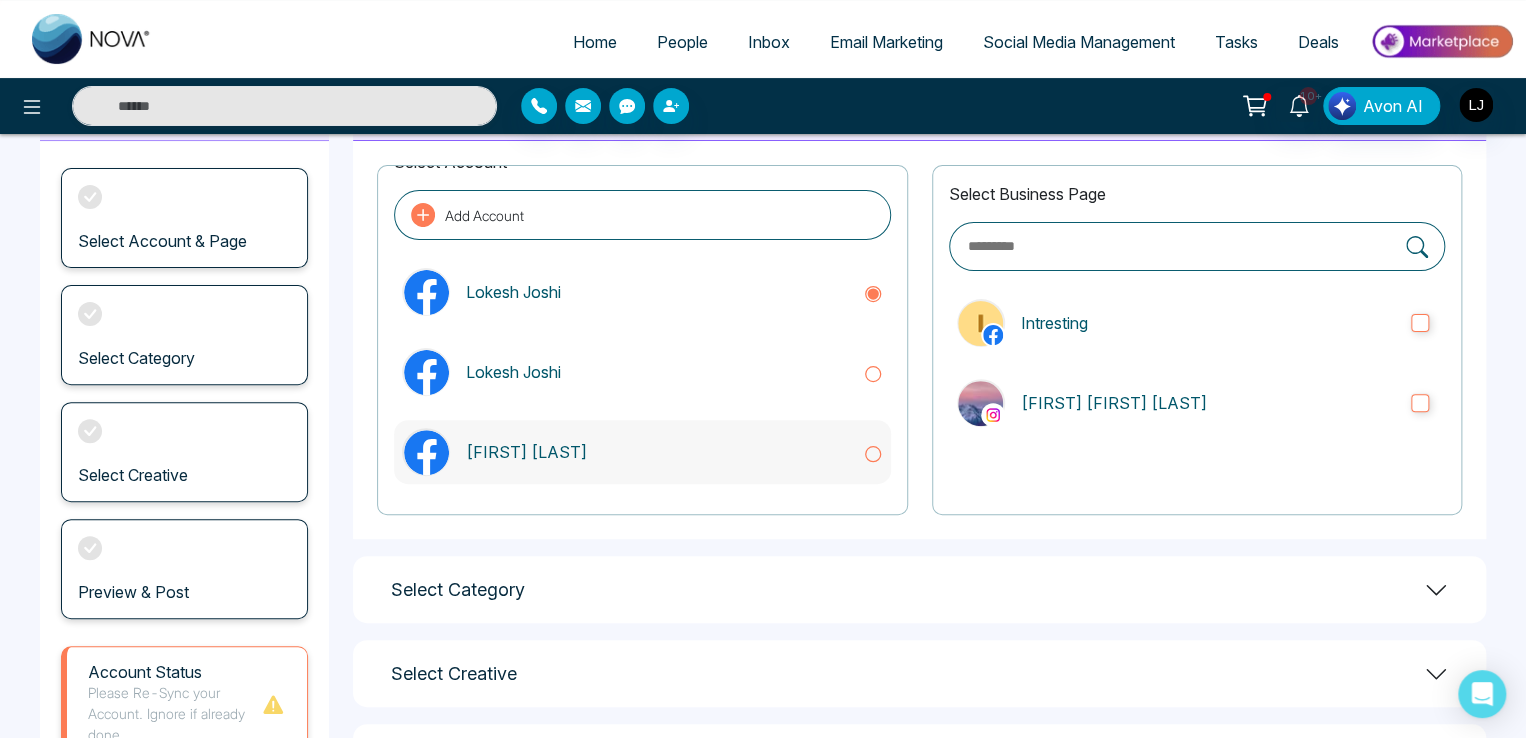 click on "Michel Williams" at bounding box center [656, 452] 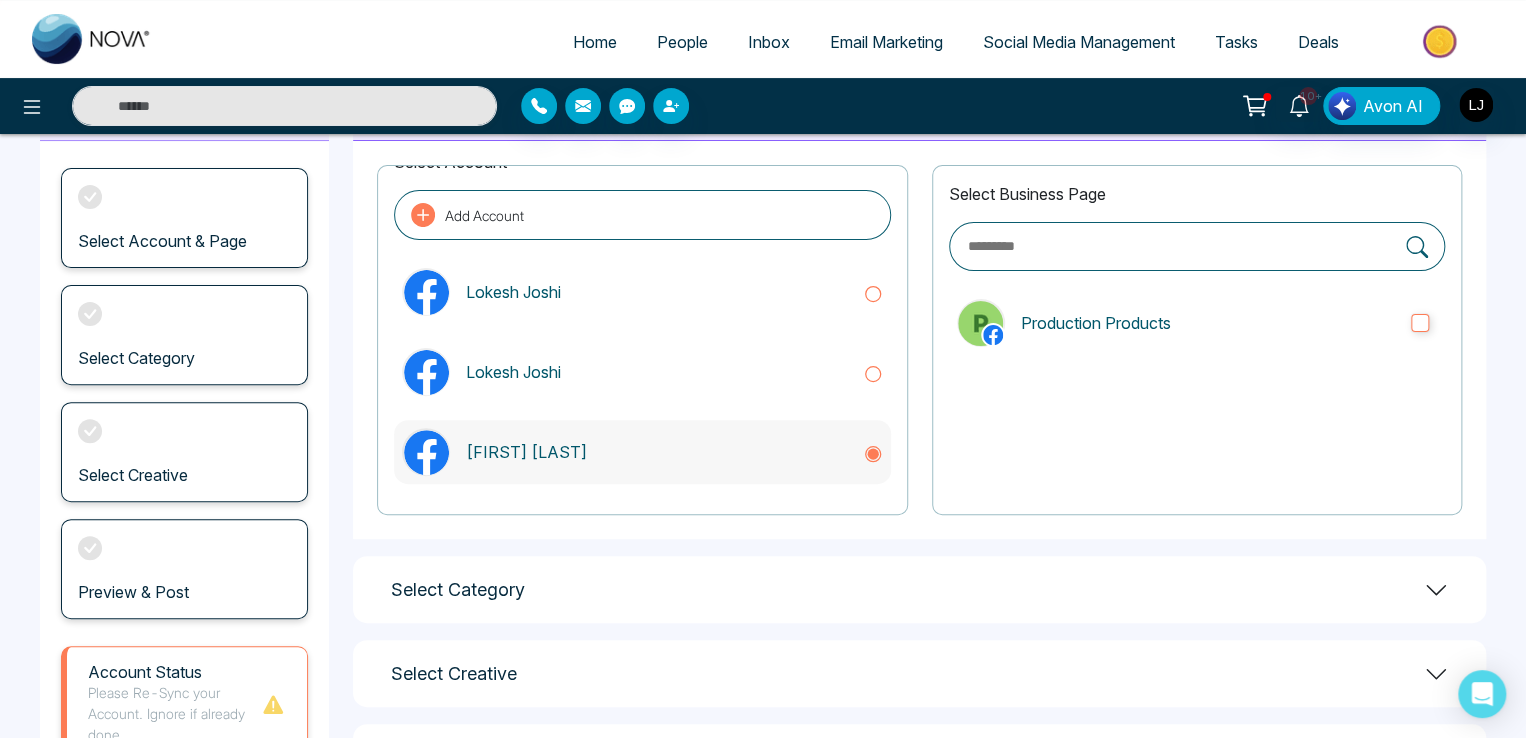 click on "Michel Williams" at bounding box center (656, 452) 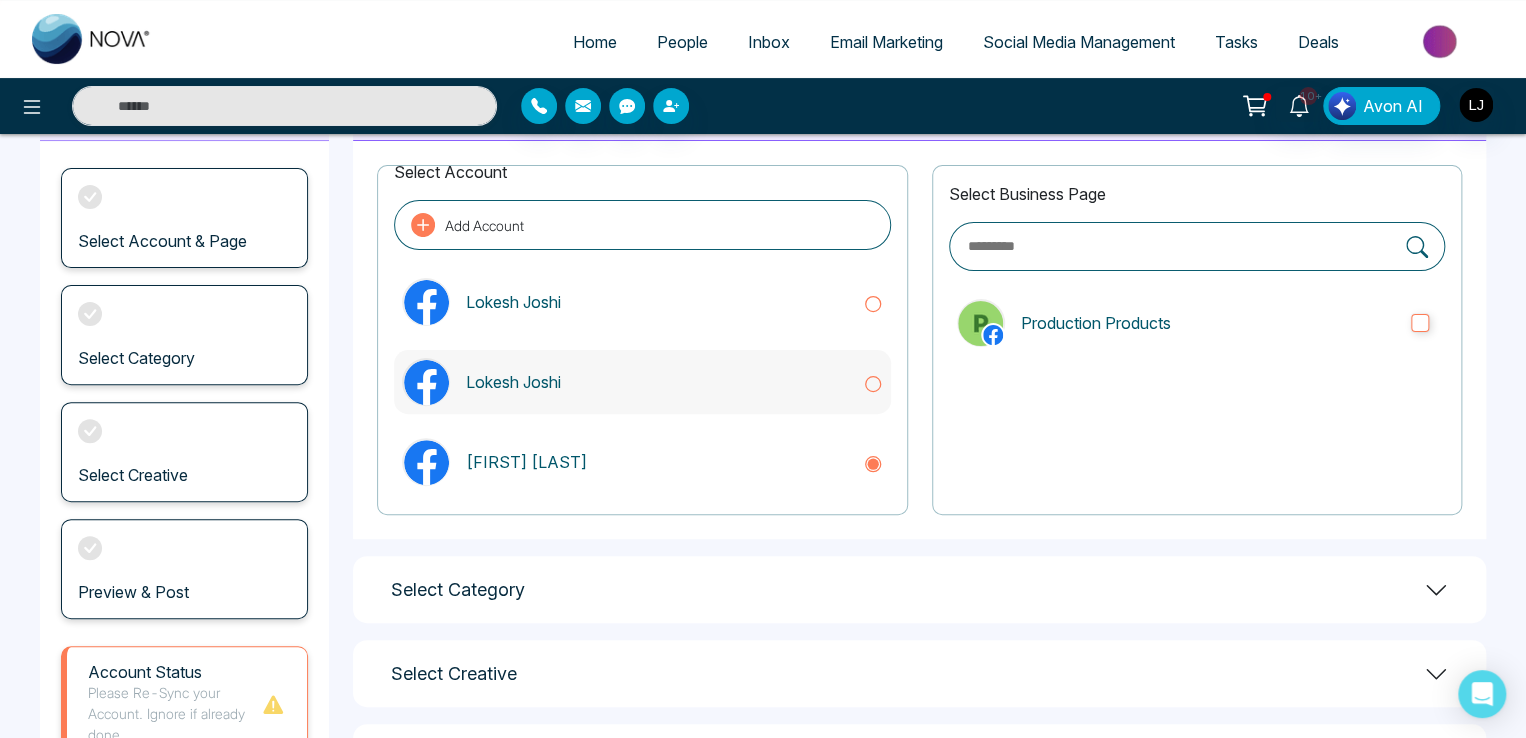 scroll, scrollTop: 32, scrollLeft: 0, axis: vertical 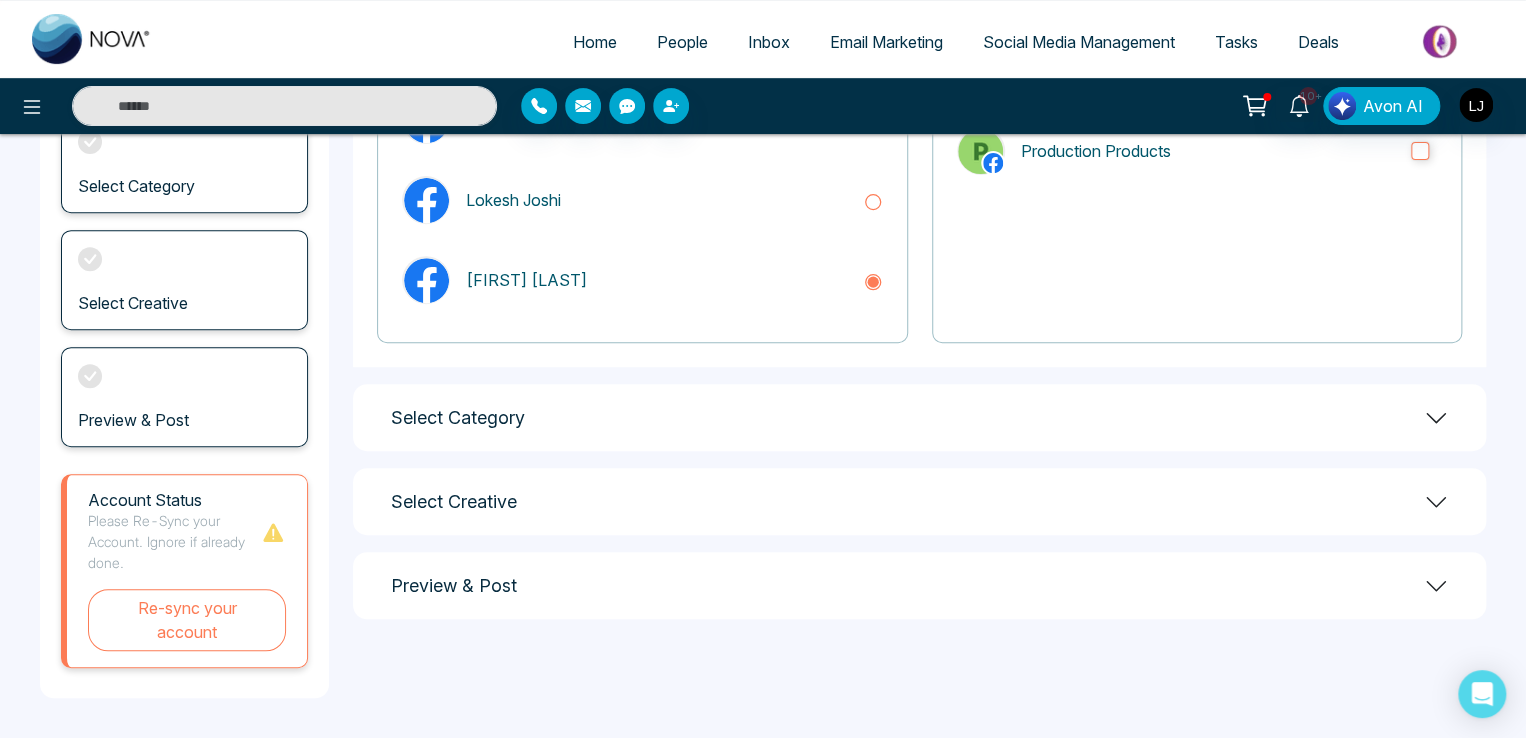 click on "Preview & Post" at bounding box center (919, 585) 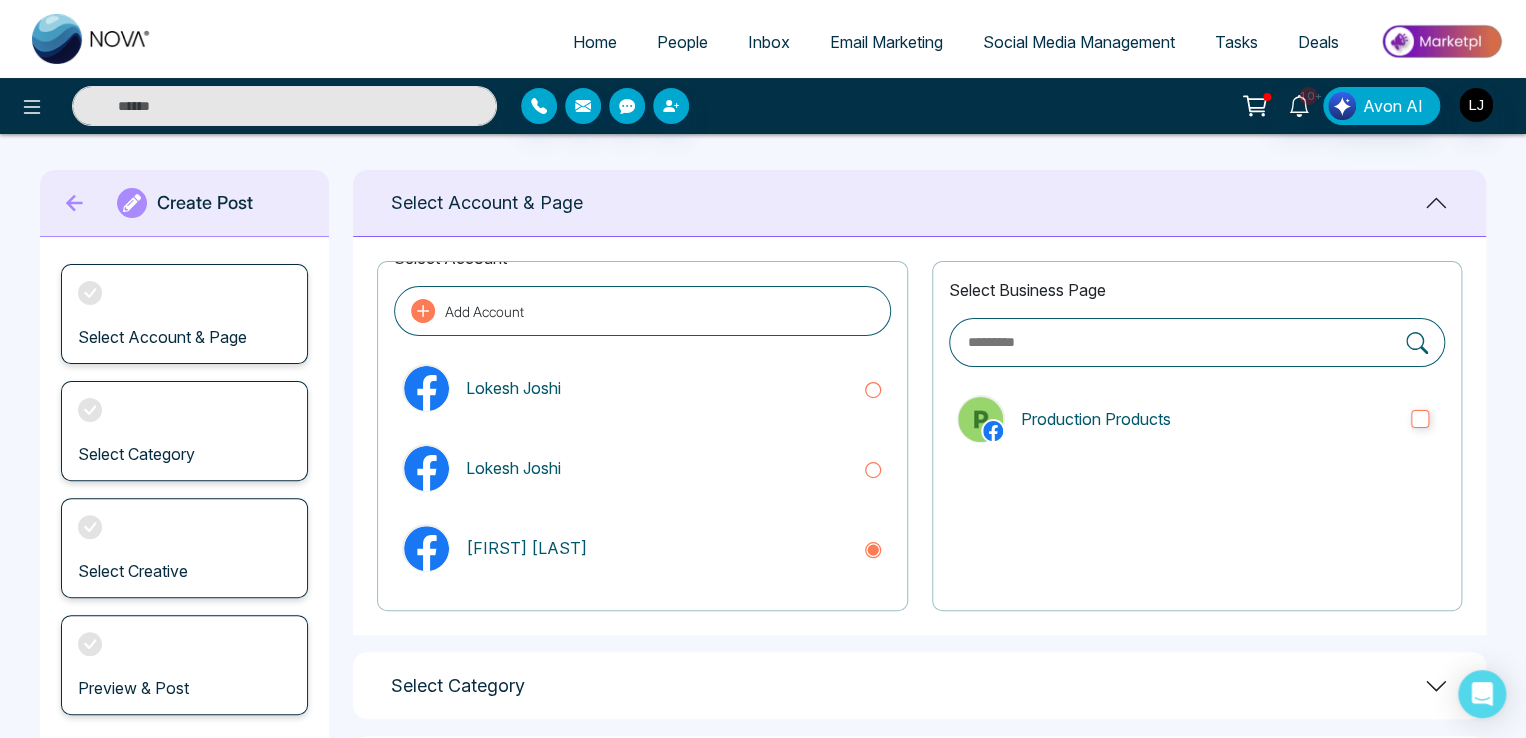 scroll, scrollTop: 0, scrollLeft: 0, axis: both 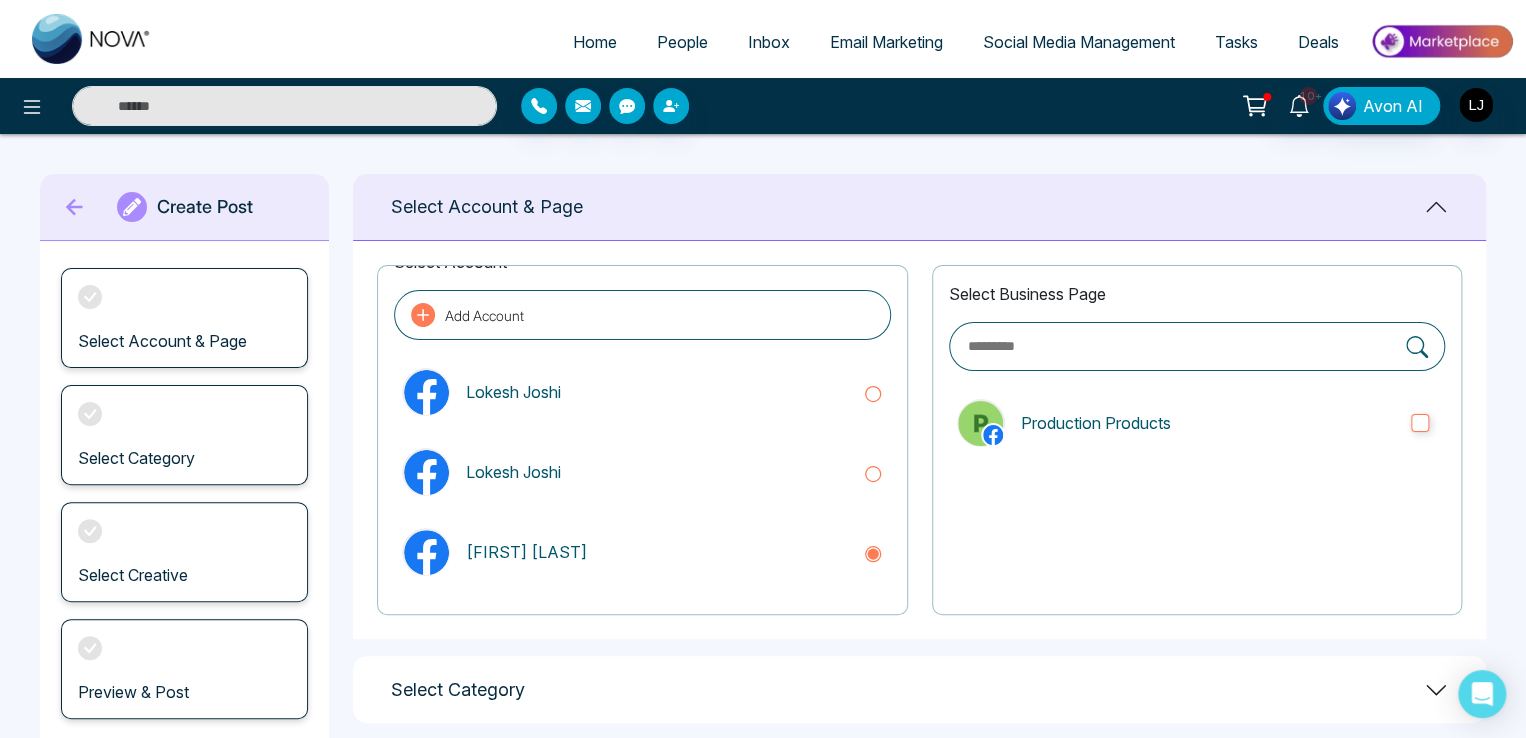 click 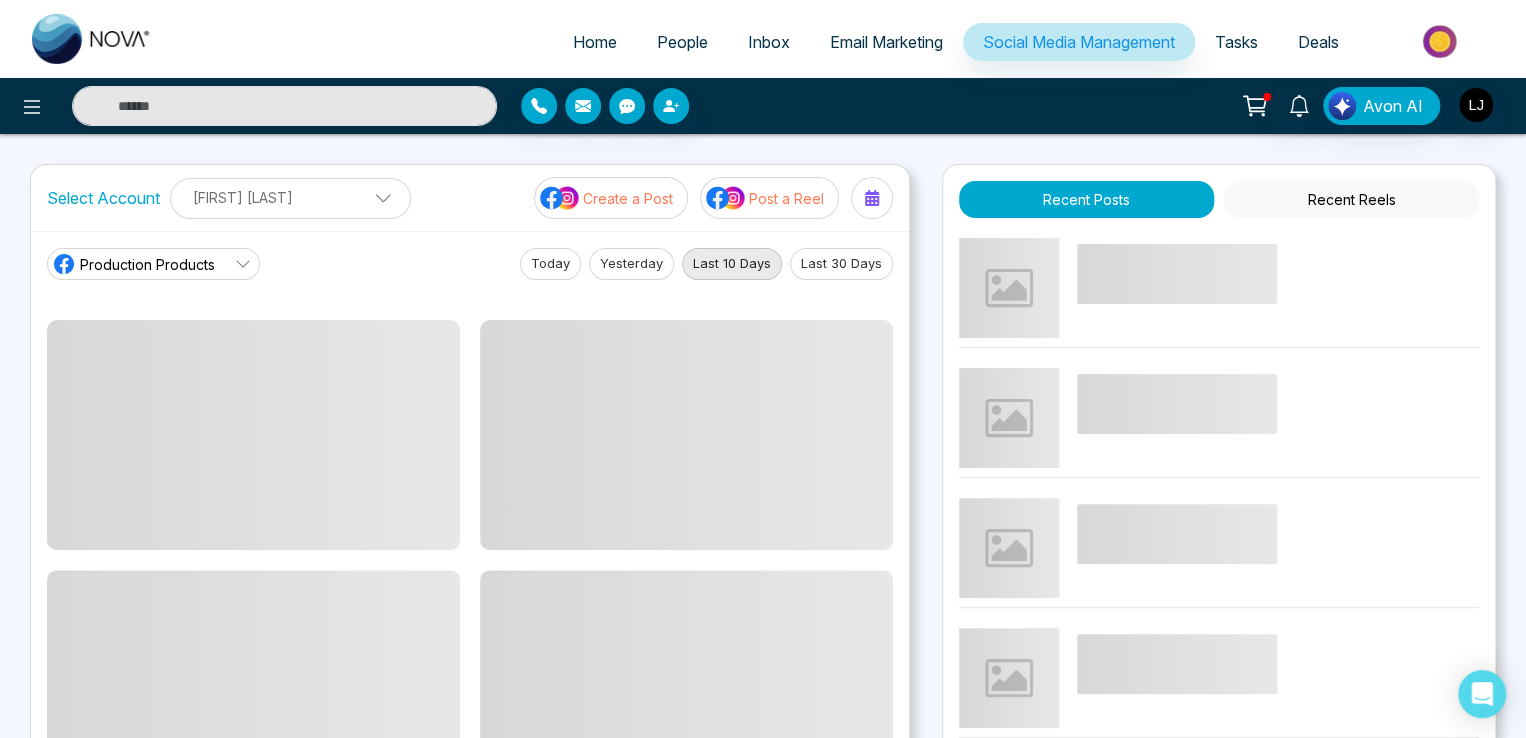 click on "Michel Williams" at bounding box center (290, 197) 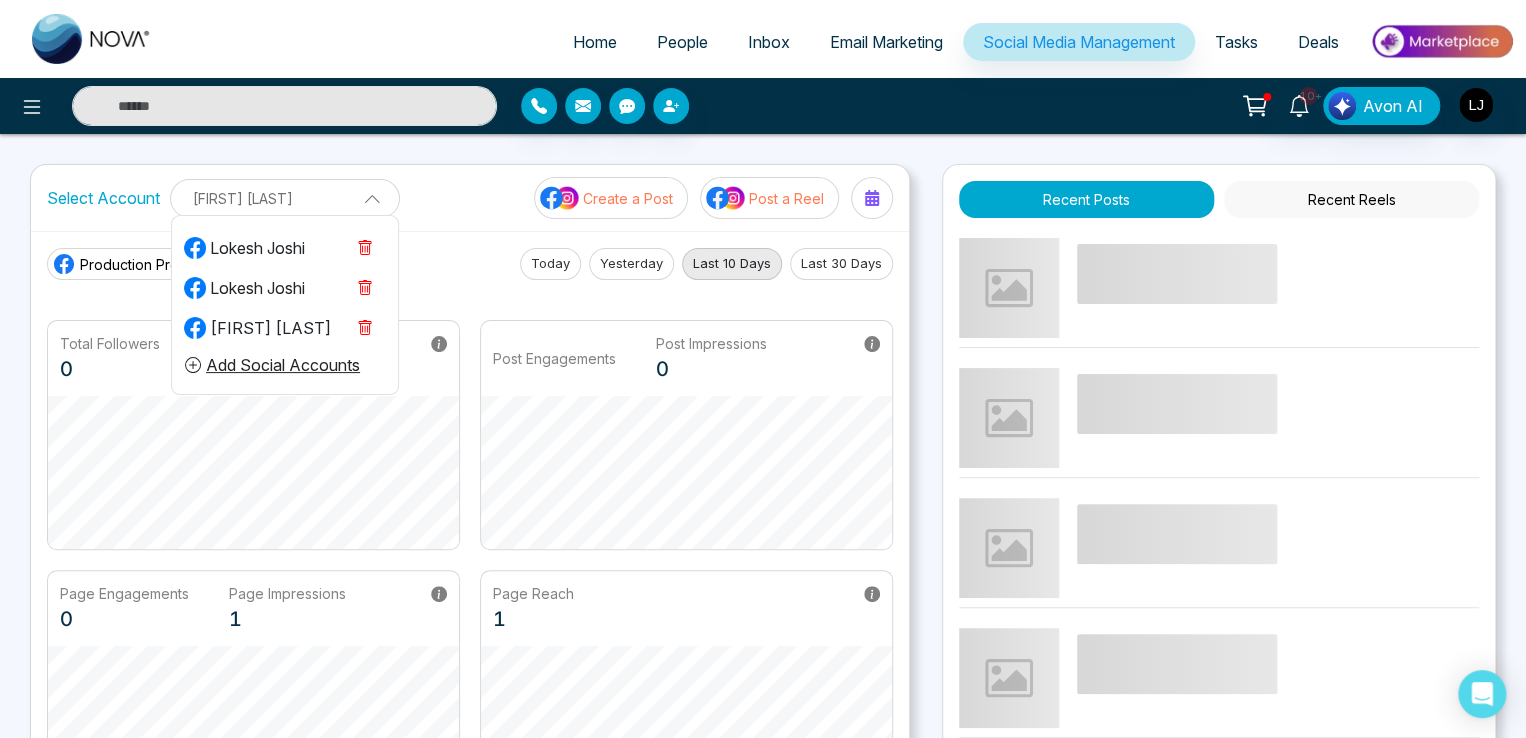 click 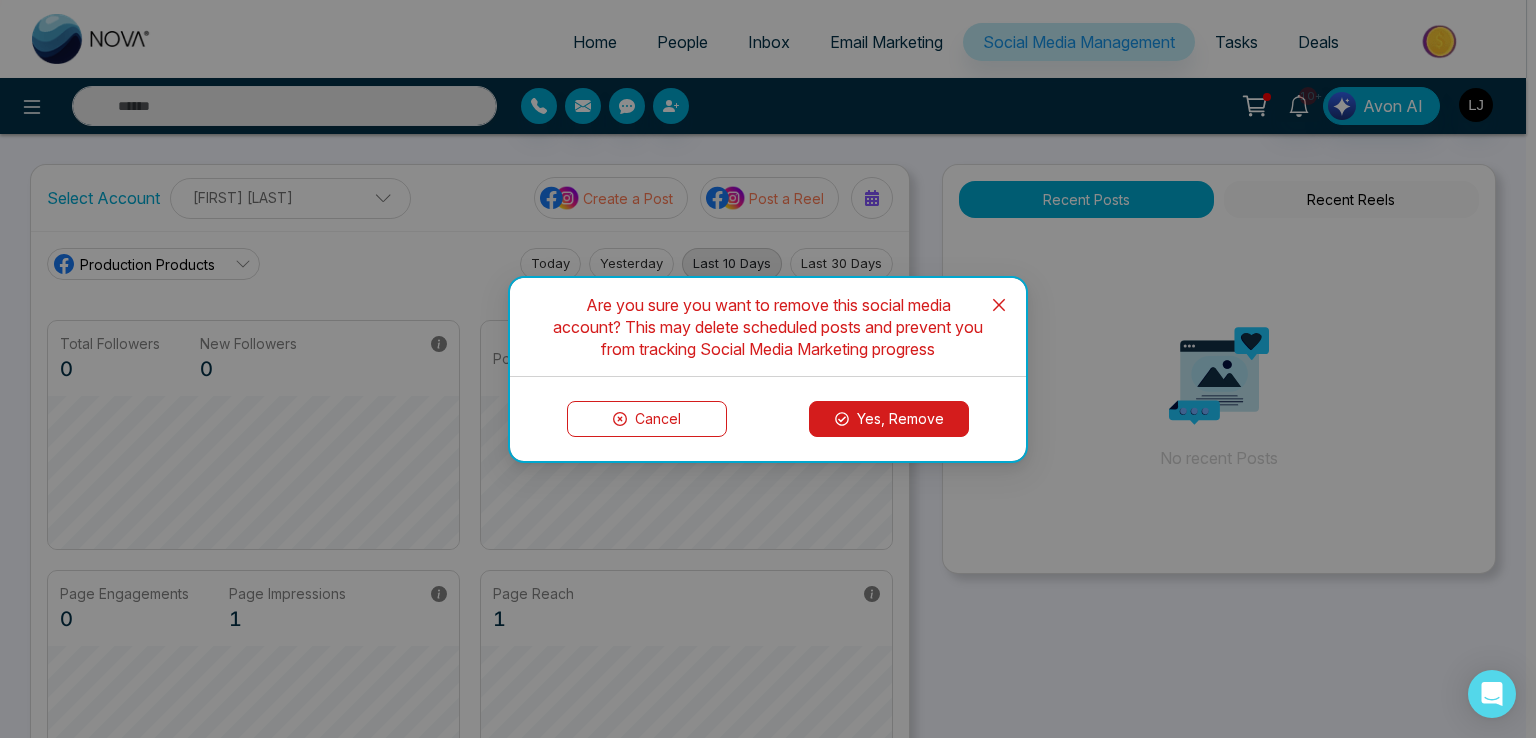 click on "Yes, Remove" at bounding box center (889, 419) 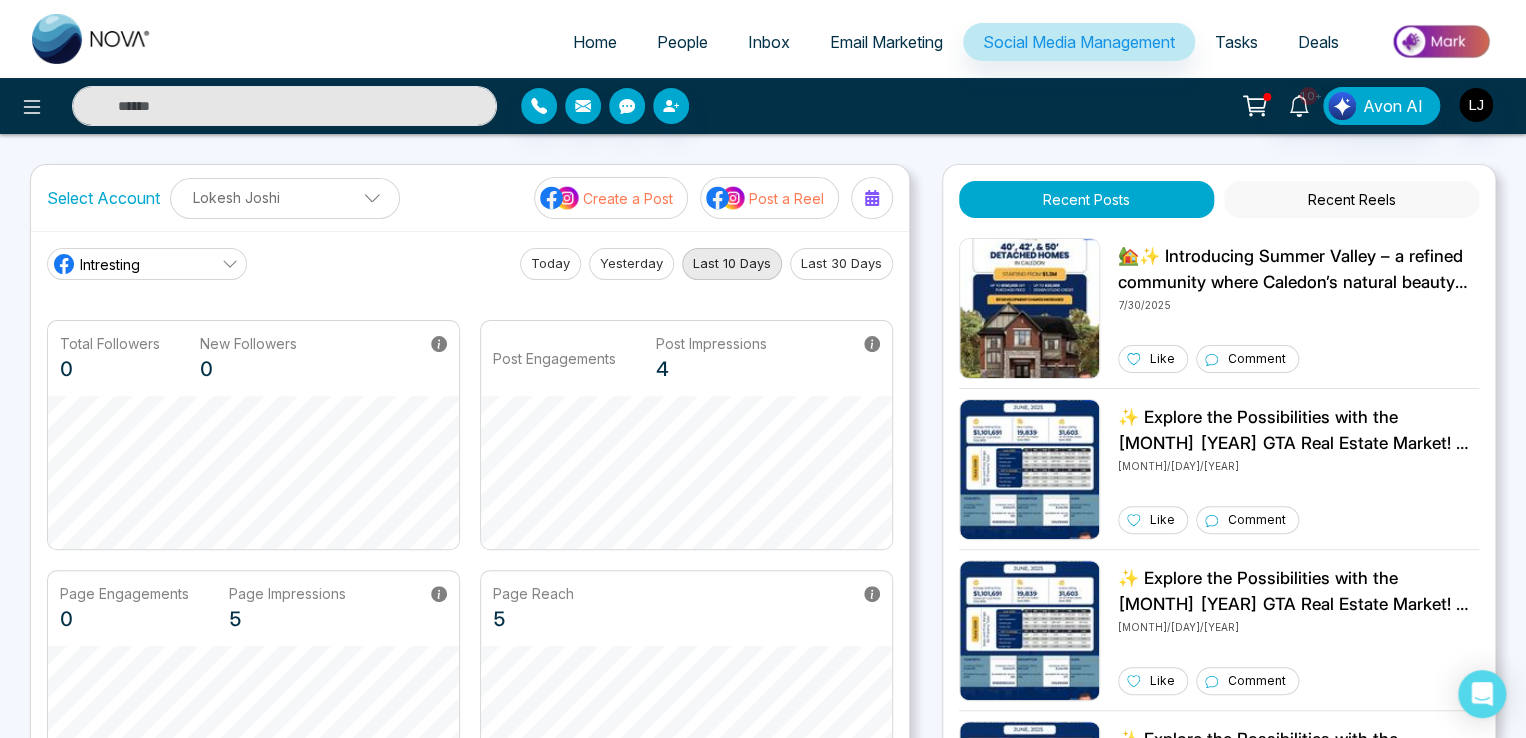 click on "Create a Post" at bounding box center (628, 198) 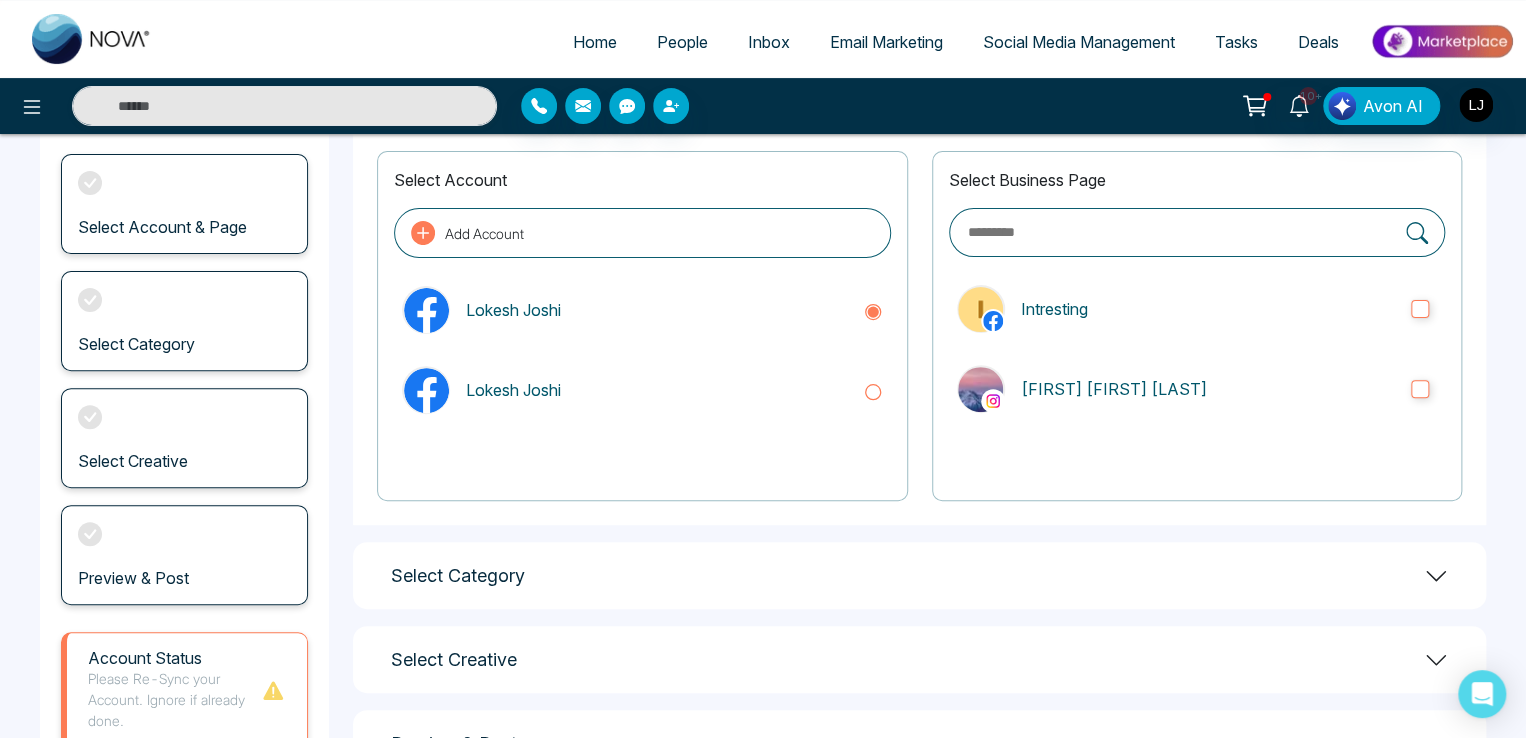 scroll, scrollTop: 0, scrollLeft: 0, axis: both 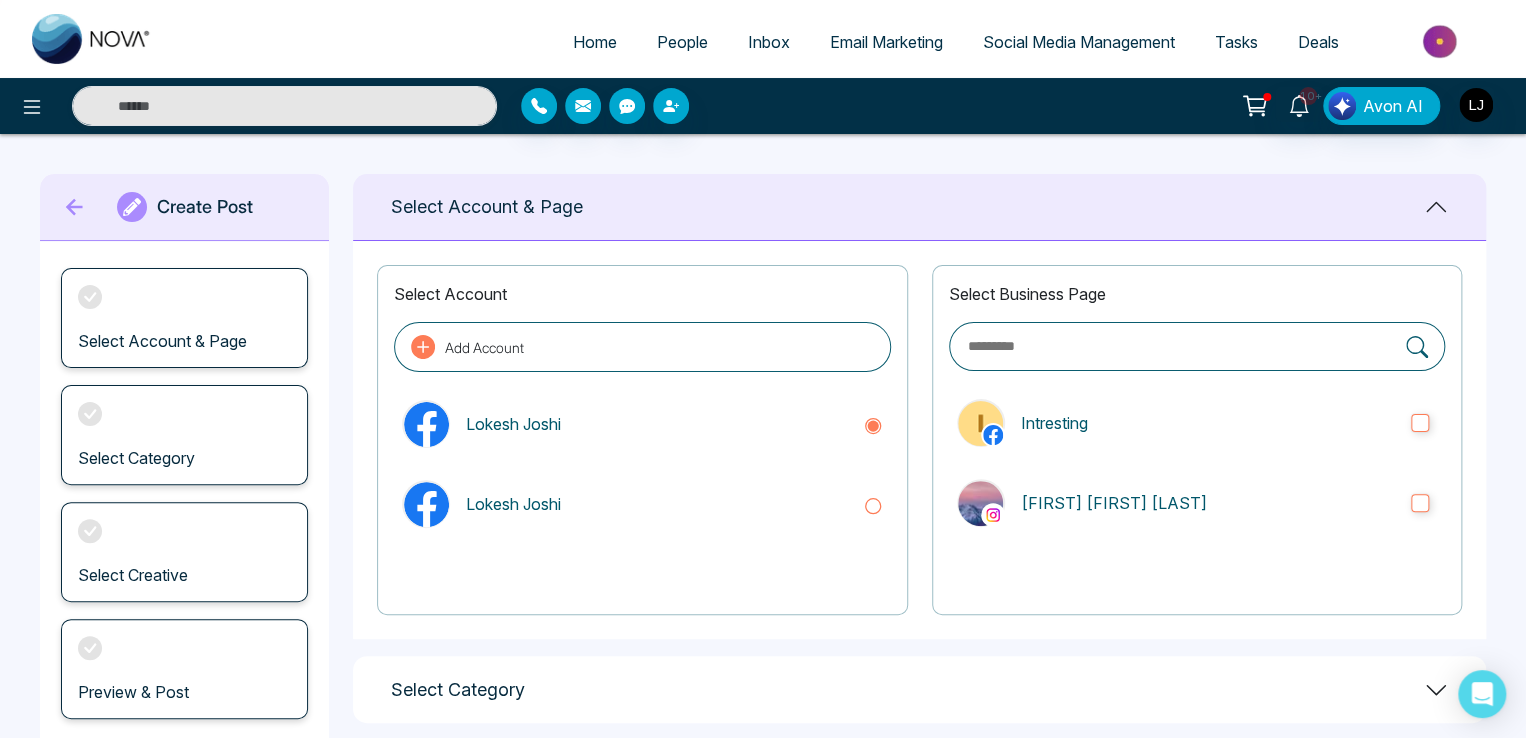 click on "Add Account" at bounding box center (642, 347) 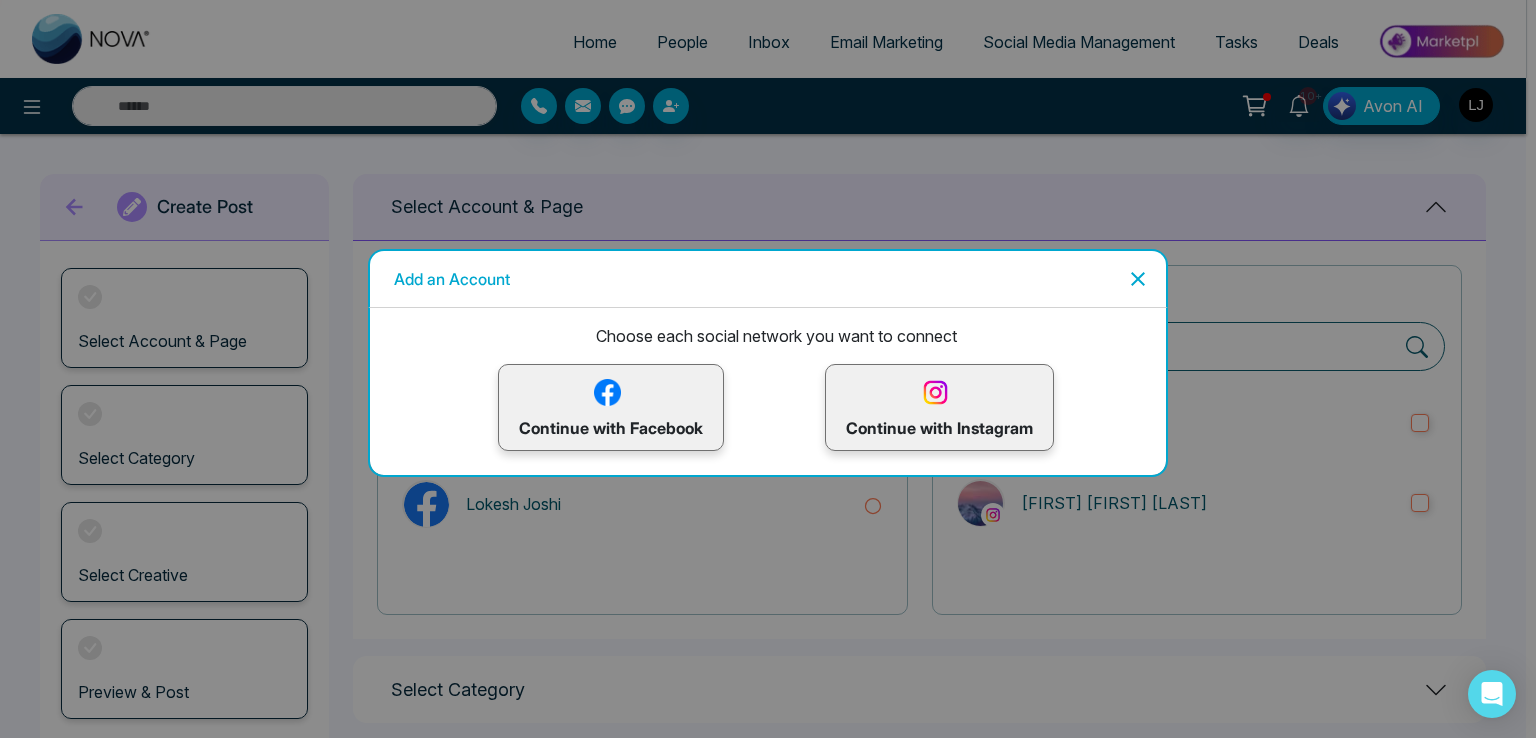 click on "Continue with Facebook" at bounding box center (611, 407) 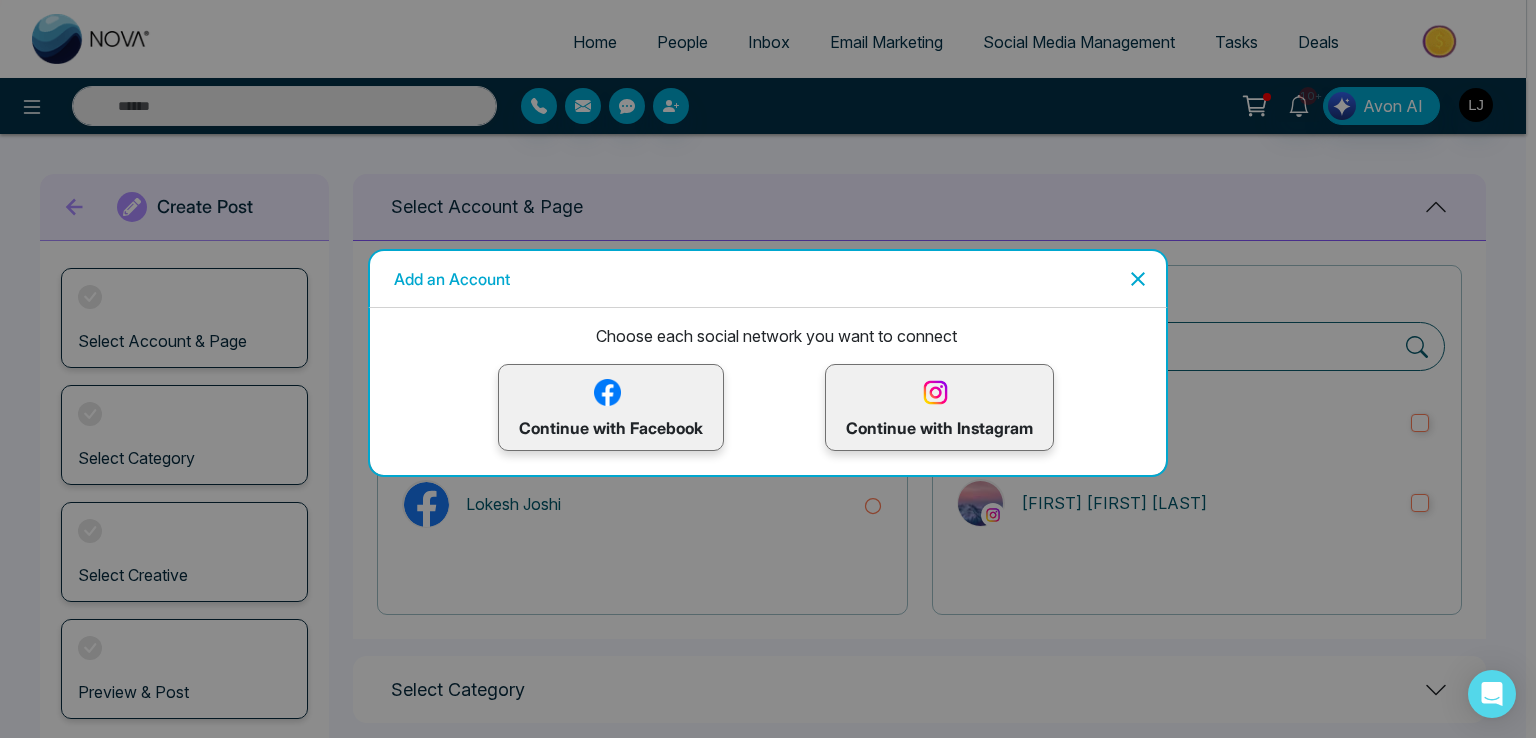 click on "Choose each social network you want to connect Continue with Facebook  Continue with Instagram" at bounding box center [776, 379] 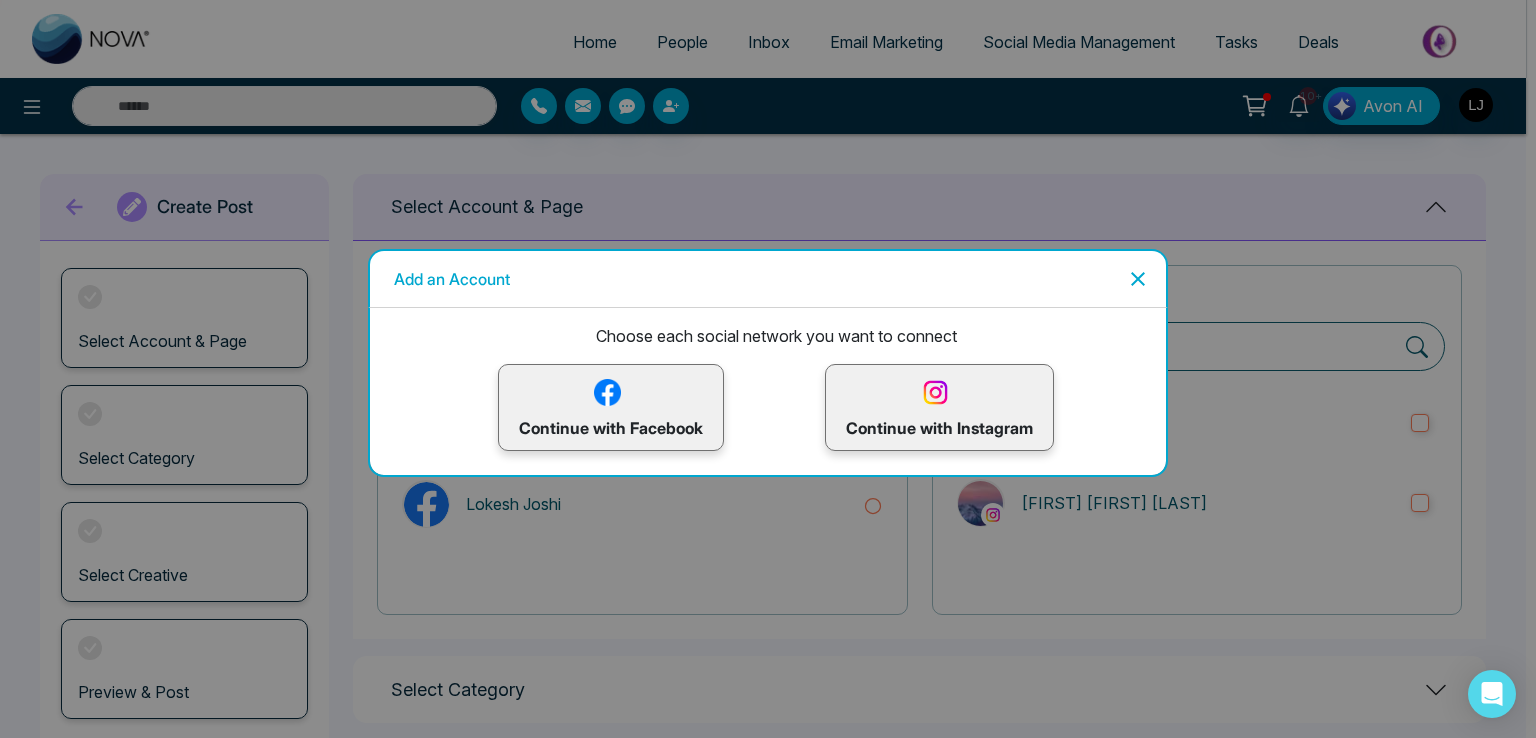 click 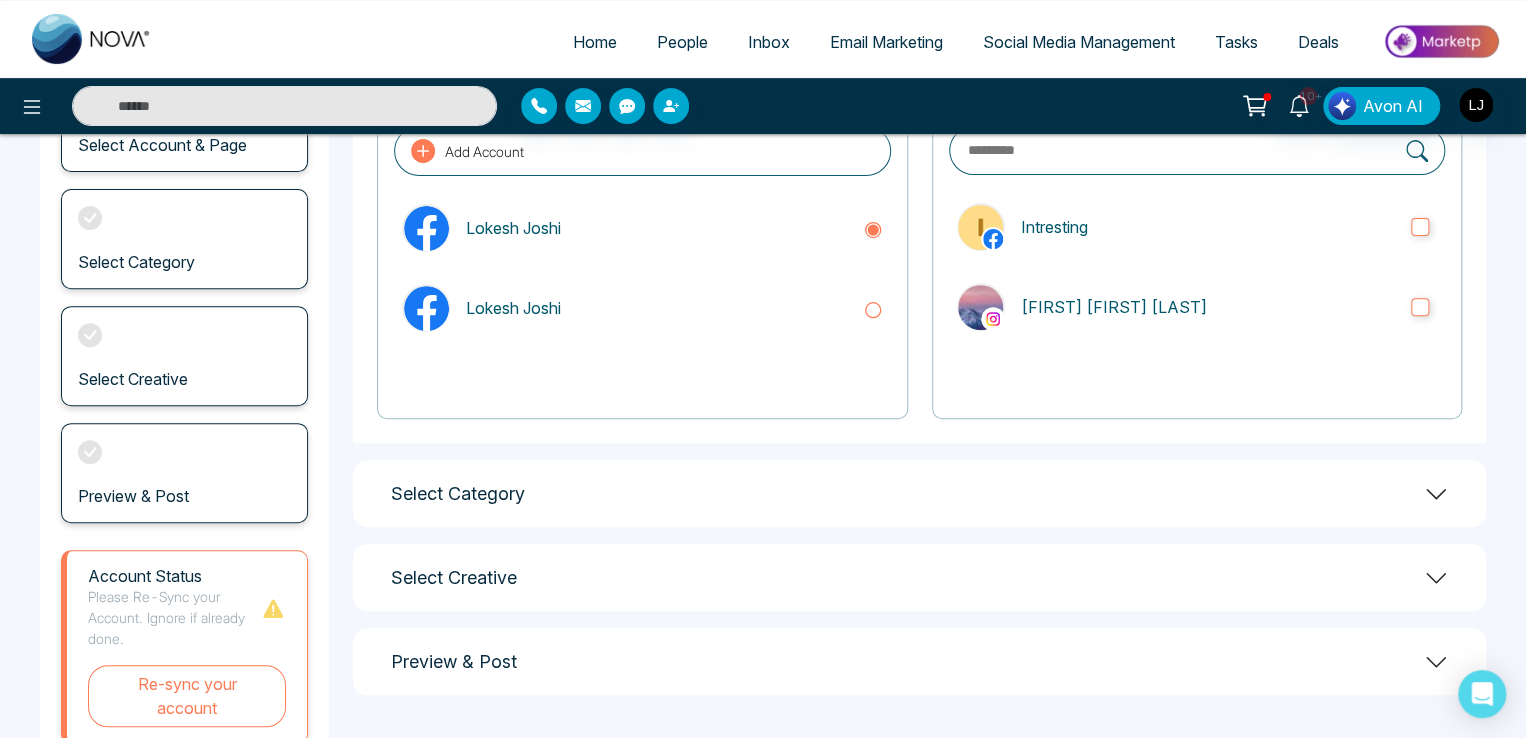 scroll, scrollTop: 200, scrollLeft: 0, axis: vertical 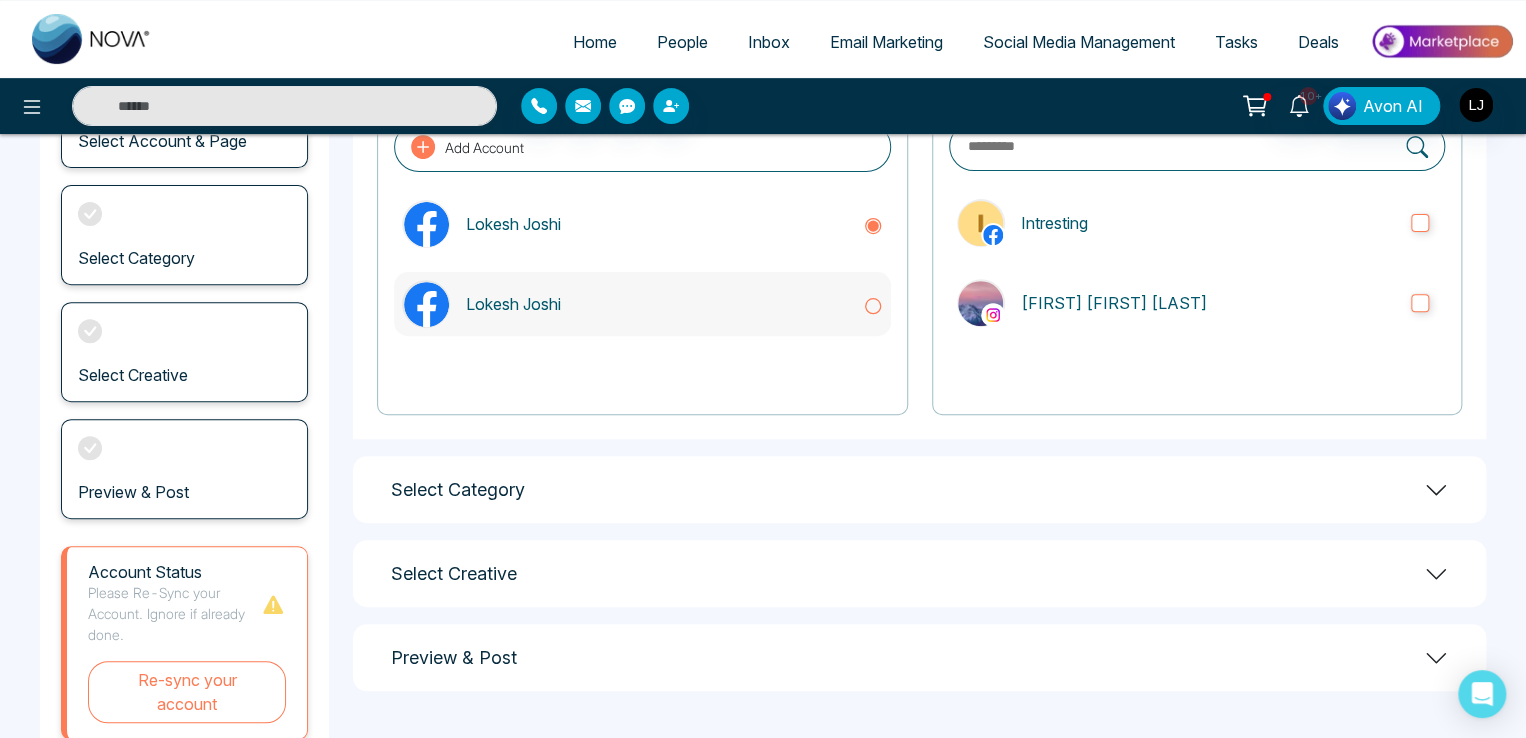 click on "Lokesh Joshi" at bounding box center [642, 304] 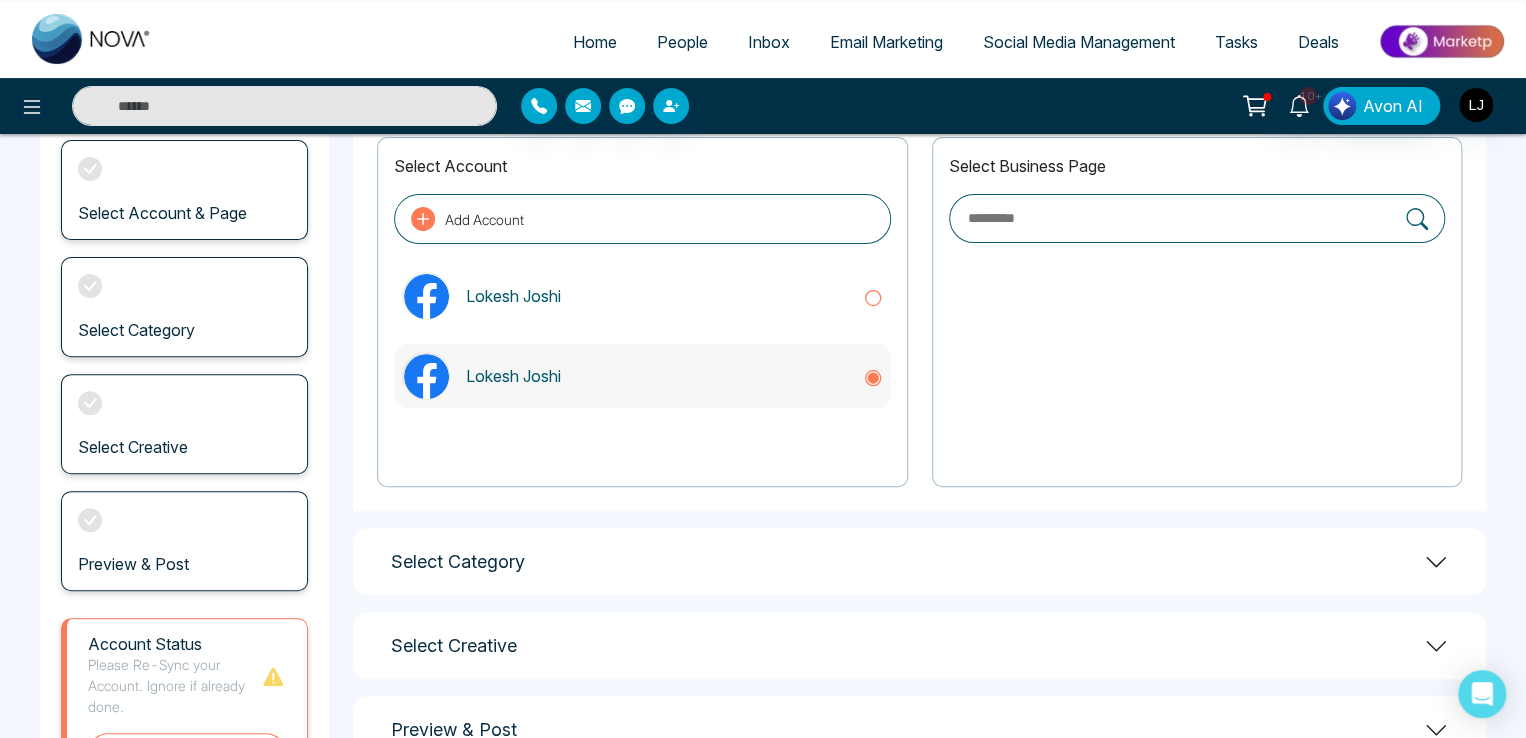 scroll, scrollTop: 0, scrollLeft: 0, axis: both 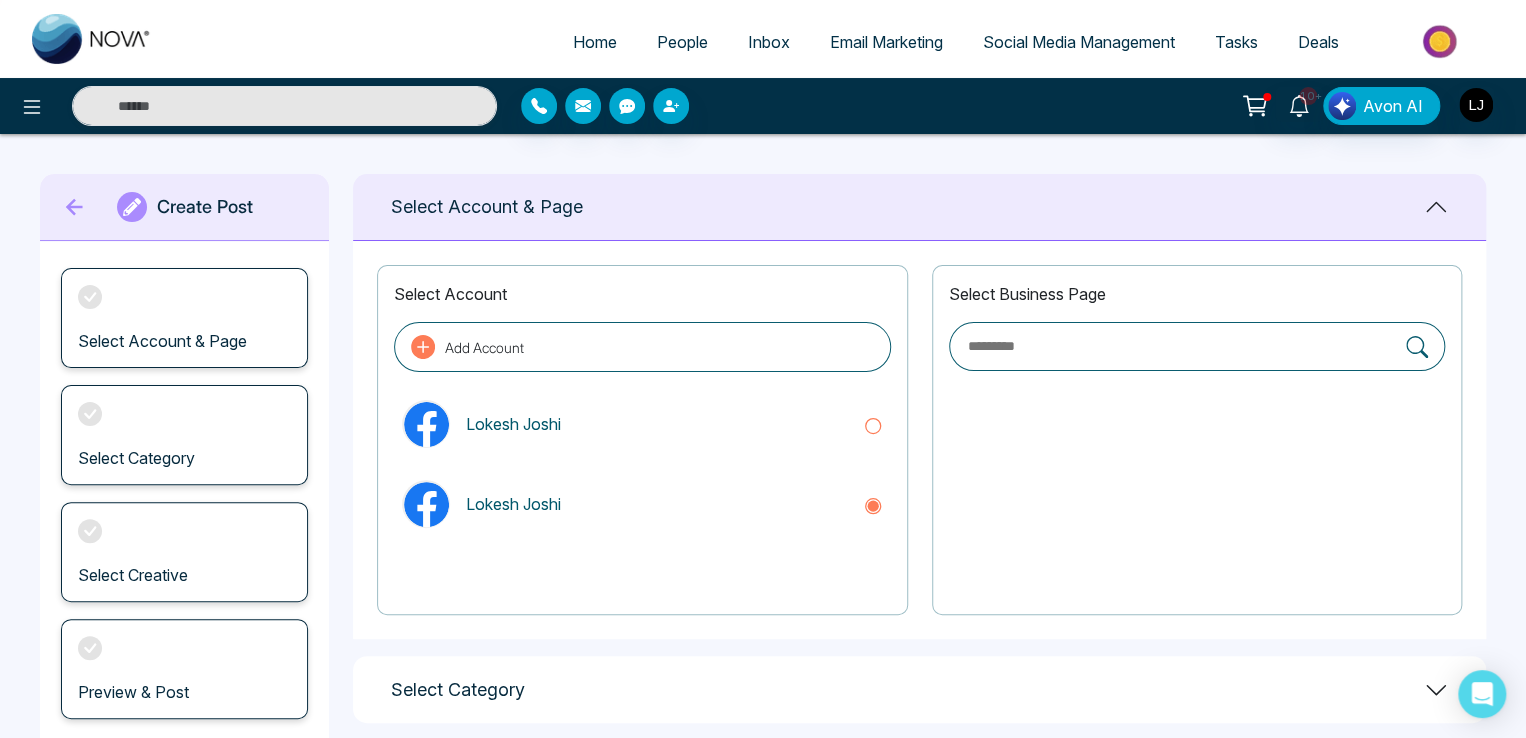 click on "Add Account" at bounding box center (642, 347) 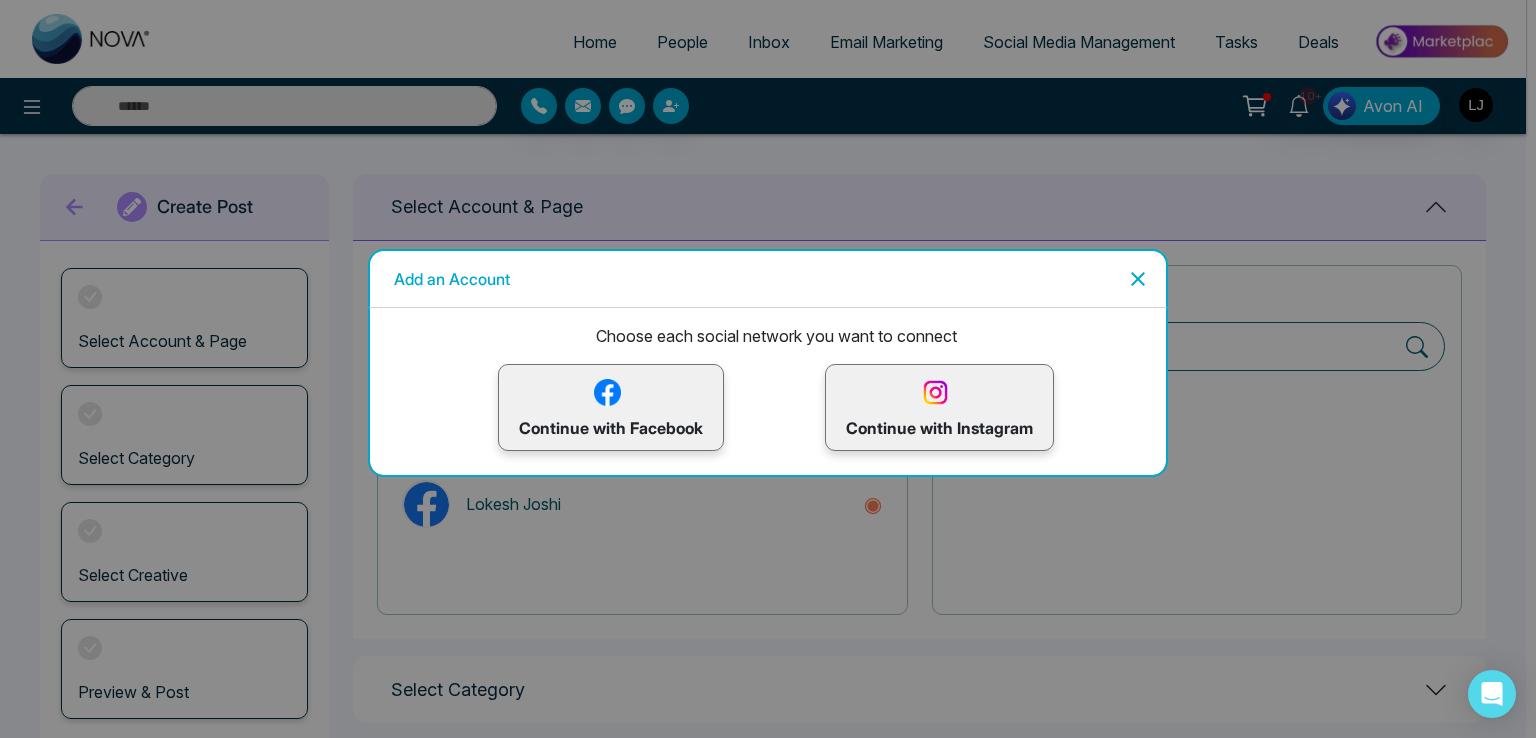click at bounding box center (607, 392) 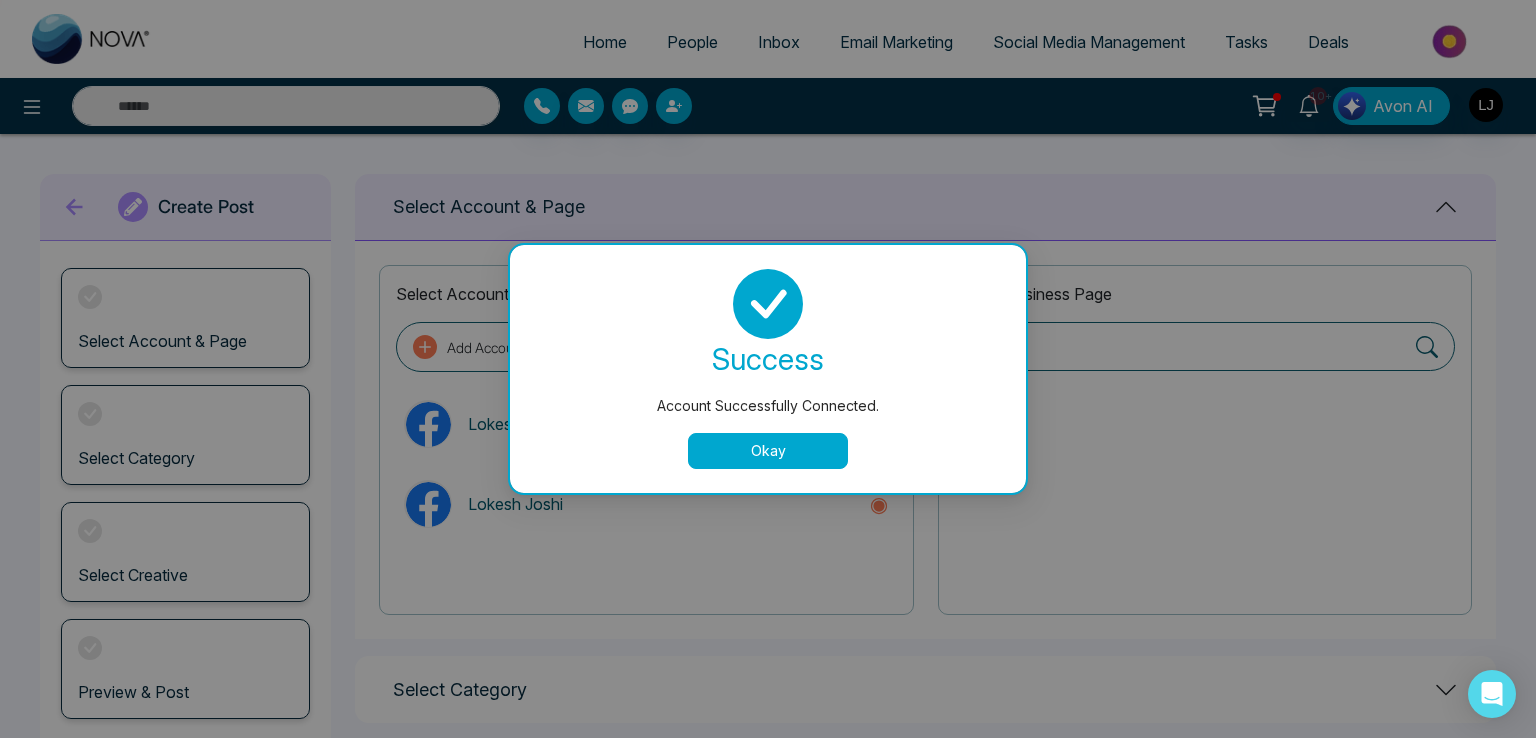 click on "Okay" at bounding box center (768, 451) 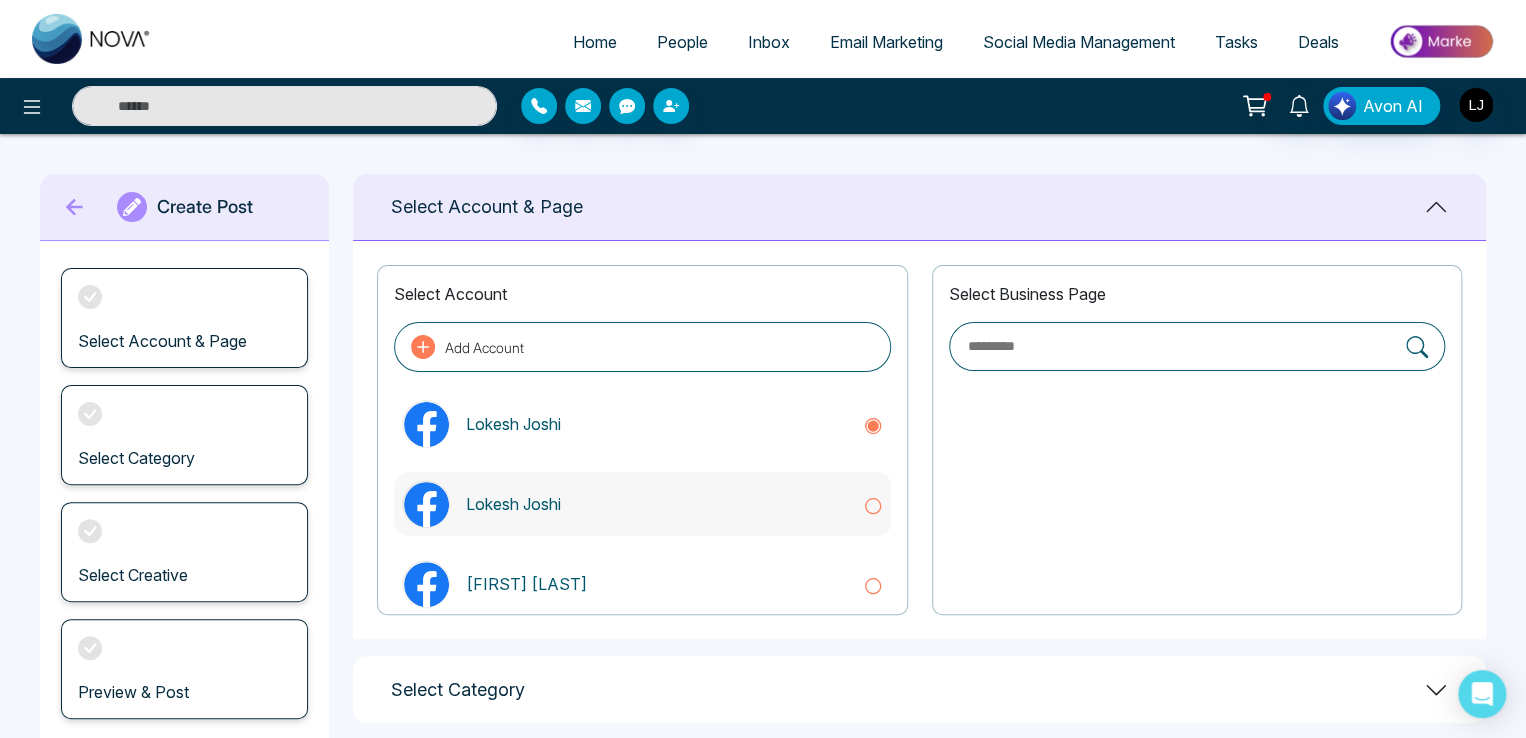 click on "Lokesh Joshi" at bounding box center (656, 504) 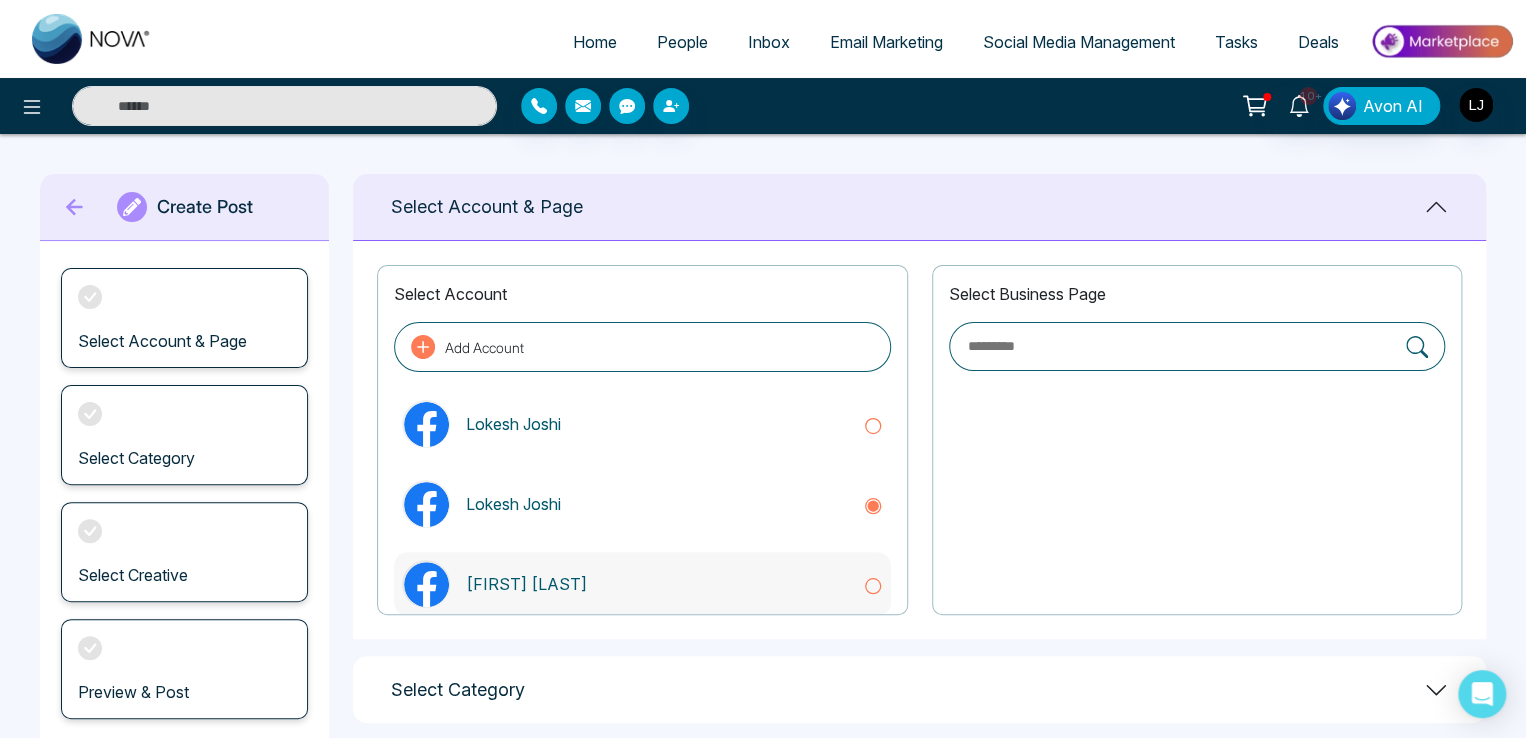 click on "Michel Williams" at bounding box center [642, 584] 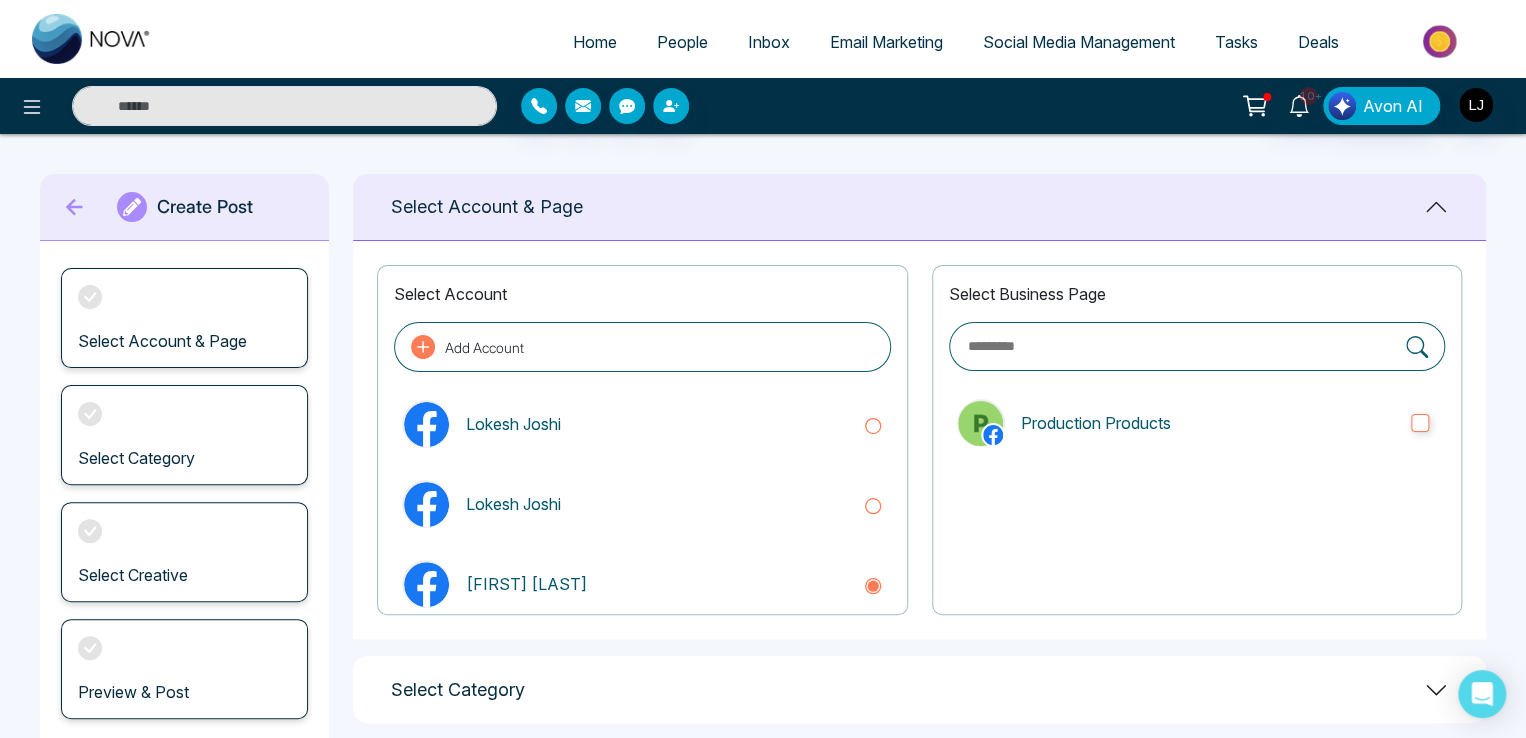 click on "Home" at bounding box center [595, 42] 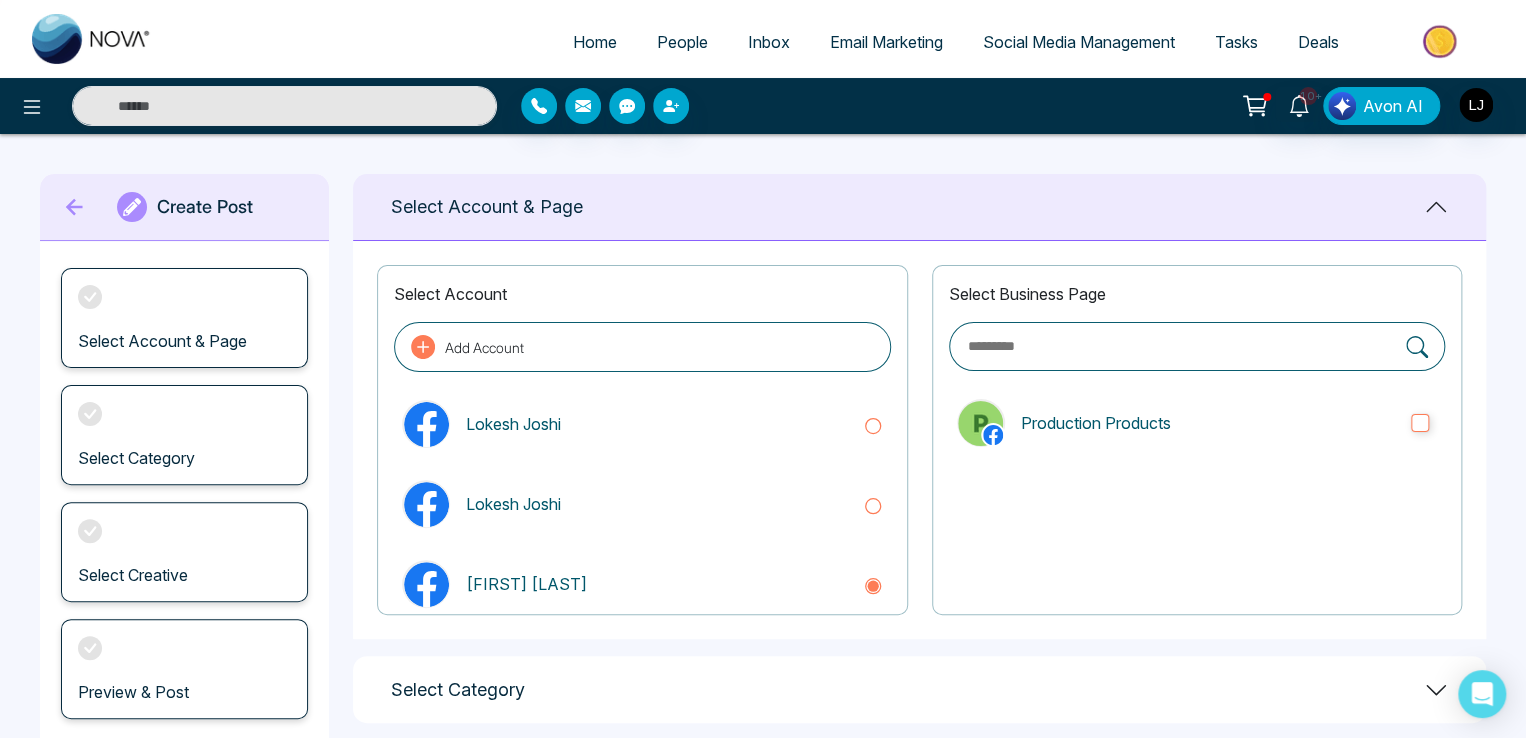 select on "*" 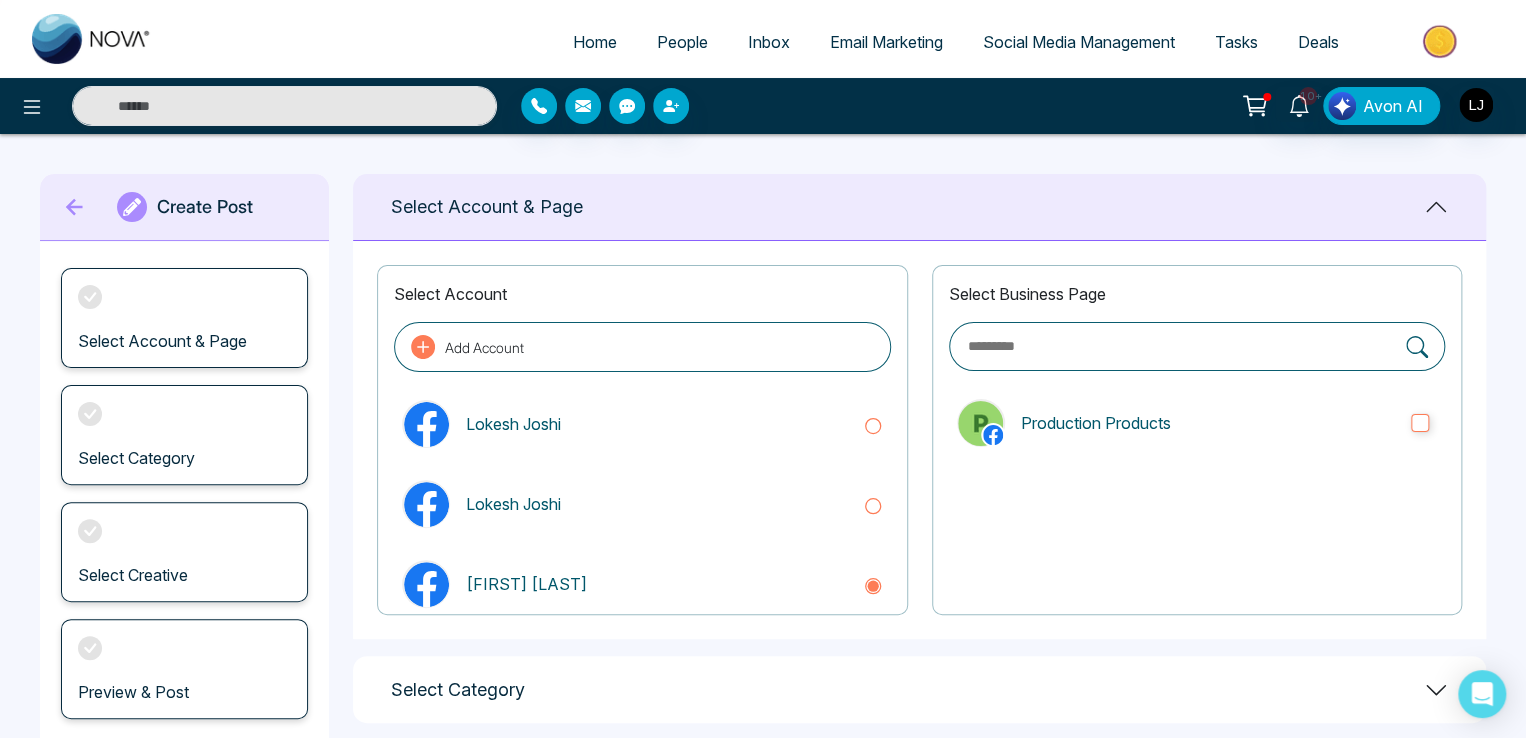 select on "*" 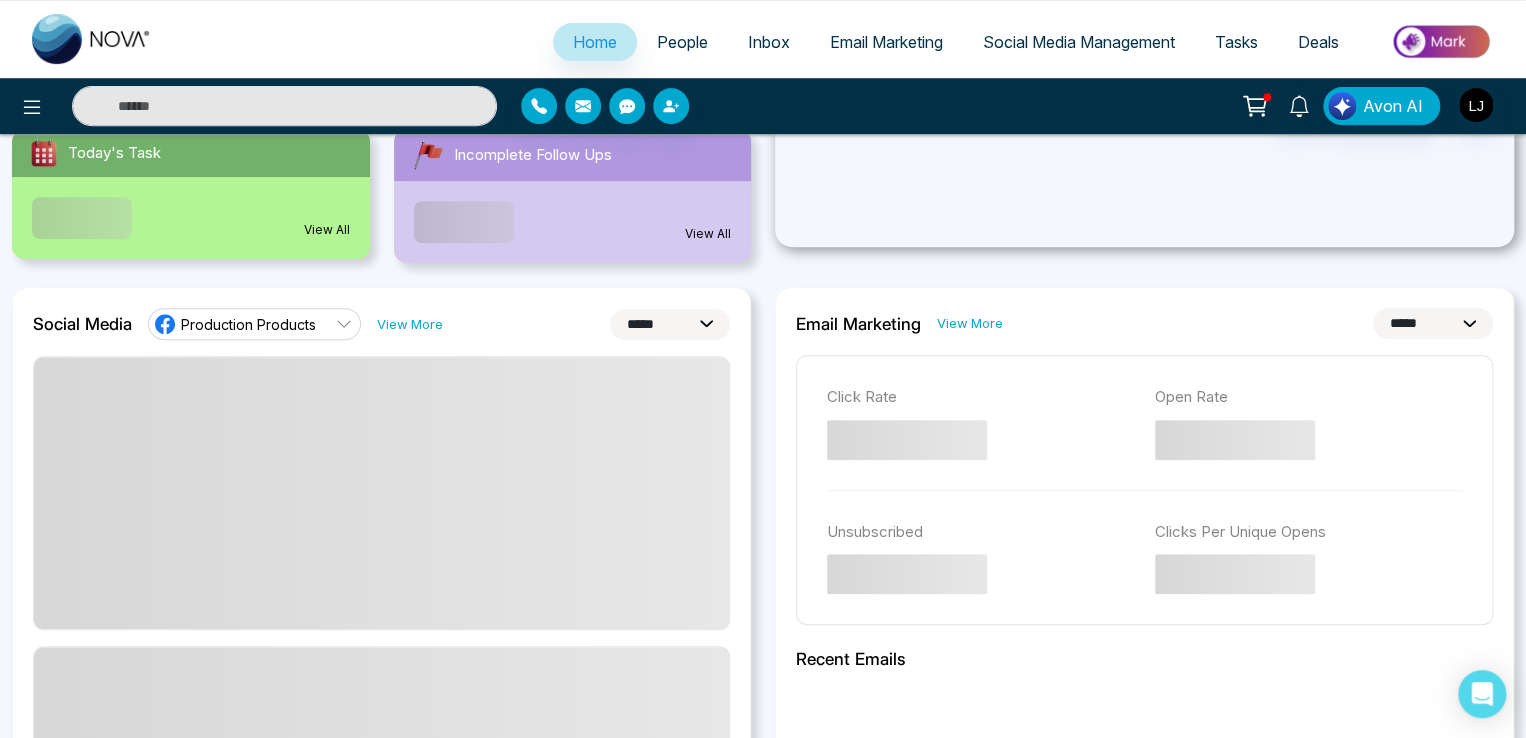 scroll, scrollTop: 413, scrollLeft: 0, axis: vertical 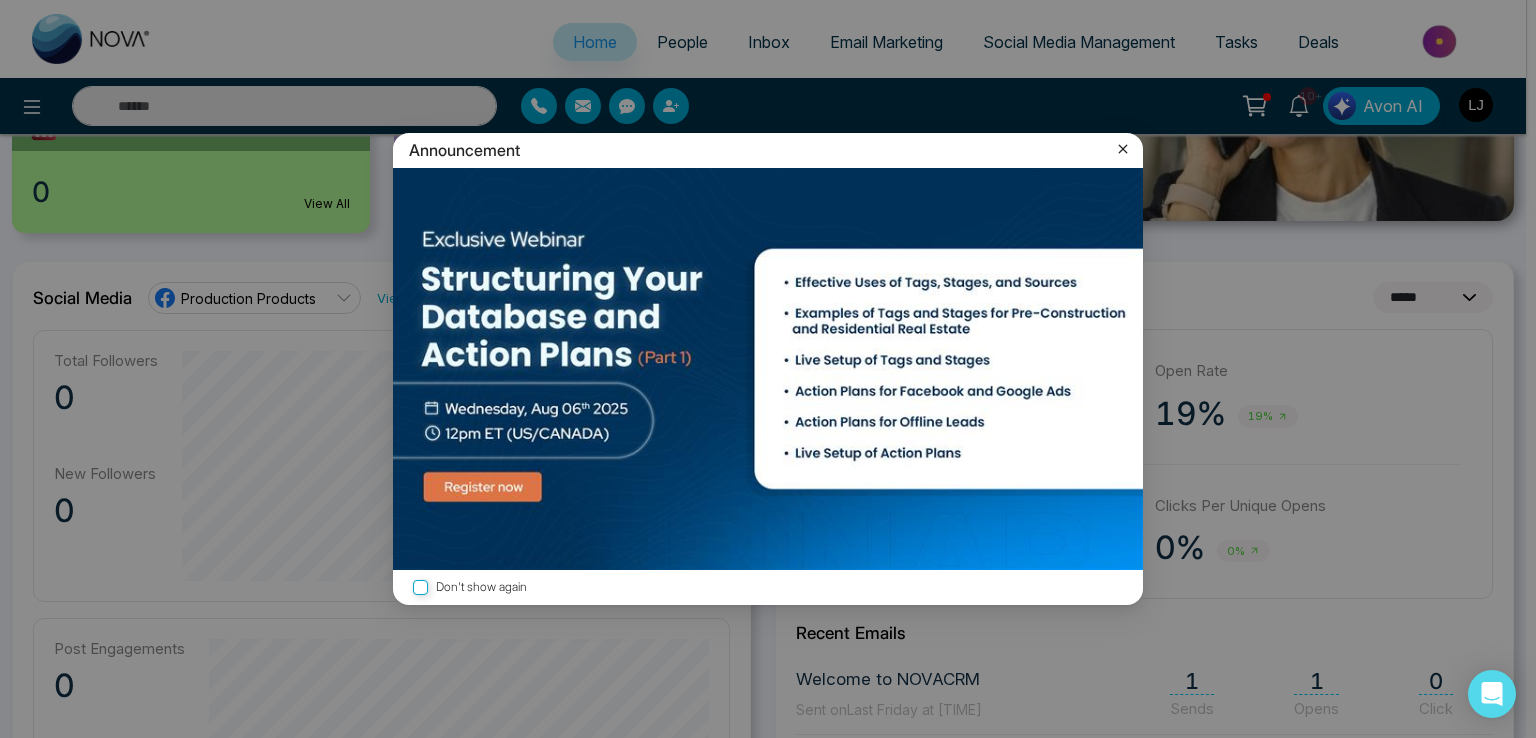 click 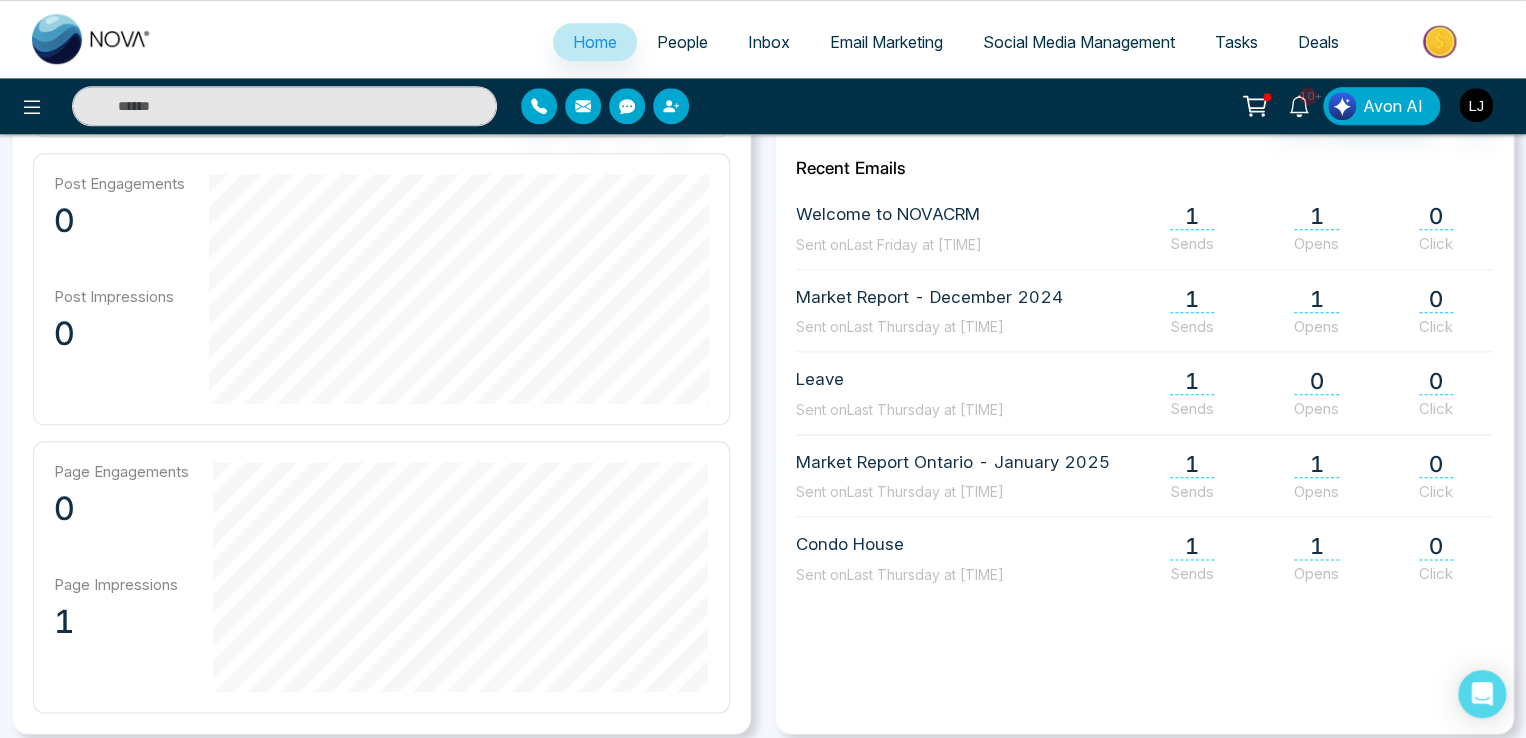 scroll, scrollTop: 913, scrollLeft: 0, axis: vertical 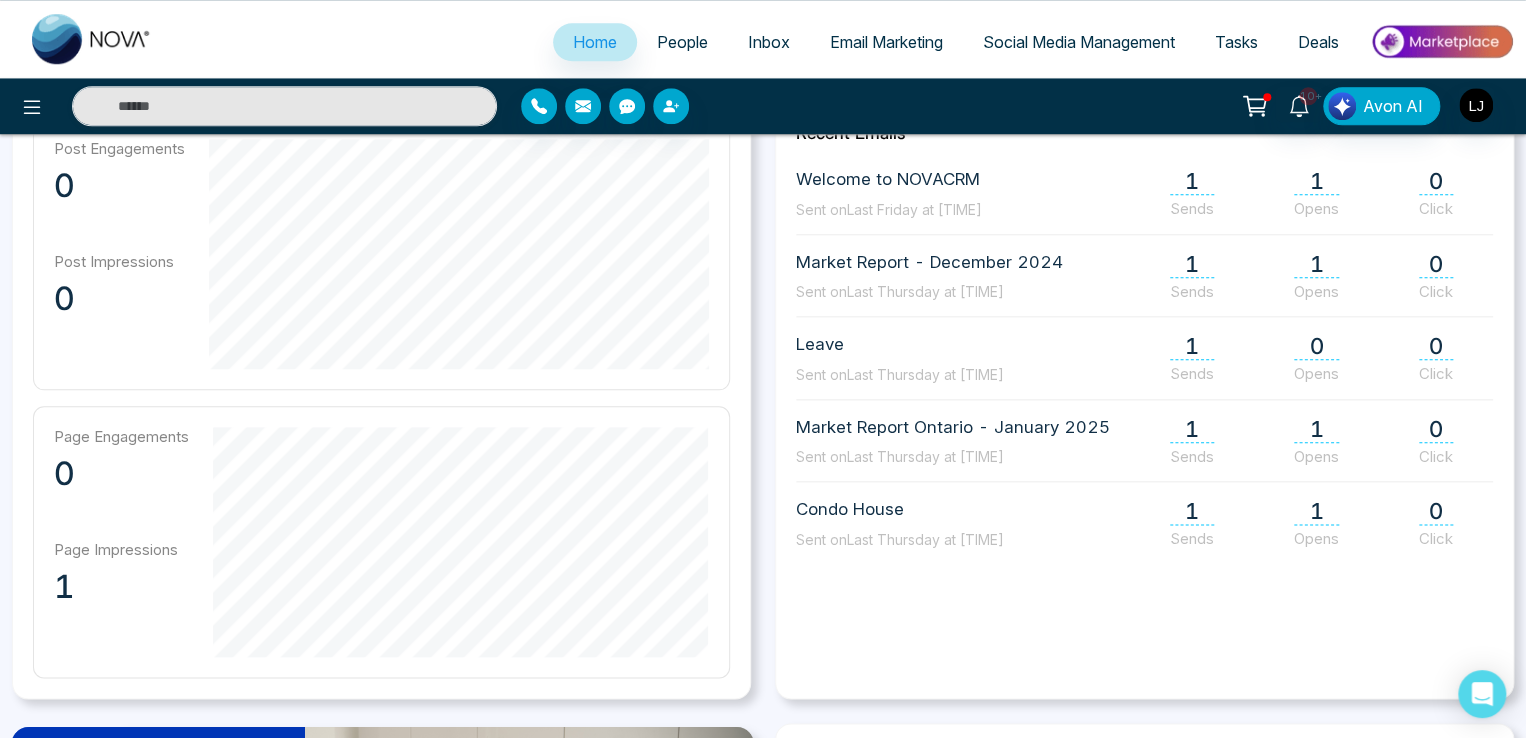 click on "Email Marketing" at bounding box center (886, 42) 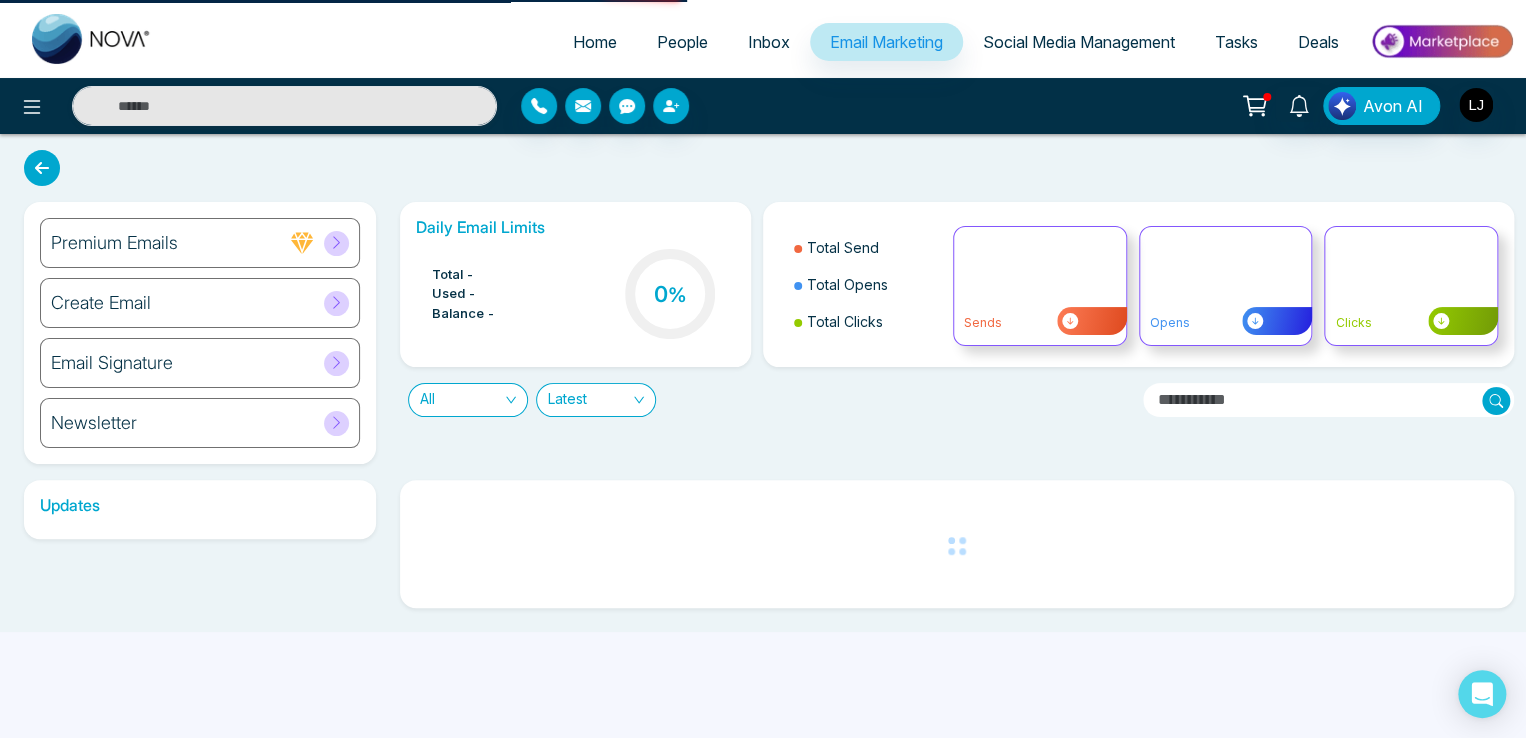 scroll, scrollTop: 0, scrollLeft: 0, axis: both 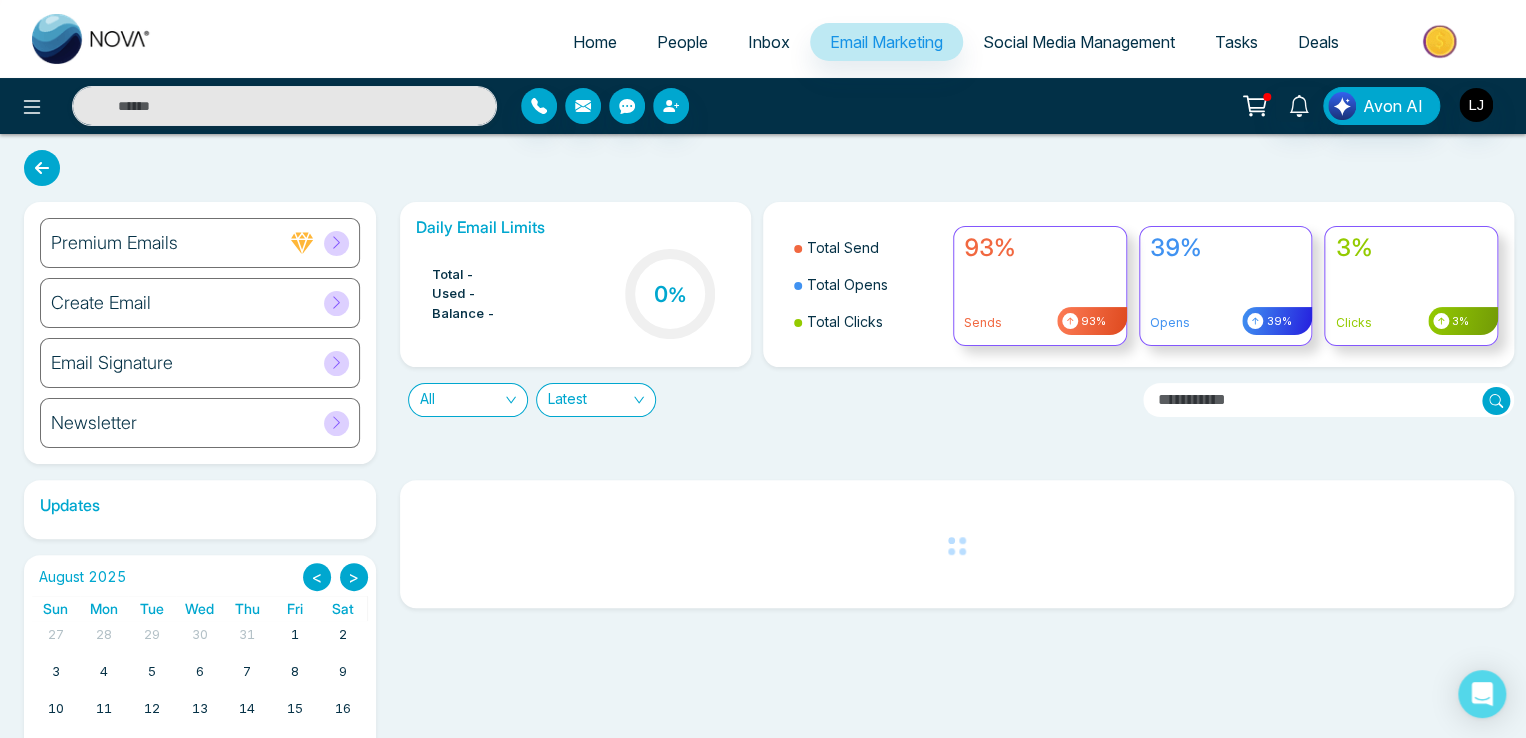 click on "Create Email" at bounding box center (200, 303) 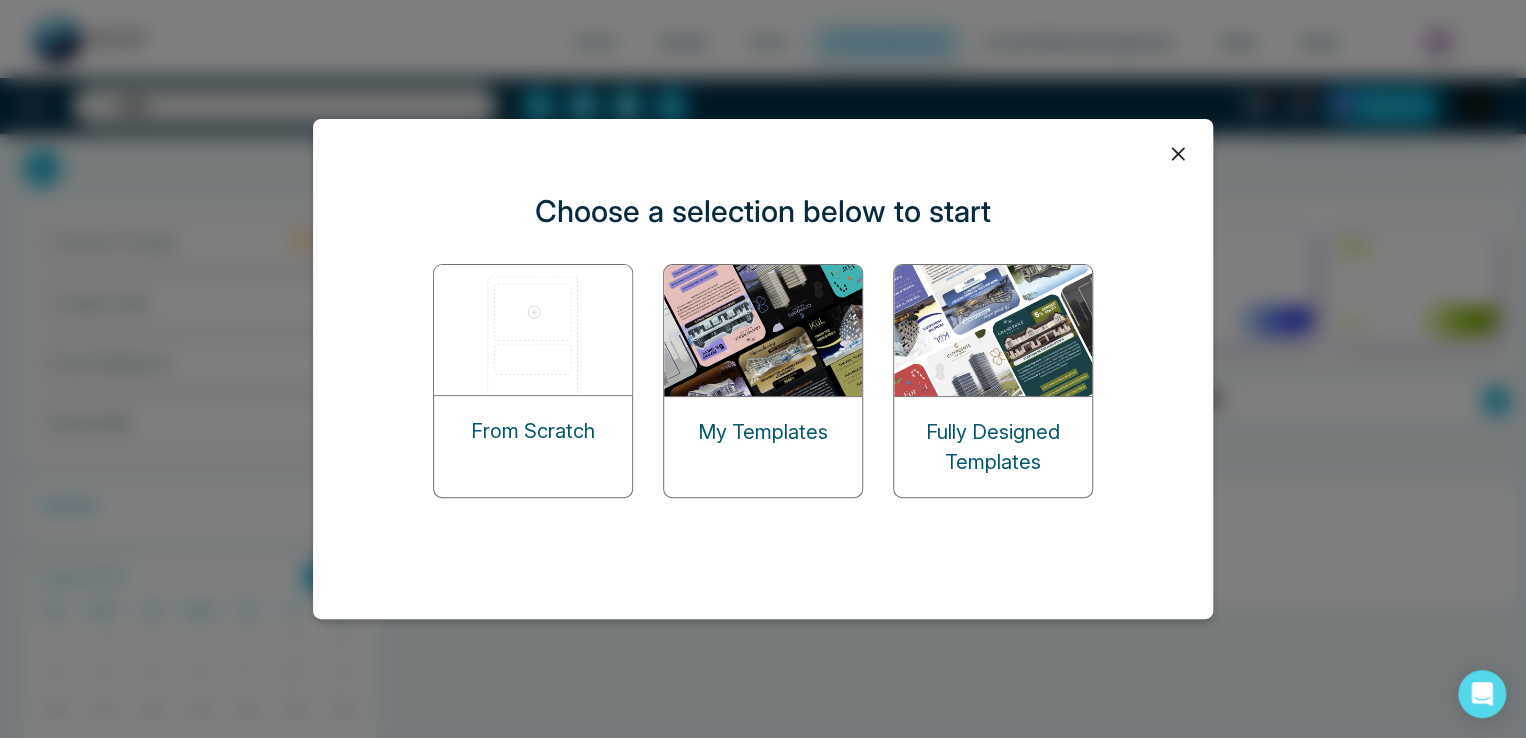 click at bounding box center [764, 330] 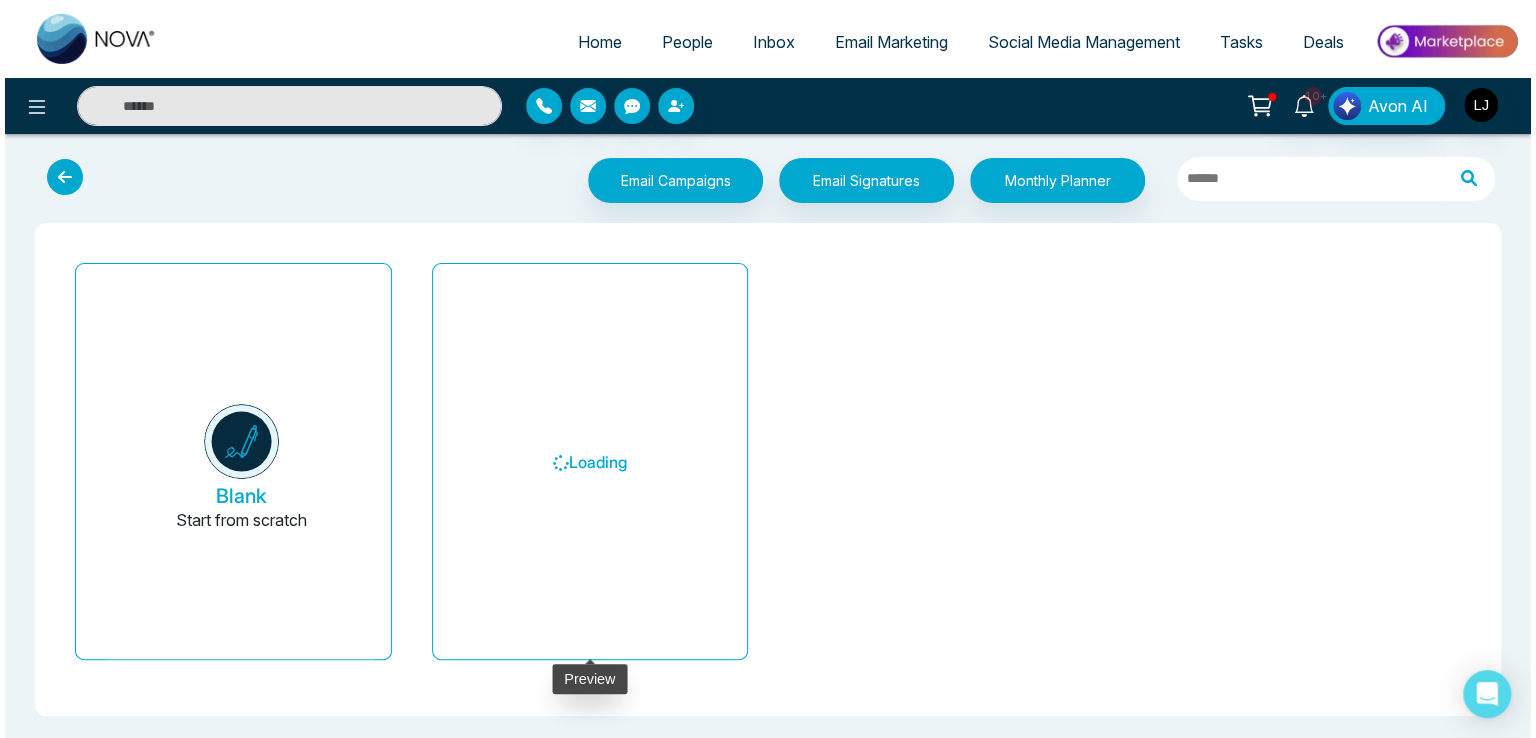 scroll, scrollTop: 6, scrollLeft: 0, axis: vertical 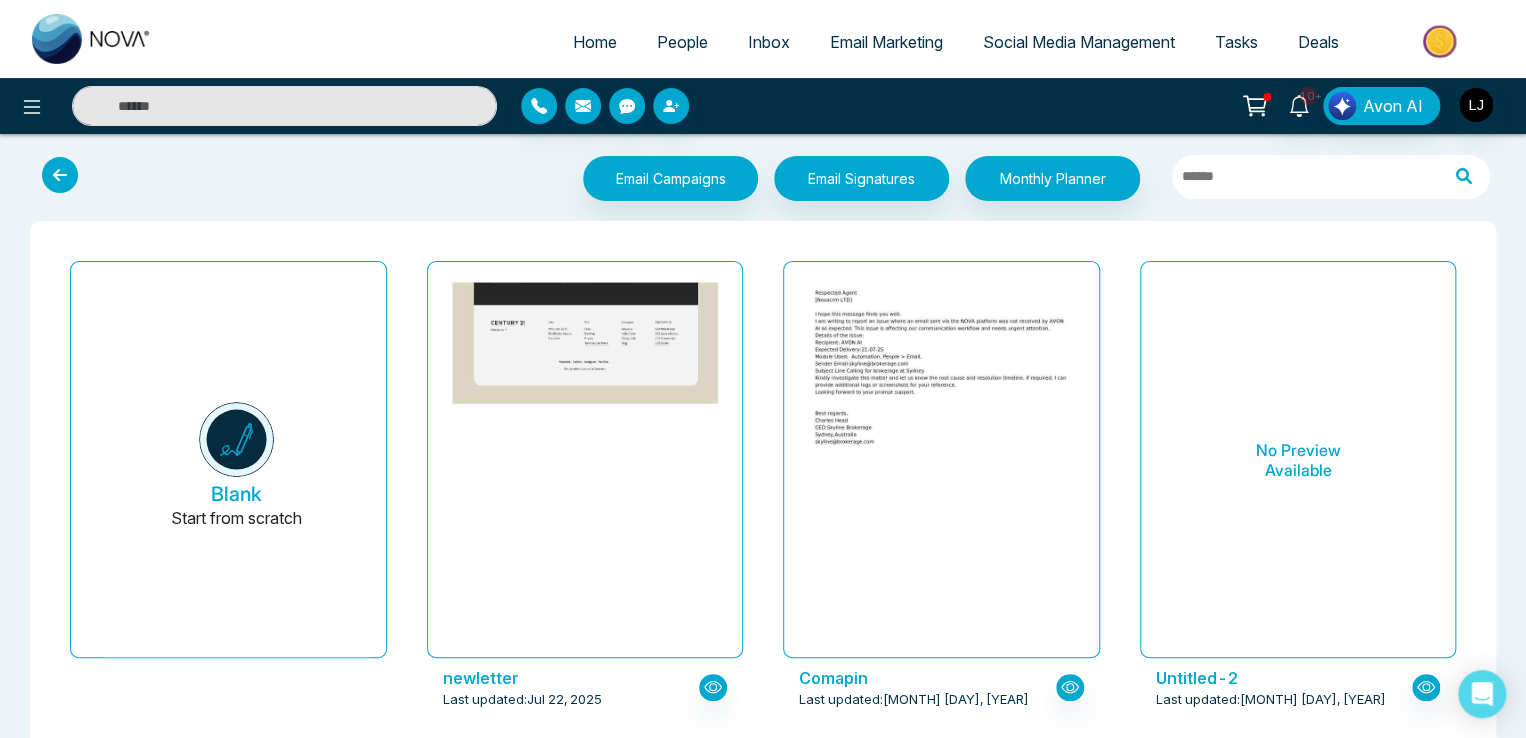 click at bounding box center [941, 367] 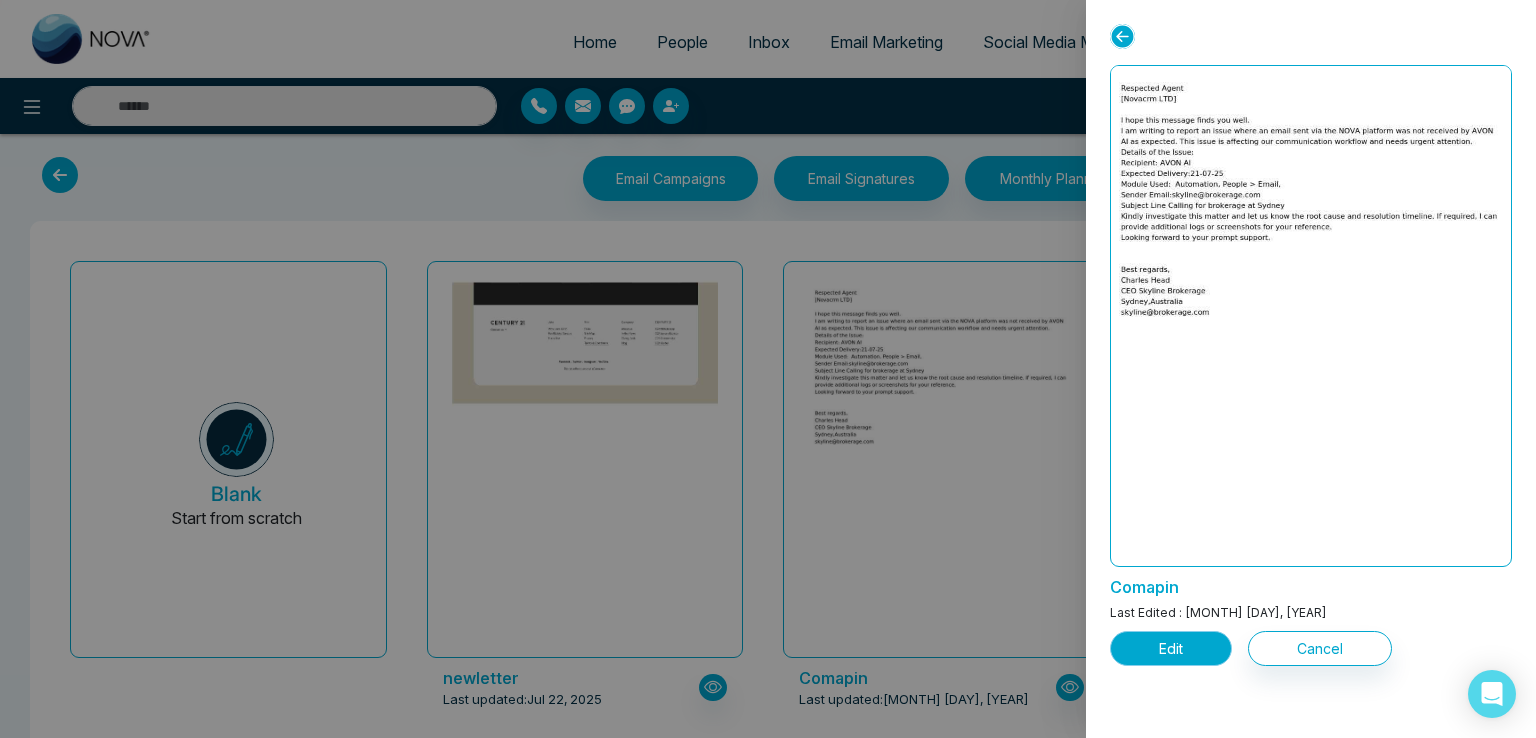 click on "Edit" at bounding box center [1171, 648] 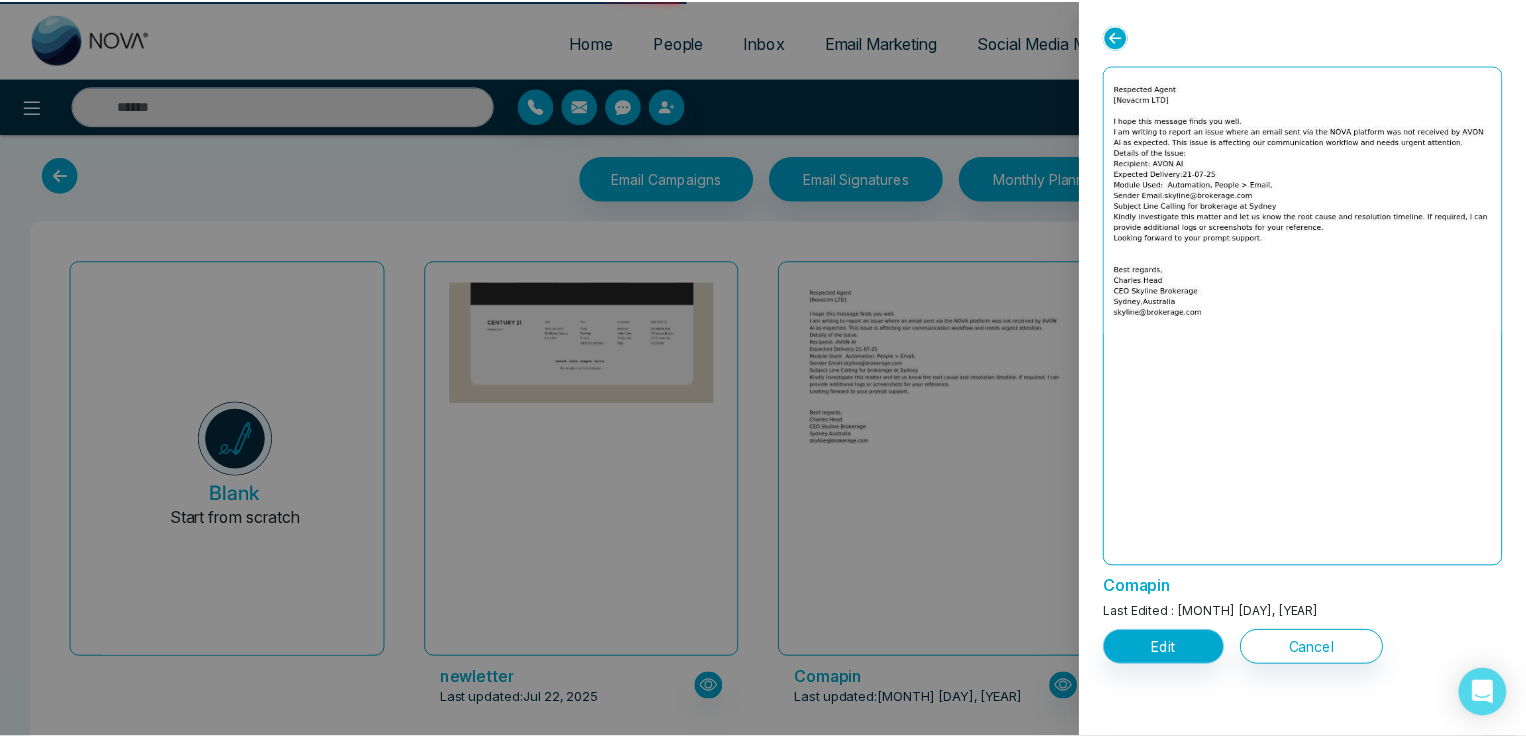 scroll, scrollTop: 0, scrollLeft: 0, axis: both 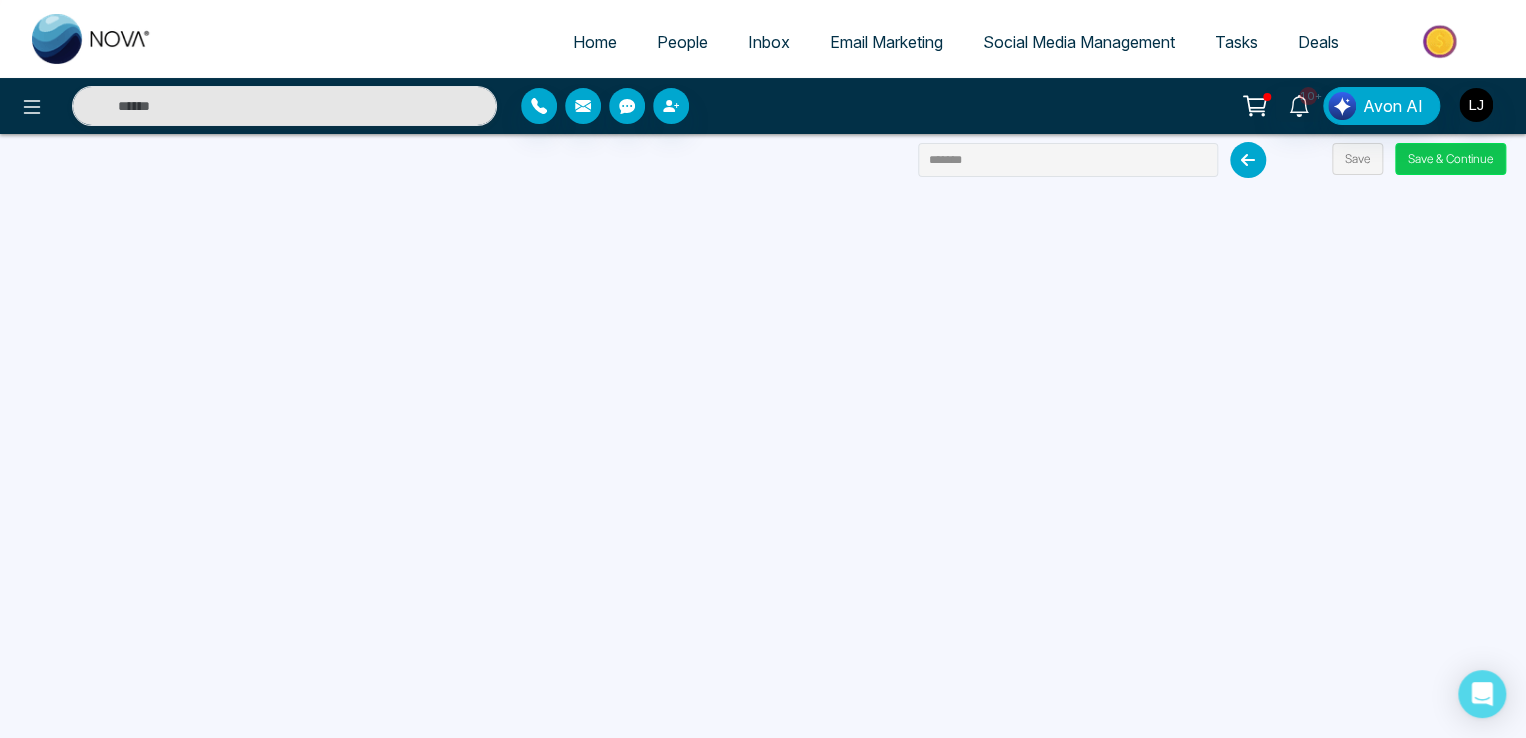 click on "Save & Continue" at bounding box center [1450, 159] 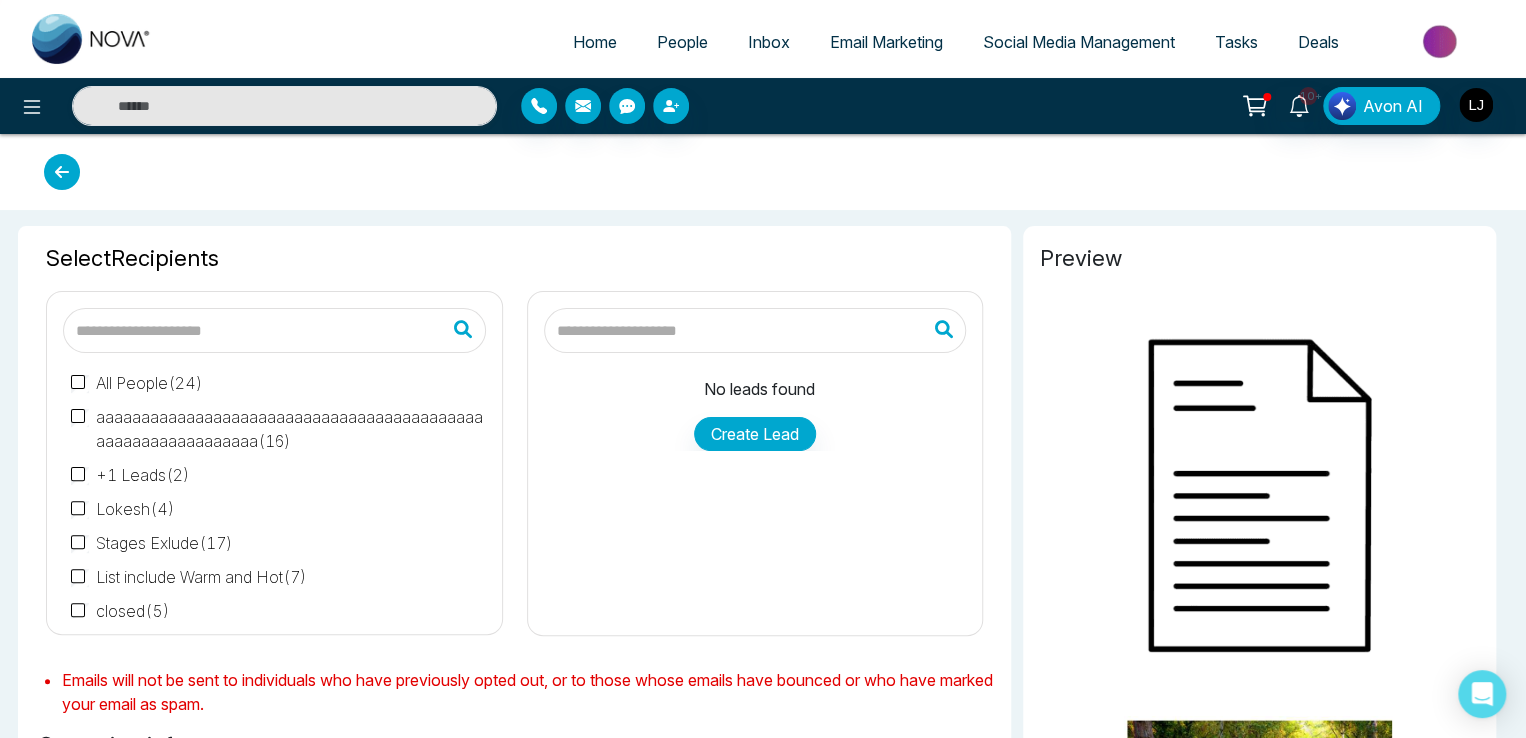 click at bounding box center [274, 330] 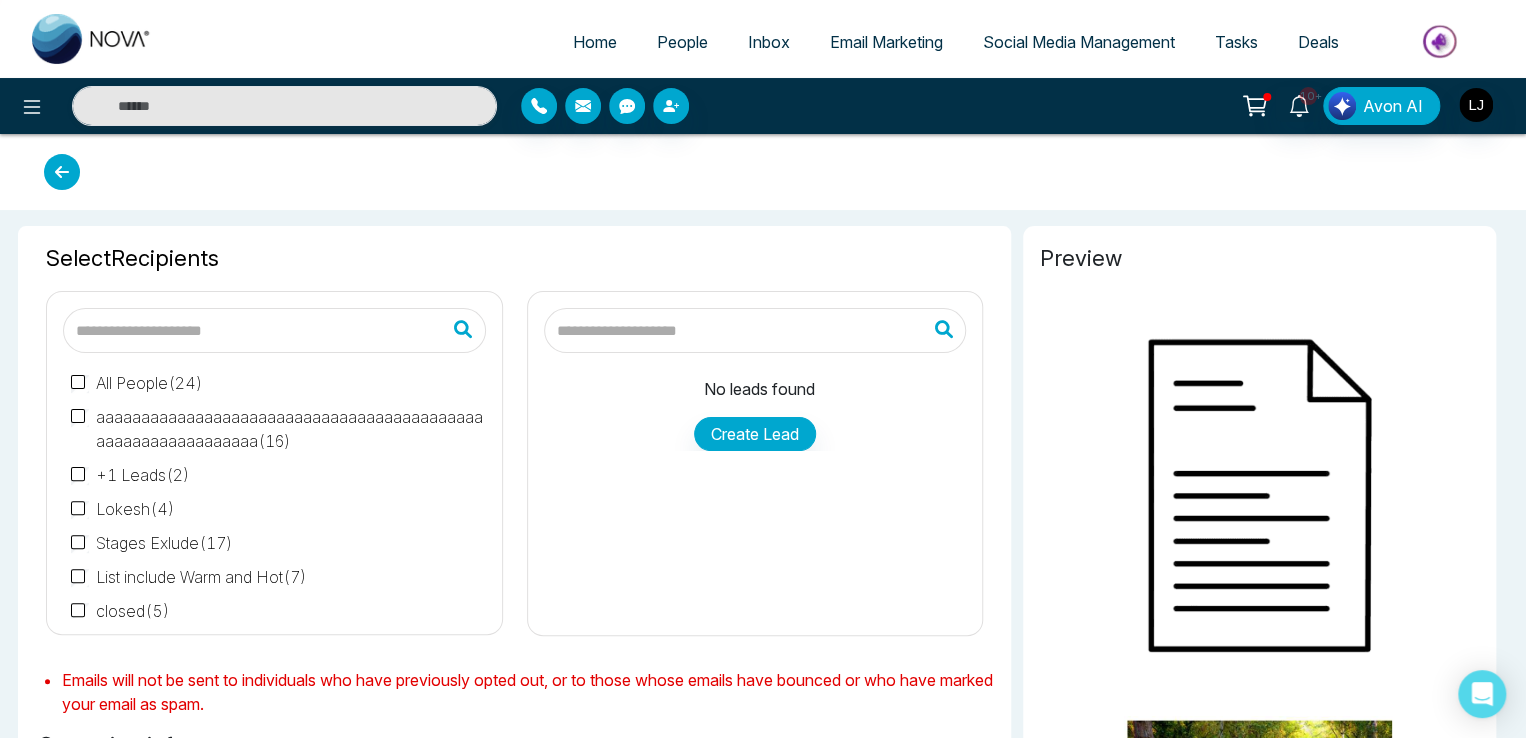 type on "*" 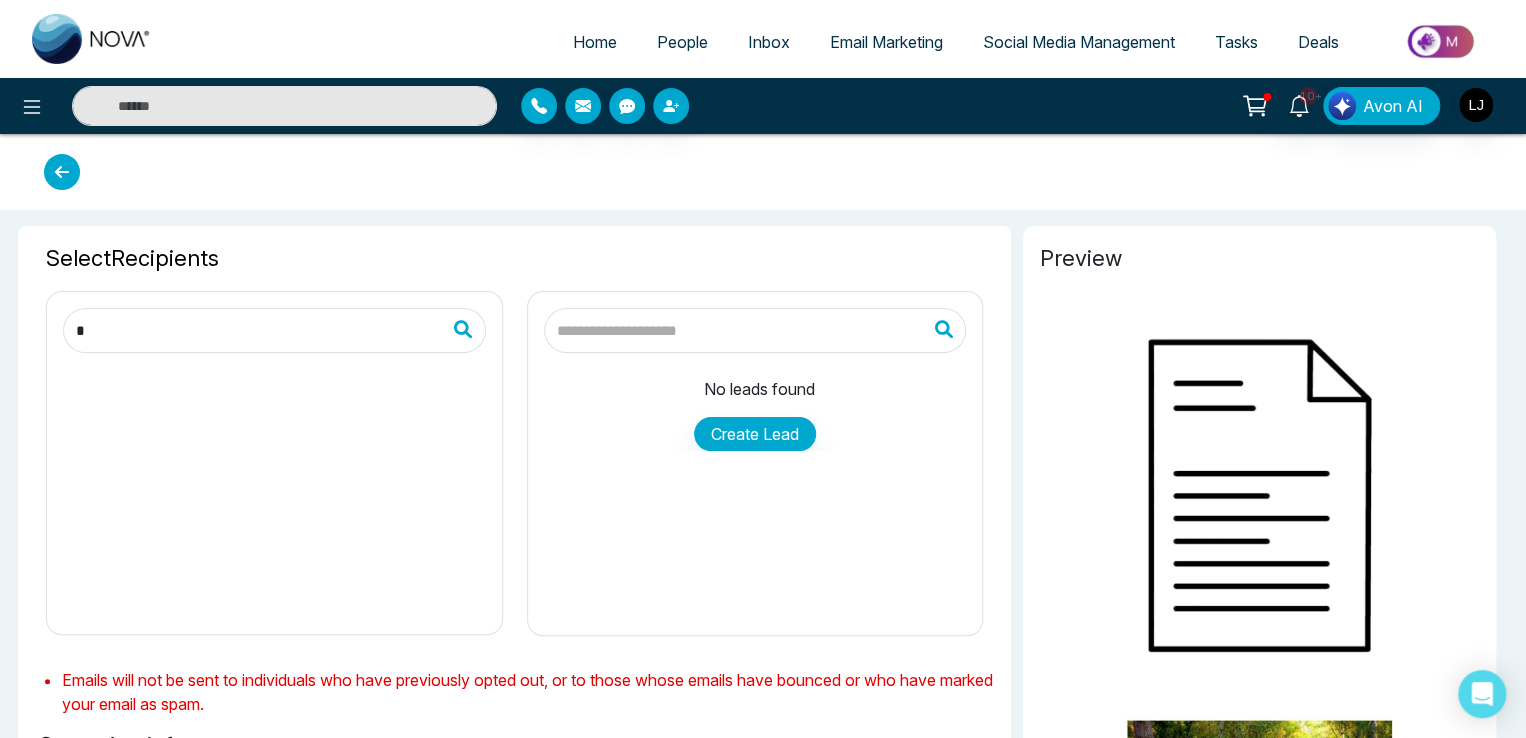 type on "*******" 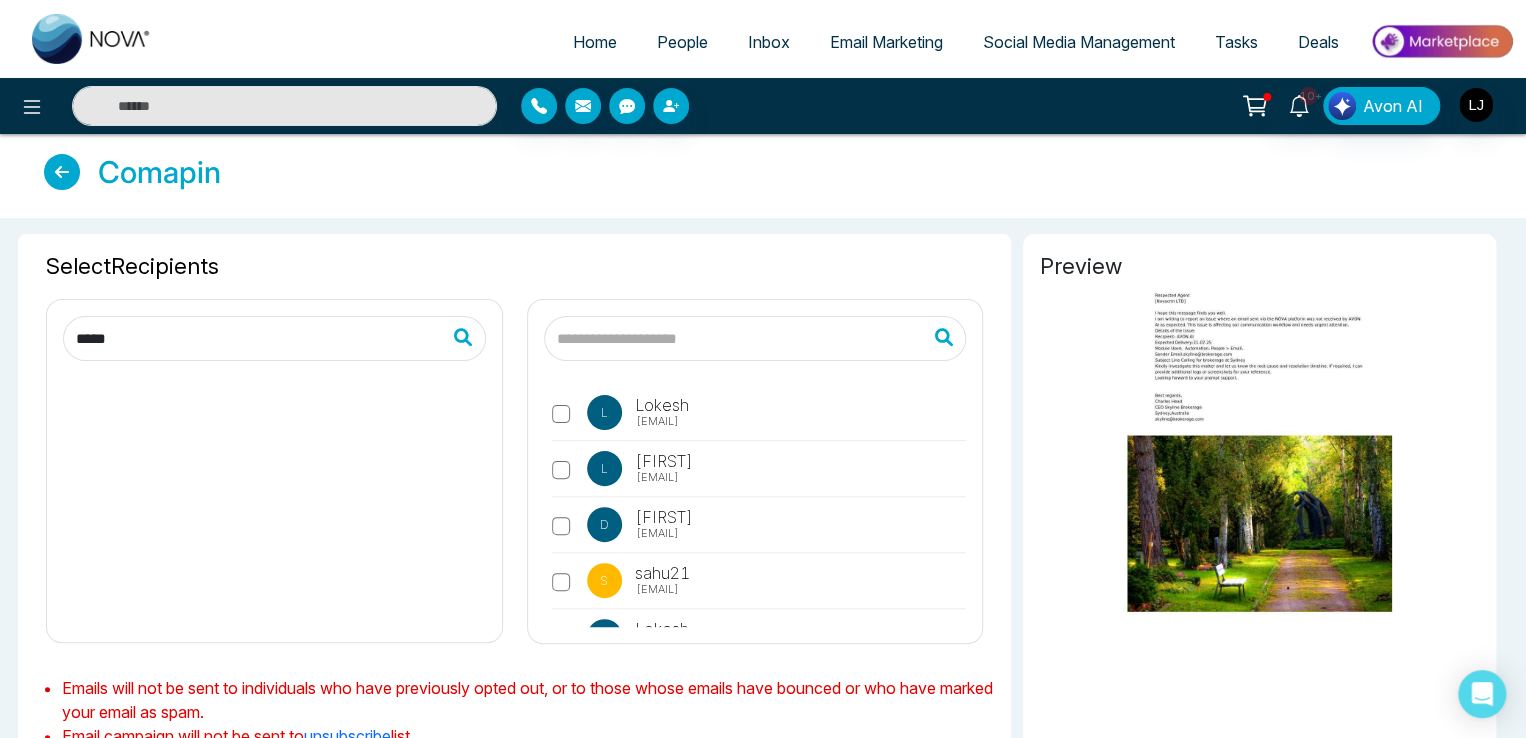 click on "*****" at bounding box center (274, 338) 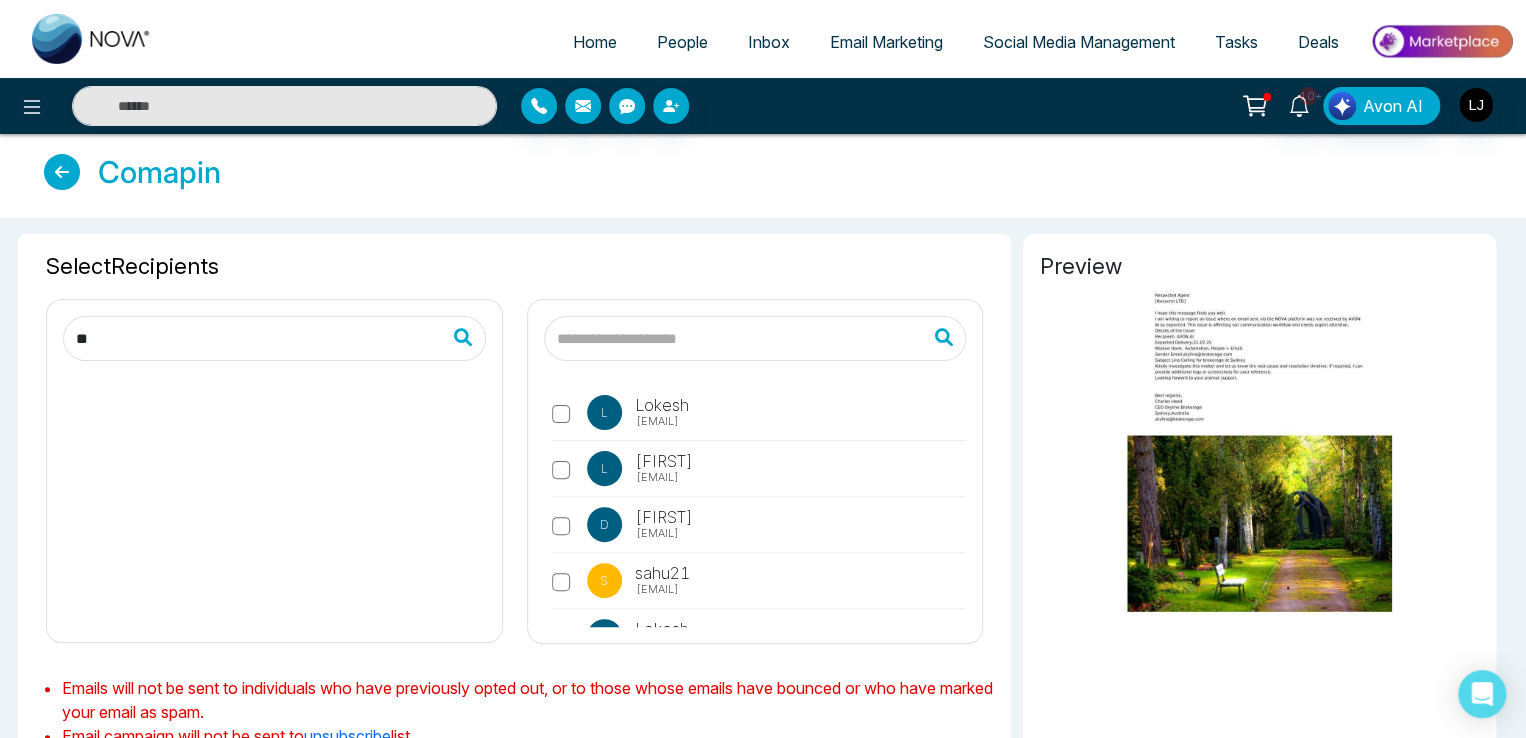 type on "*" 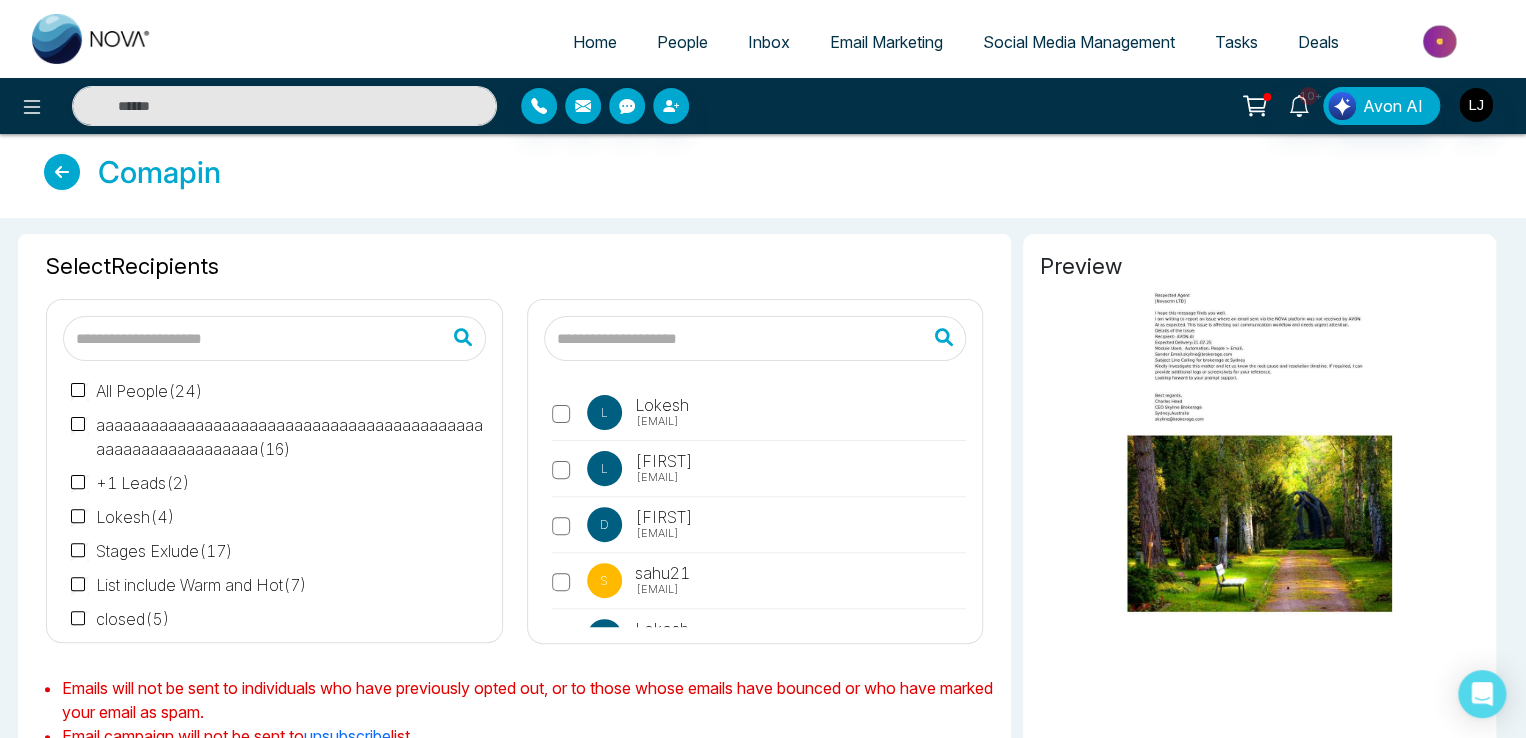 click at bounding box center (274, 338) 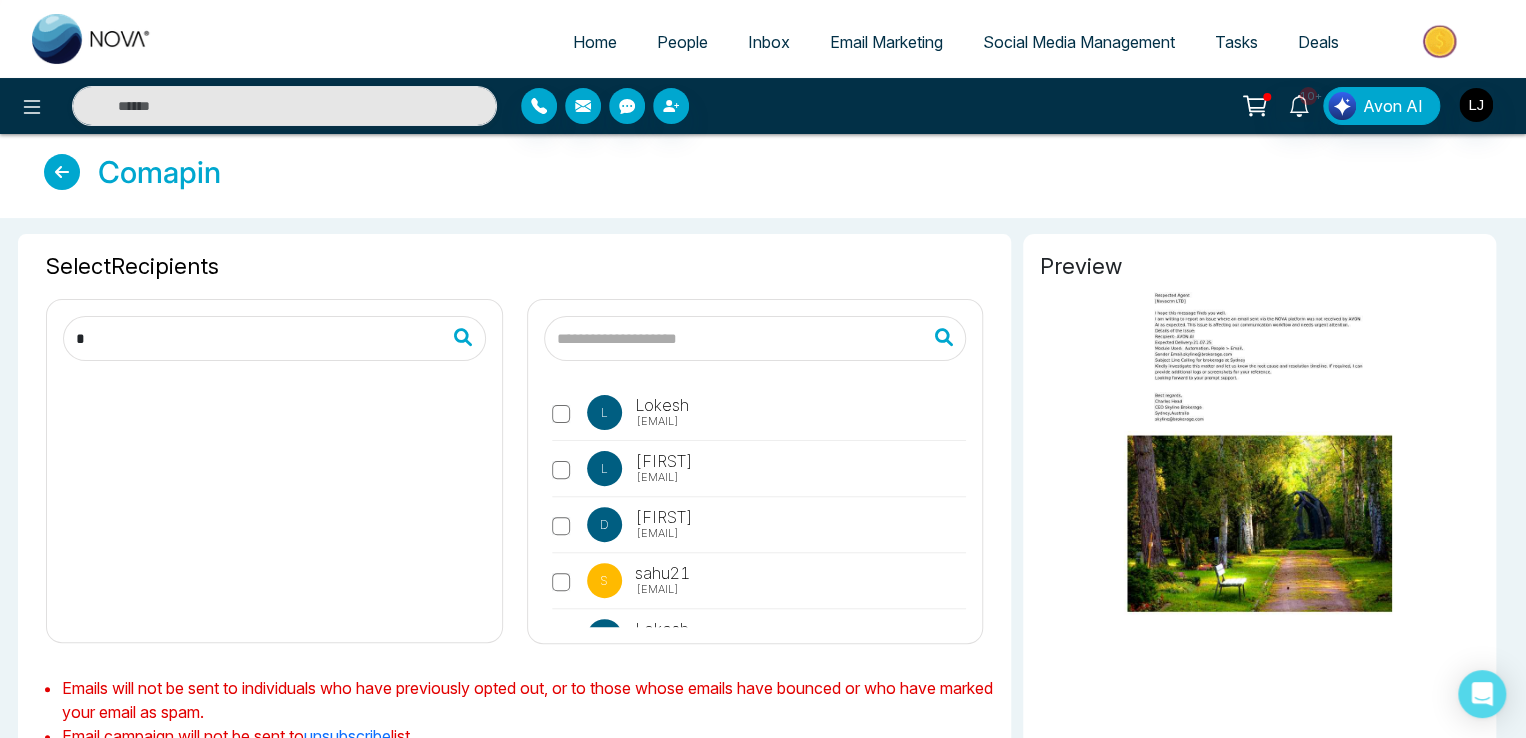 click at bounding box center (274, 493) 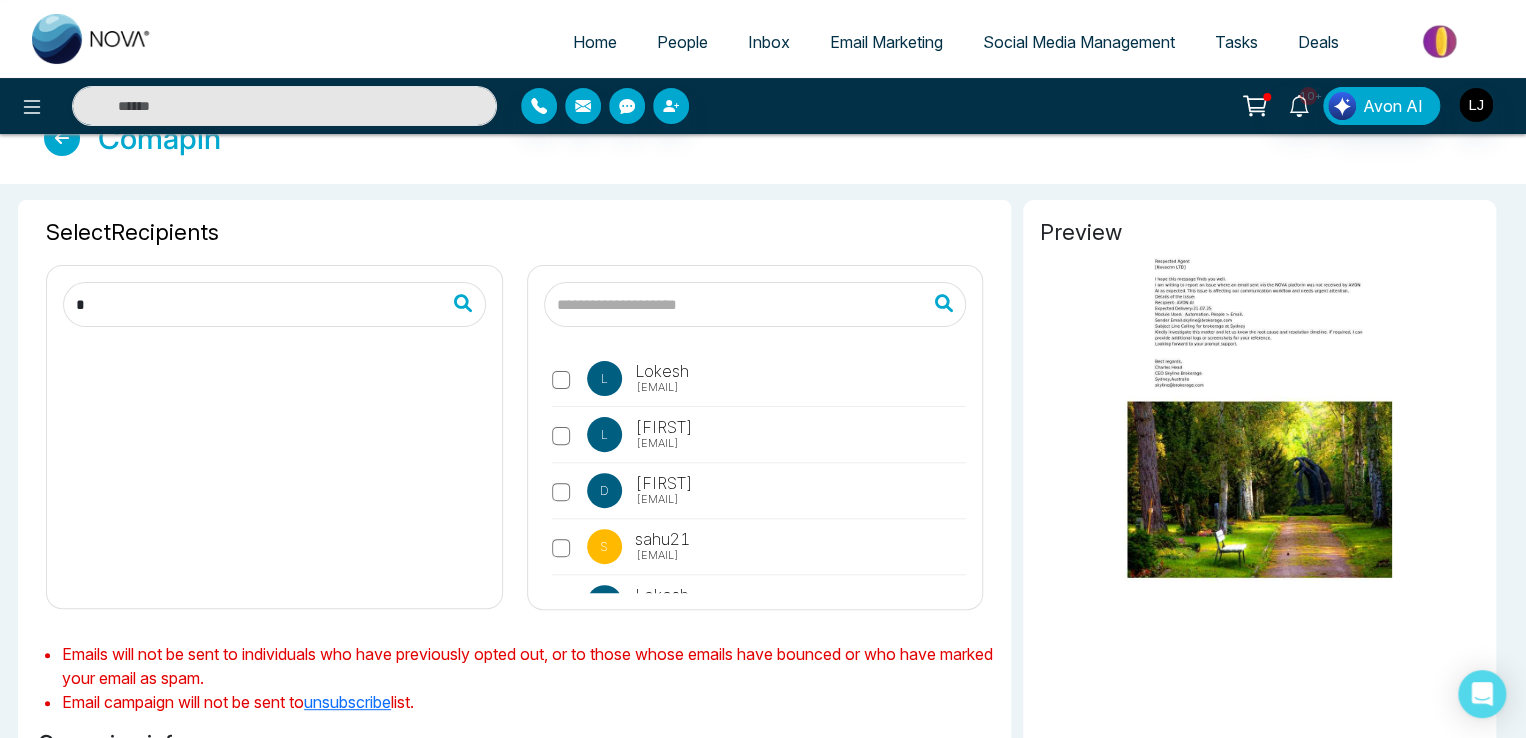 scroll, scrollTop: 0, scrollLeft: 0, axis: both 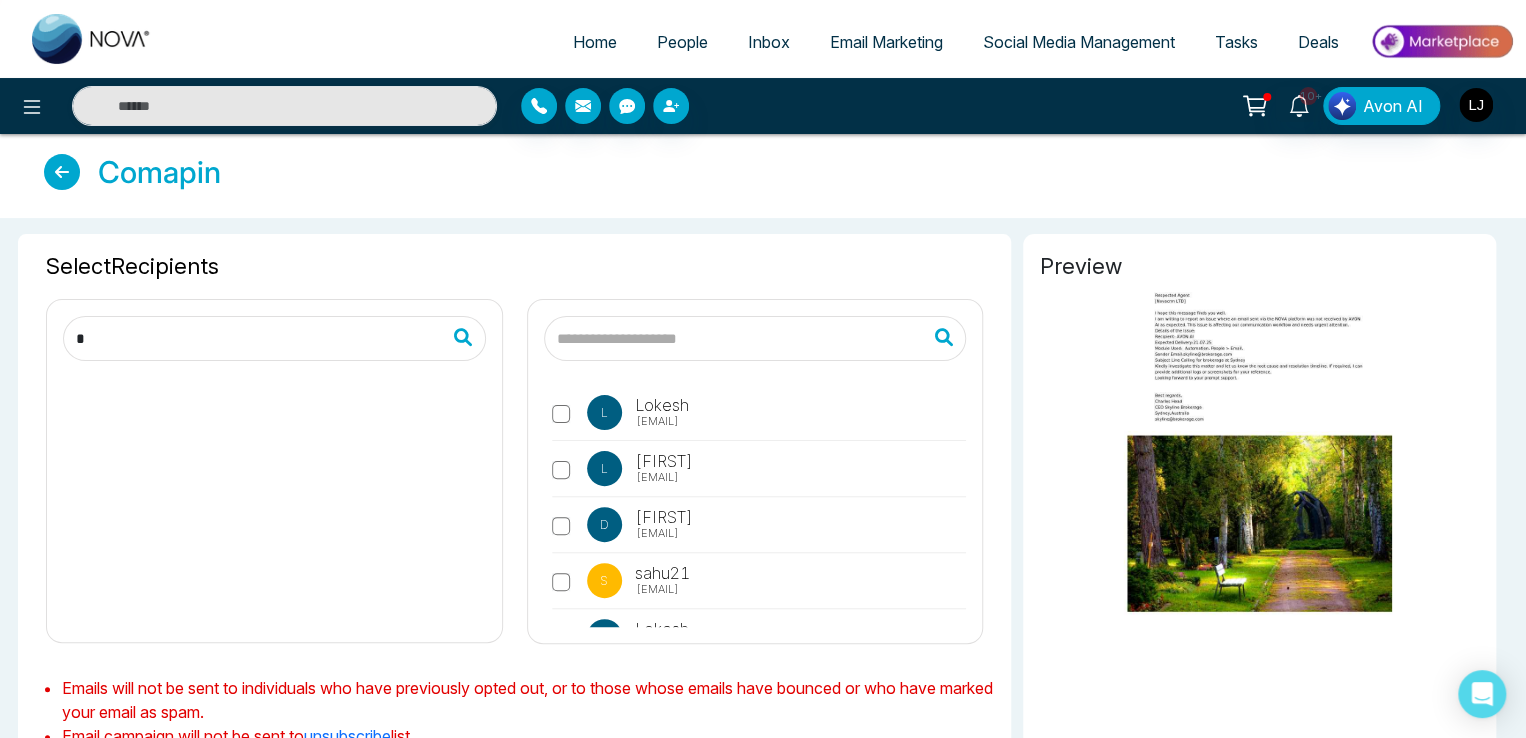 click at bounding box center (274, 338) 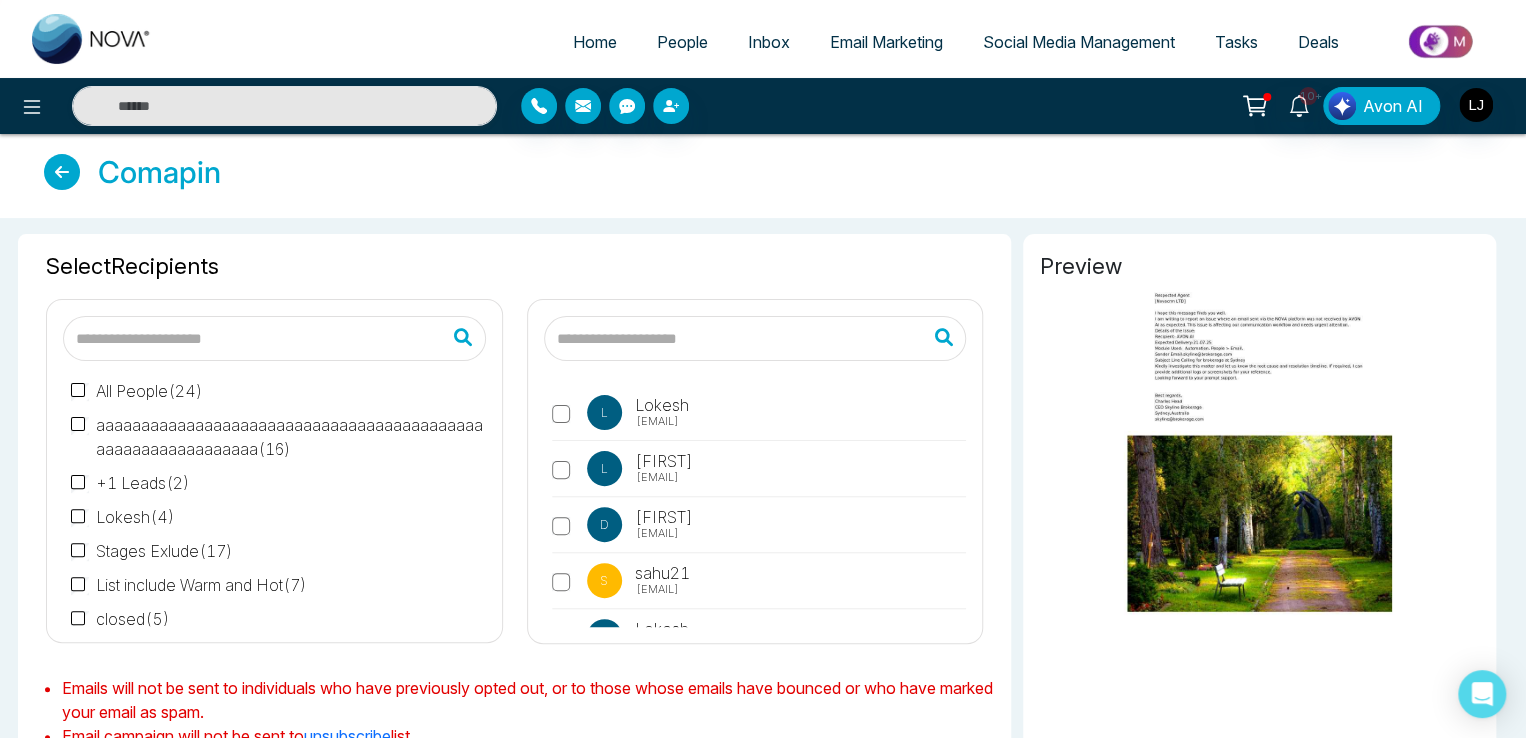 click at bounding box center [274, 338] 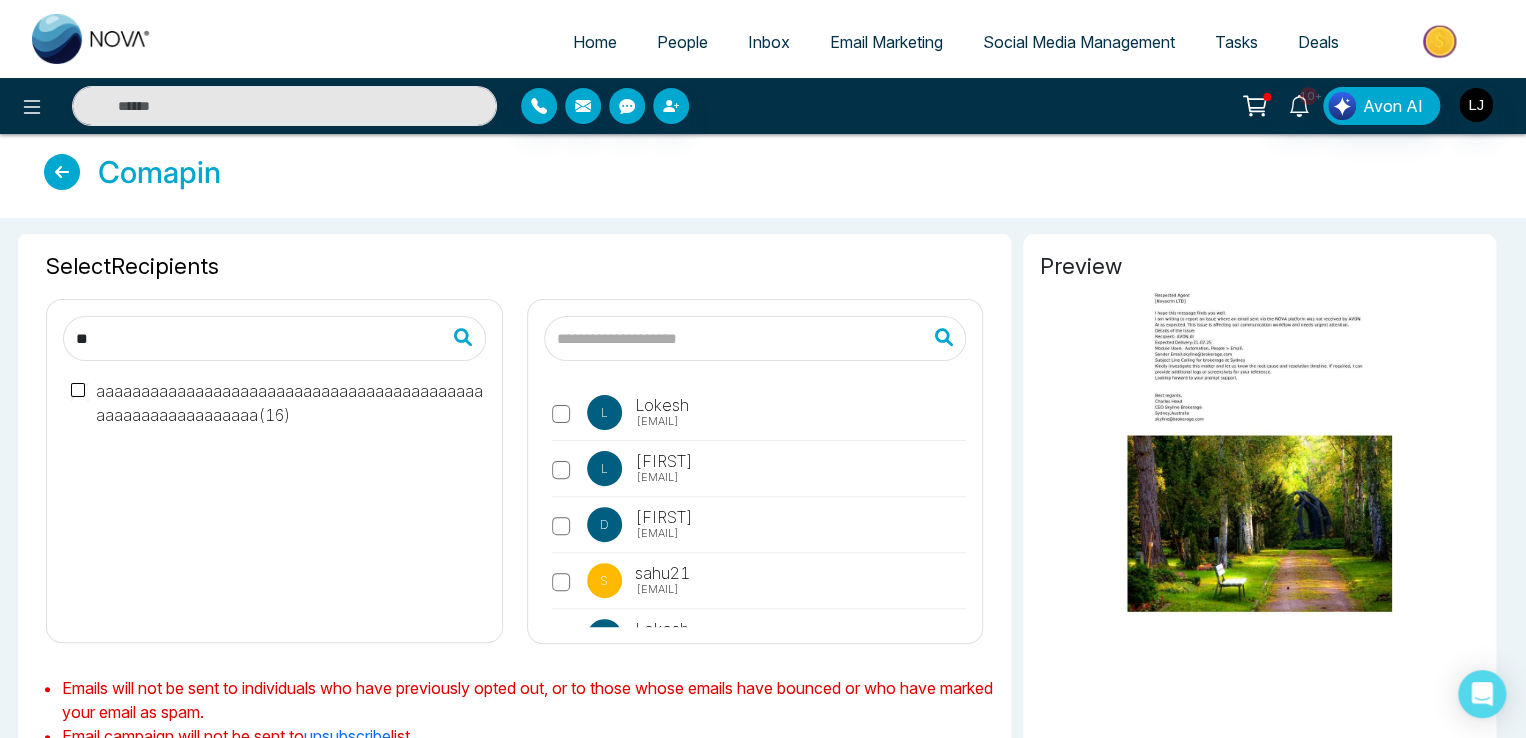 type on "*" 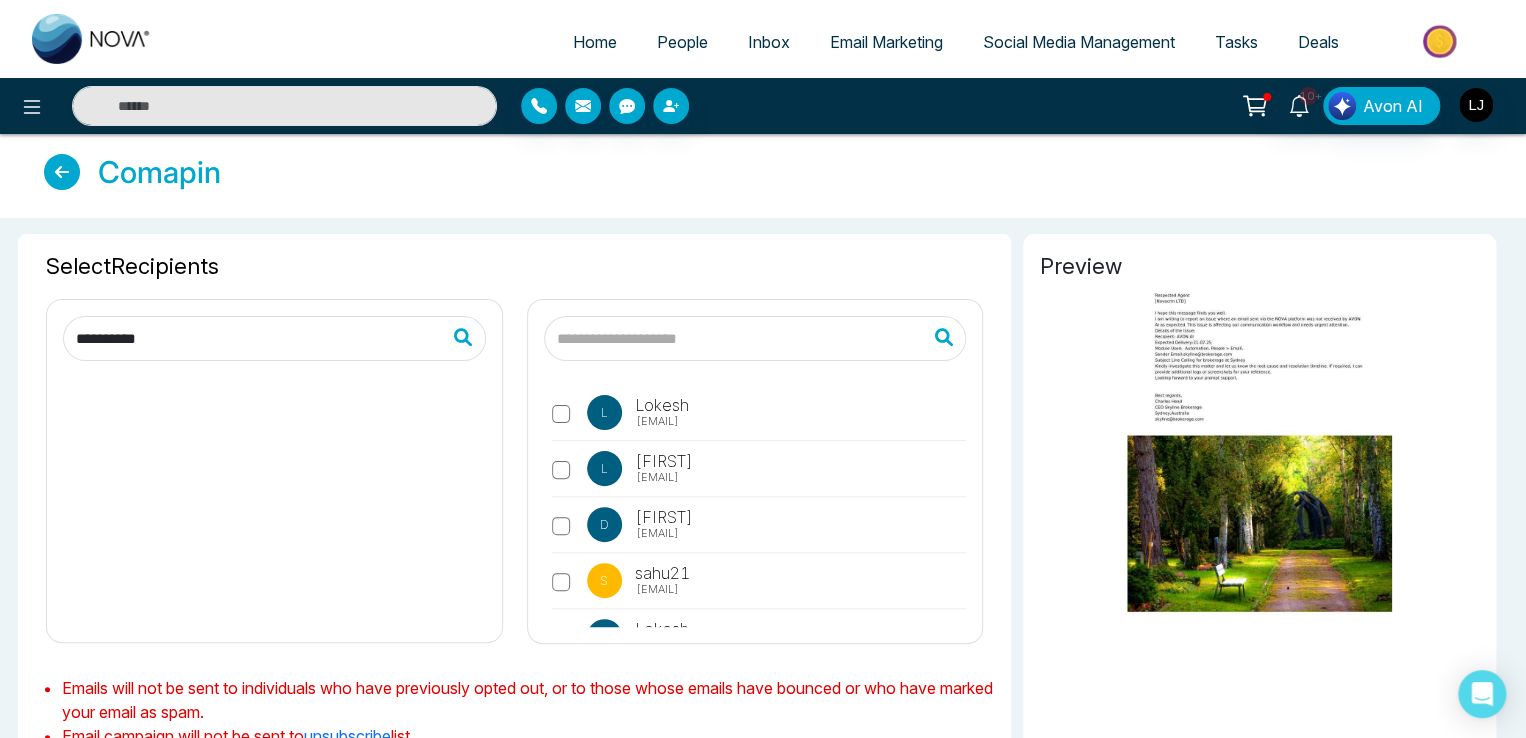 click on "**********" at bounding box center [274, 338] 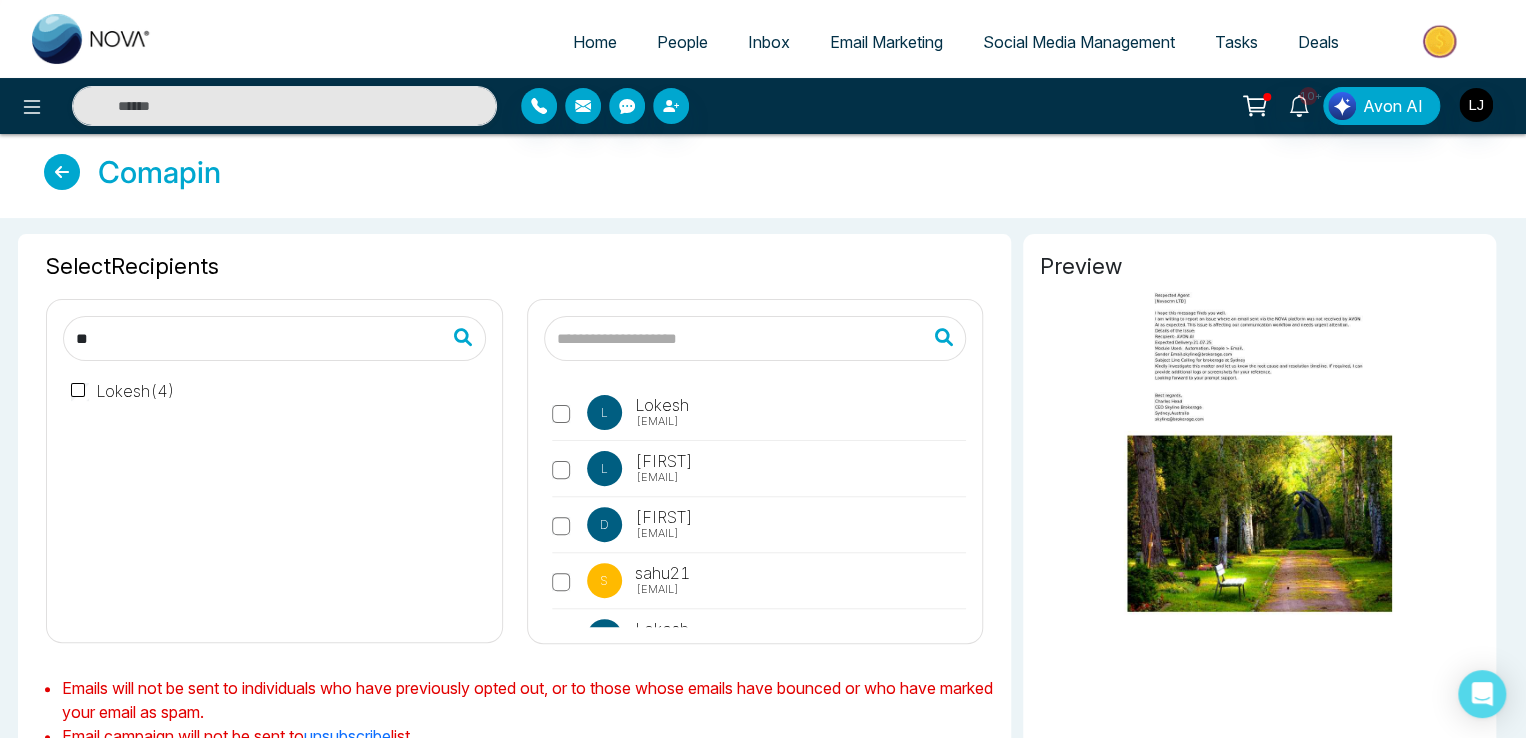 type on "*" 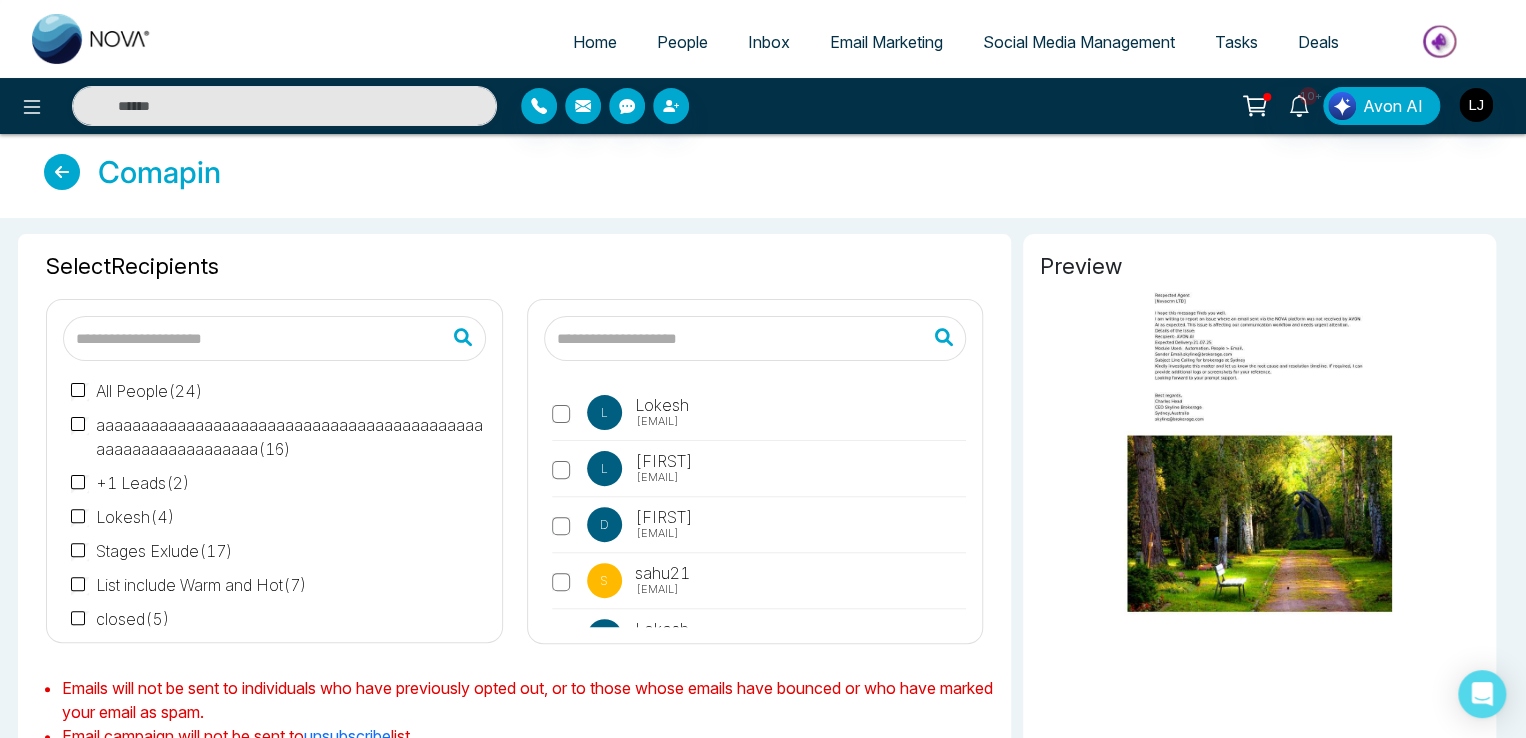 type 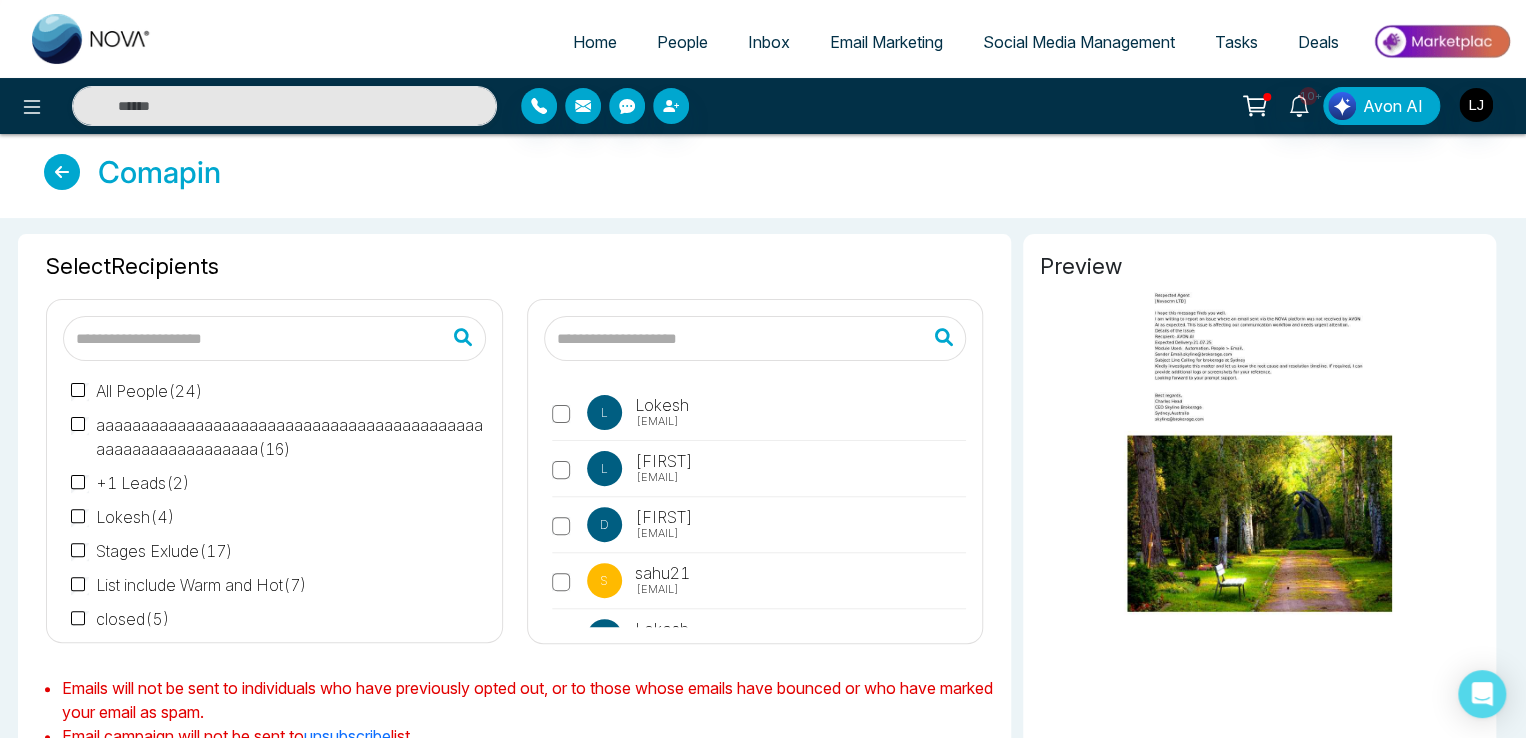click on "Select  Recipients  All People  ( 24 ) aaaaaaaaaaaaaaaaaaaaaaaaaaaaaaaaaaaaaaaaaaaaaaaaaaaaaaaaaaaaa  ( 16 ) +1 Leads  ( 2 ) Lokesh  ( 4 ) Stages Exlude  ( 17 ) List include Warm and Hot  ( 7 ) closed  ( 5 ) nm  ( 0 ) L   Lokesh     lokeshjoshi6454@gmail.com l   lokesh     _Pallab@gmail.com D   Debergha     debargha@mmnovatech.com s   sahu21     sahu345@gmail.com L   Lokesh     vijaykumarjagale+1@gmail.com A   Anit     anit@mmnovatech.com l   live     lokesh@mmnovatech.com A   Anit     anit+1@mmnovatech.com S   Sagar     sagar@mmnovatech.com R   Raghav   Kumar   raghav69@mmnovatech.com V   Vijay   Live   vijaykumarjagale@gmail.com A   Adish     Adish@mmnovatech.com H   Hemant   Prajapati   Hermant@mmnovatech.com S   Santosh   Tem   Santosh@mmnovatech.com V   Vijay     taj211195@gmail.com N   New   New   New@yahoo.com L   Lokesh     asjoshi7777@gmail.com M   M K Singhi     pallabmandal92@gmail.com S   Sagar     lokeshjoshi1252@gmail.com R   Rutvik   Mandani   rutvk@mmnovatech.com" at bounding box center (514, 447) 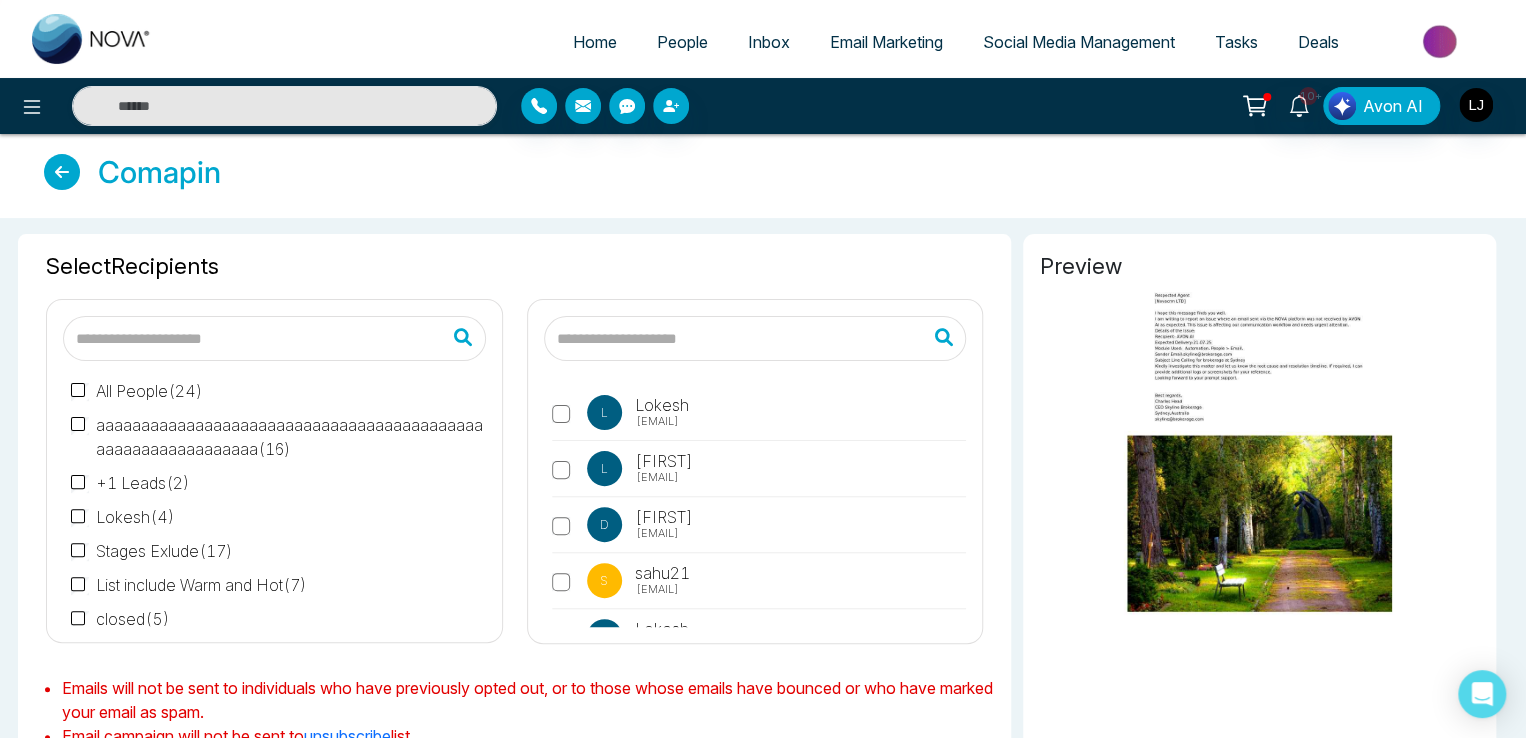 click at bounding box center (755, 338) 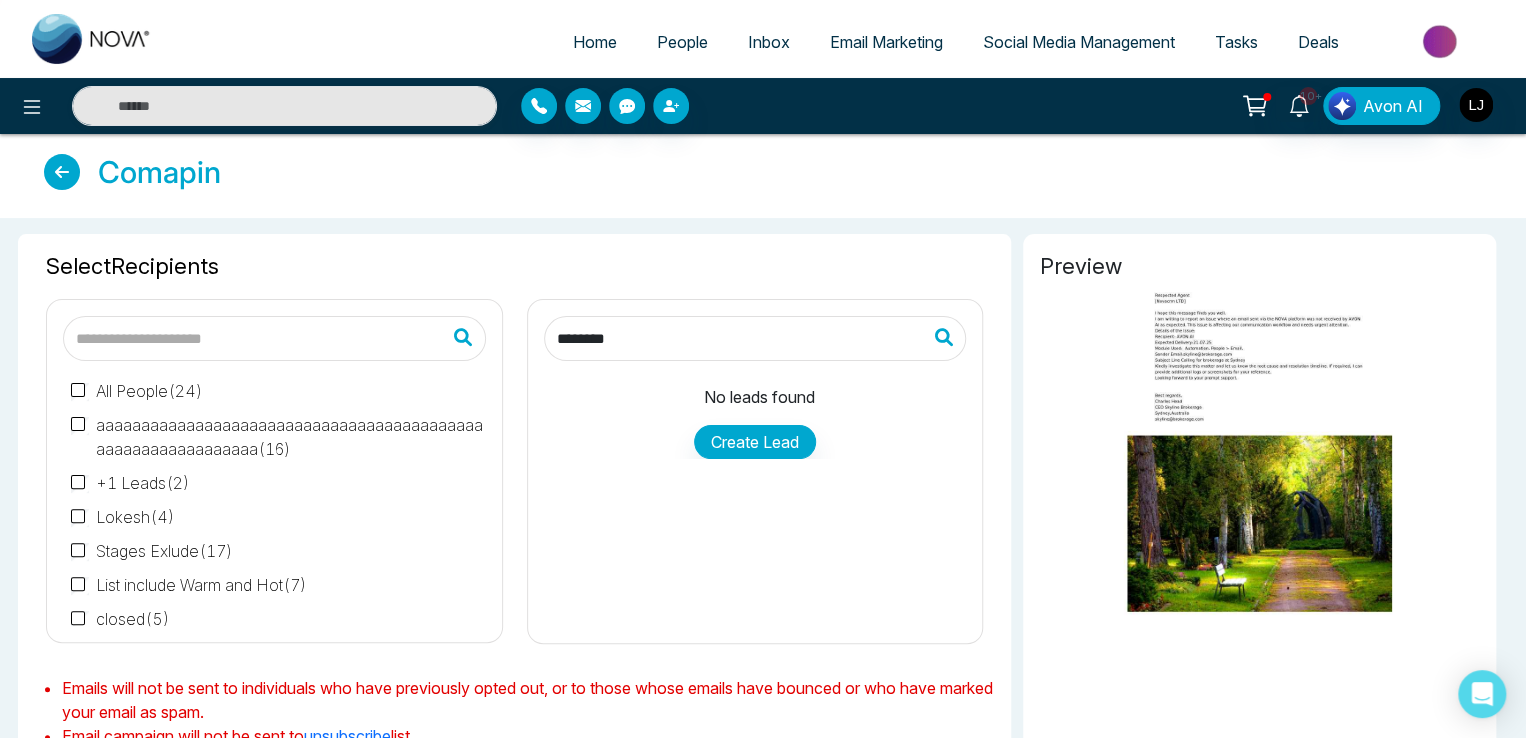 type on "********" 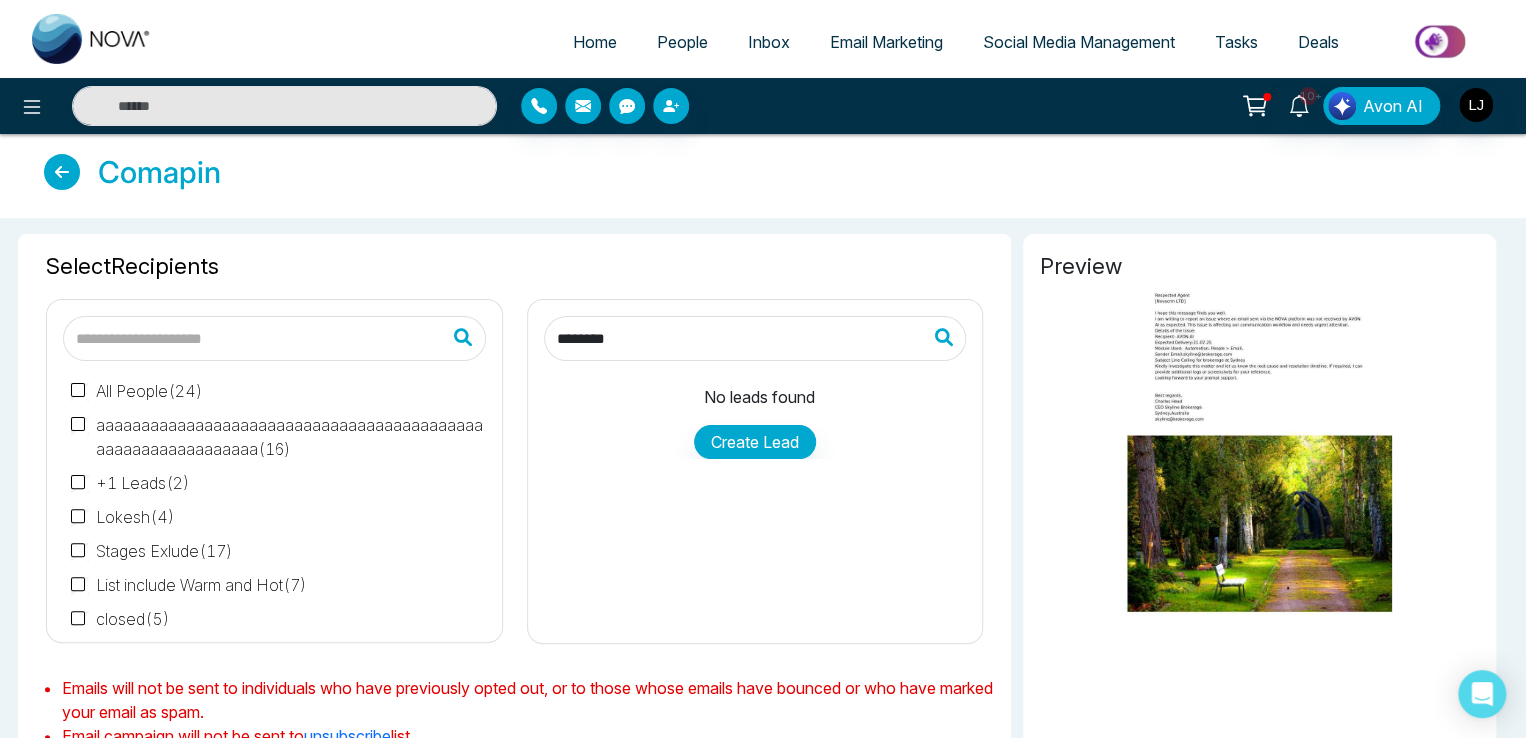 click on "Home" at bounding box center (595, 42) 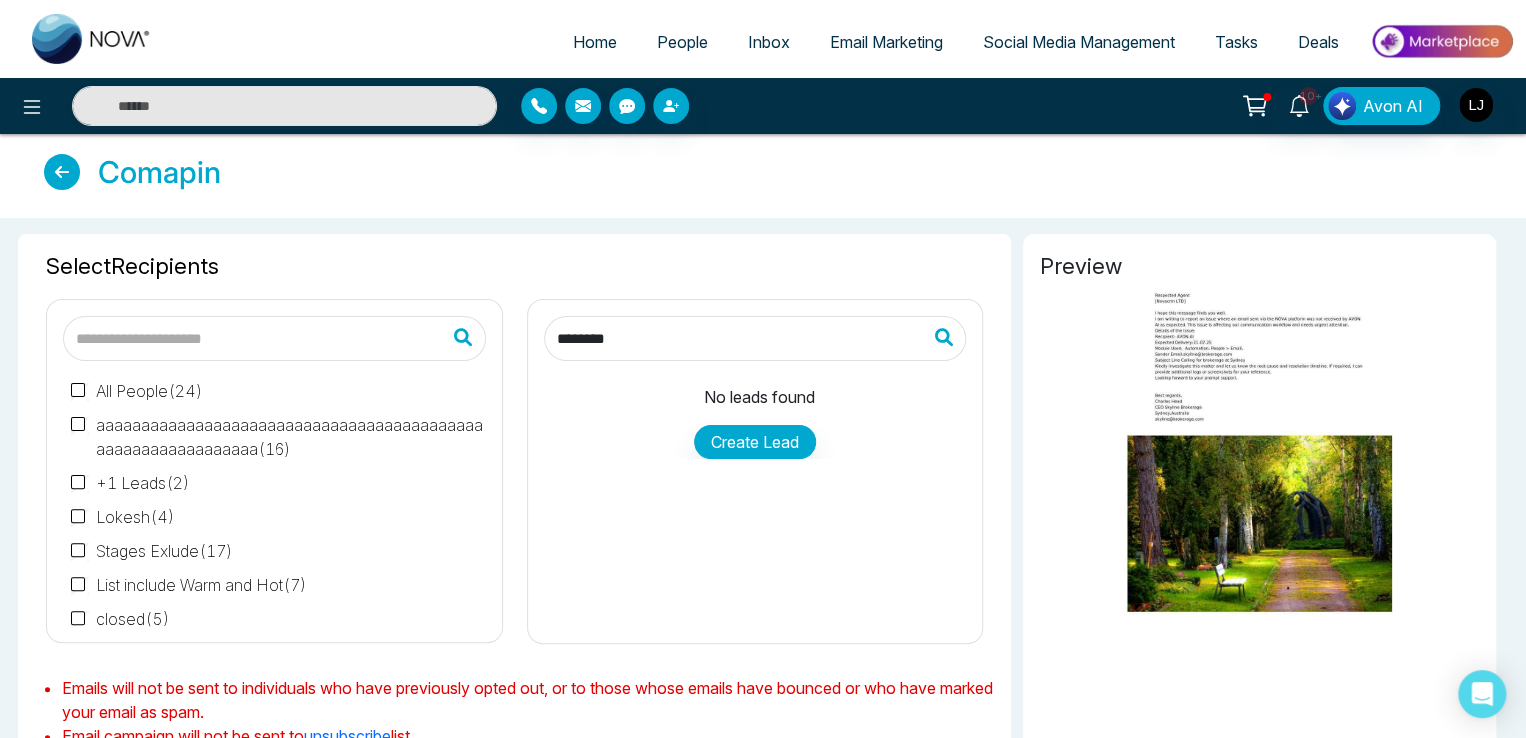 select on "*" 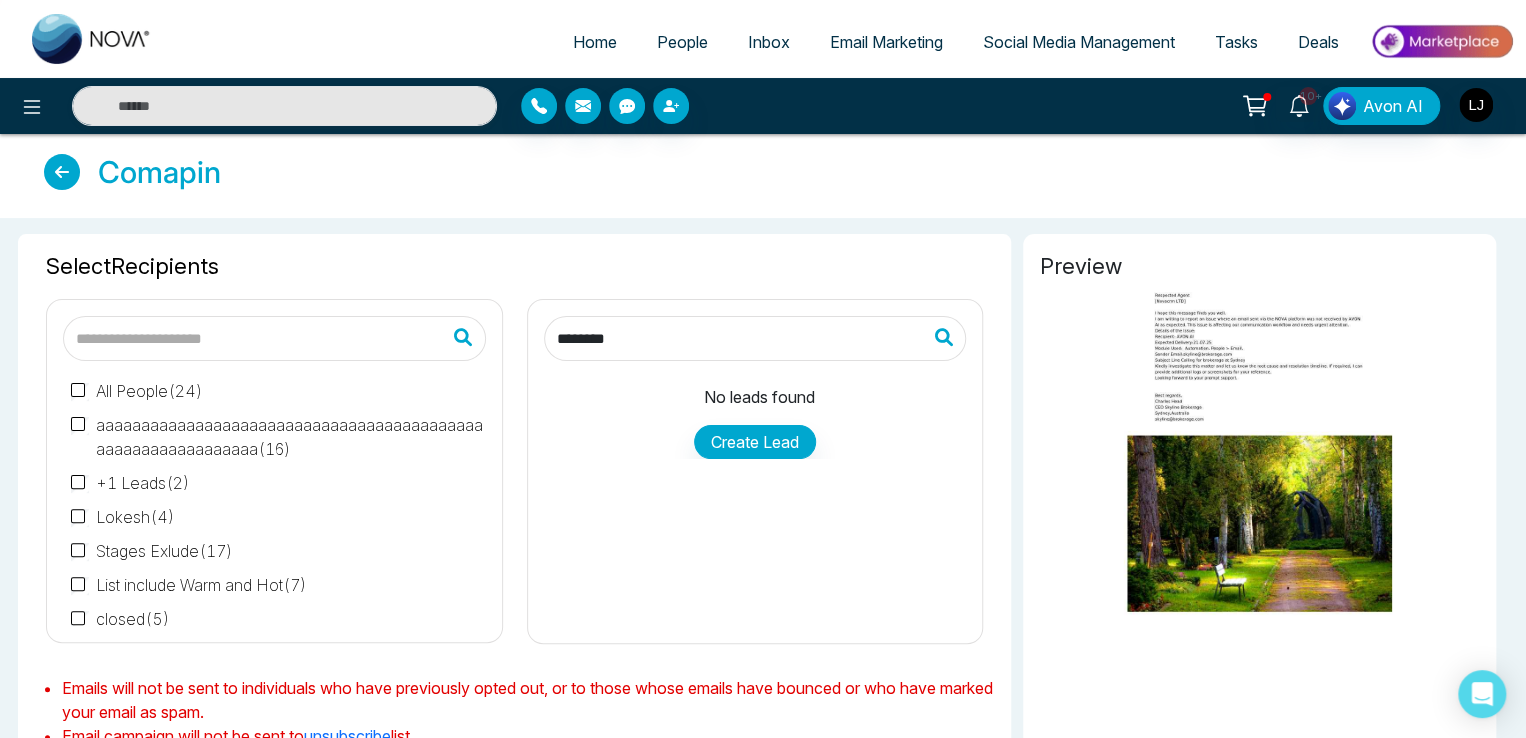 select on "*" 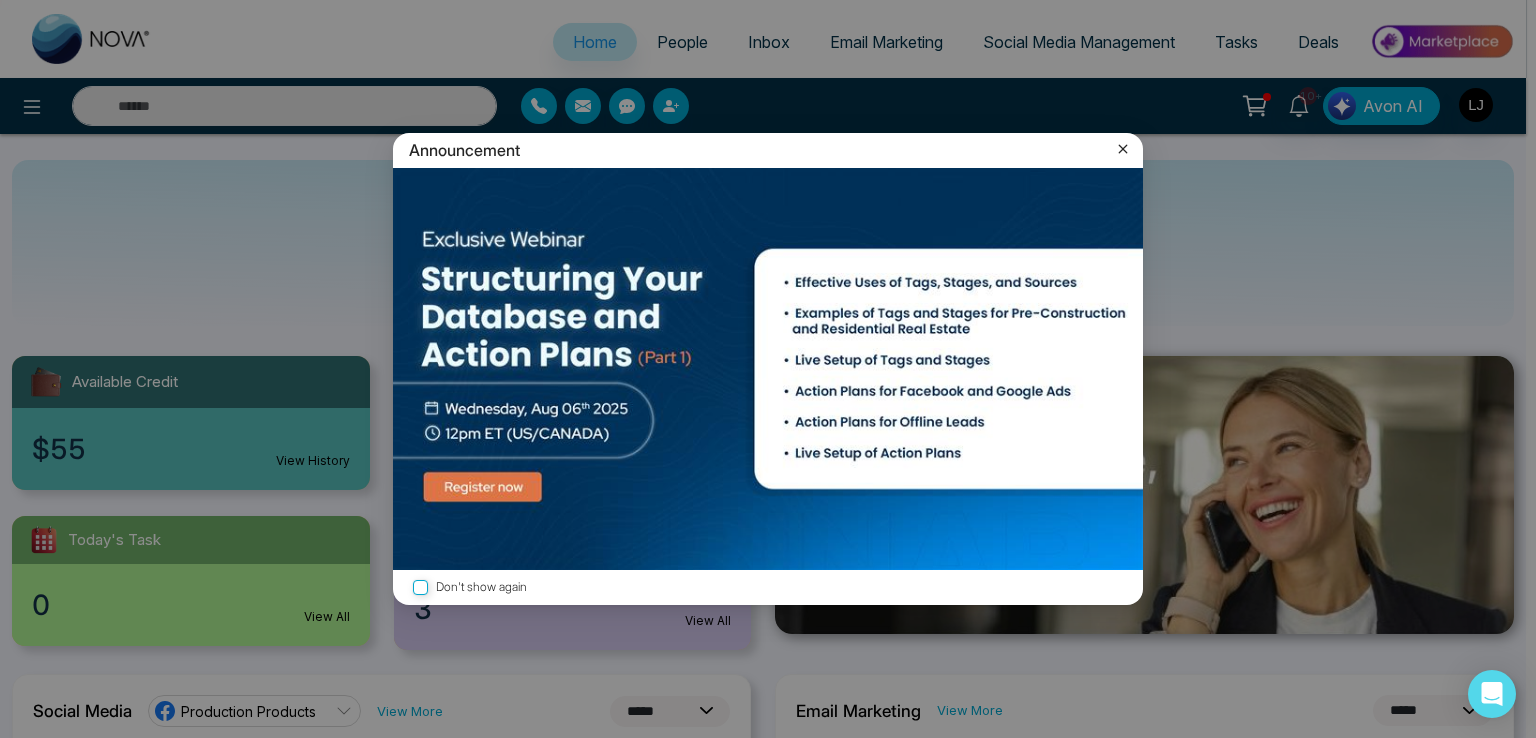 click on "Announcement" at bounding box center [768, 150] 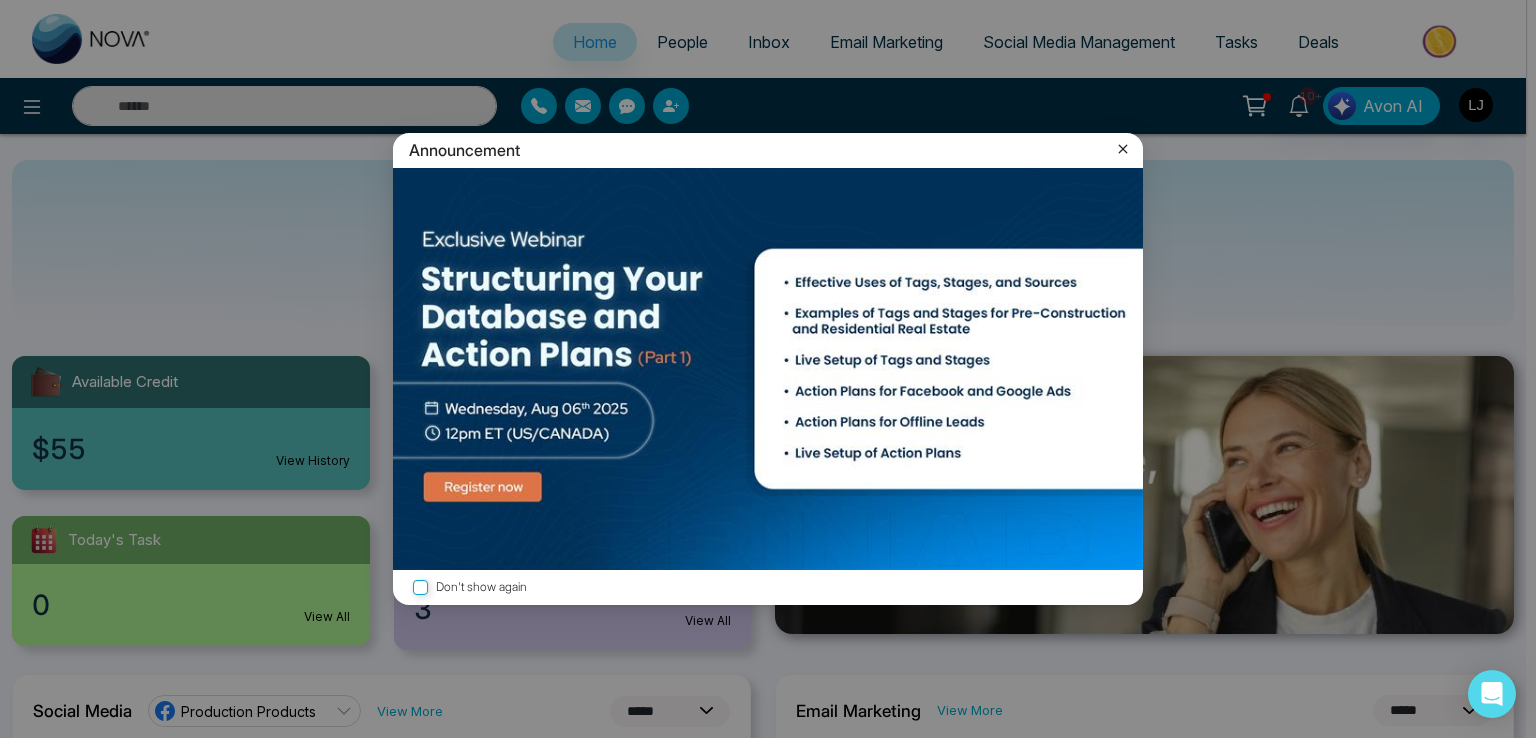 click 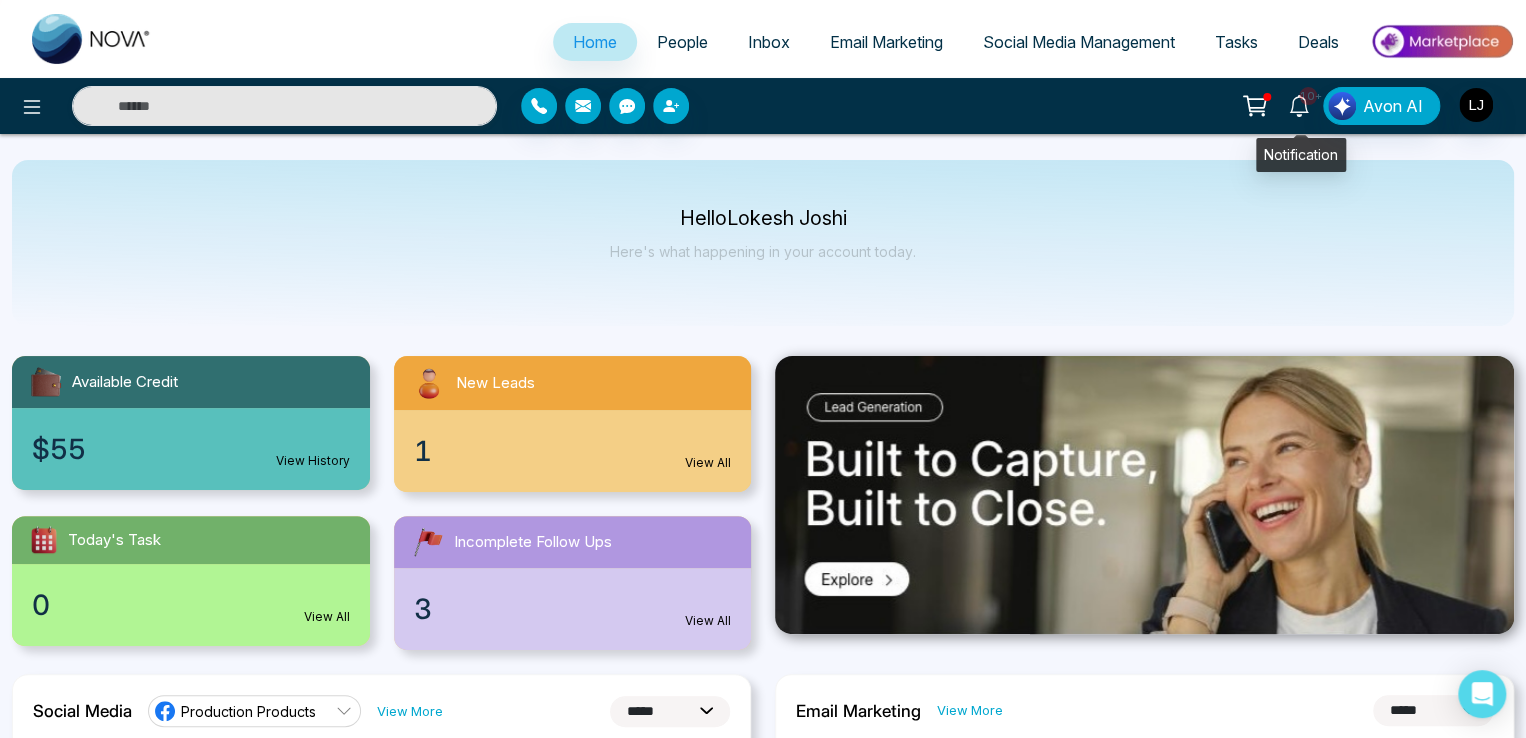click on "10+" at bounding box center [1299, 104] 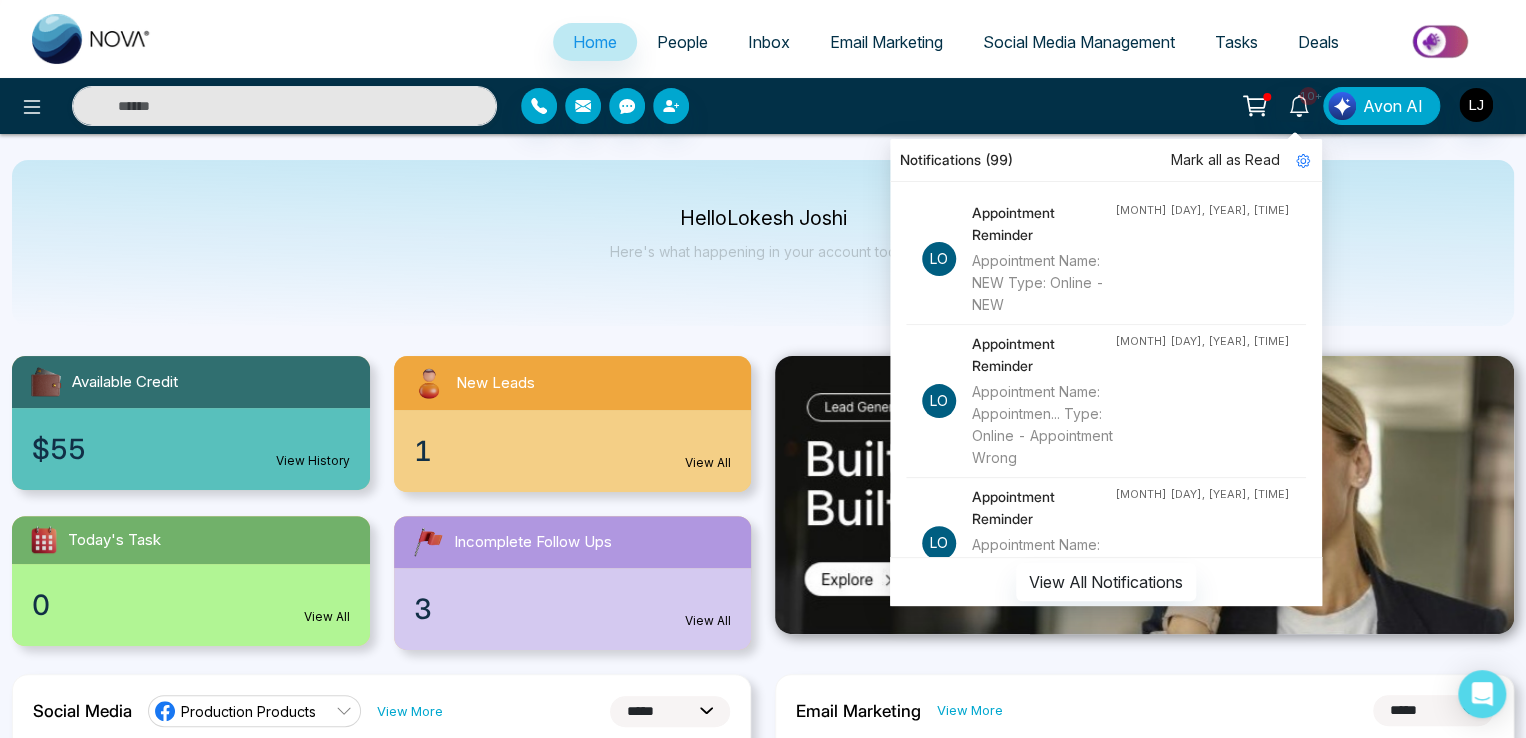 click on "10+ Notifications (99) Mark all as Read Lo Appointment Reminder Appointment Name: NEW
Type: Online - NEW Aug 04, 2025, 07:30 AM Lo Appointment Reminder Appointment Name: Appointmen...
Type: Online - Appointment Wrong Aug 02, 2025, 09:00 AM Lo Appointment Reminder Appointment Name: appointmen...
Type: Online - appointment Aug 02, 2025, 03:00 AM Lo Zoom Meeting Created Hi Lokesh Joshi,
A Zoom meeting has been scheduled for the appointment: appointment
📅 Date: August 20, 2025
🕔 Time: 12:00 AM (Asia/Kolkata)
🔗 Join Zoom Meeting:
https://us05web.zoom.us/j/83839320036?pwd=MpWOLsFJ0PniHqOZWJE8u9YlwIgPbJ.1
Meeting ID: 83839320036
Passcode: 813reG Aug 02, 2025, 02:57 AM Lo Appointment Reminder Appointment Name: albxbx
Type: Online - albxbx Aug 02, 2025, 02:30 AM Lo New Email From: Anit  Aug 02, 2025, 01:03 AM Lo New Email From: Anit  Aug 02, 2025, 01:03 AM Lo New Email From: Anit  Aug 02, 2025, 12:47 AM Lo New Email From: Anit  Aug 02, 2025, 12:47 AM Lo Appointment Reminder Aug 02, 2025, 12:30 AM Lo Lo" at bounding box center (1208, 106) 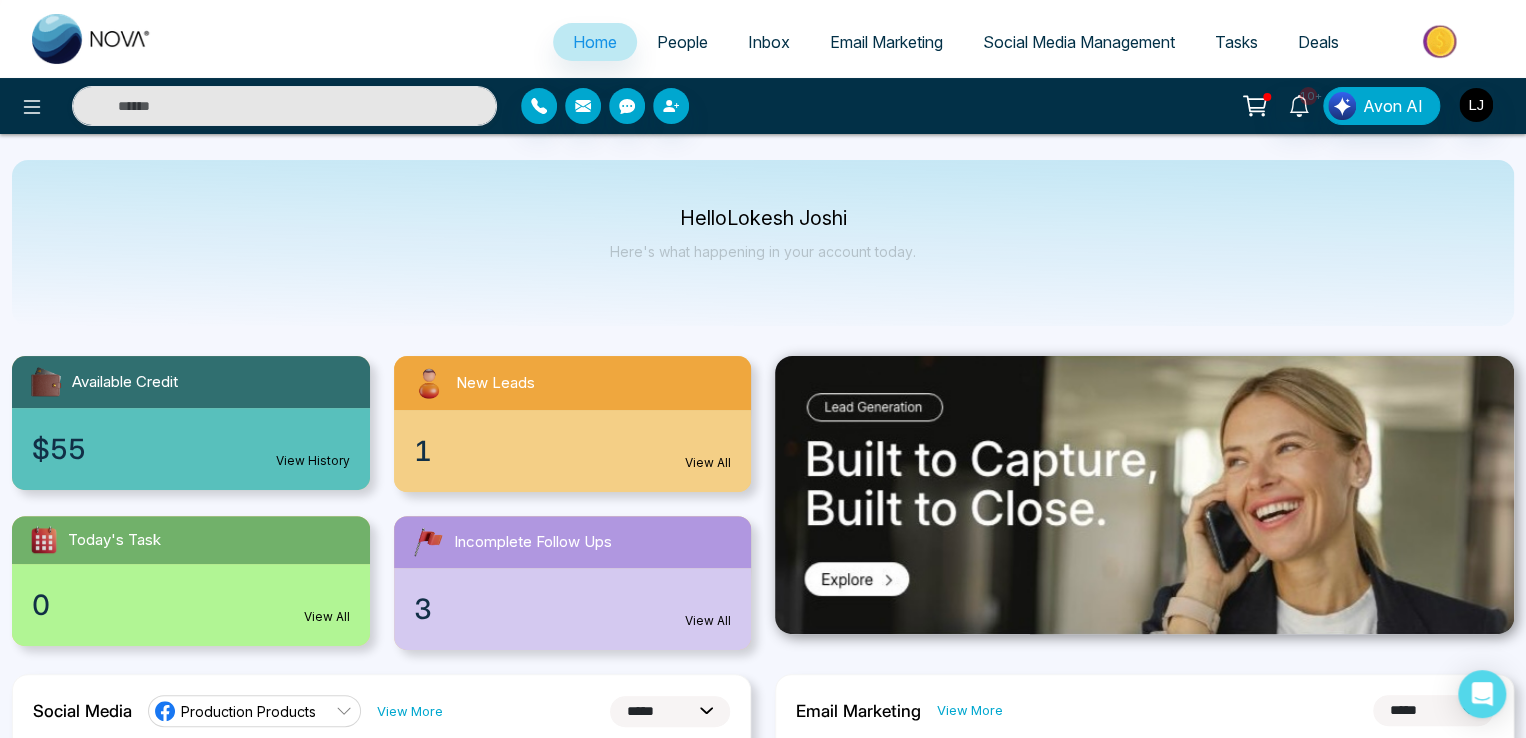 click on "People" at bounding box center (682, 42) 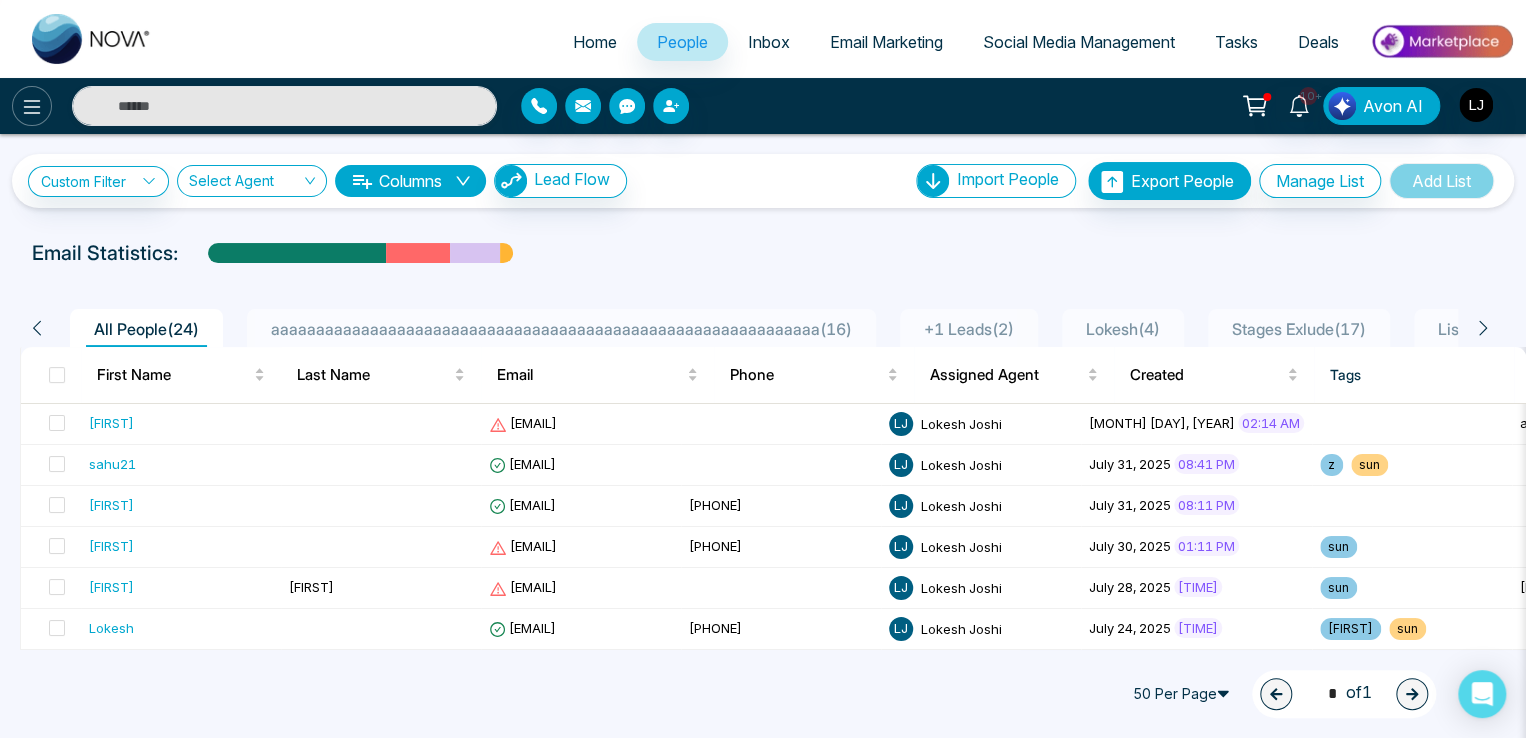 click 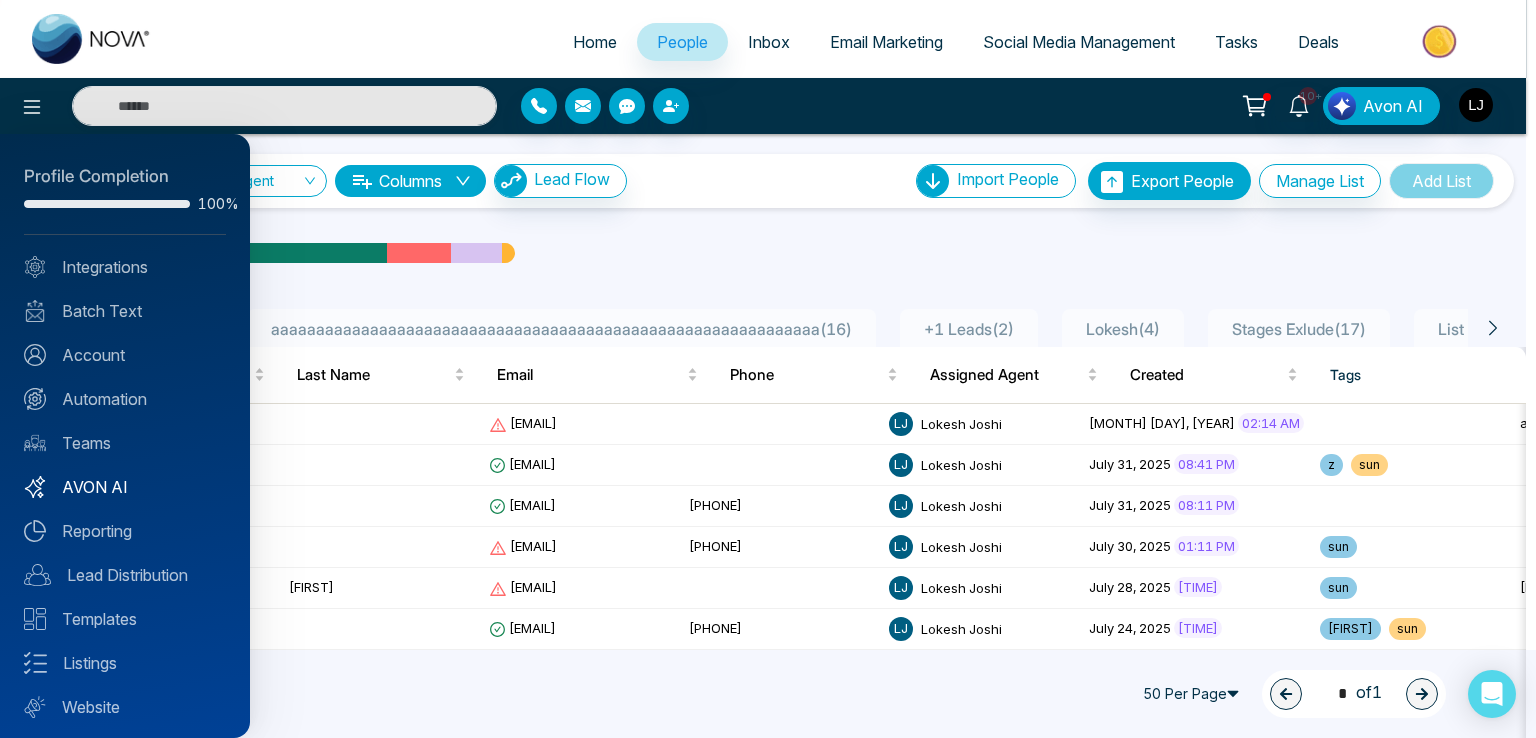 click on "AVON AI" at bounding box center (125, 487) 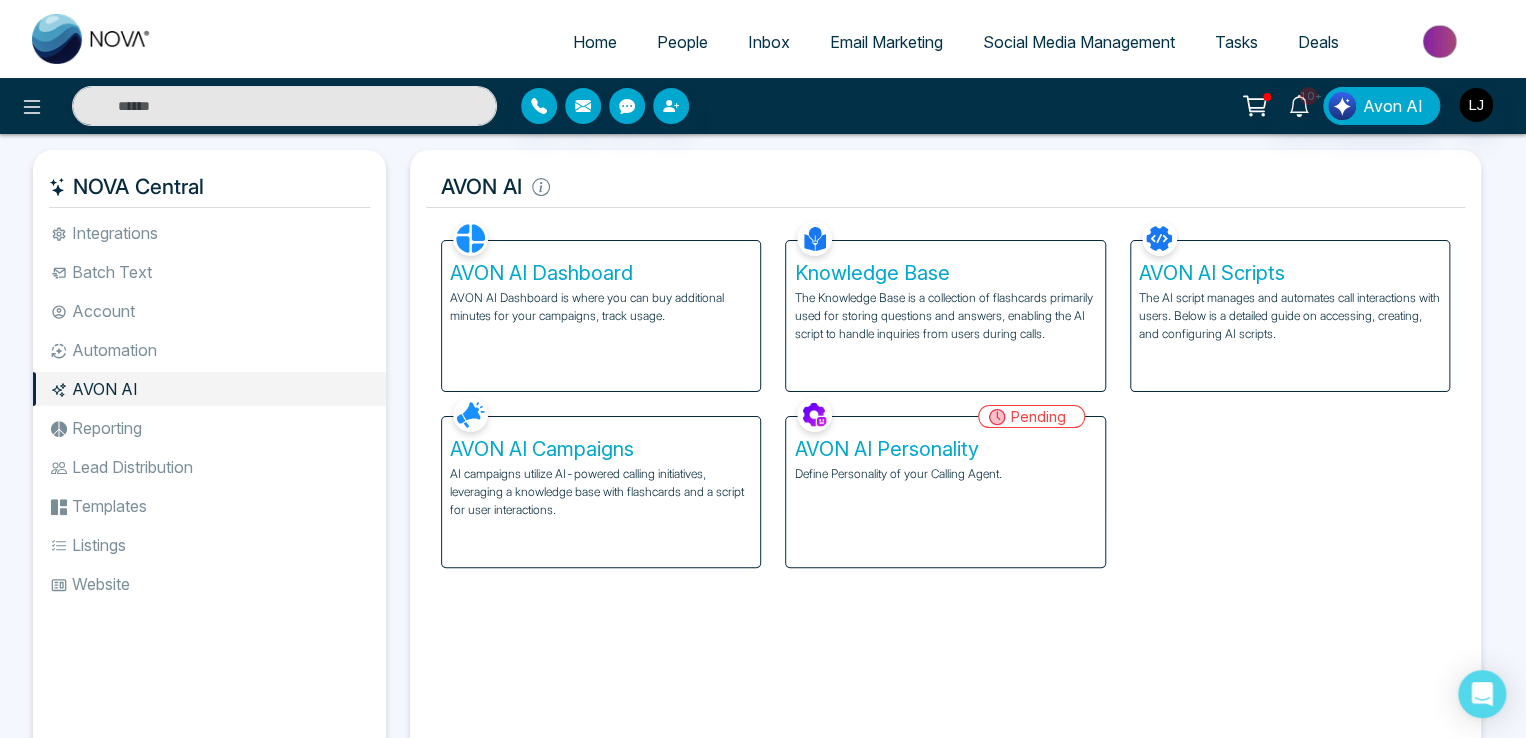 click on "Define Personality of your Calling Agent." at bounding box center [945, 474] 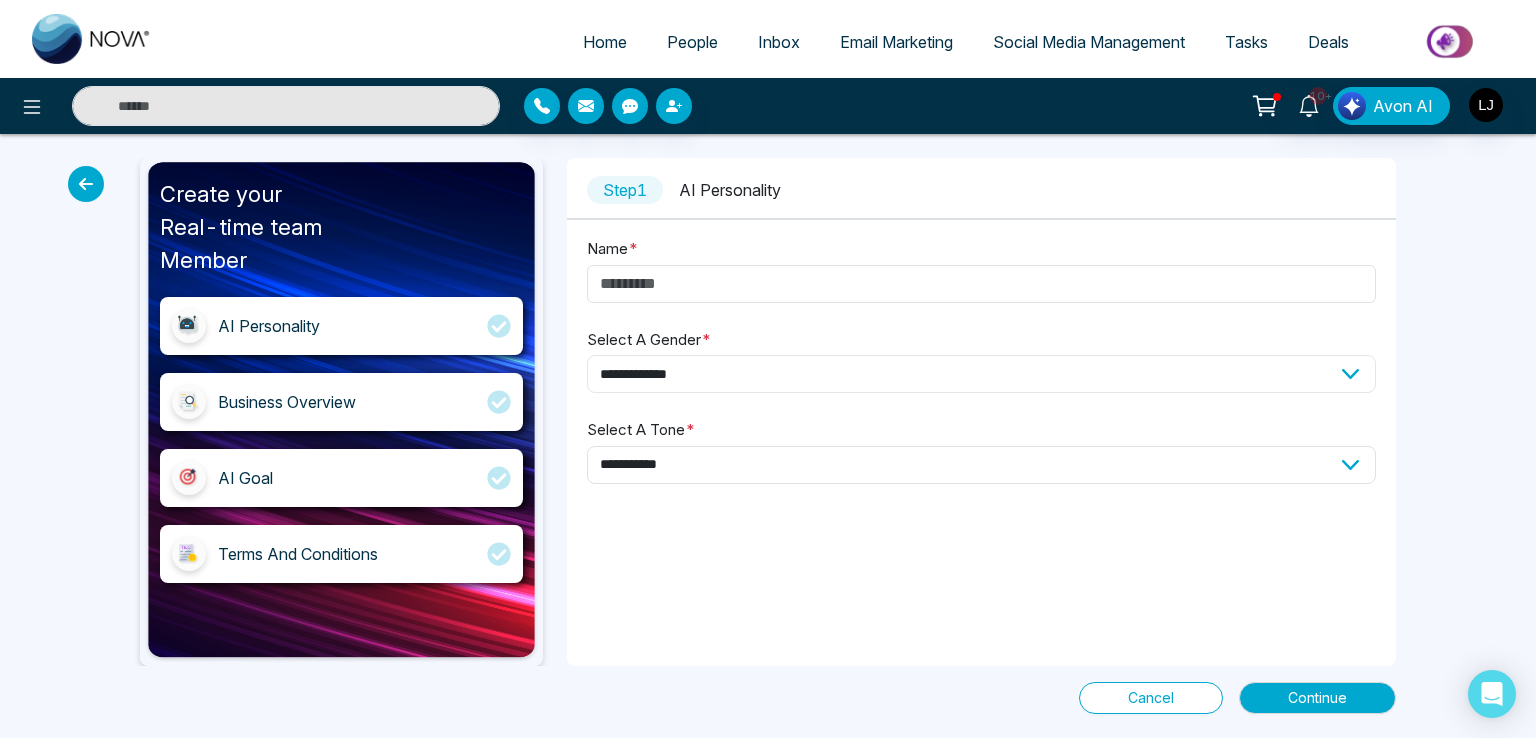 click on "**********" at bounding box center (981, 374) 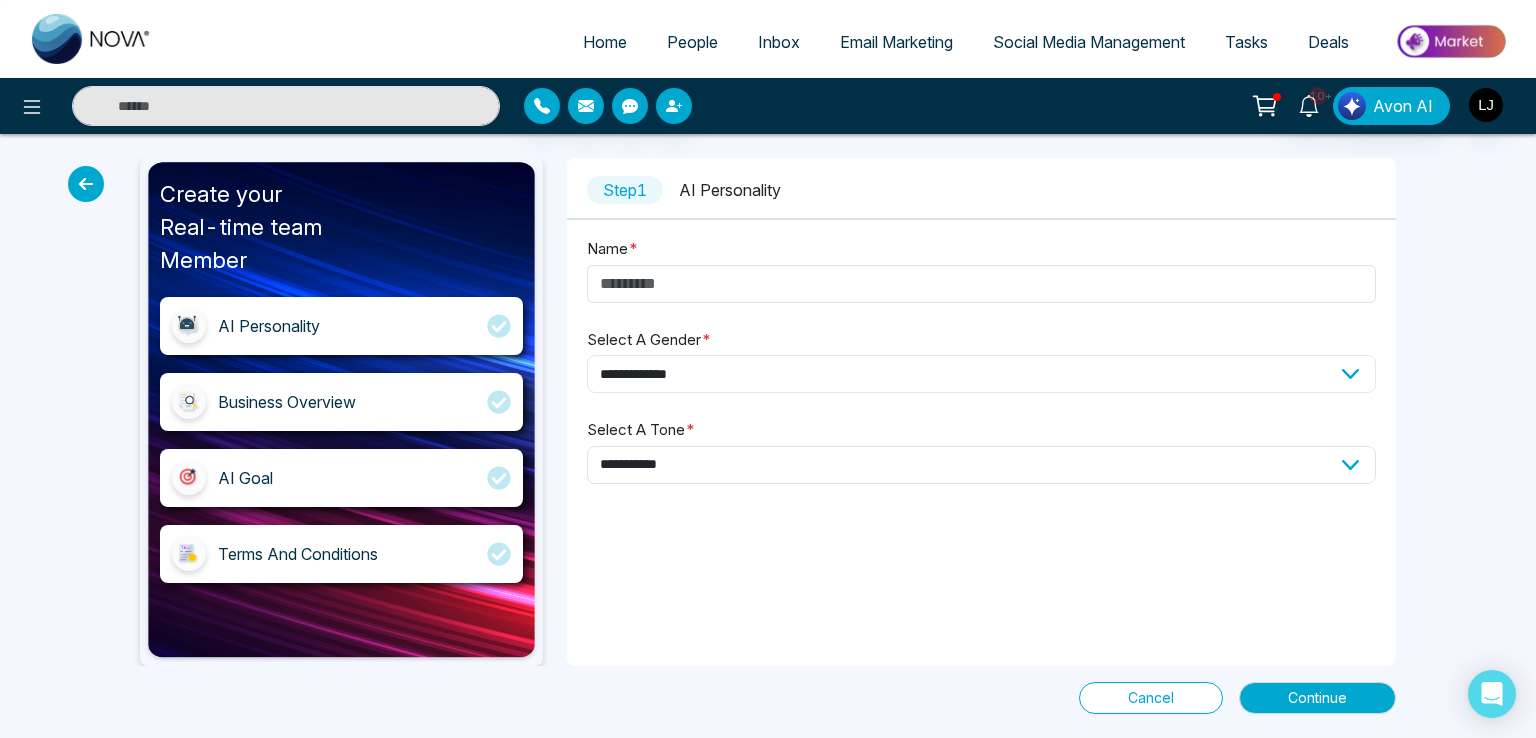 select on "******" 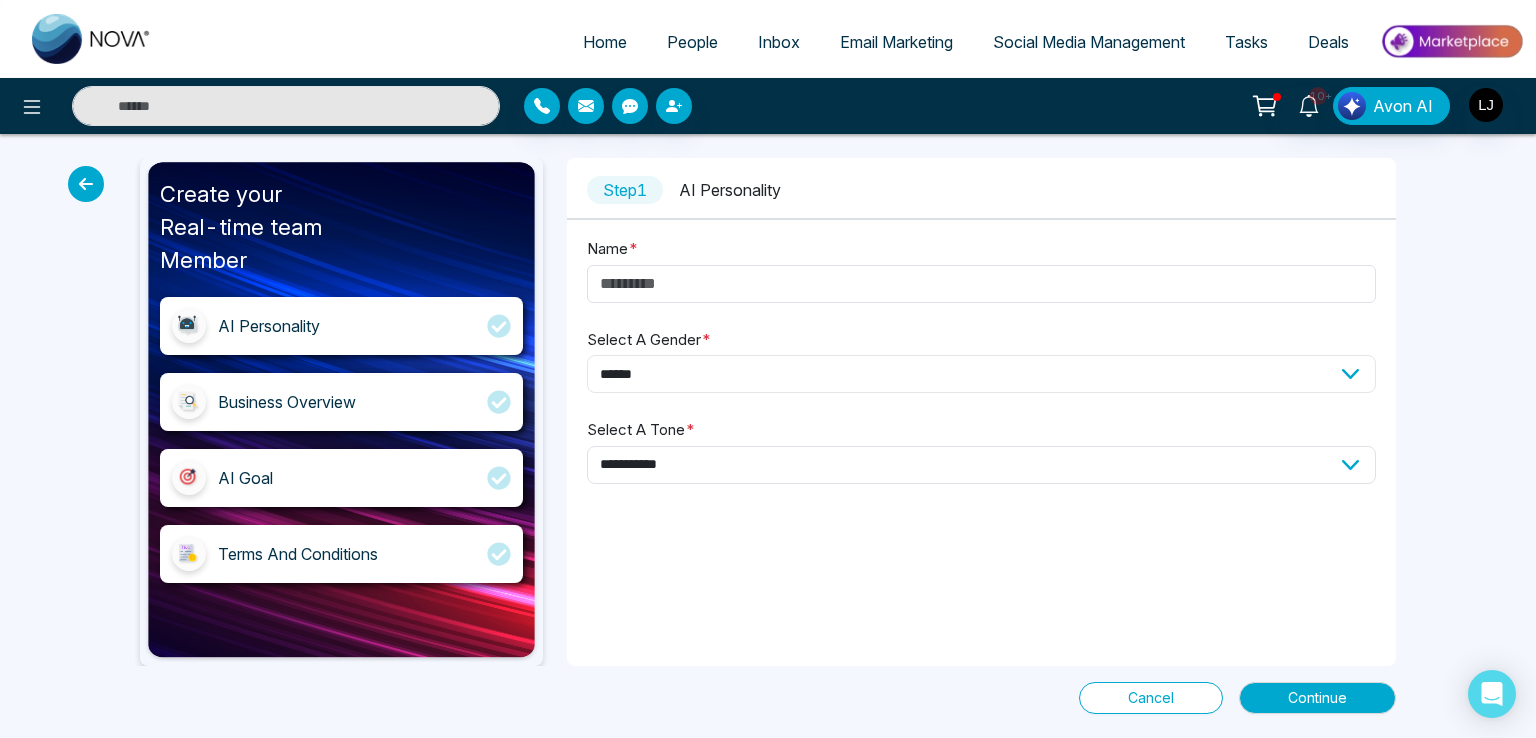 click on "**********" at bounding box center [981, 374] 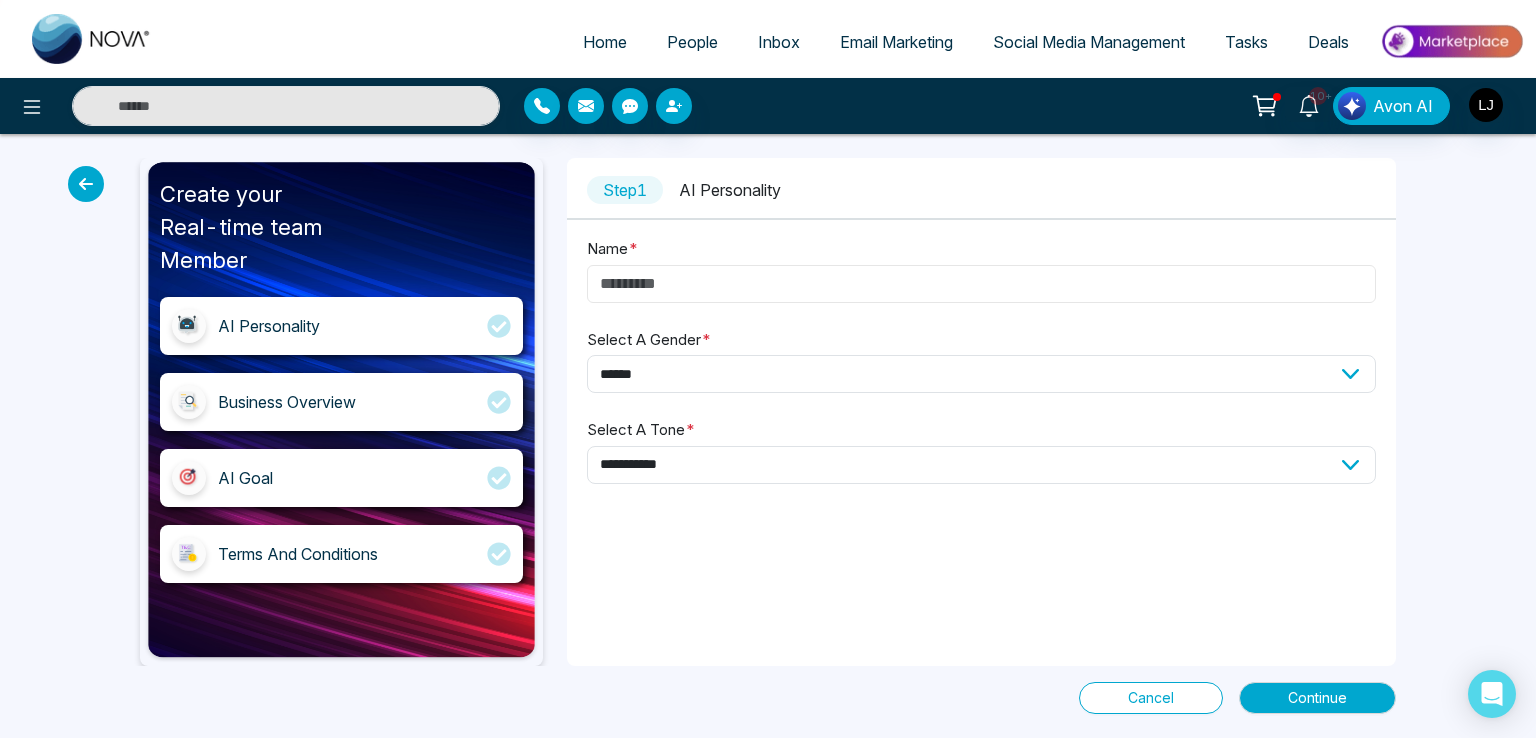 click on "Name  *" at bounding box center (981, 284) 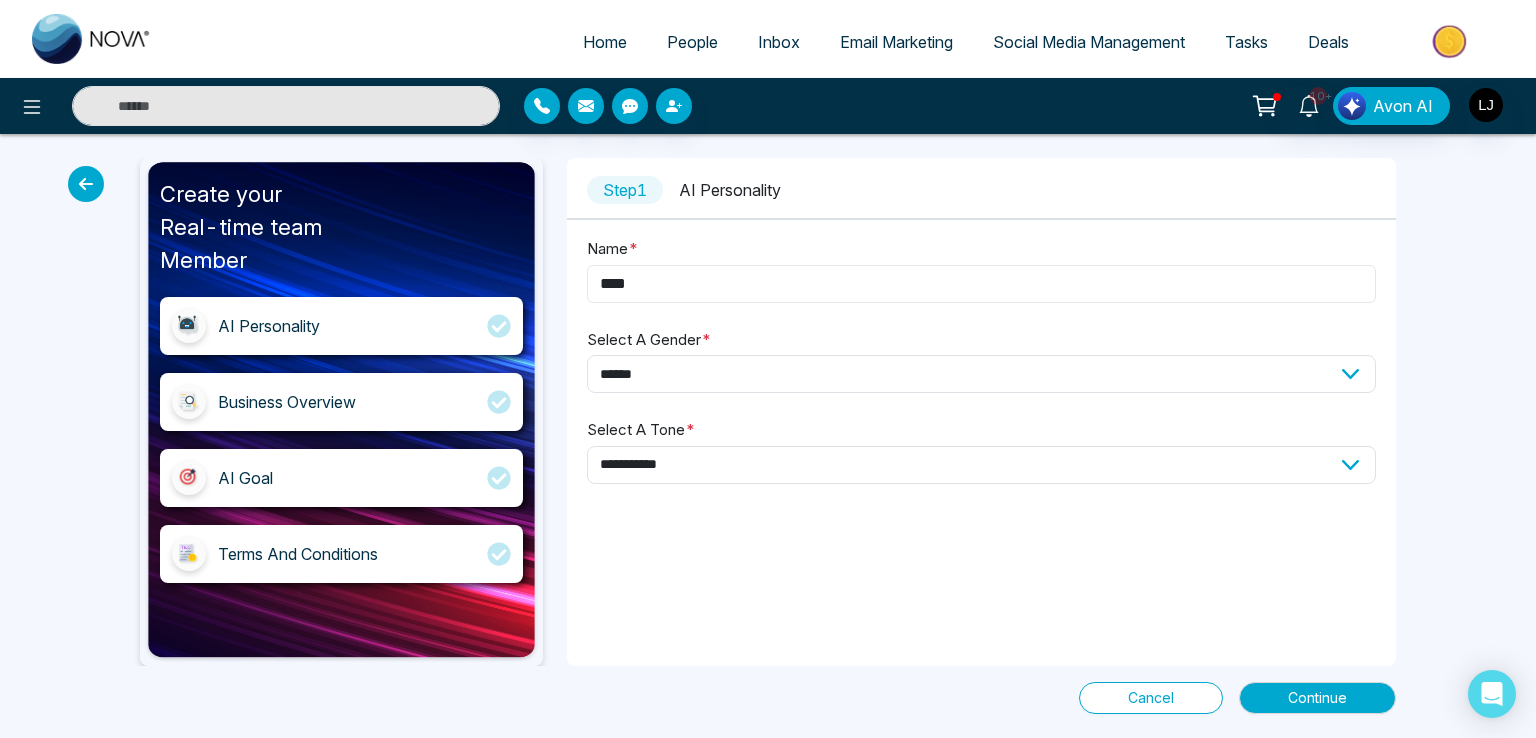 type on "****" 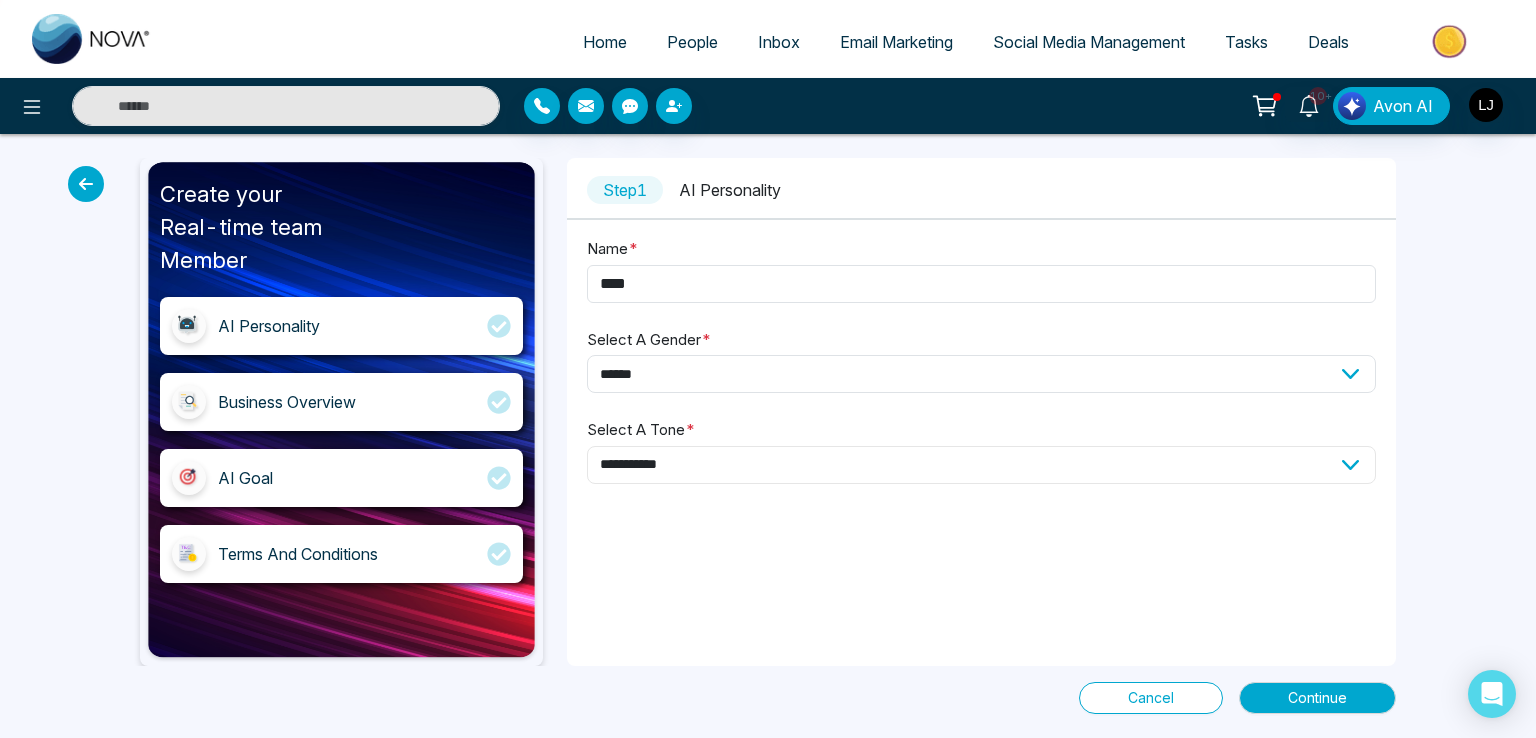 click on "**********" at bounding box center (981, 465) 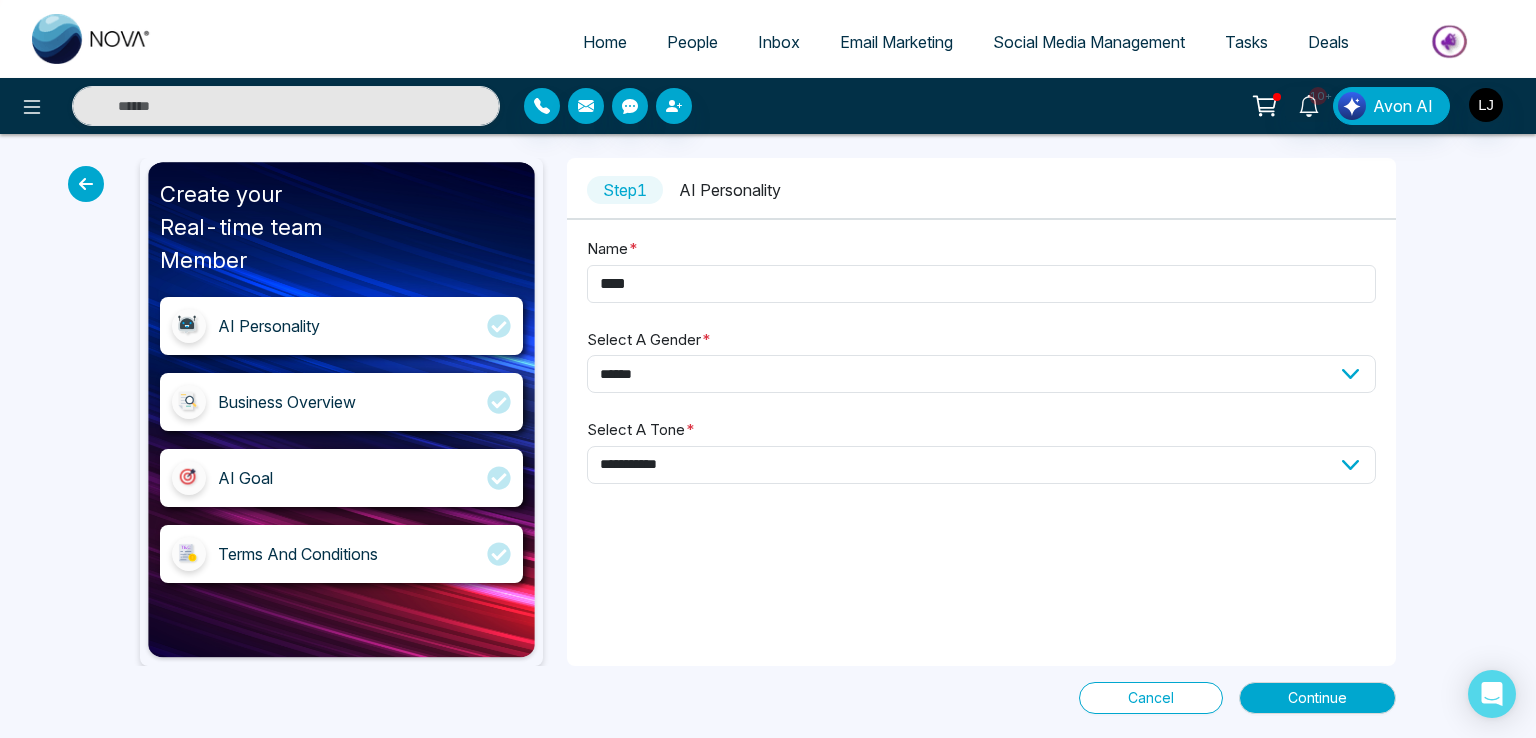 click on "**********" at bounding box center (981, 386) 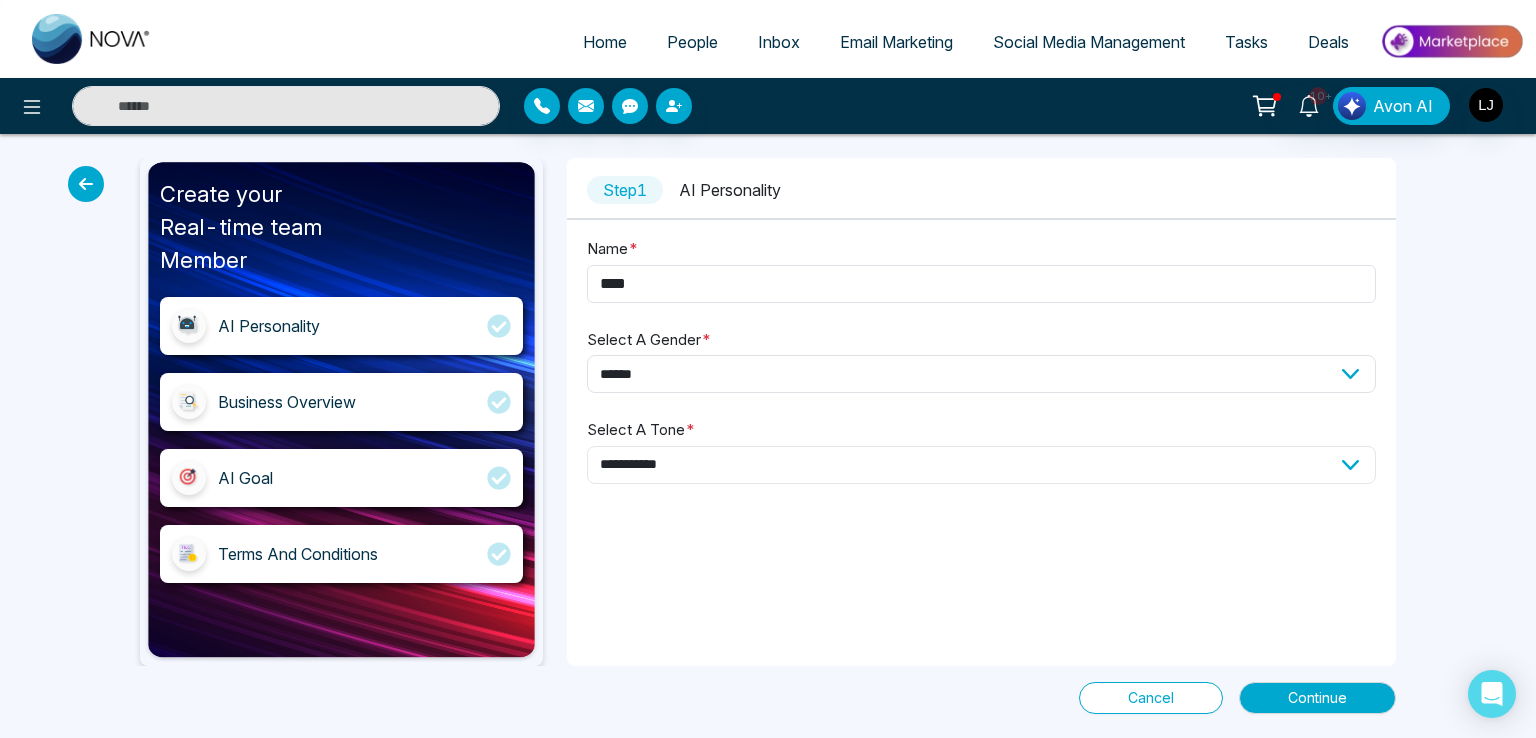 click on "**********" at bounding box center [981, 465] 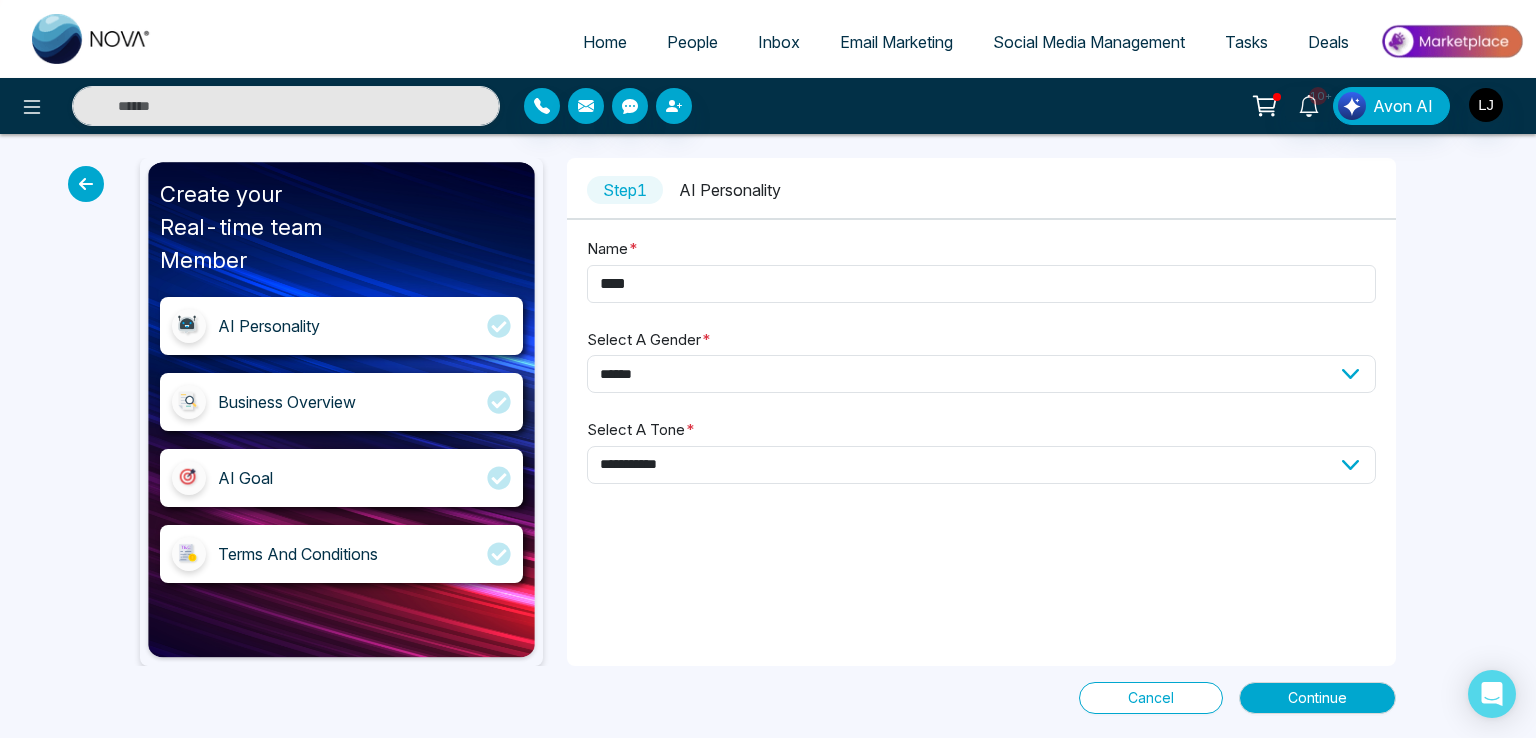 click on "**********" at bounding box center [981, 386] 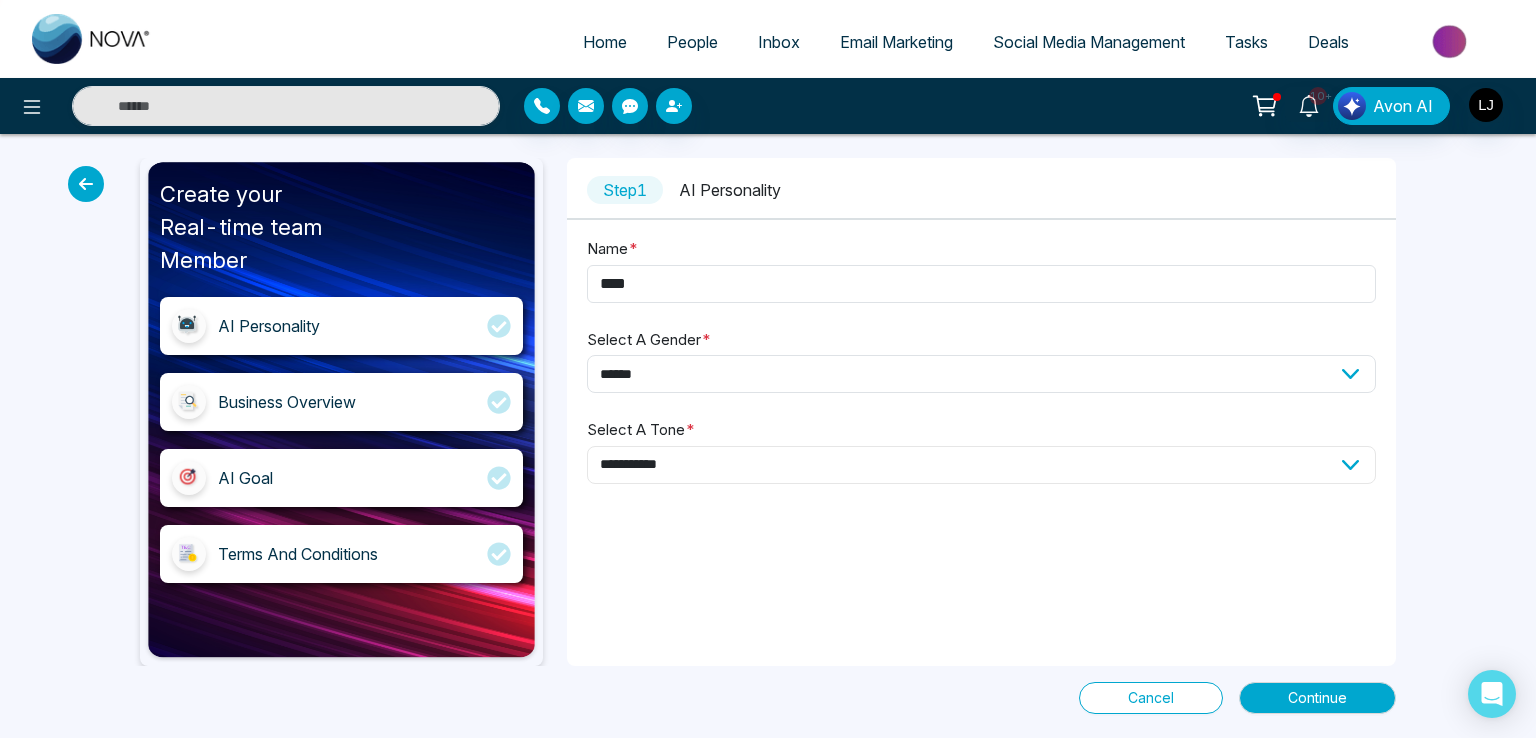 click on "**********" at bounding box center (981, 465) 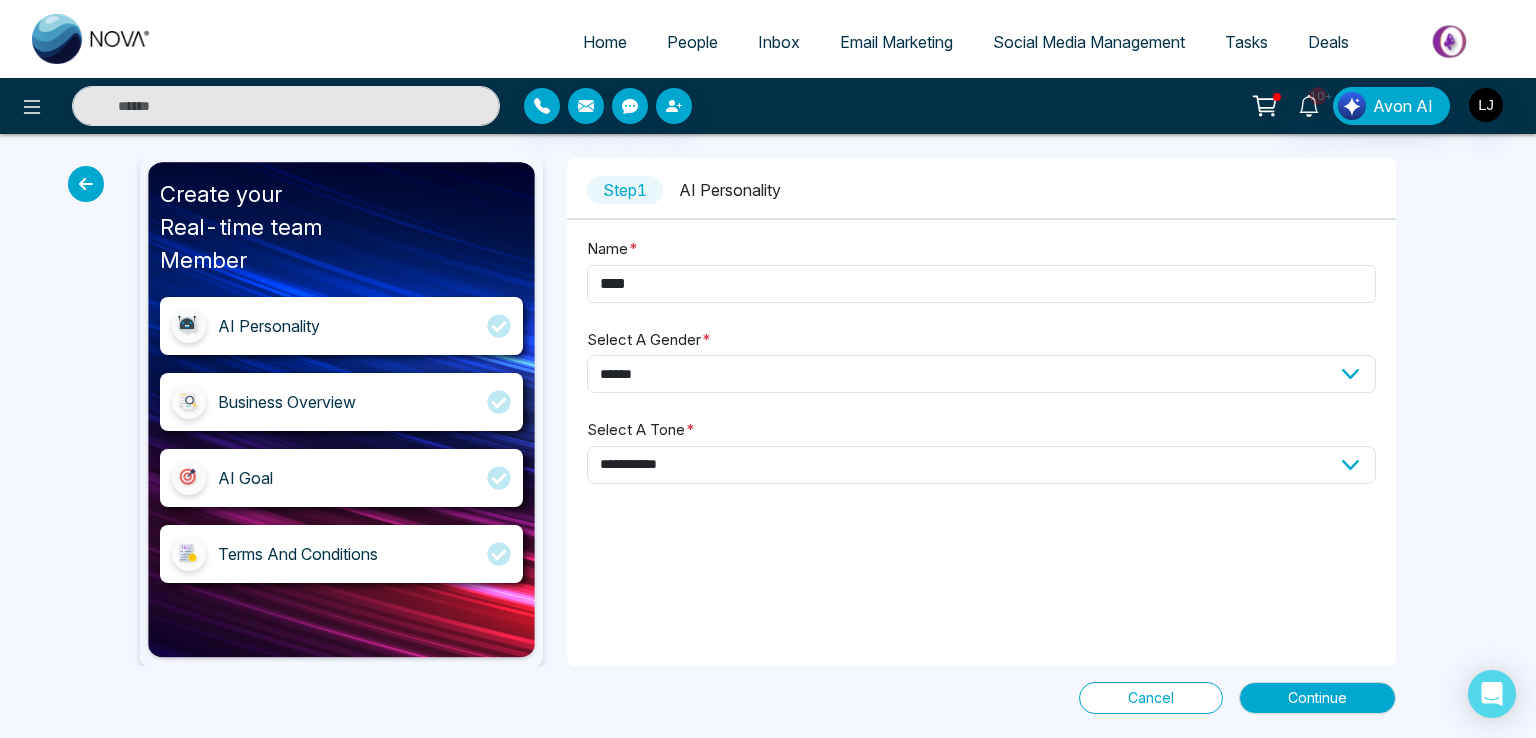 click on "Create your  Real-time team  Member AI Personality Business Overview AI Goal Terms And Conditions" at bounding box center [341, 412] 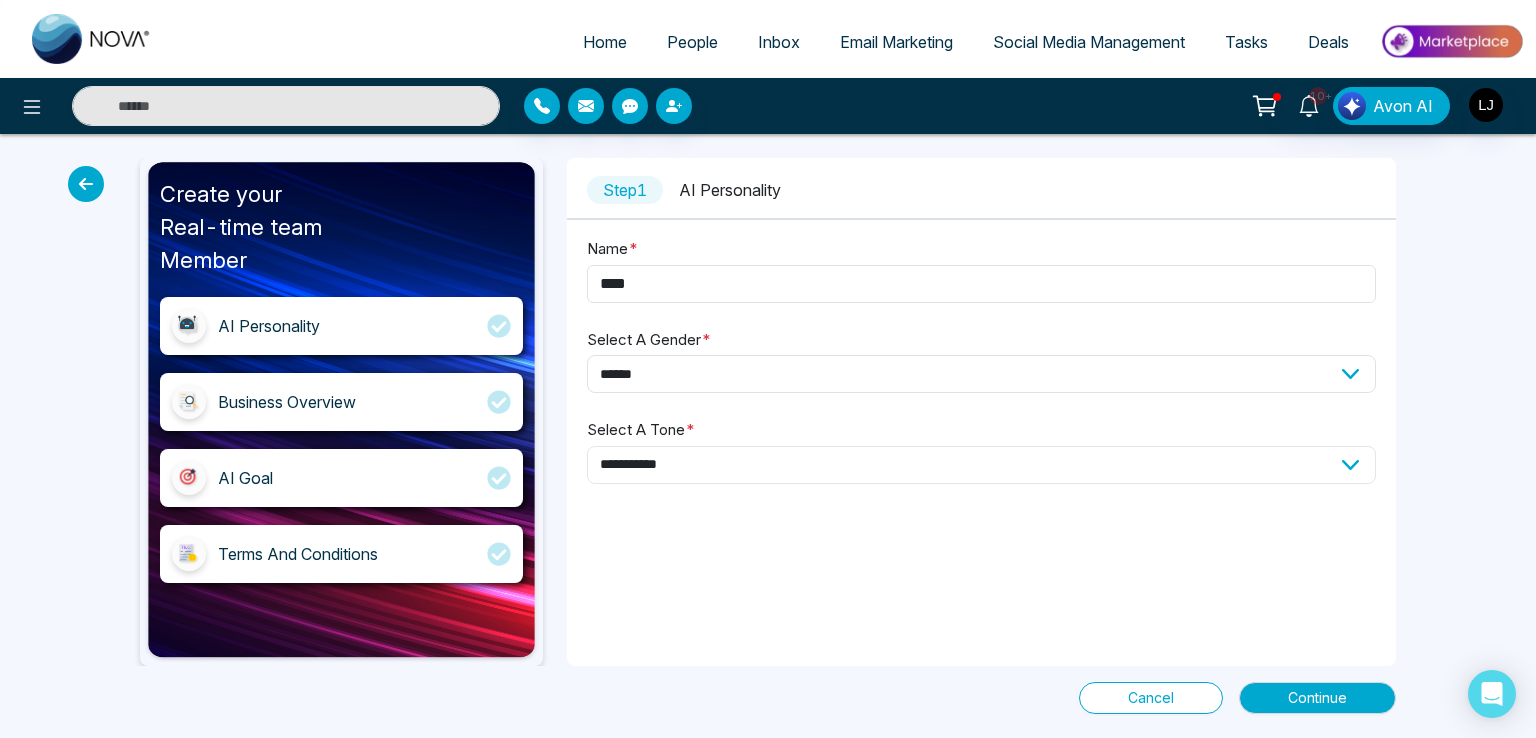 click on "**********" at bounding box center (981, 465) 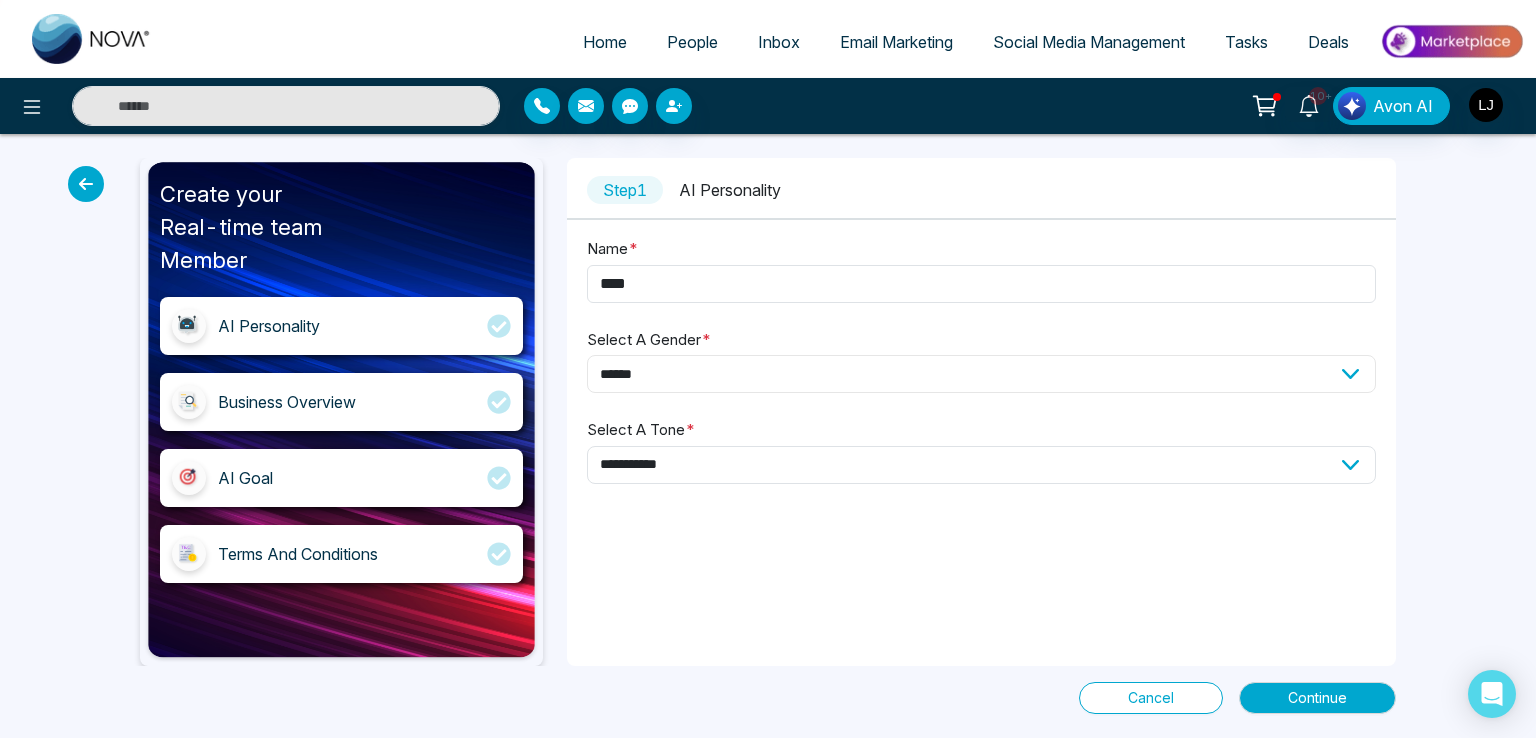 click on "**********" at bounding box center (981, 374) 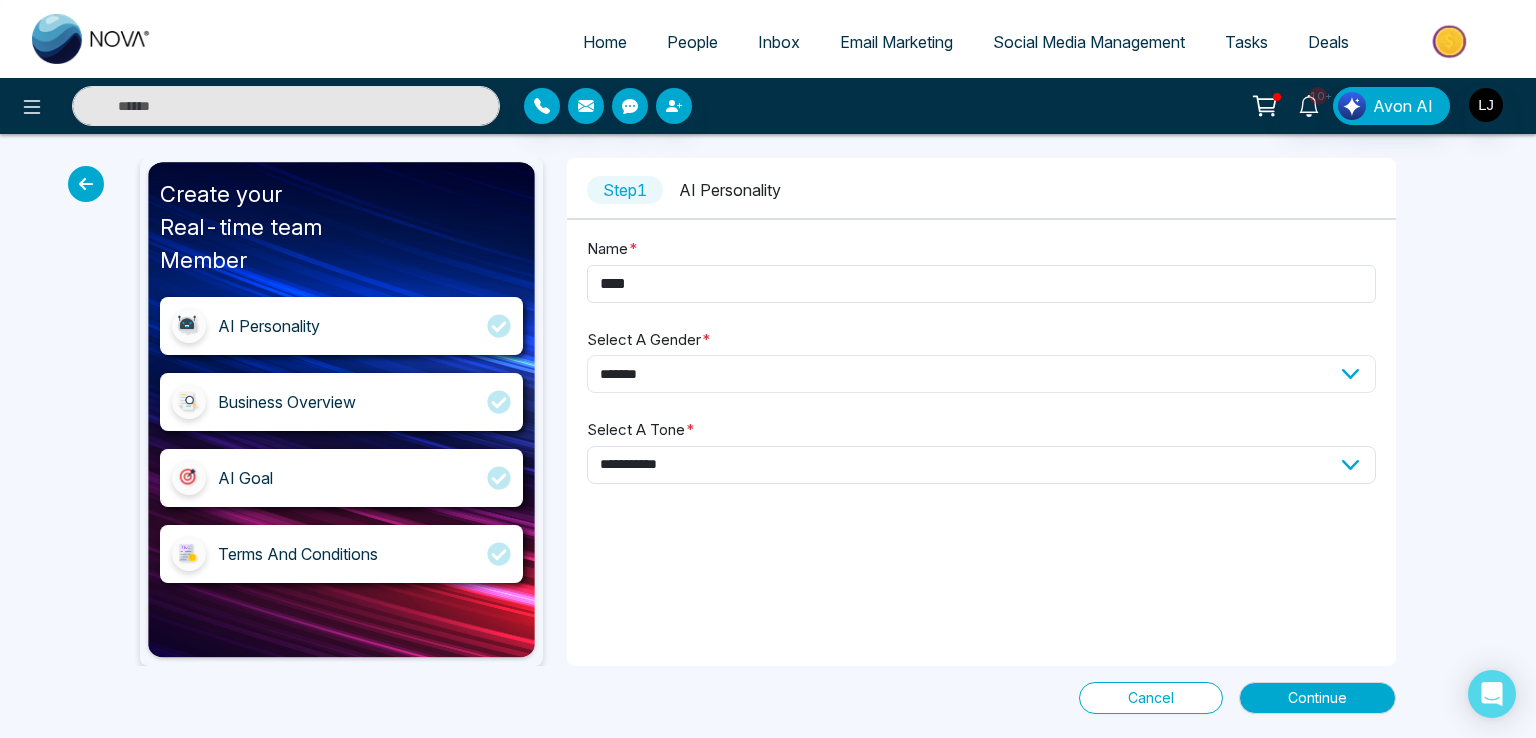click on "**********" at bounding box center (981, 374) 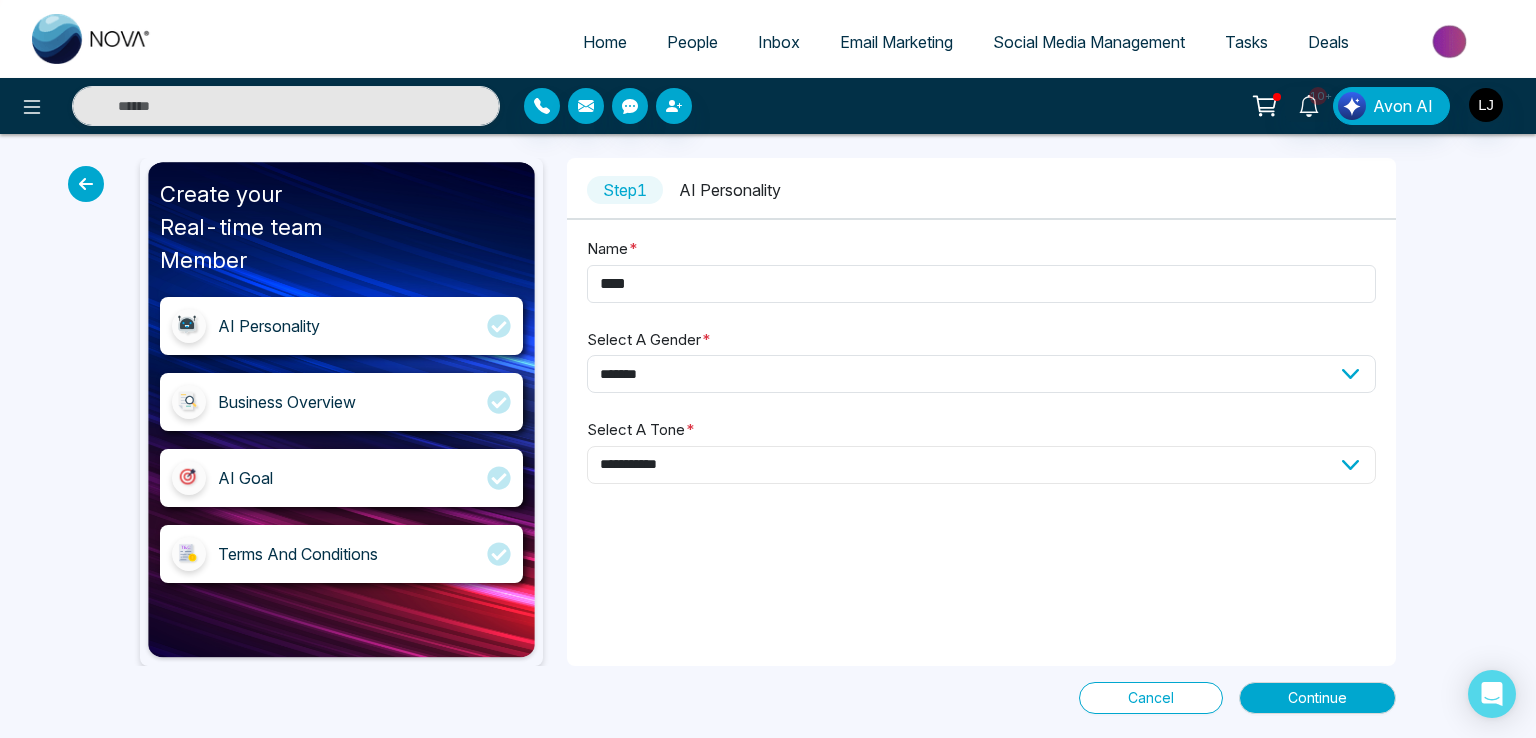 click on "**********" at bounding box center [981, 465] 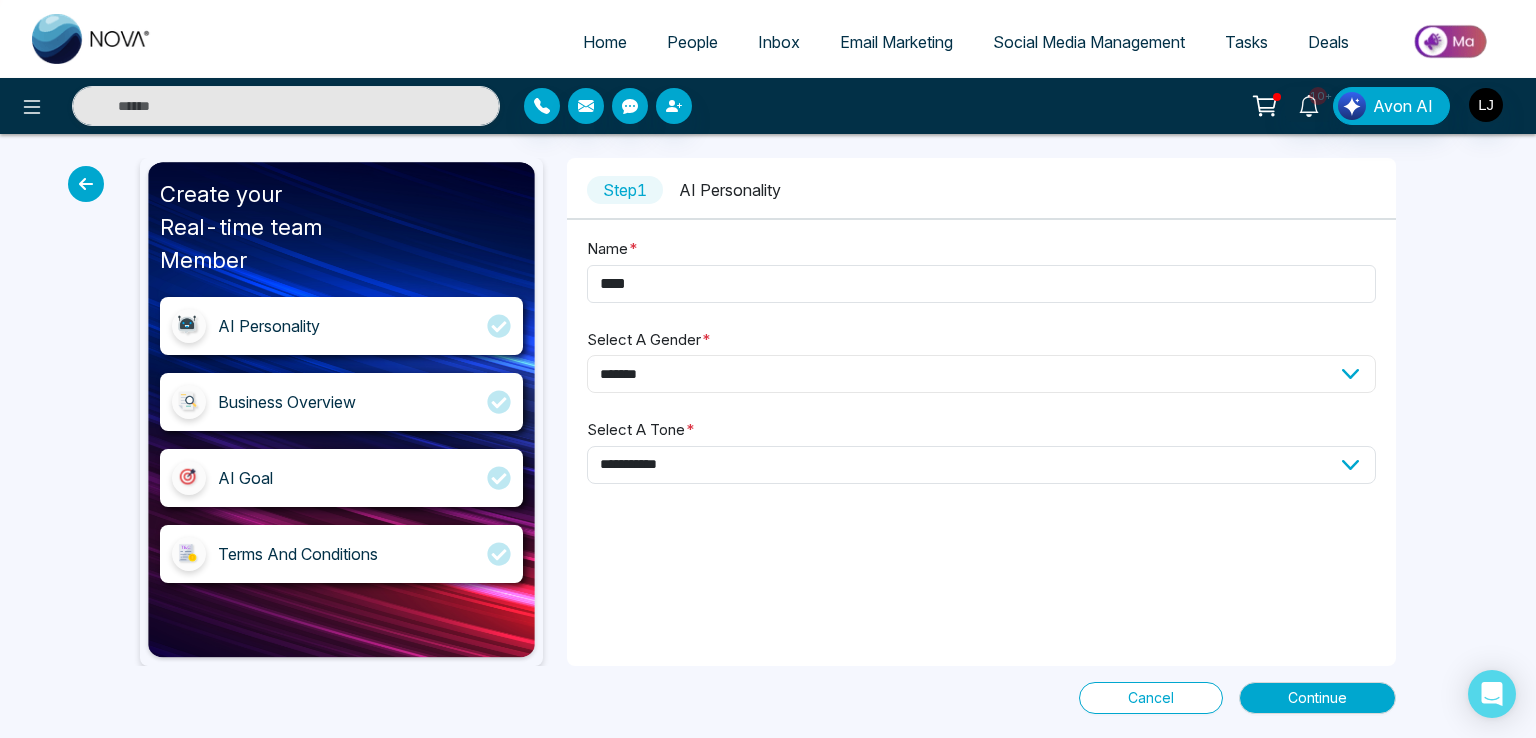 click on "**********" at bounding box center [981, 374] 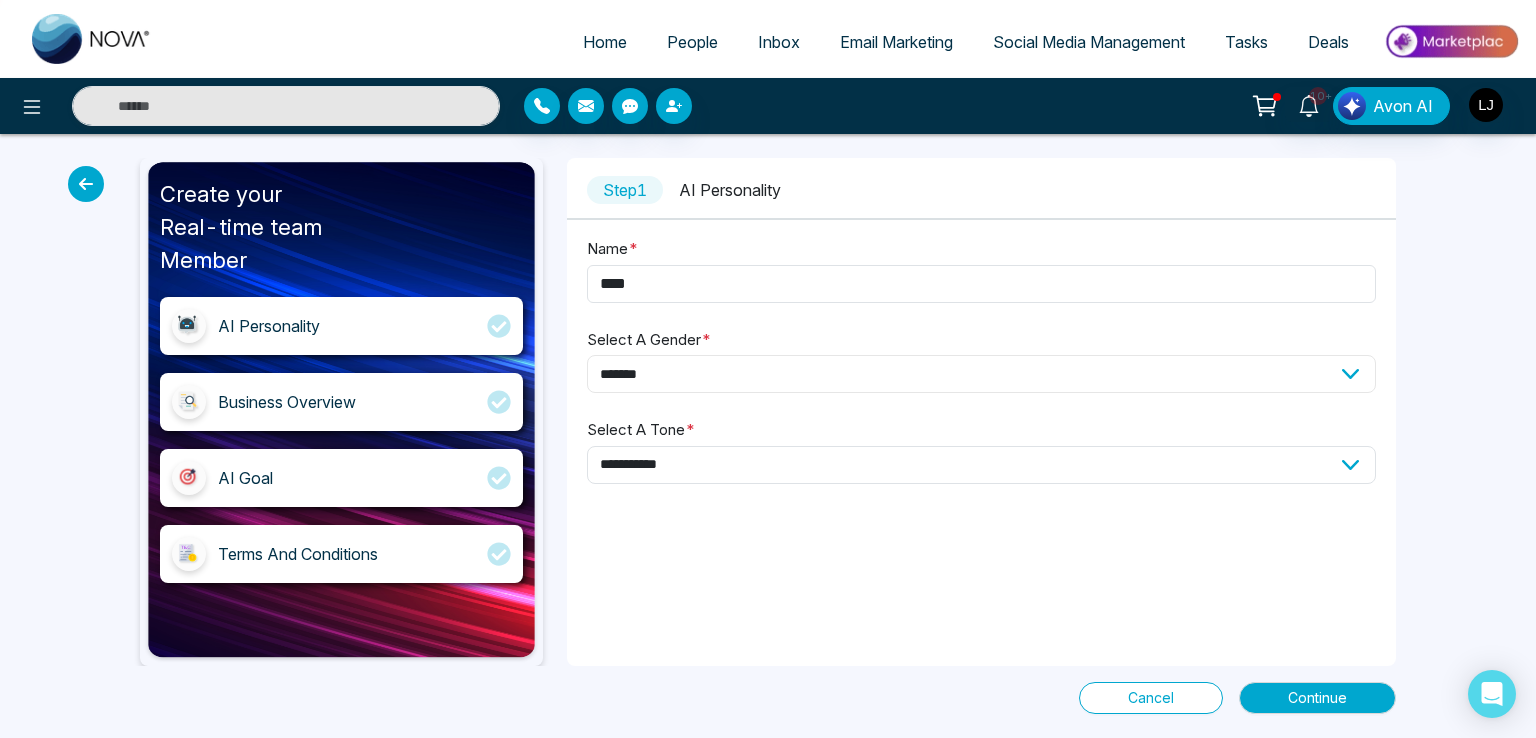 select on "****" 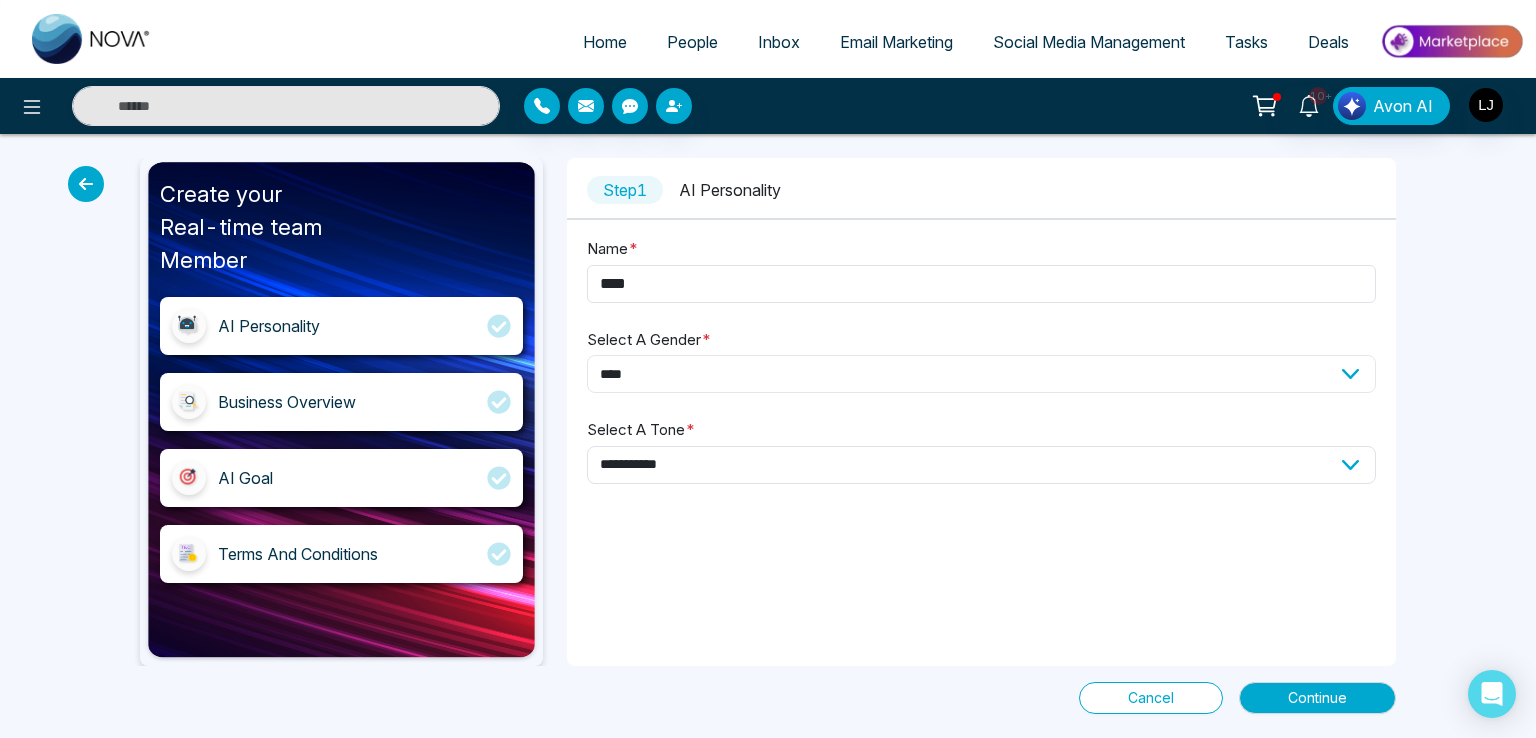 click on "**********" at bounding box center (981, 374) 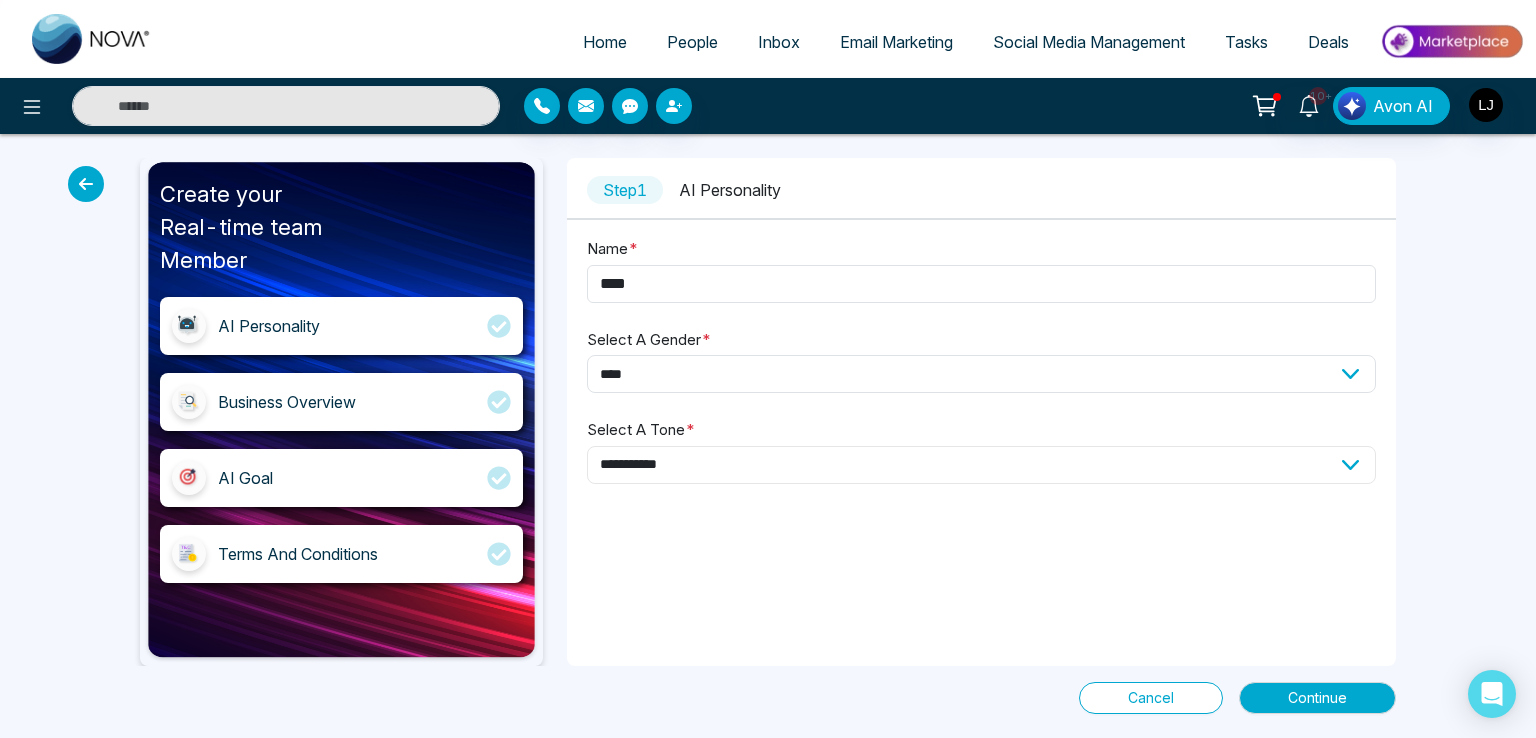 click on "**********" at bounding box center [981, 465] 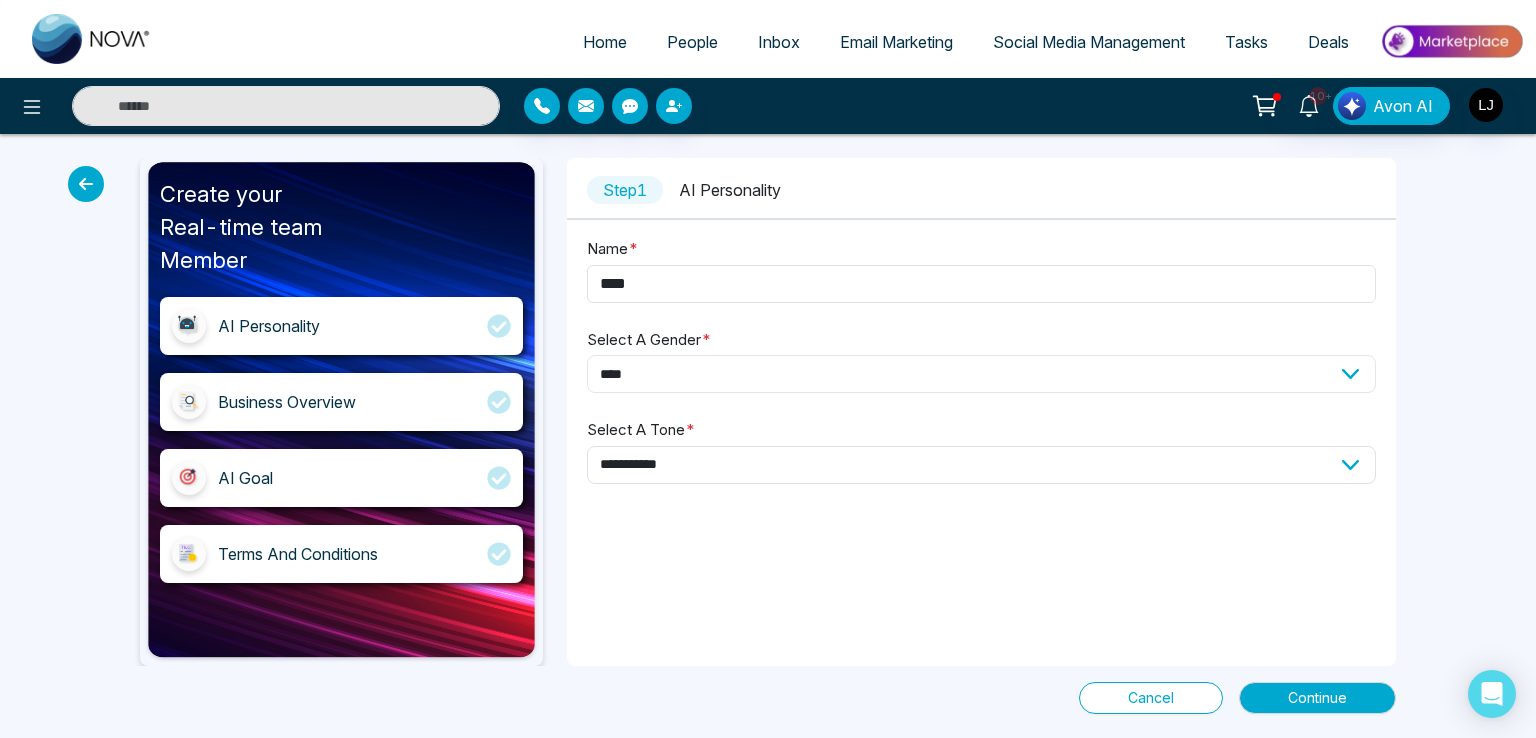 click on "**********" at bounding box center [981, 374] 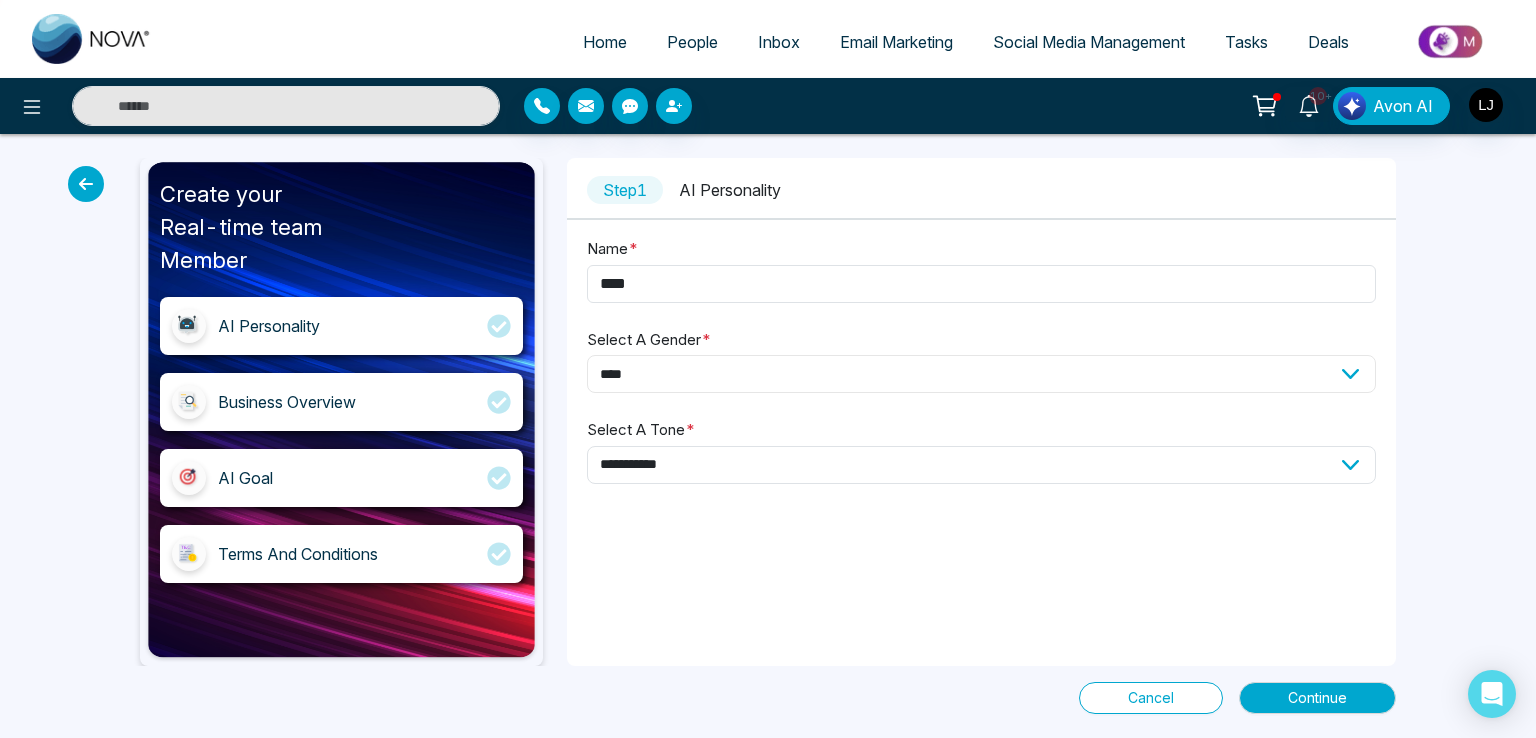 select 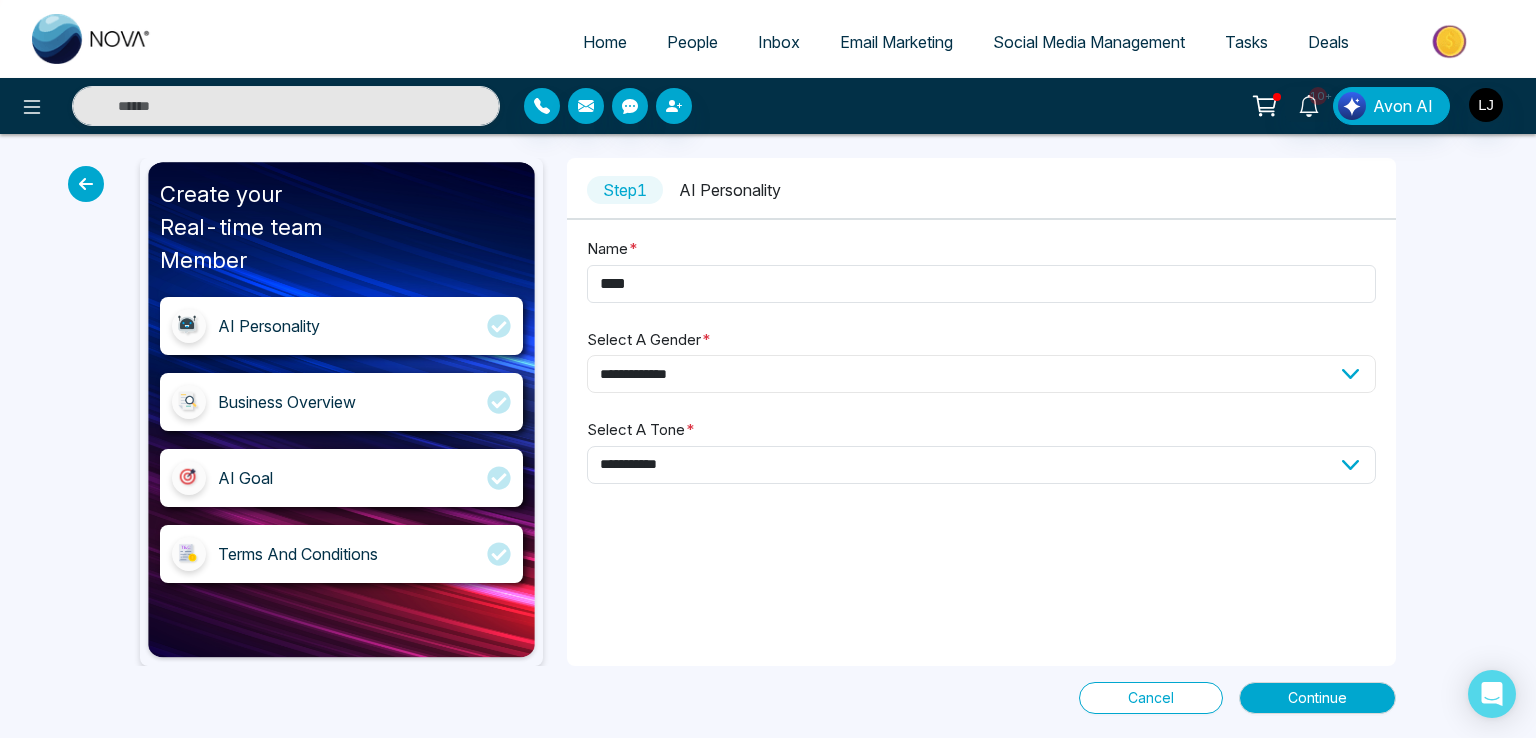 click on "**********" at bounding box center (981, 374) 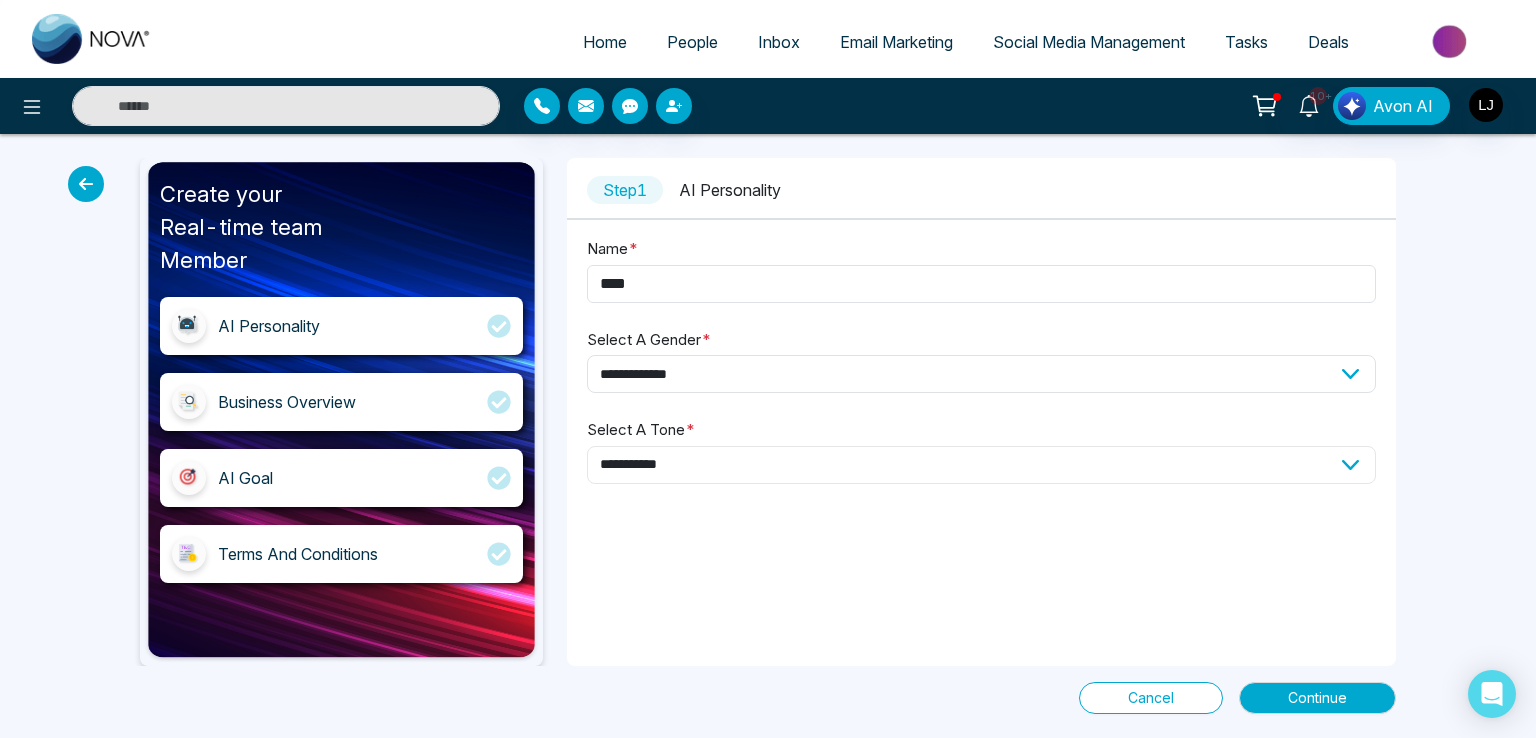 click on "**********" at bounding box center [981, 465] 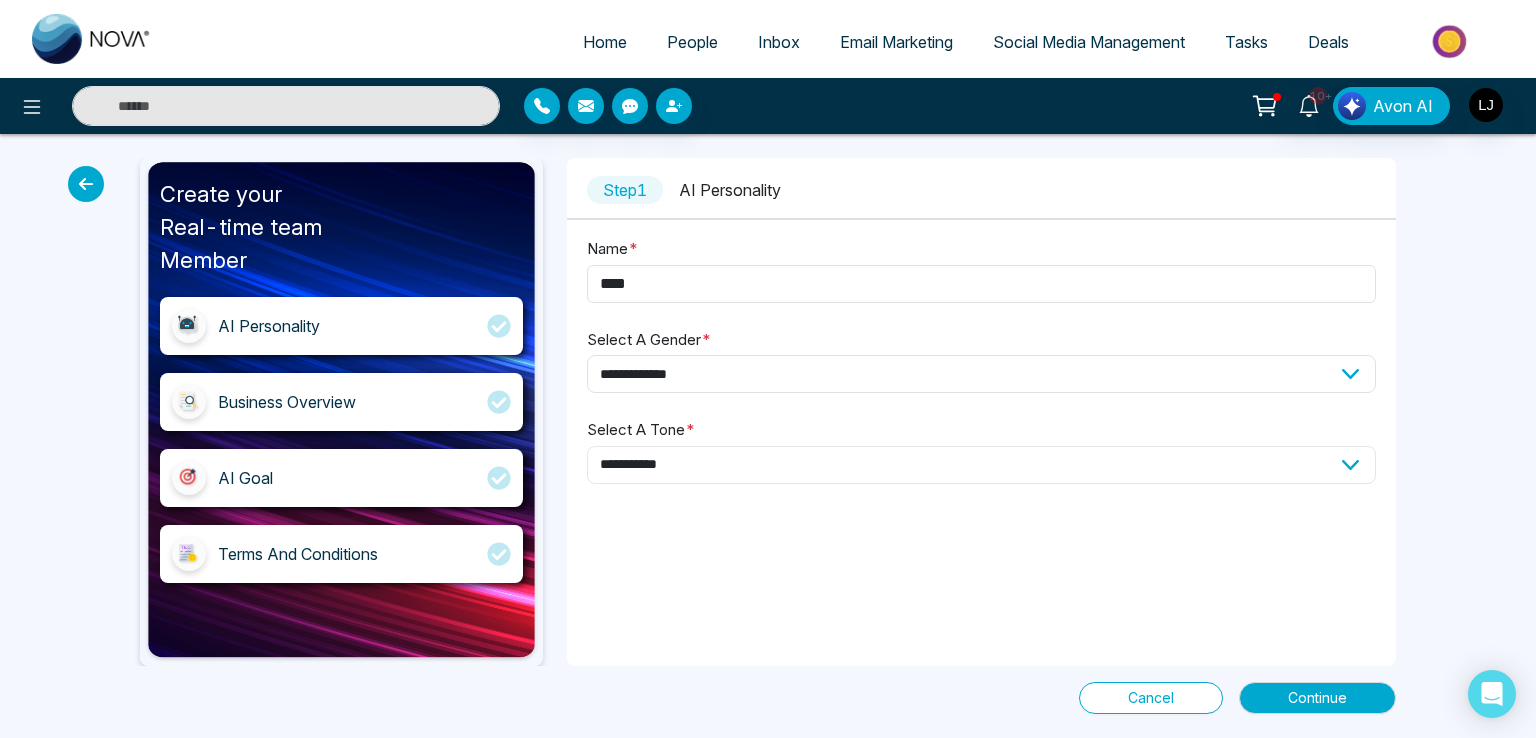 click on "**********" at bounding box center (981, 465) 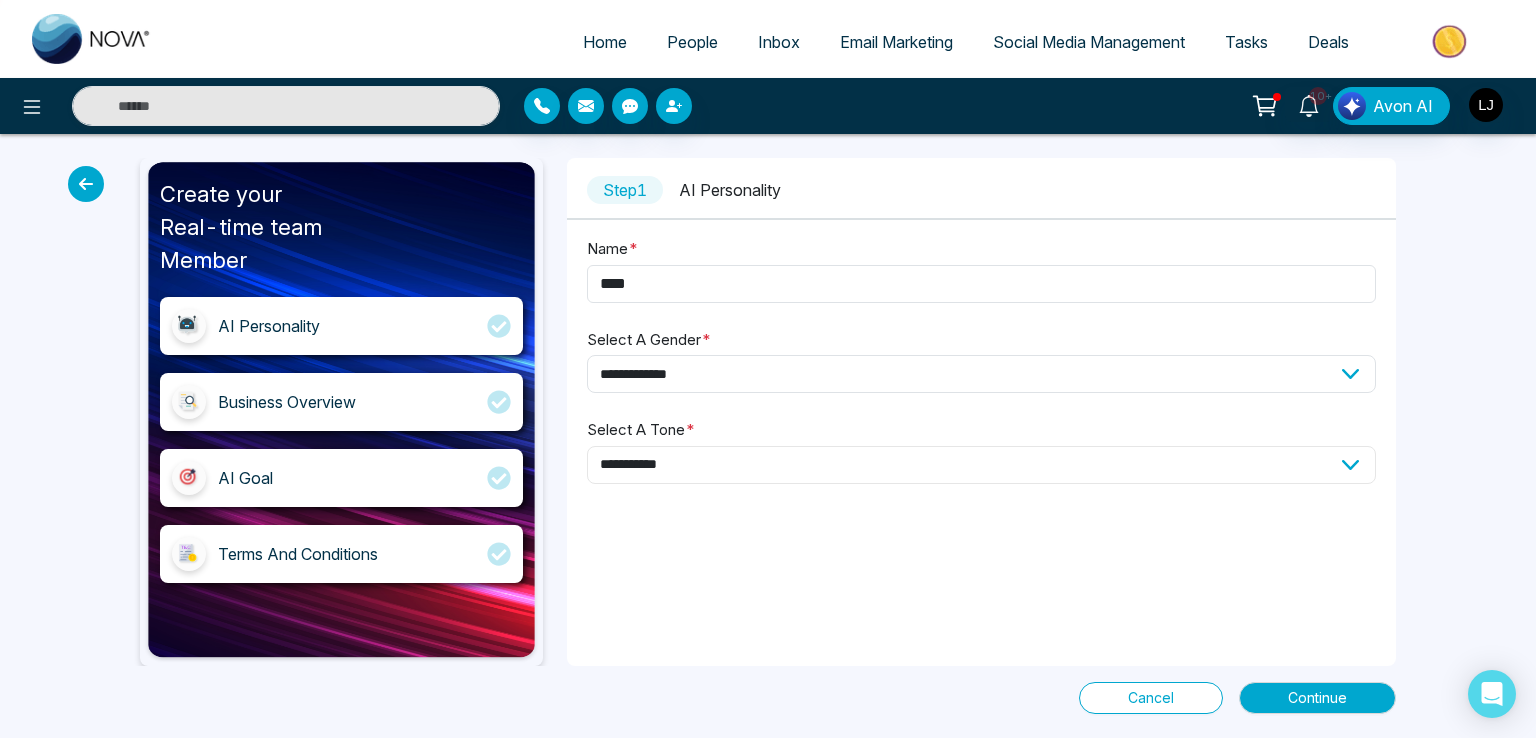 click on "**********" at bounding box center [981, 465] 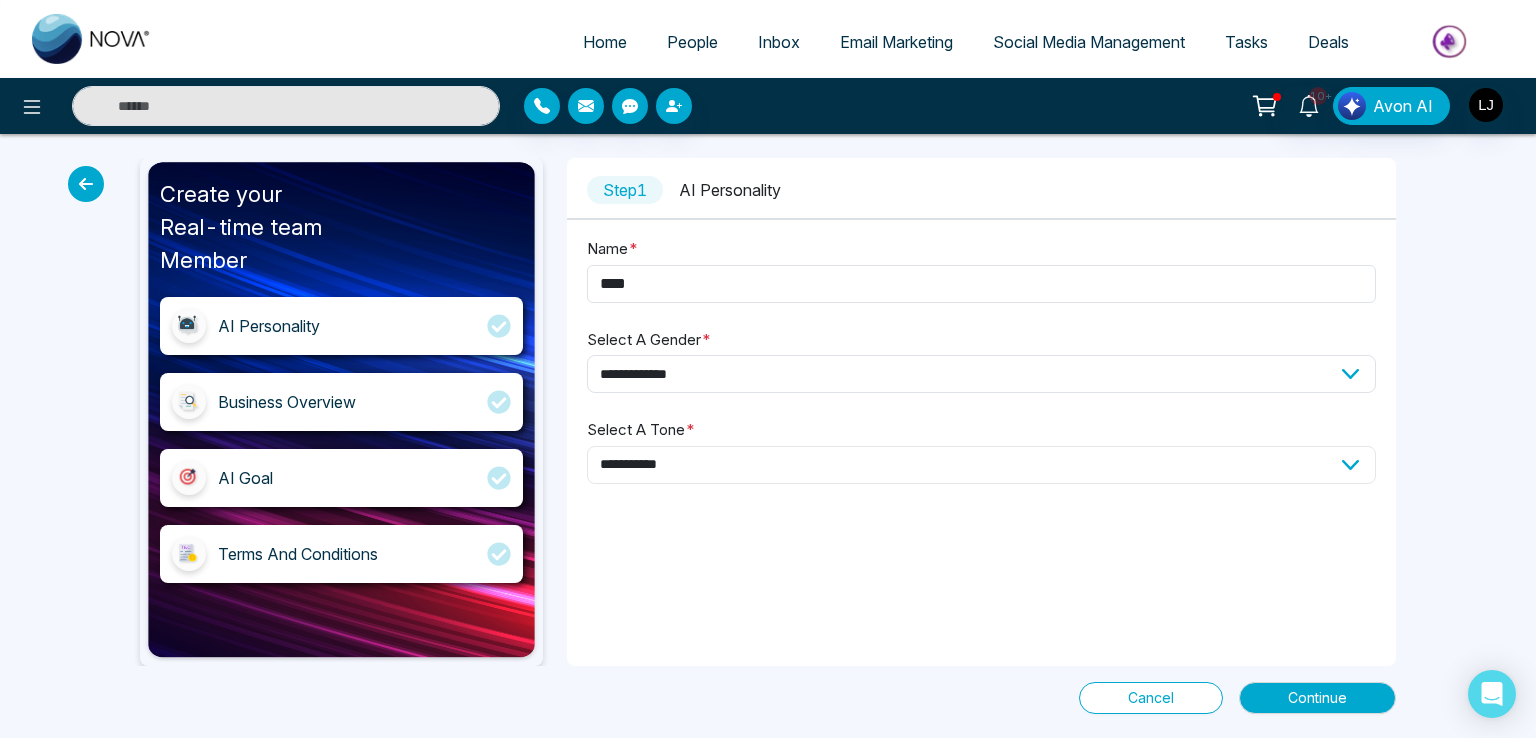 select on "********" 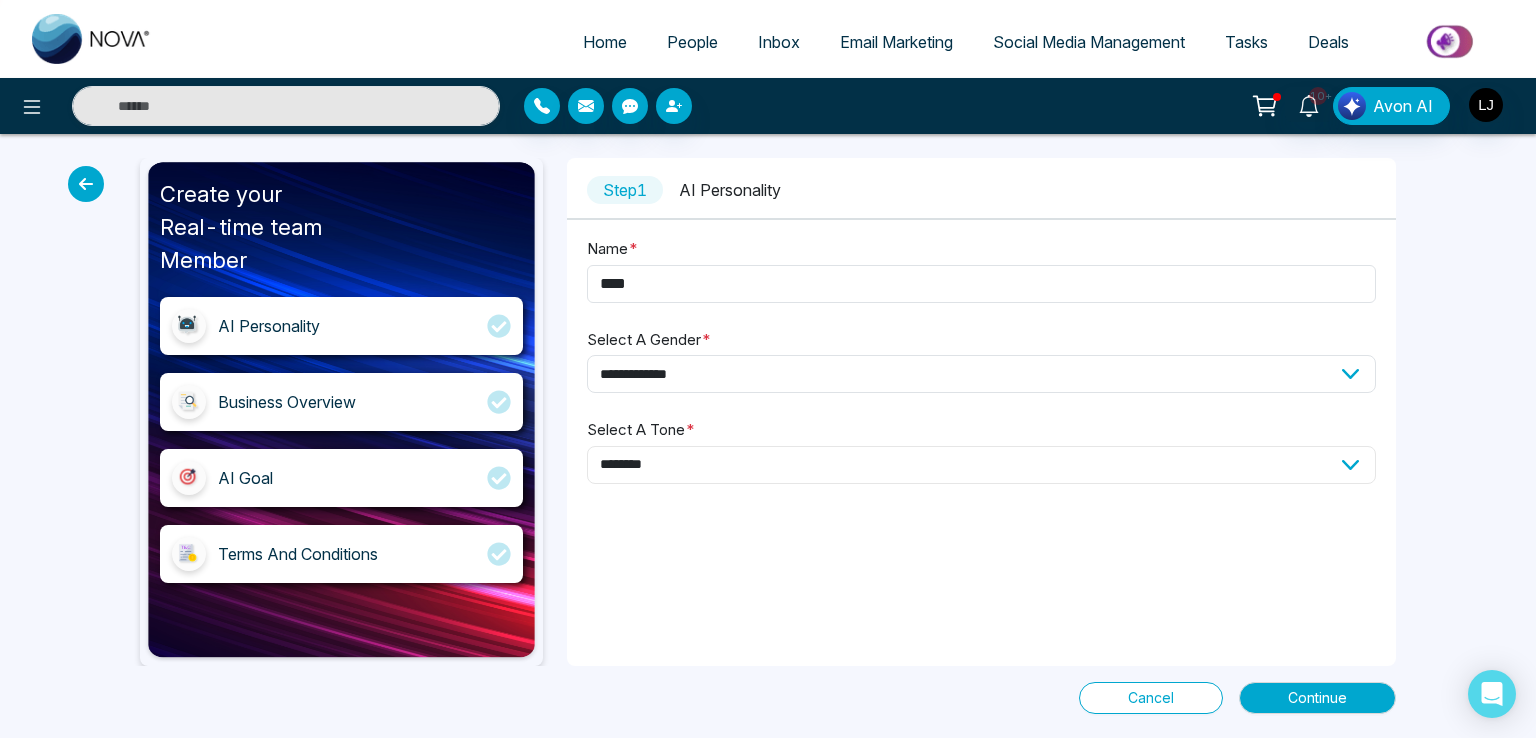 click on "**********" at bounding box center [981, 465] 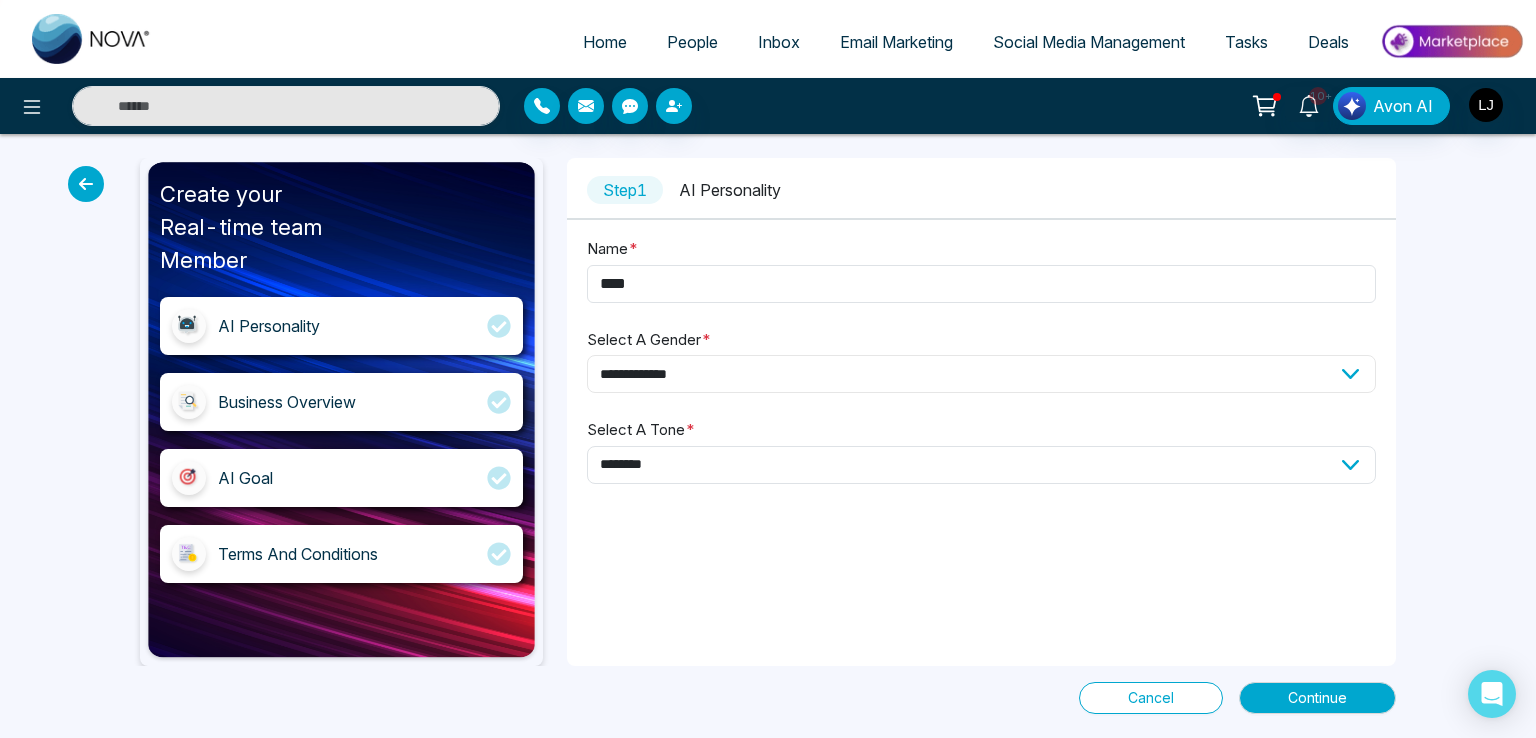 click on "**********" at bounding box center (981, 374) 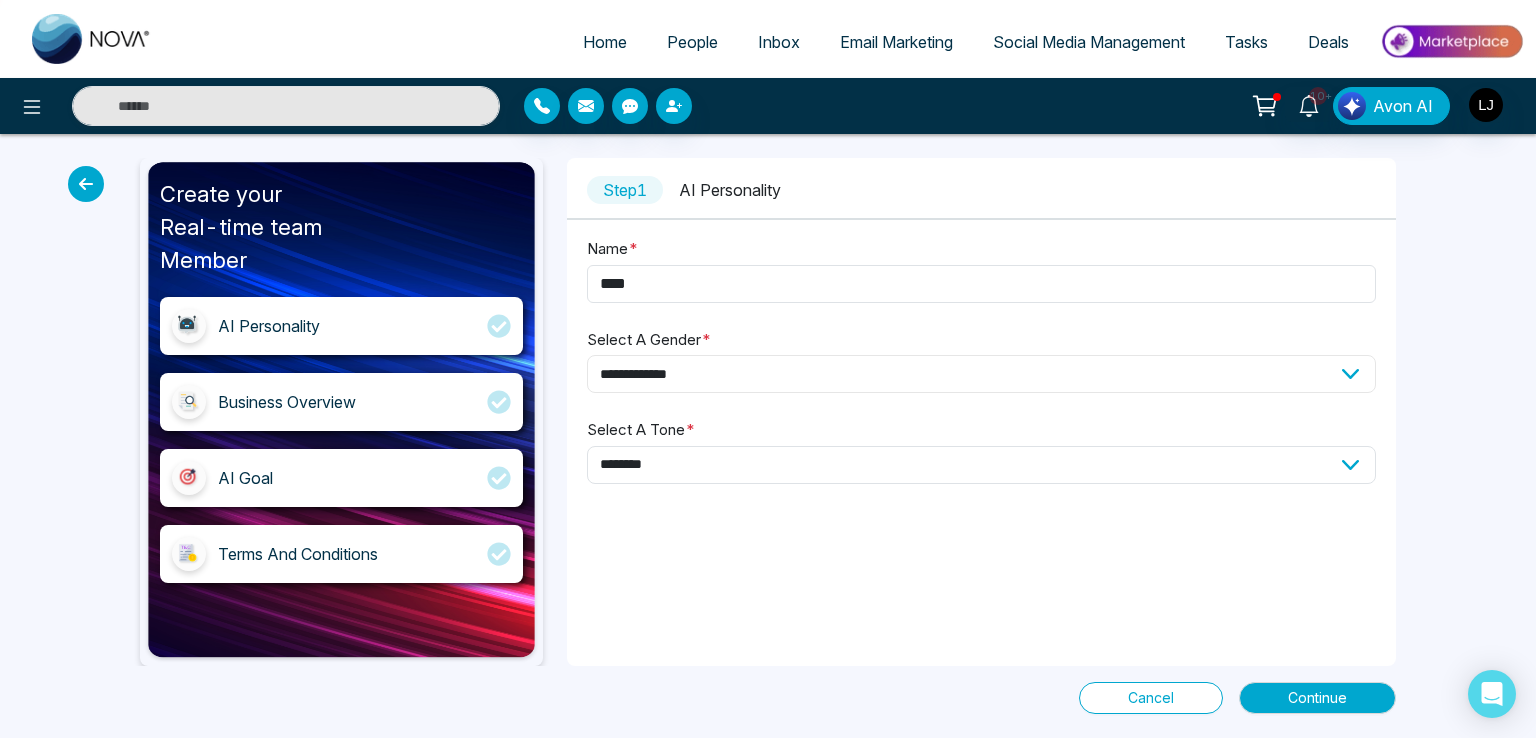 select on "******" 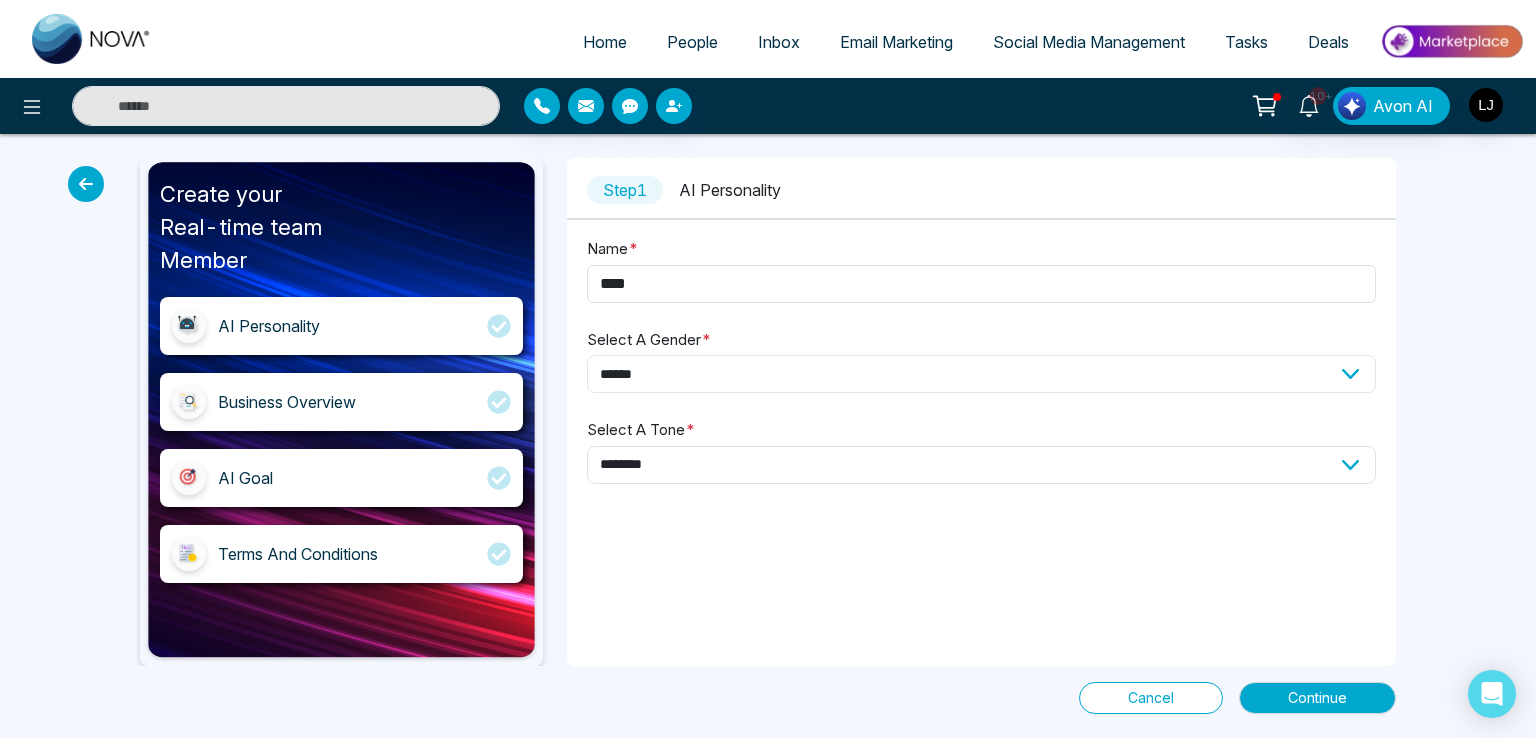 click on "**********" at bounding box center [981, 374] 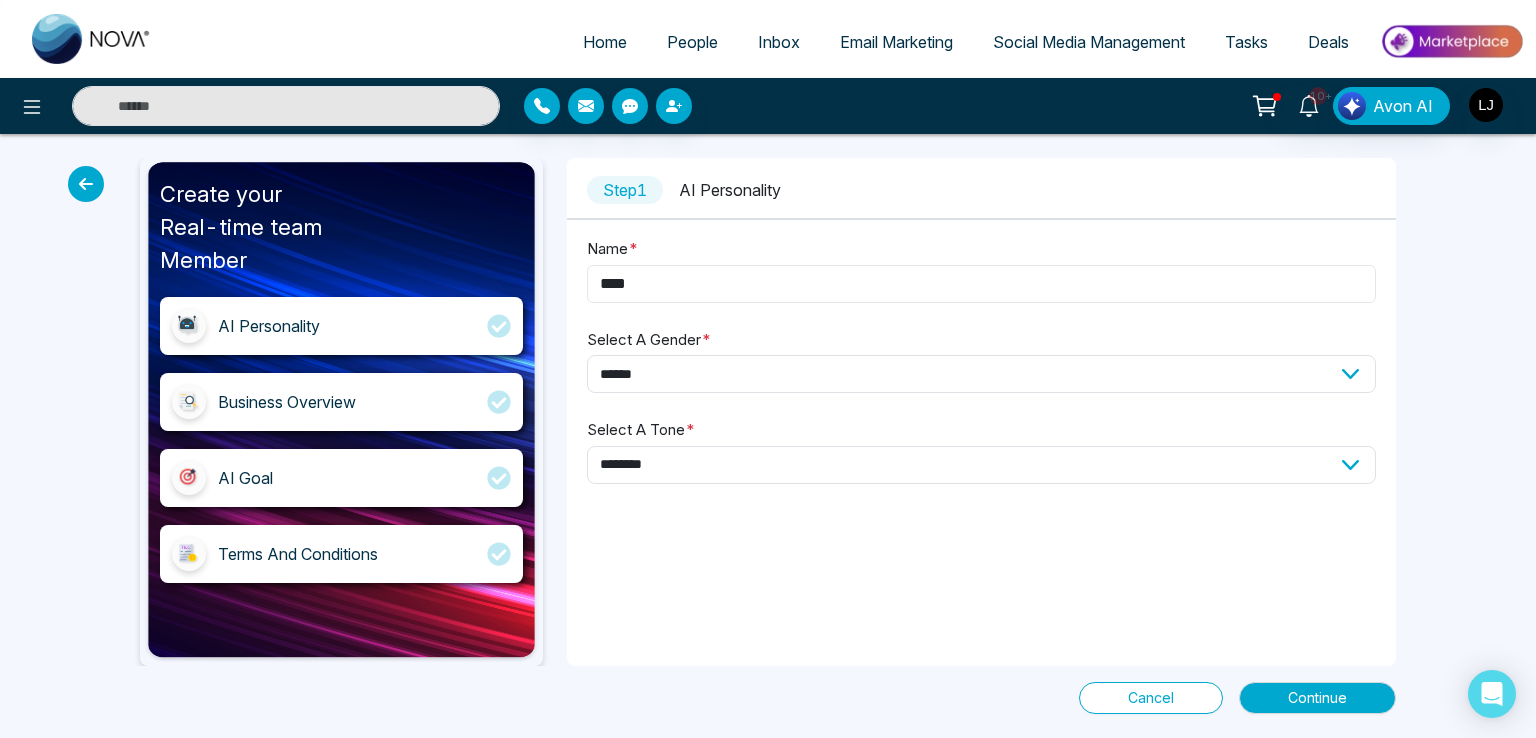 click on "****" at bounding box center [981, 284] 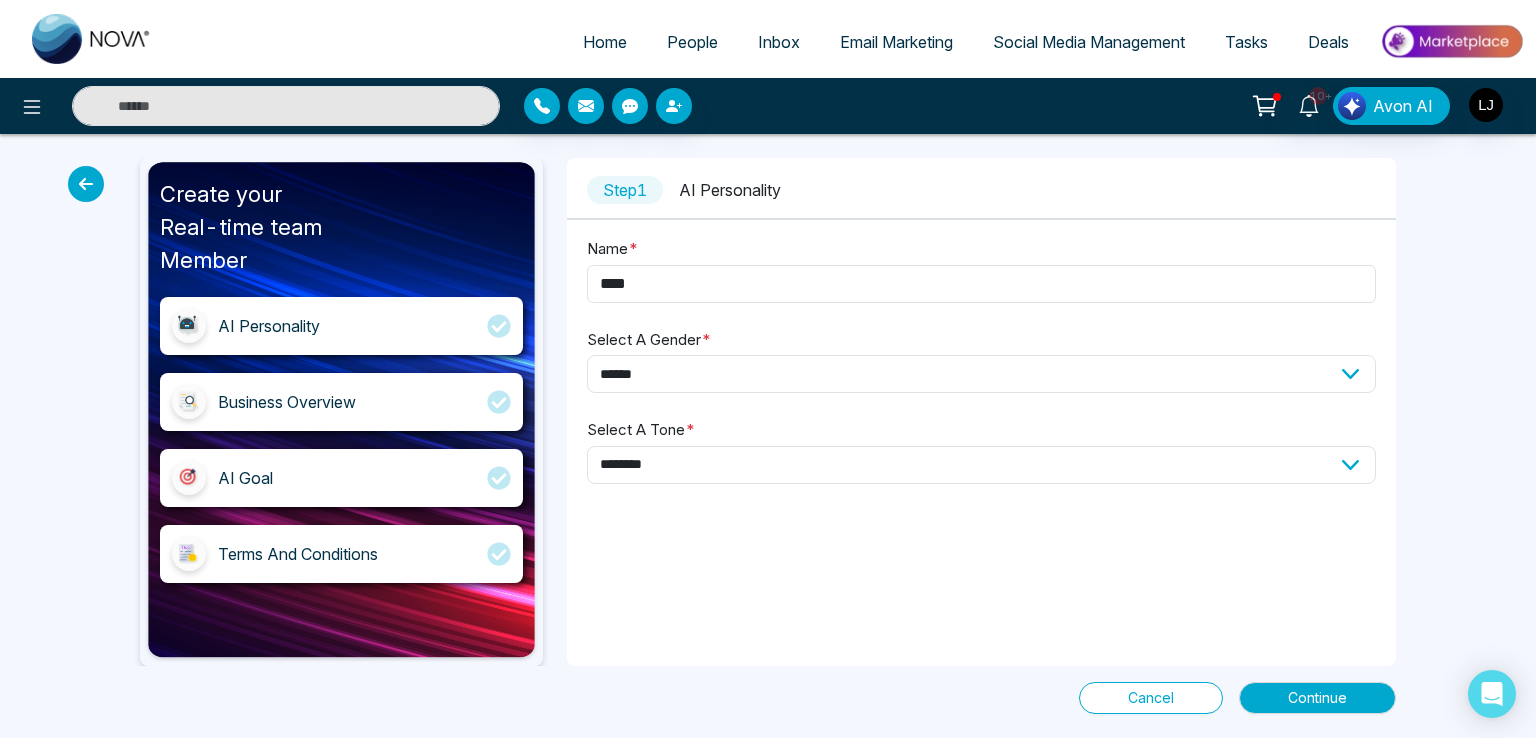 click at bounding box center (86, 184) 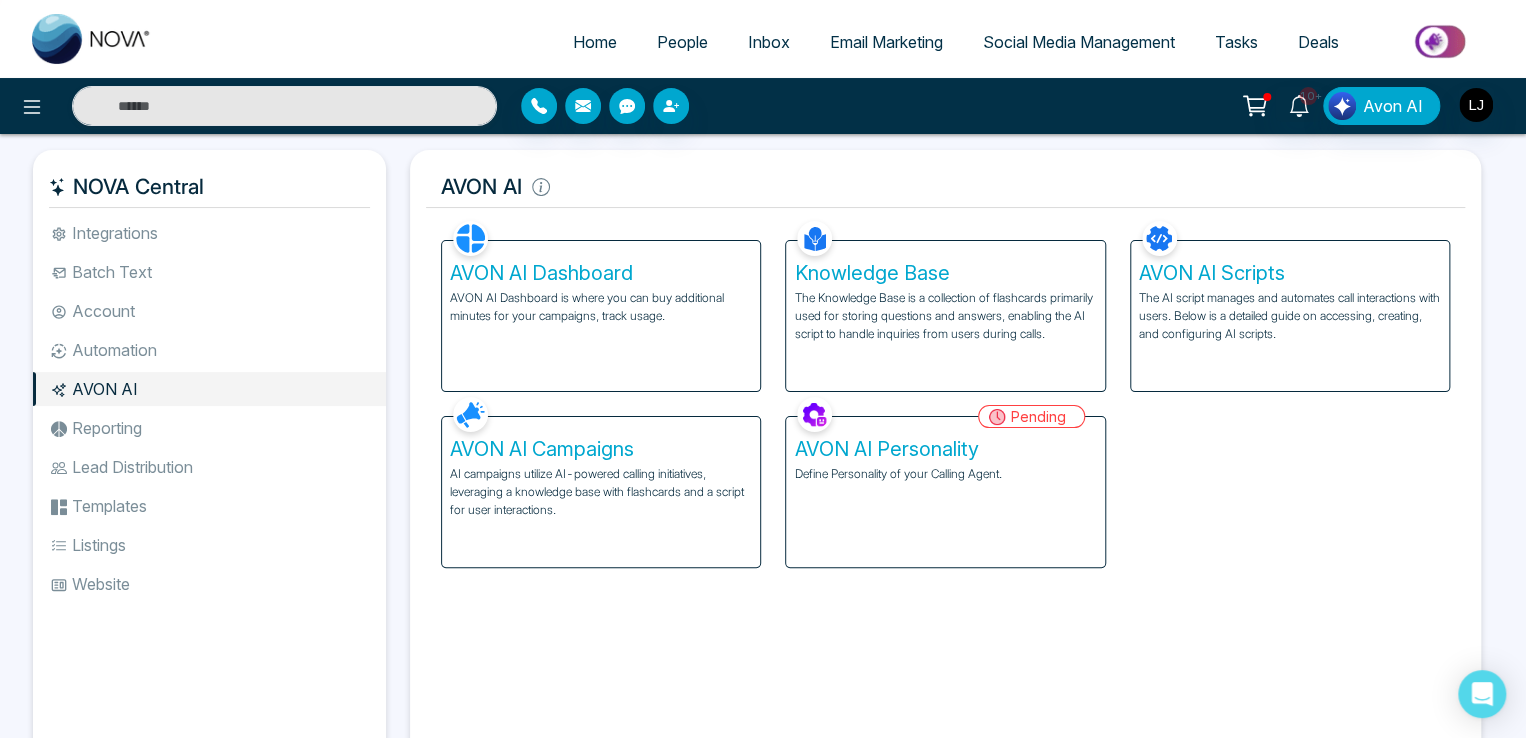 click on "People" at bounding box center [682, 42] 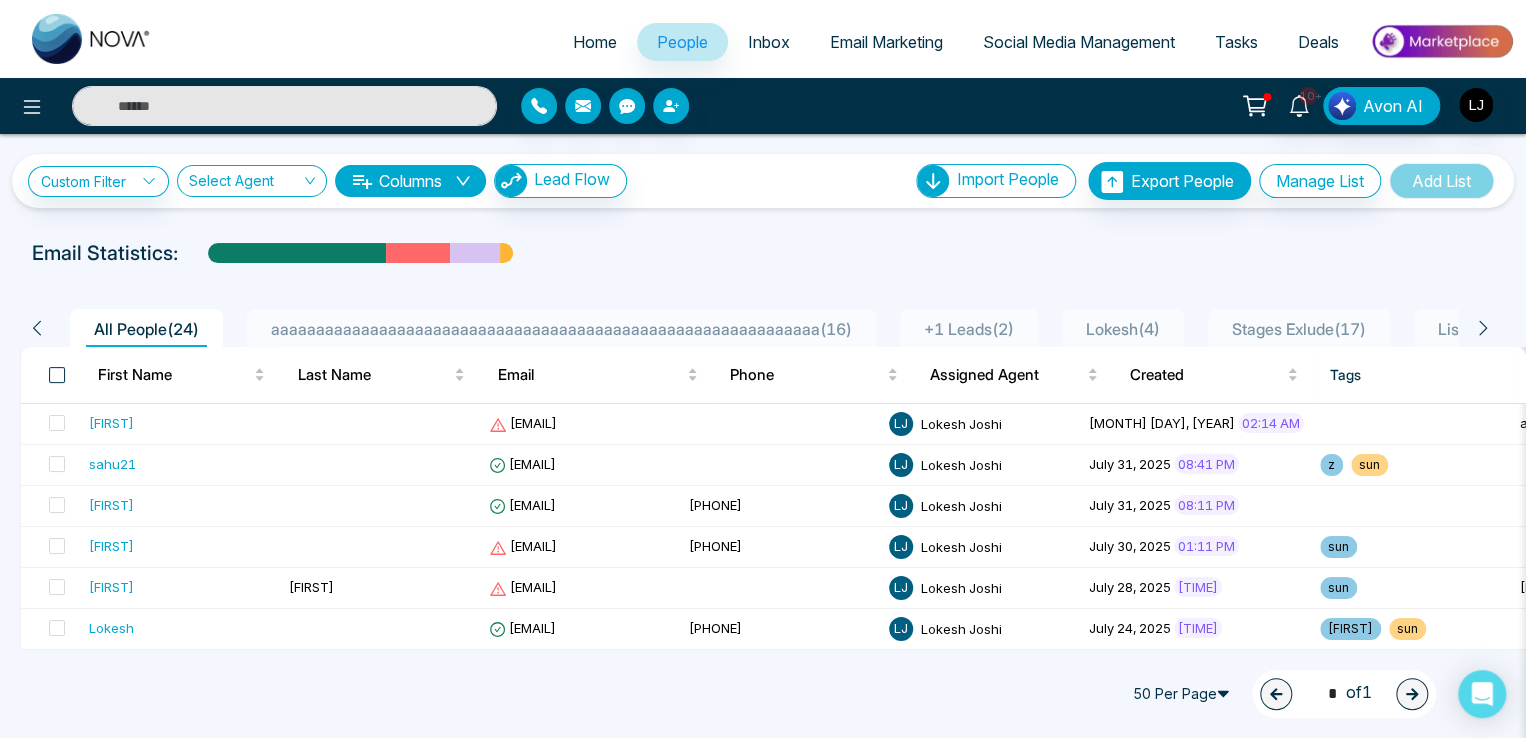 click at bounding box center (57, 375) 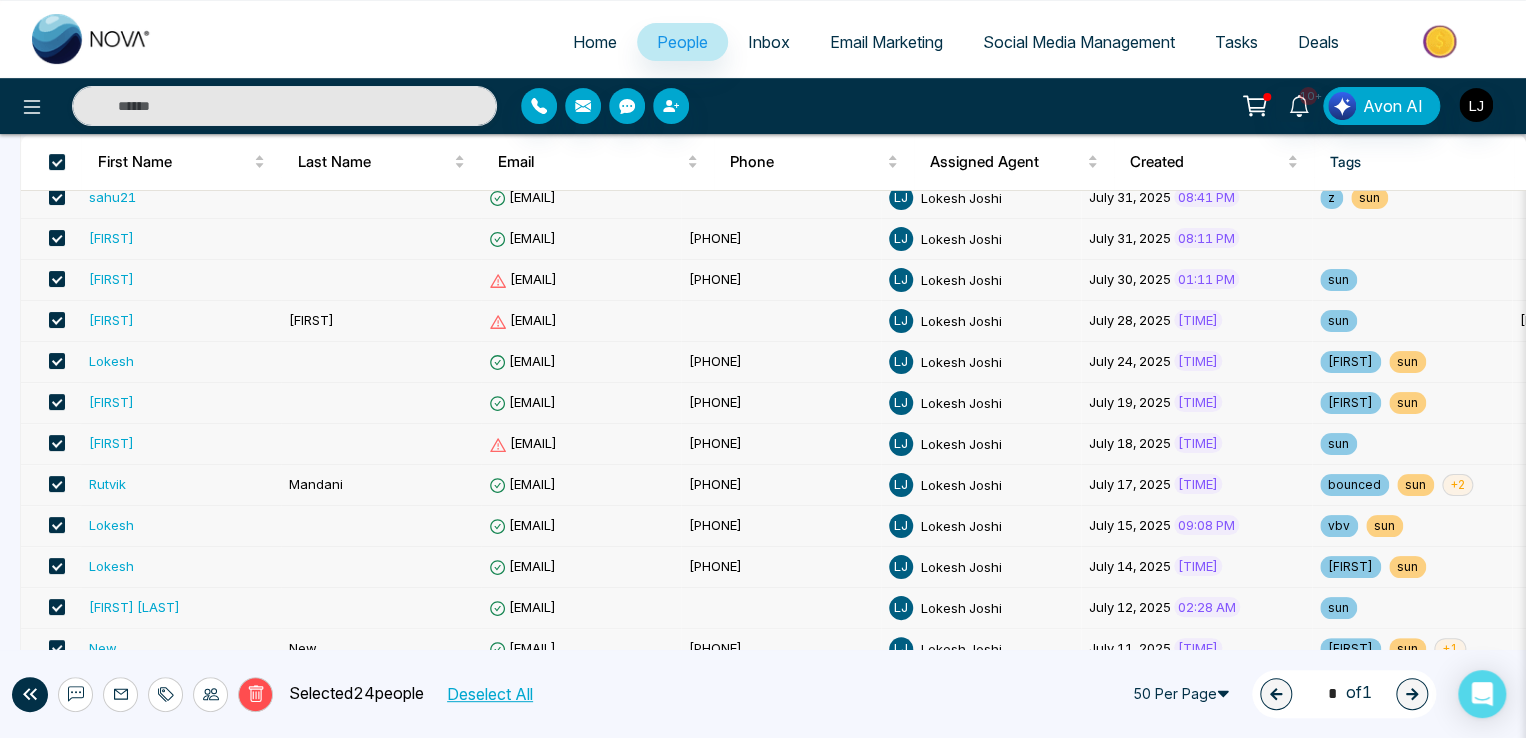 scroll, scrollTop: 0, scrollLeft: 0, axis: both 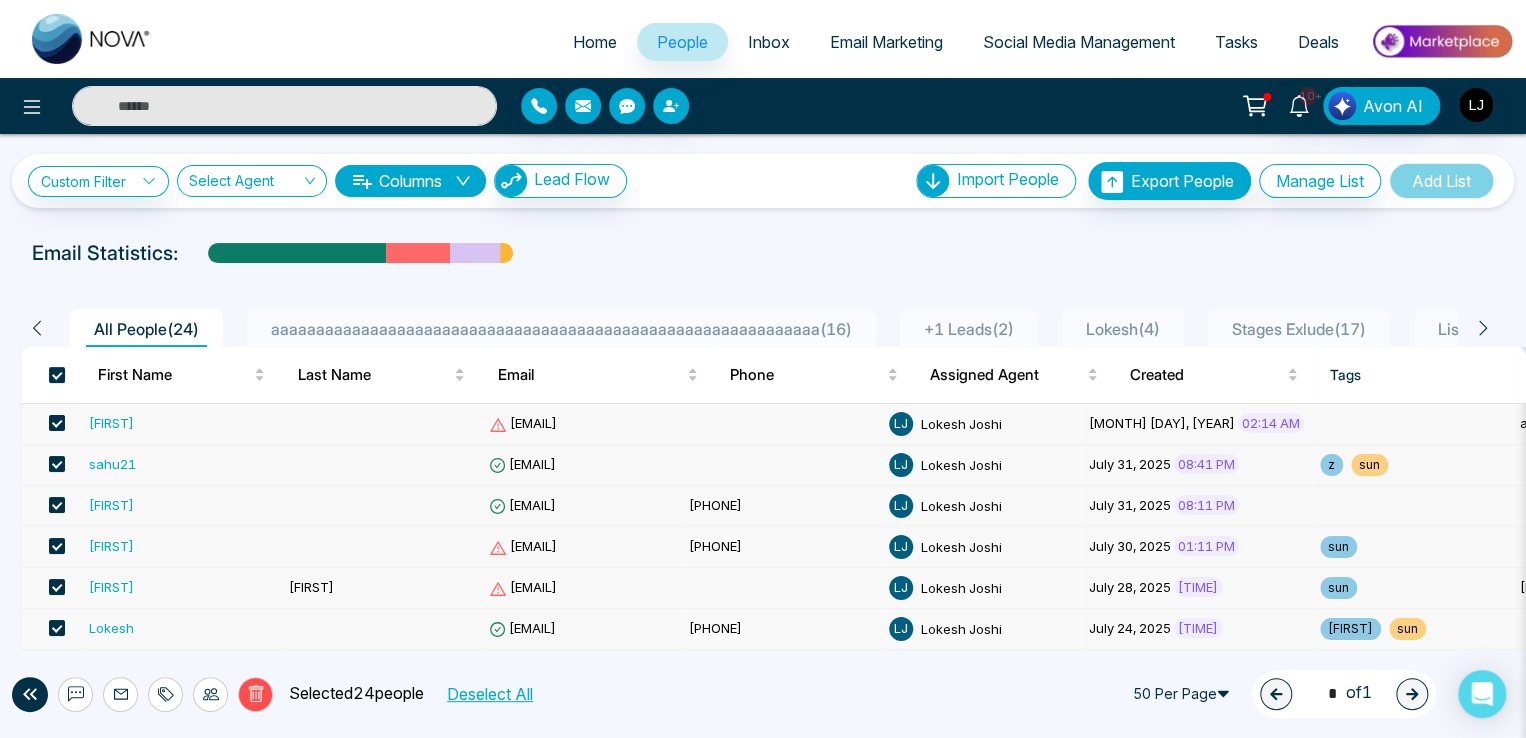 click on "Social Media Management" at bounding box center [1079, 42] 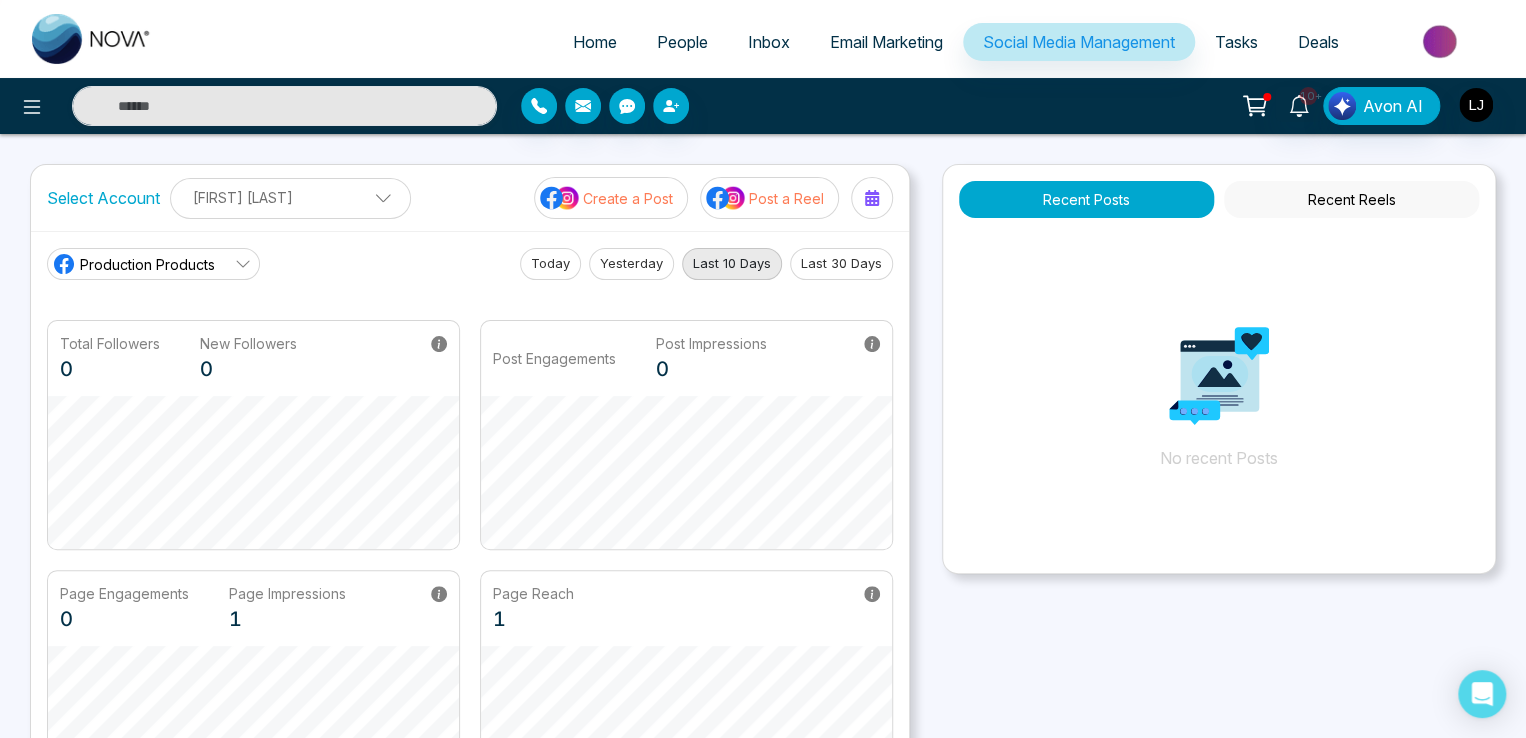 click on "Production Products" at bounding box center (153, 264) 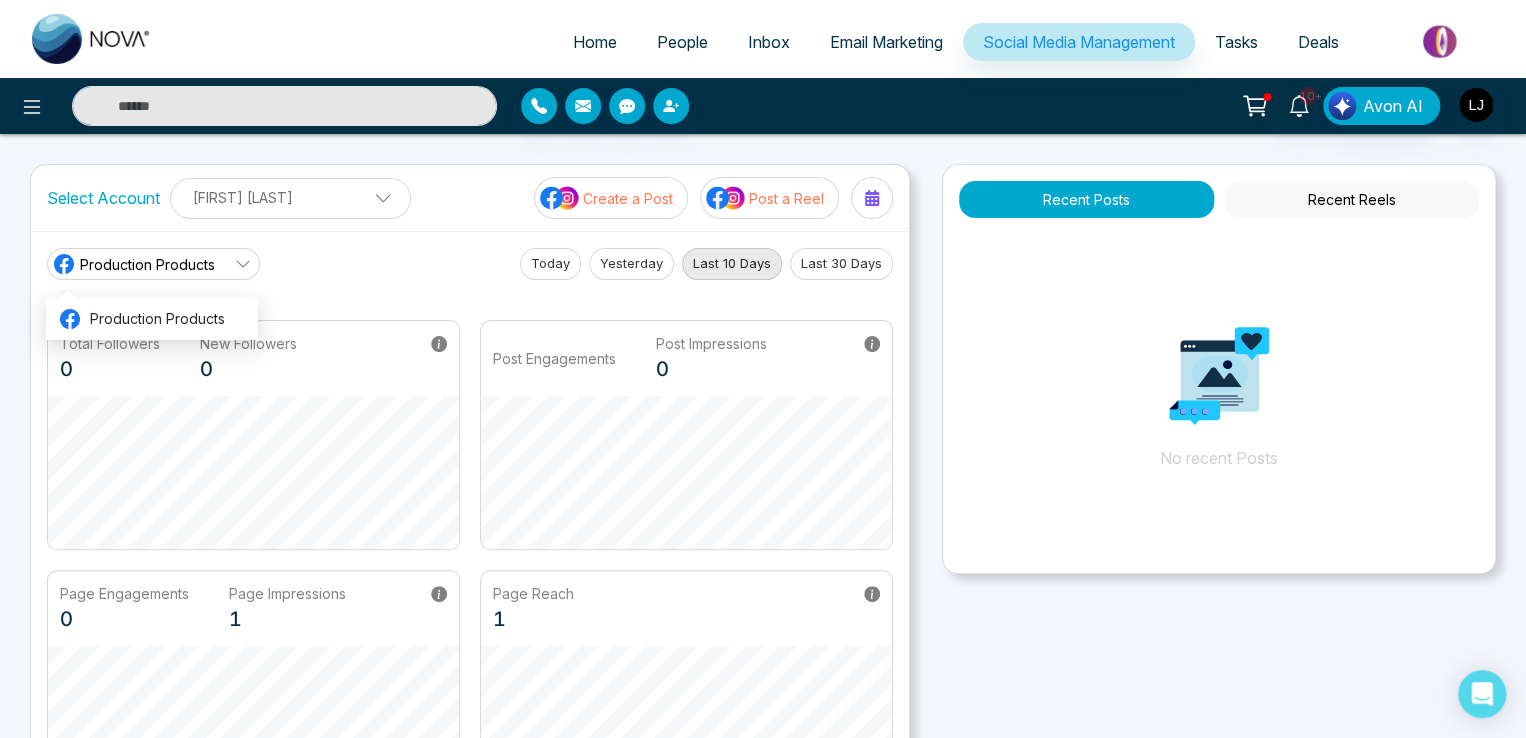 click on "Create a Post" at bounding box center (628, 198) 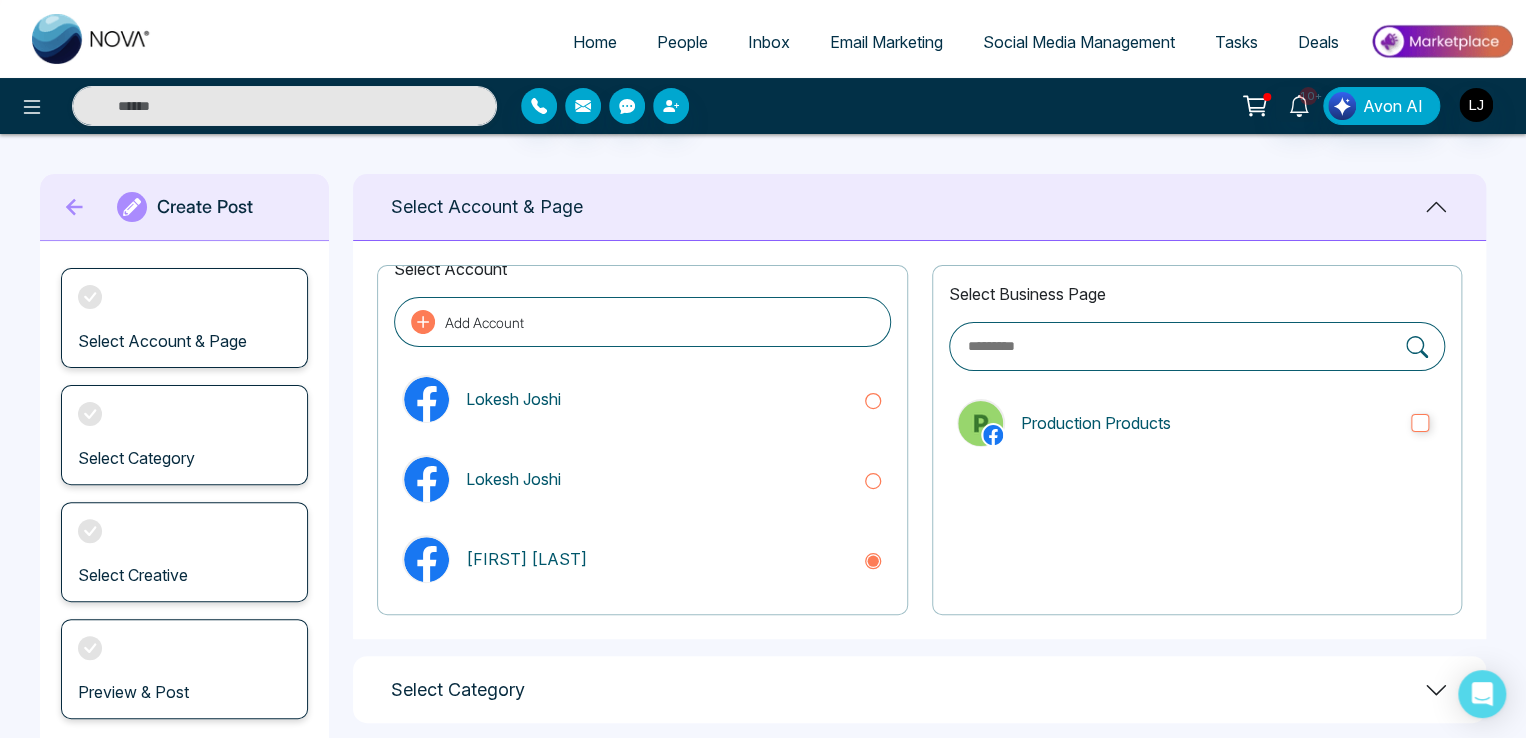 scroll, scrollTop: 32, scrollLeft: 0, axis: vertical 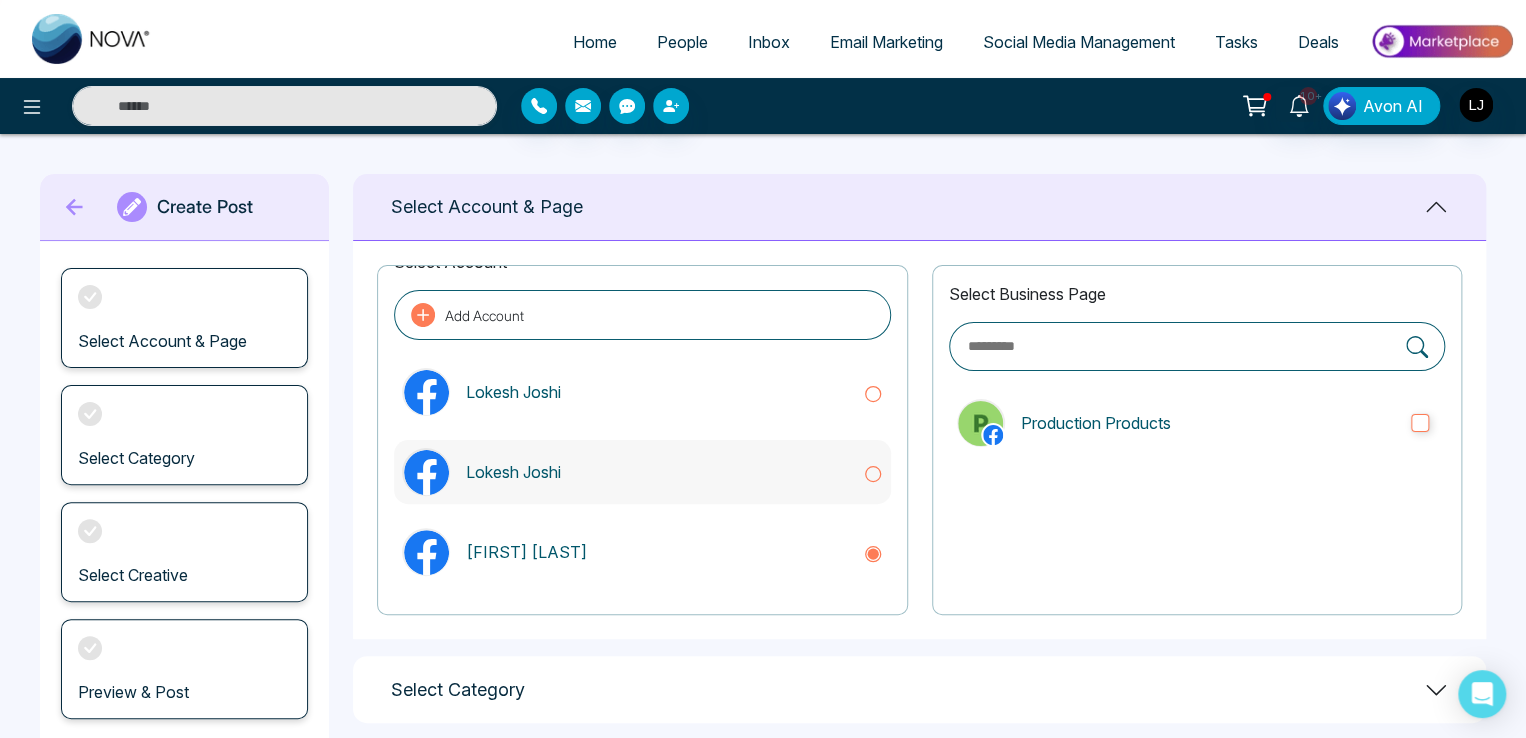 click on "Lokesh Joshi" at bounding box center [642, 472] 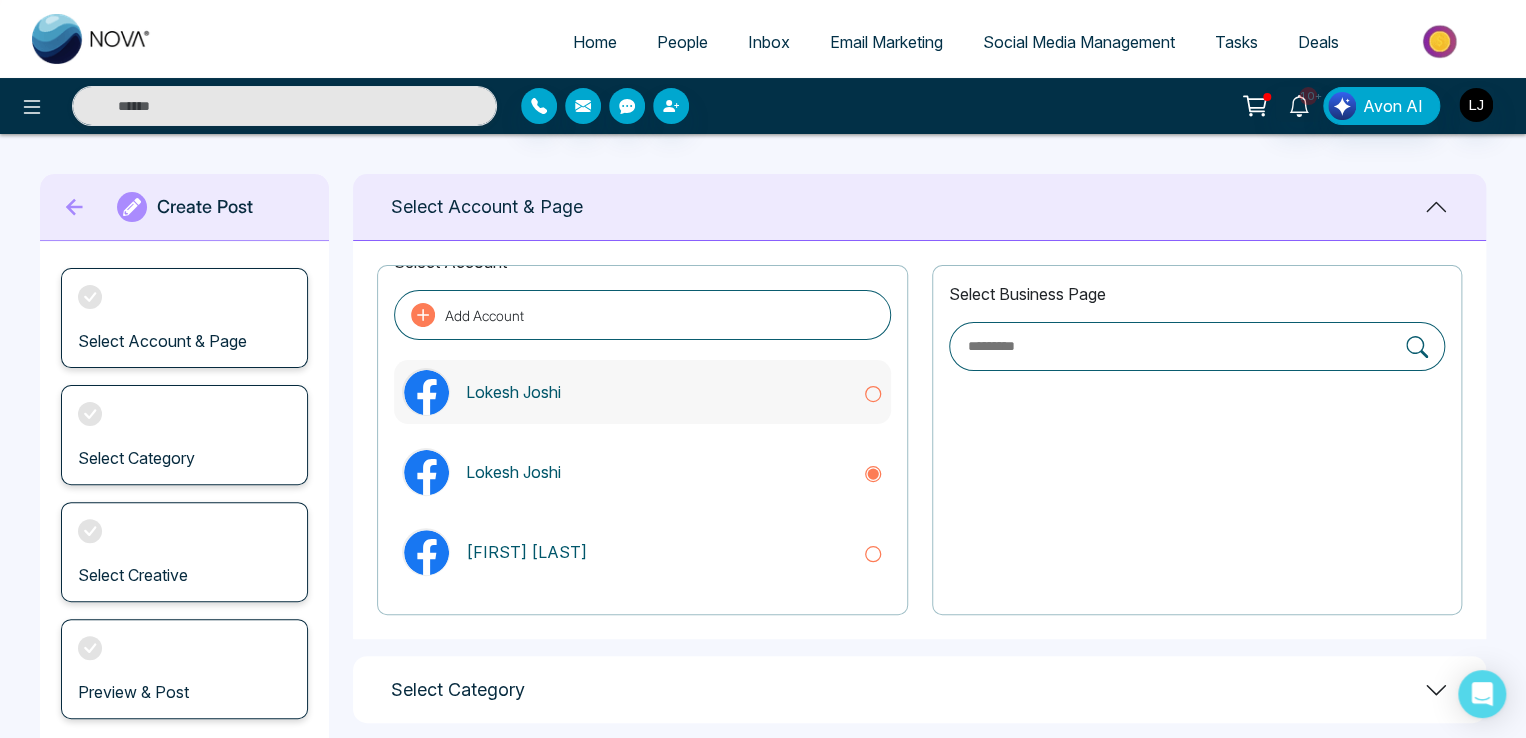 click 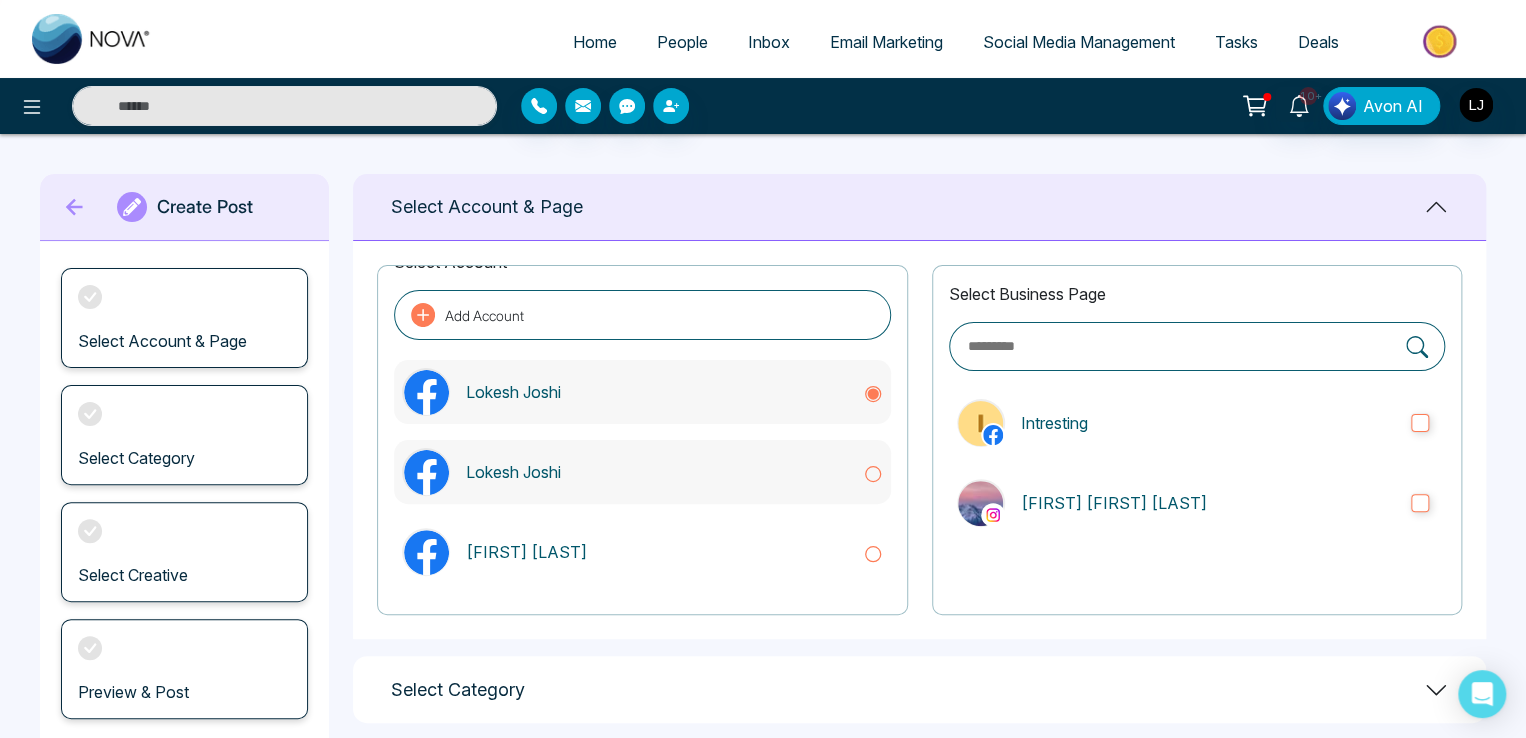 click on "Lokesh Joshi" at bounding box center [642, 472] 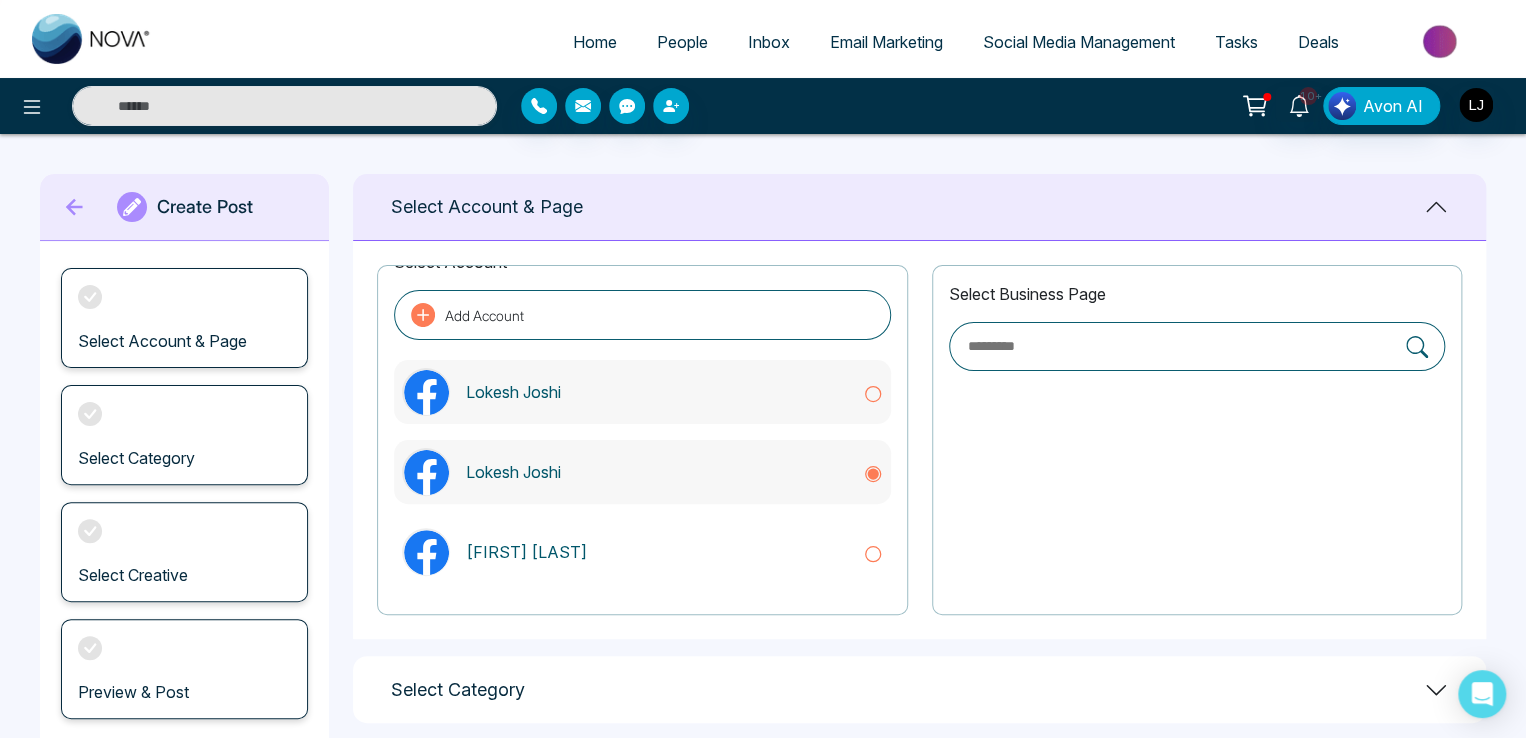 drag, startPoint x: 548, startPoint y: 428, endPoint x: 538, endPoint y: 443, distance: 18.027756 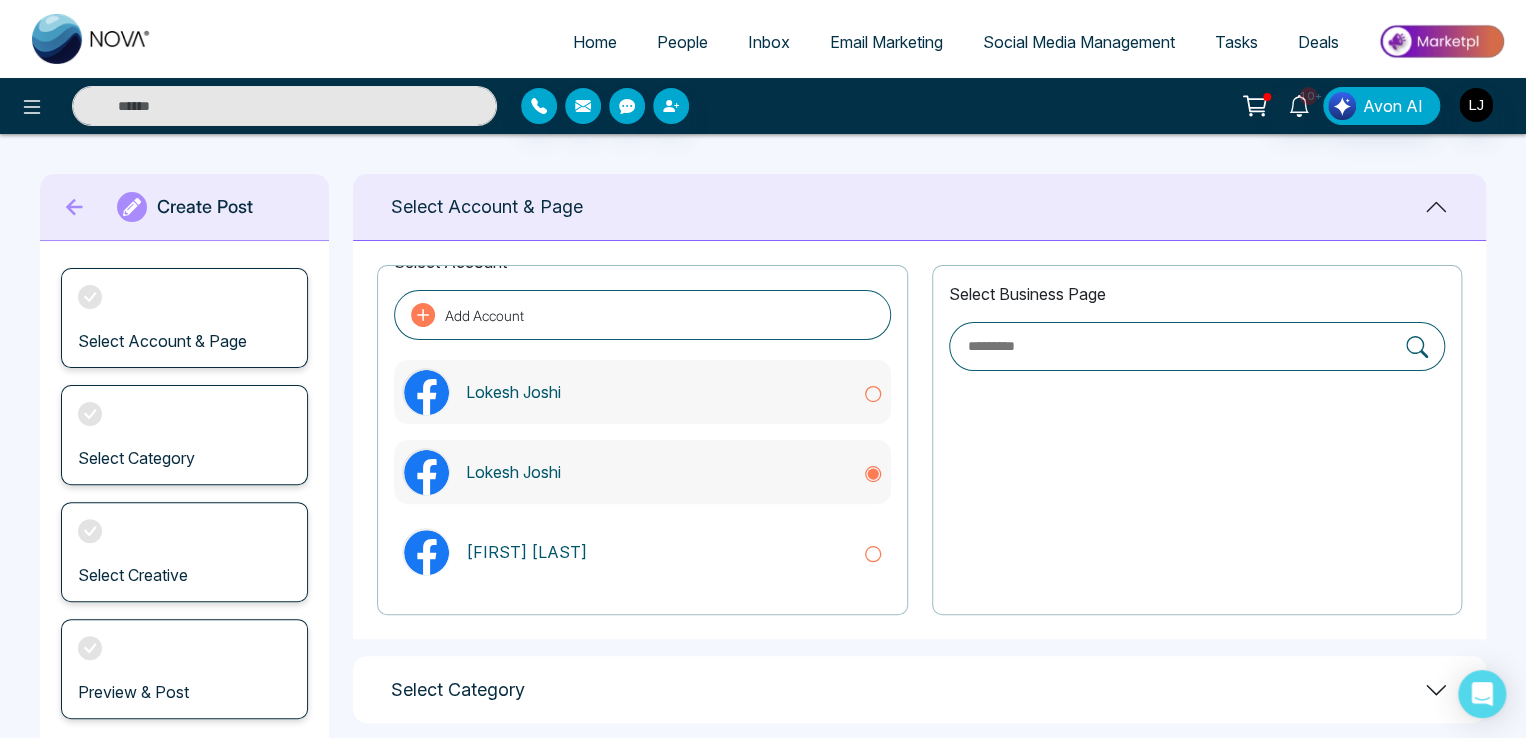 drag, startPoint x: 538, startPoint y: 443, endPoint x: 540, endPoint y: 494, distance: 51.0392 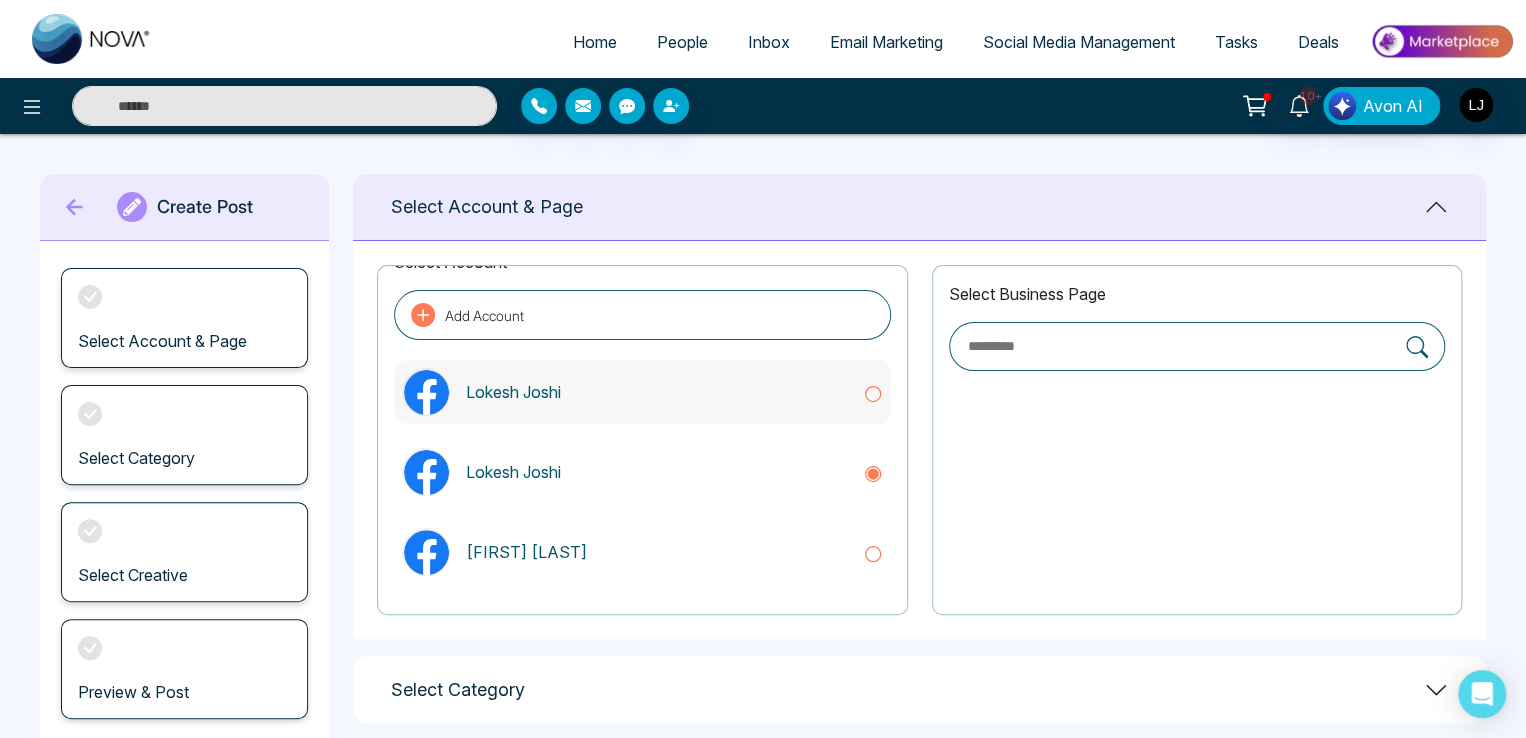 drag, startPoint x: 540, startPoint y: 494, endPoint x: 396, endPoint y: 264, distance: 271.35953 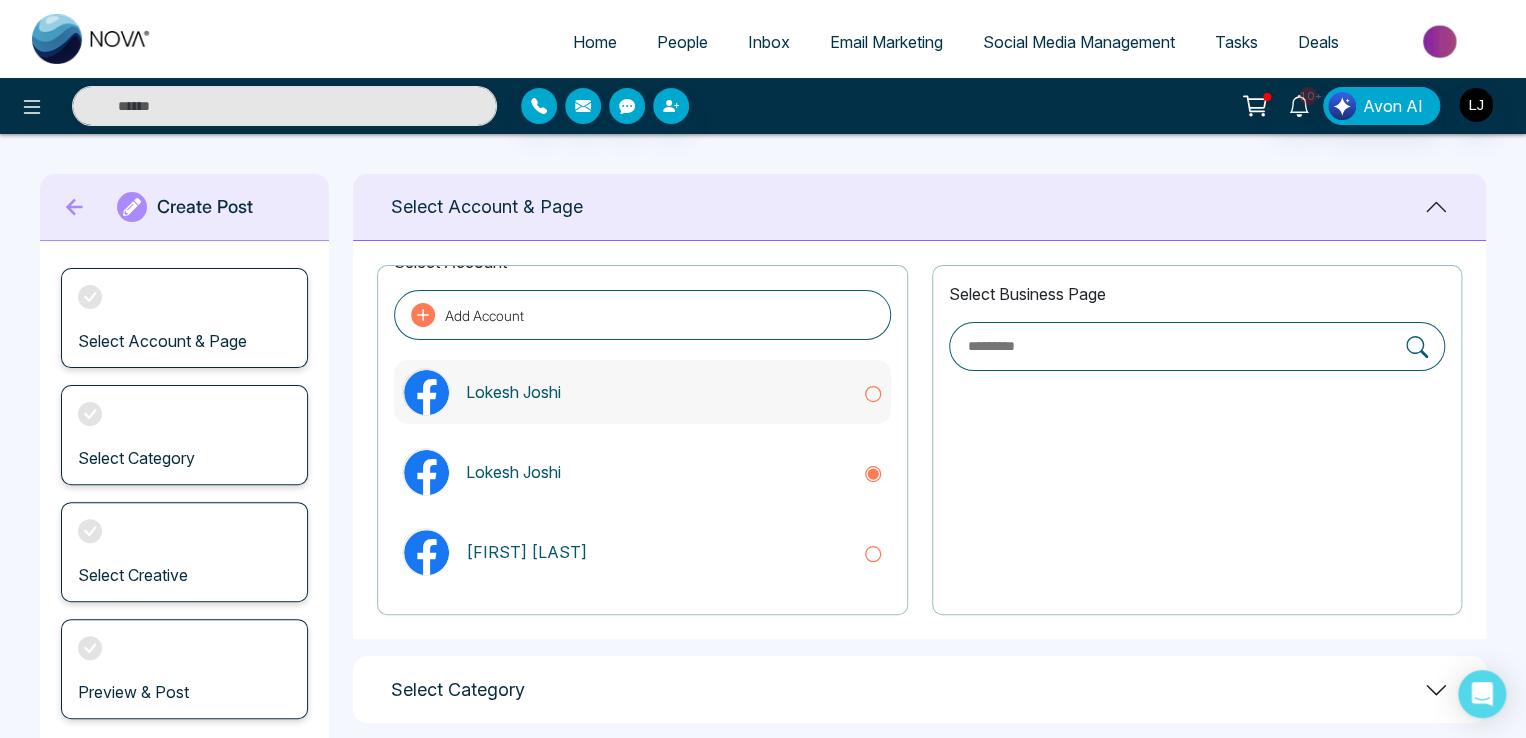 click on "Select Account Add Account Lokesh Joshi Lokesh Joshi Michel Williams Select Business Page" at bounding box center [919, 440] 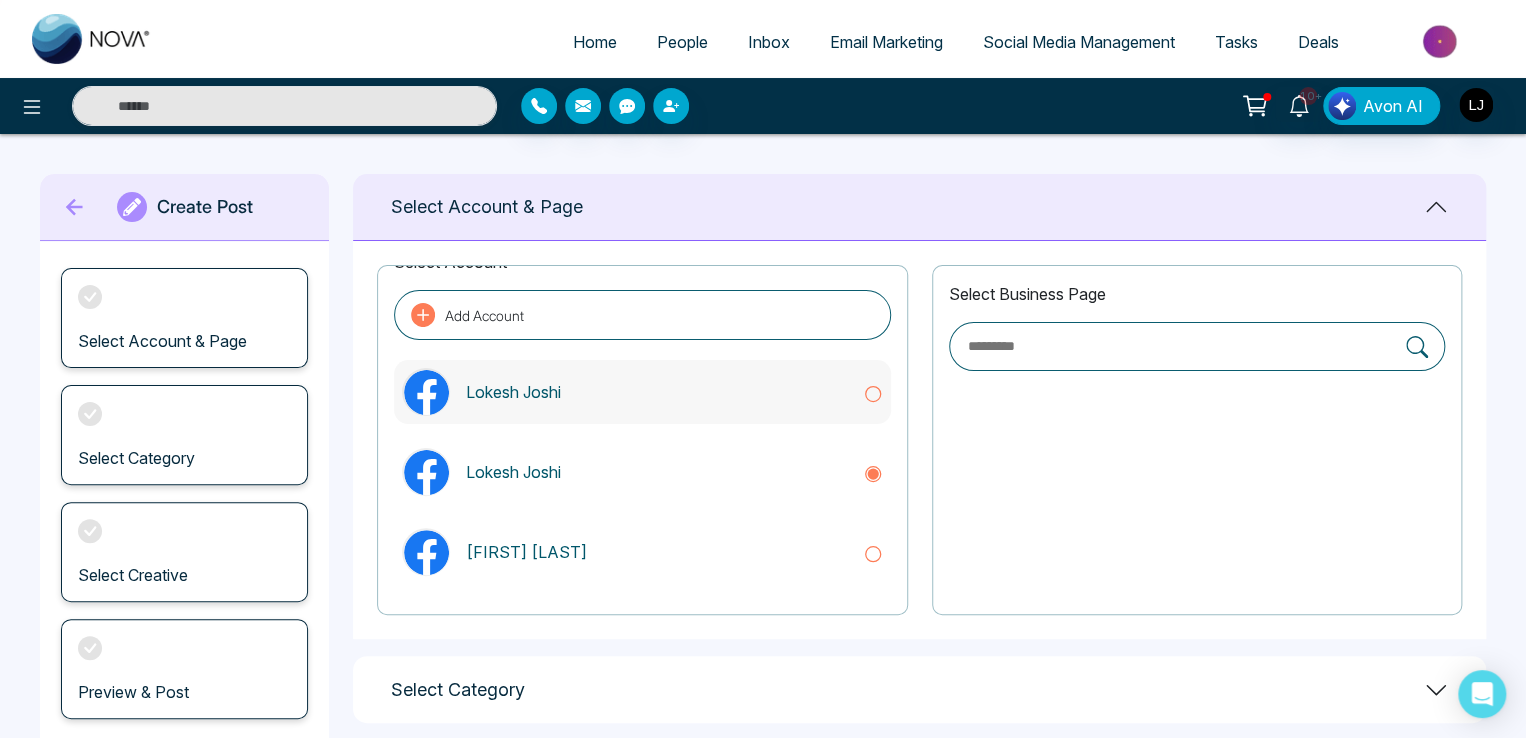 click 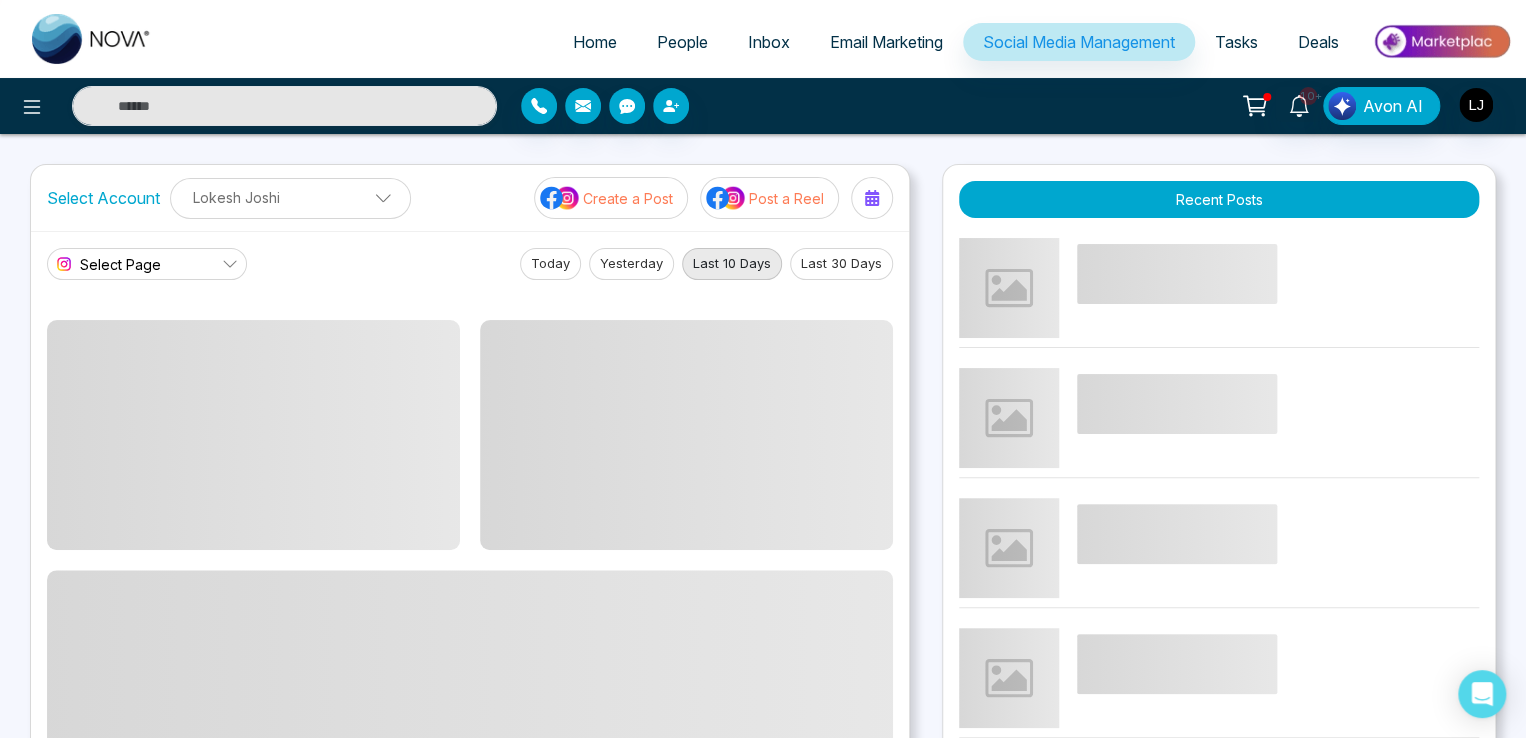 click on "Select Page" at bounding box center (147, 264) 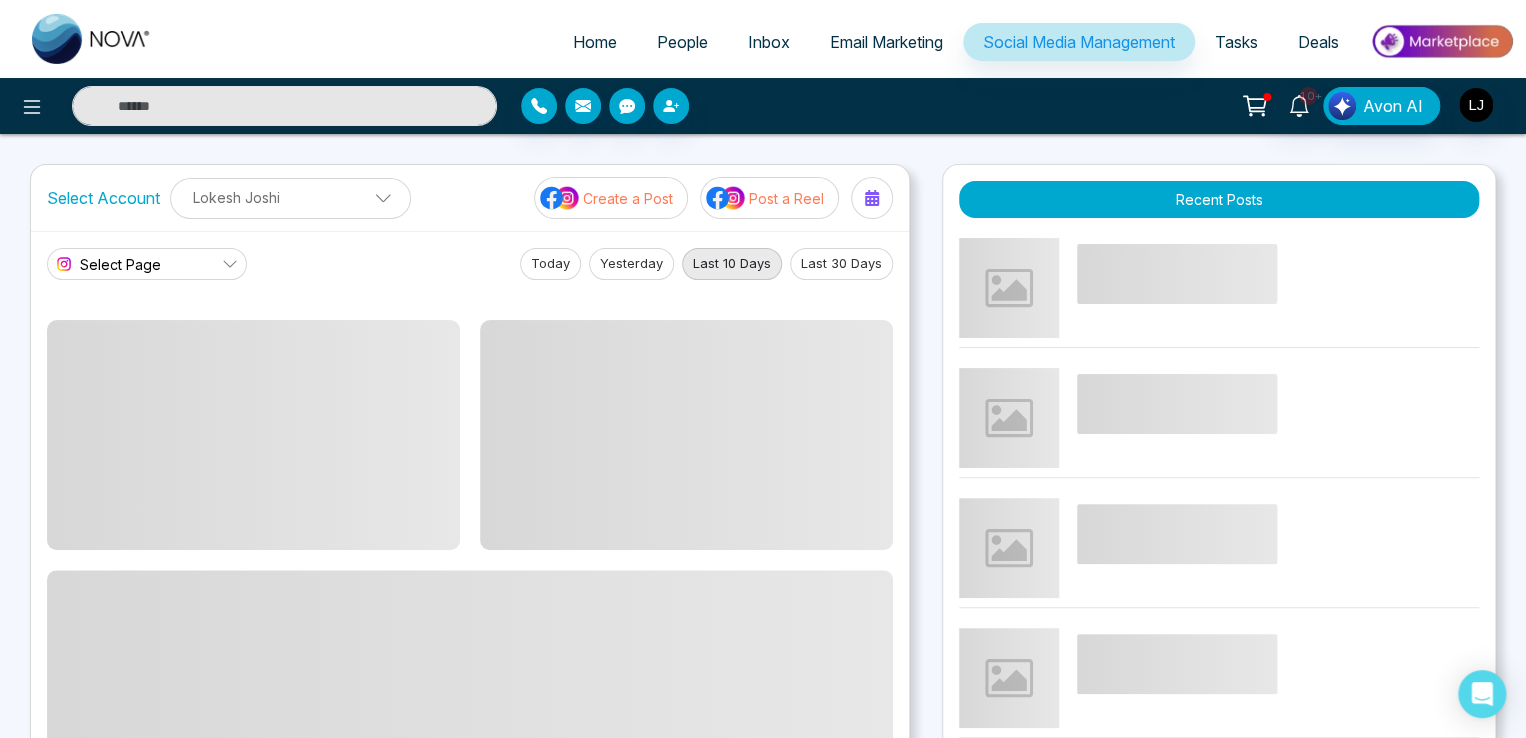 click on "Lokesh Joshi" at bounding box center (290, 197) 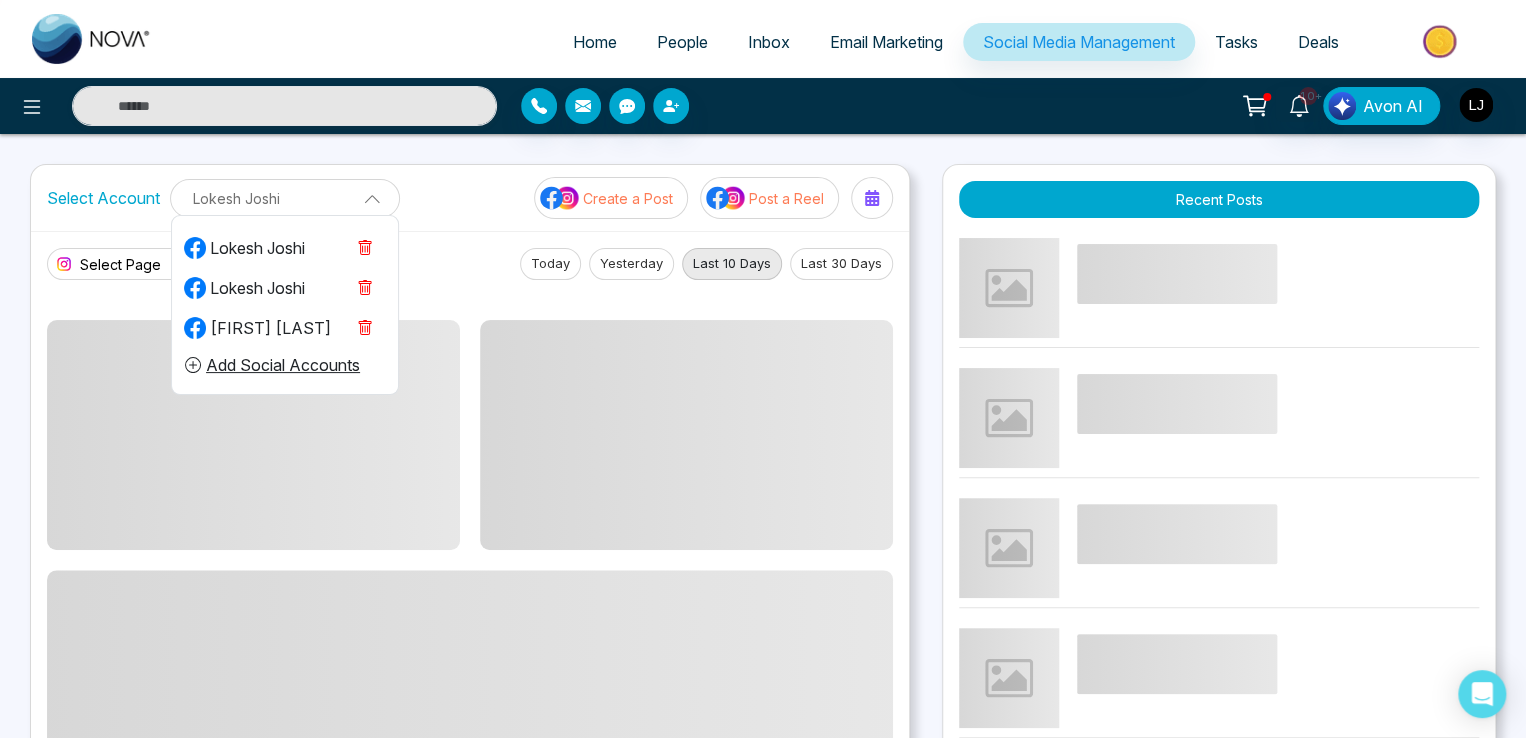click on "Michel Williams" at bounding box center (257, 328) 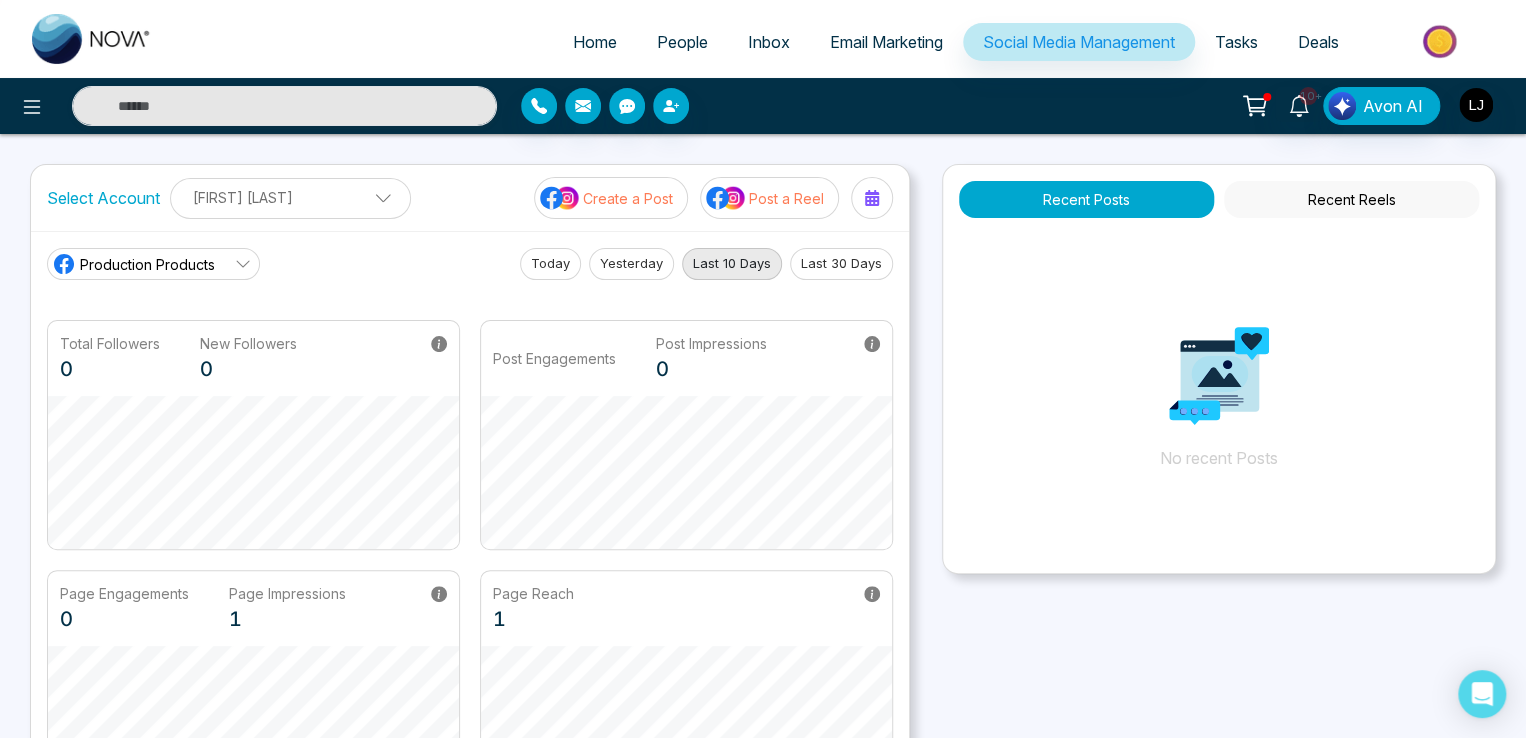 click on "Michel Williams" at bounding box center [290, 197] 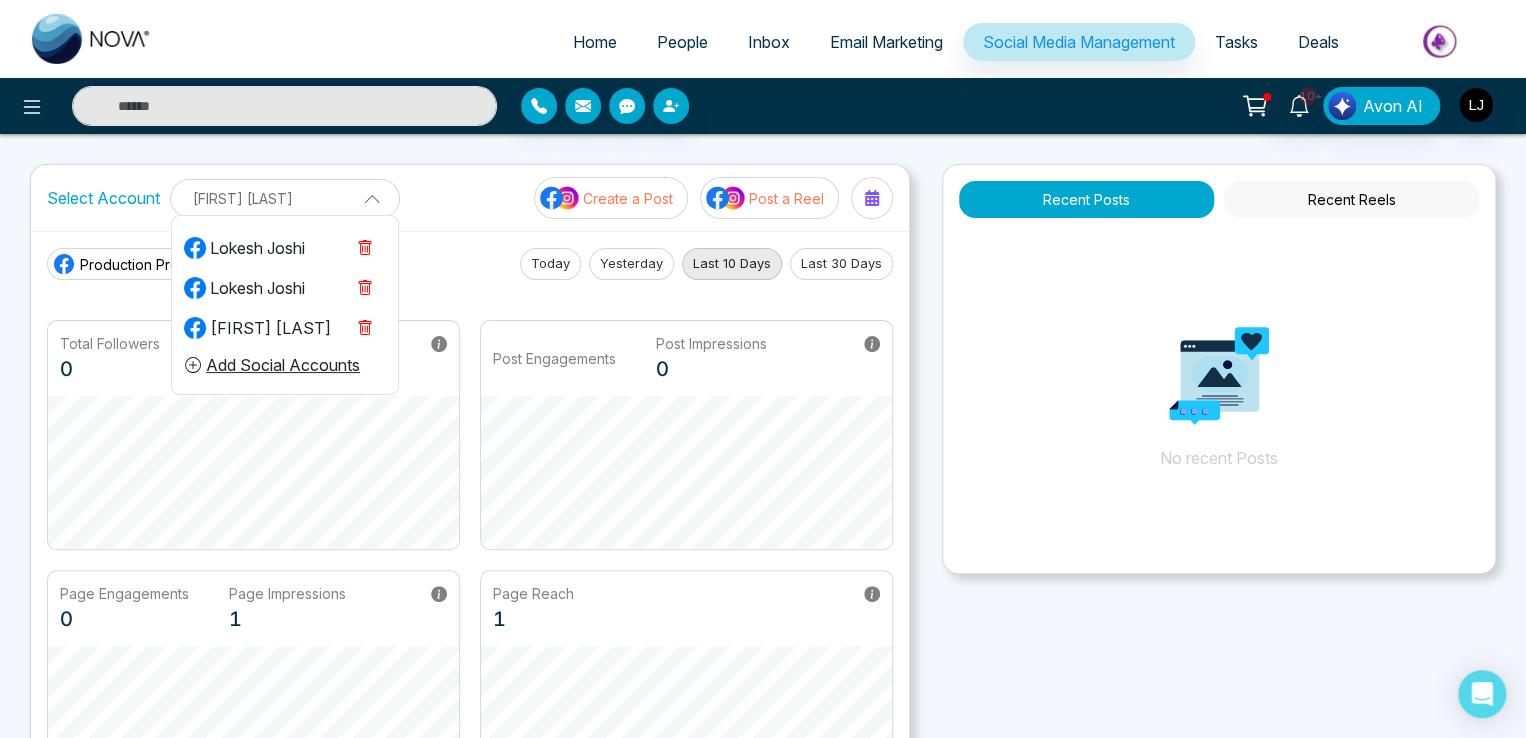 click on "Lokesh Joshi" at bounding box center [244, 288] 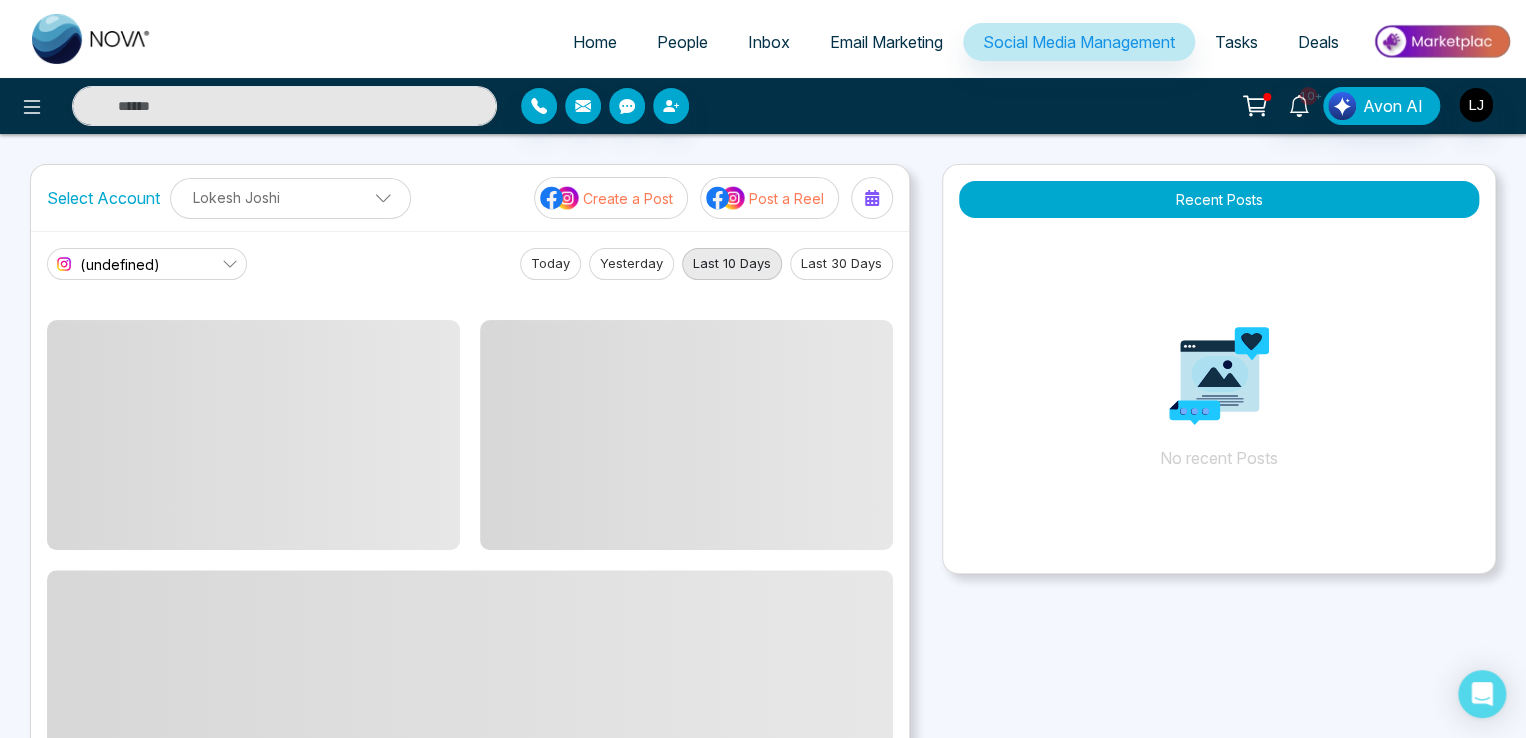 click on "Lokesh Joshi" at bounding box center [290, 197] 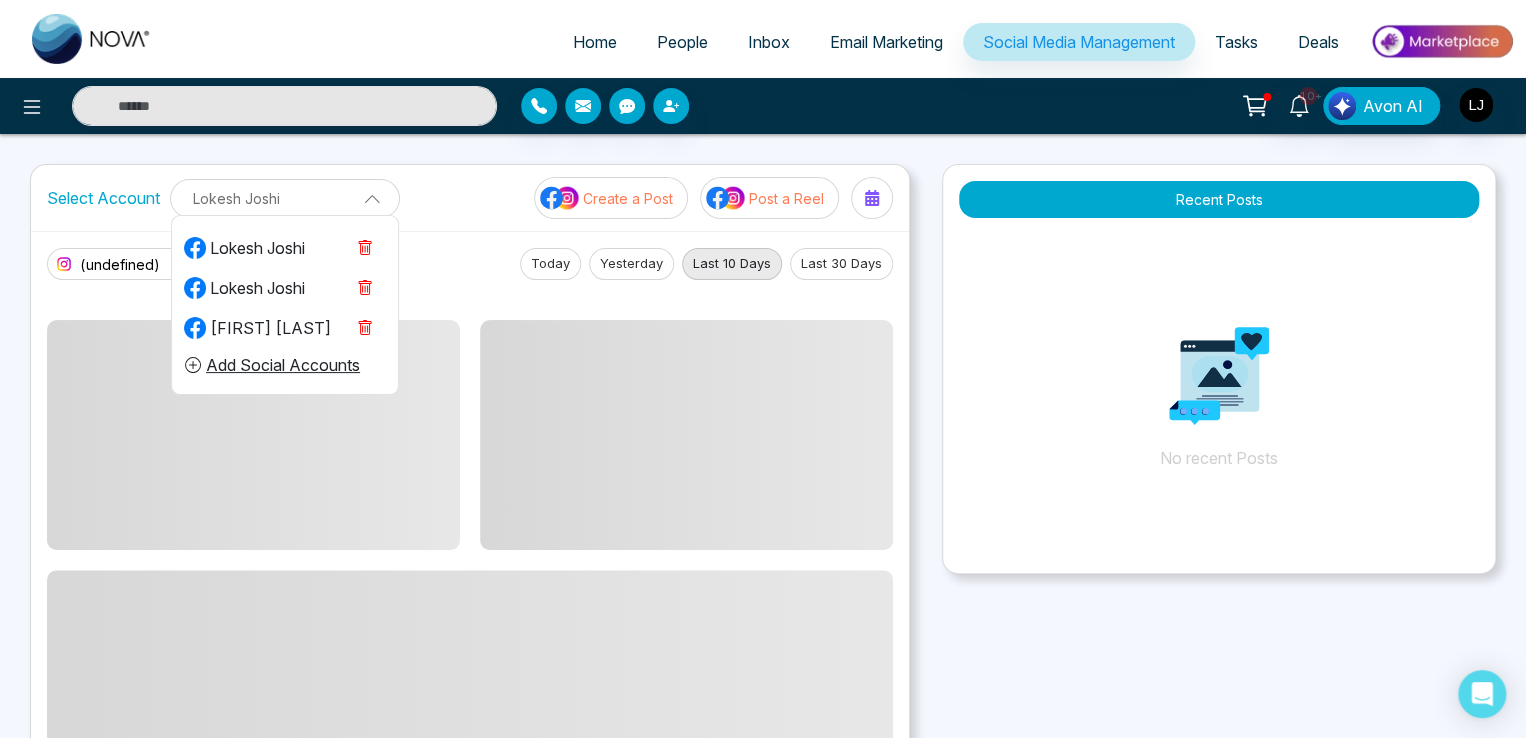 click on "Lokesh Joshi" at bounding box center (244, 248) 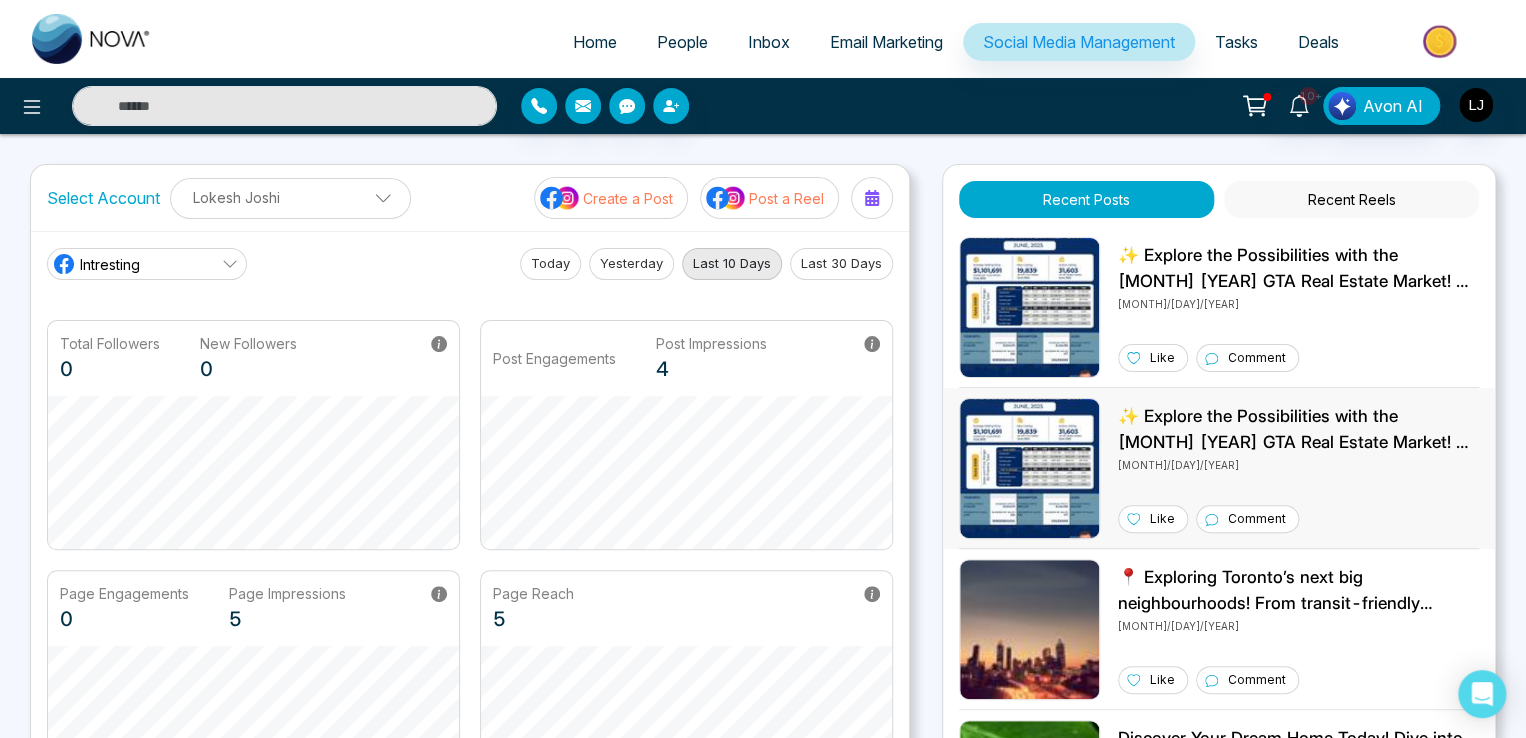 scroll, scrollTop: 325, scrollLeft: 0, axis: vertical 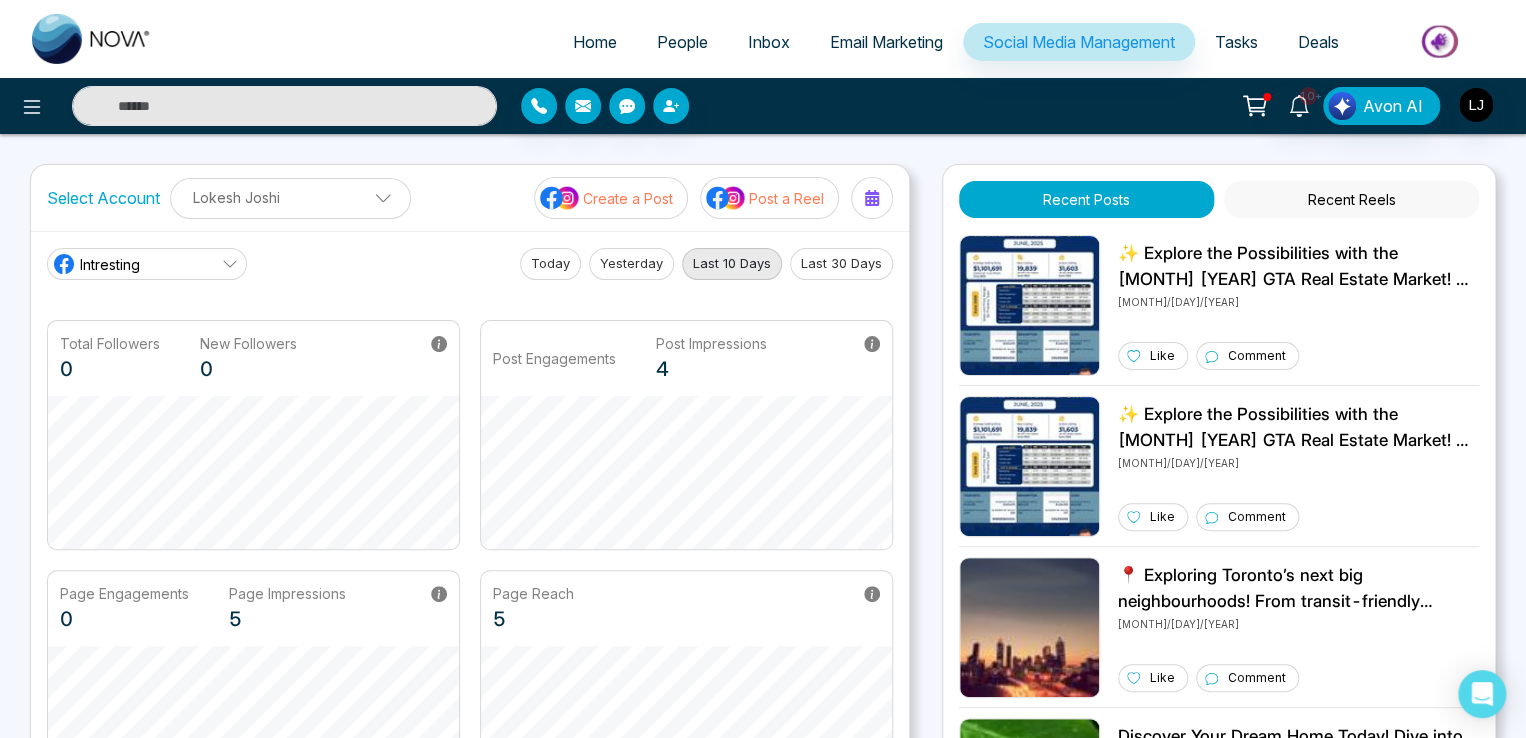 click on "Recent Reels" at bounding box center [1351, 199] 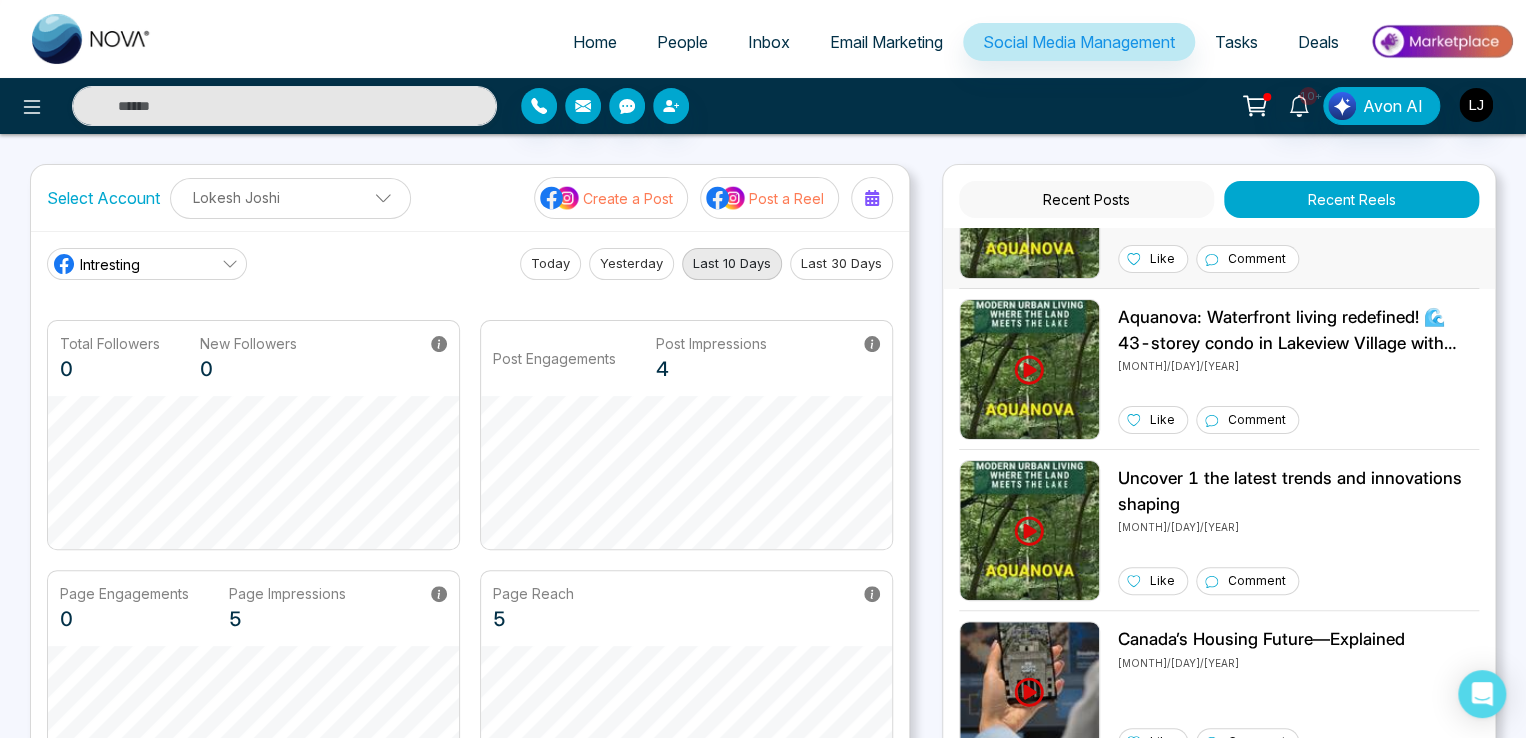 scroll, scrollTop: 0, scrollLeft: 0, axis: both 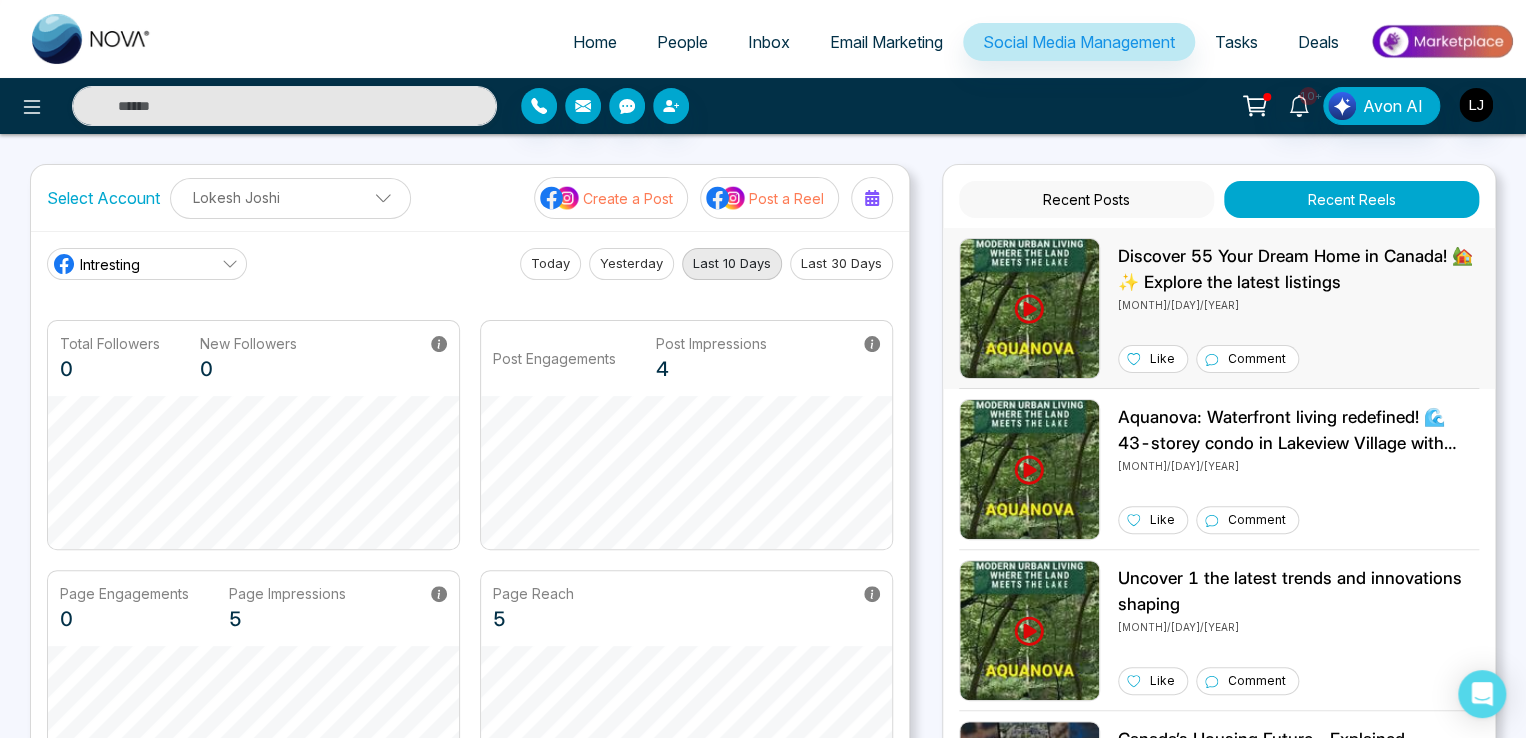 type 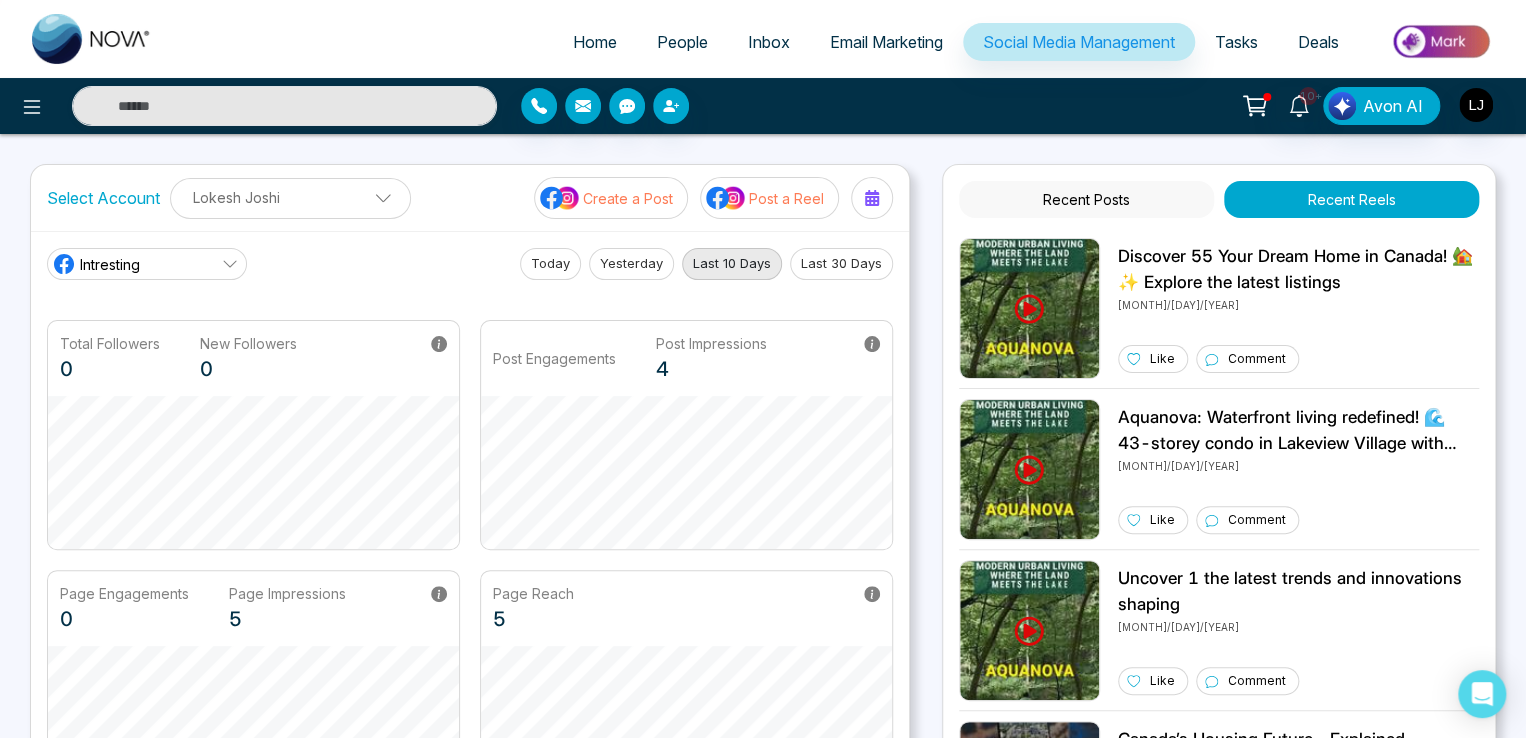 click on "Recent Posts" at bounding box center (1086, 199) 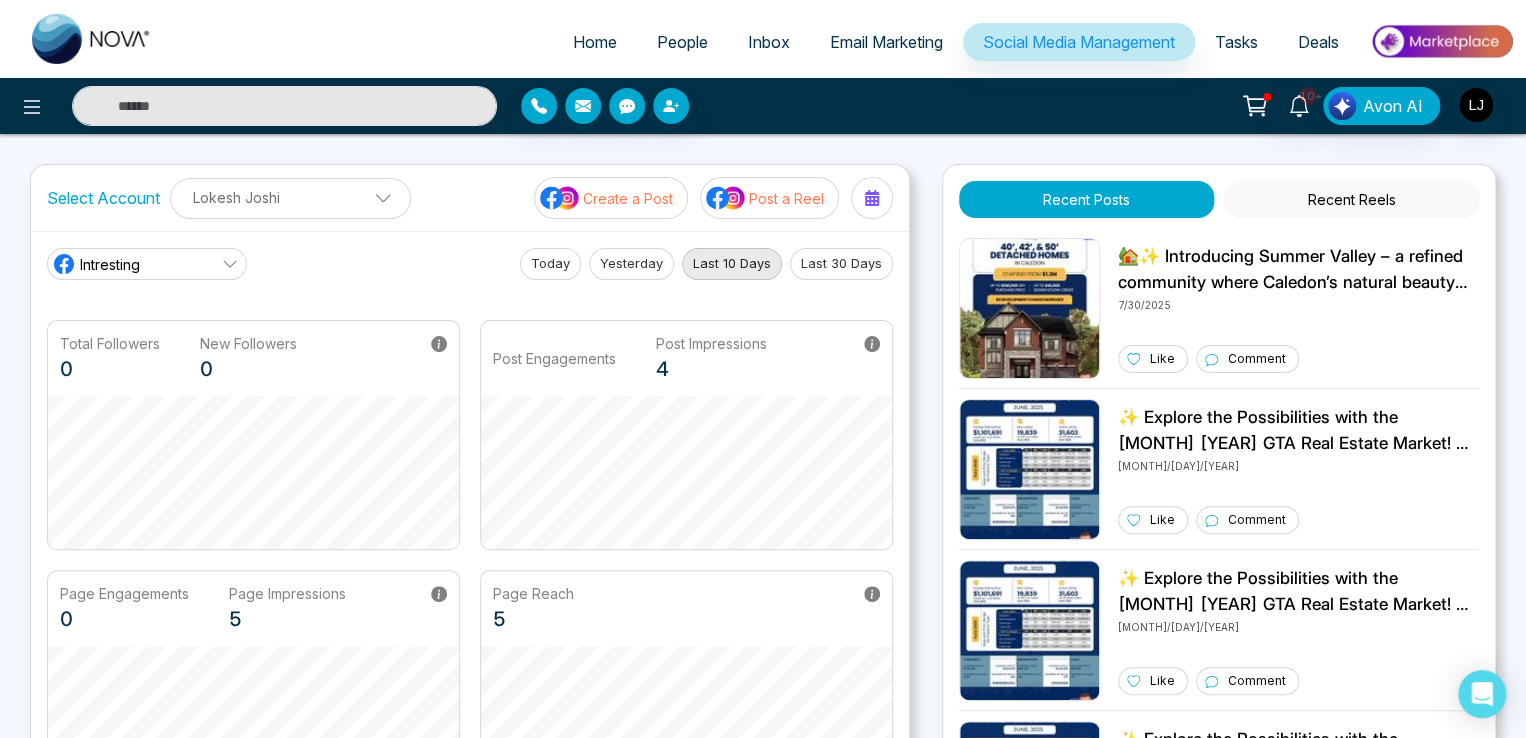 type 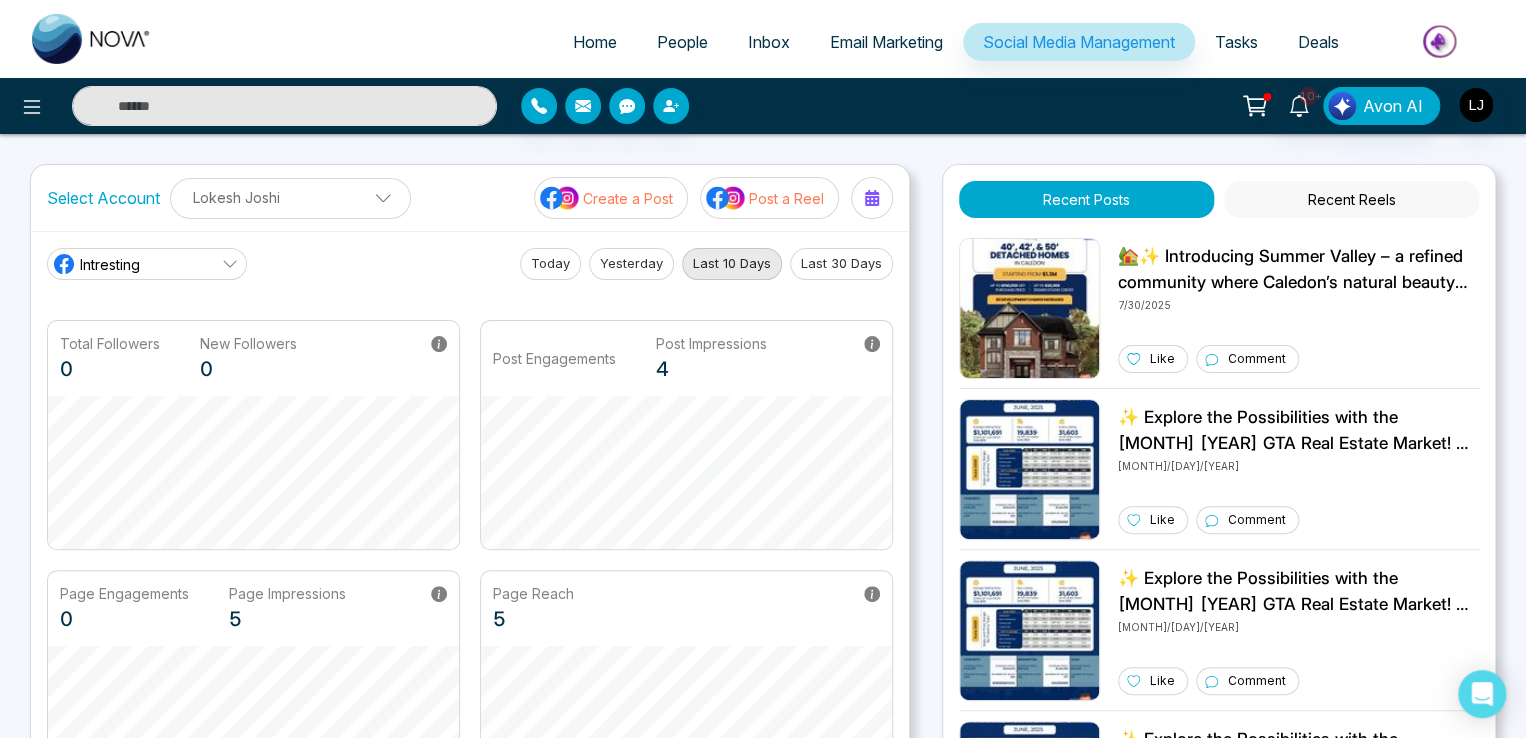 click on "Email Marketing" at bounding box center [886, 42] 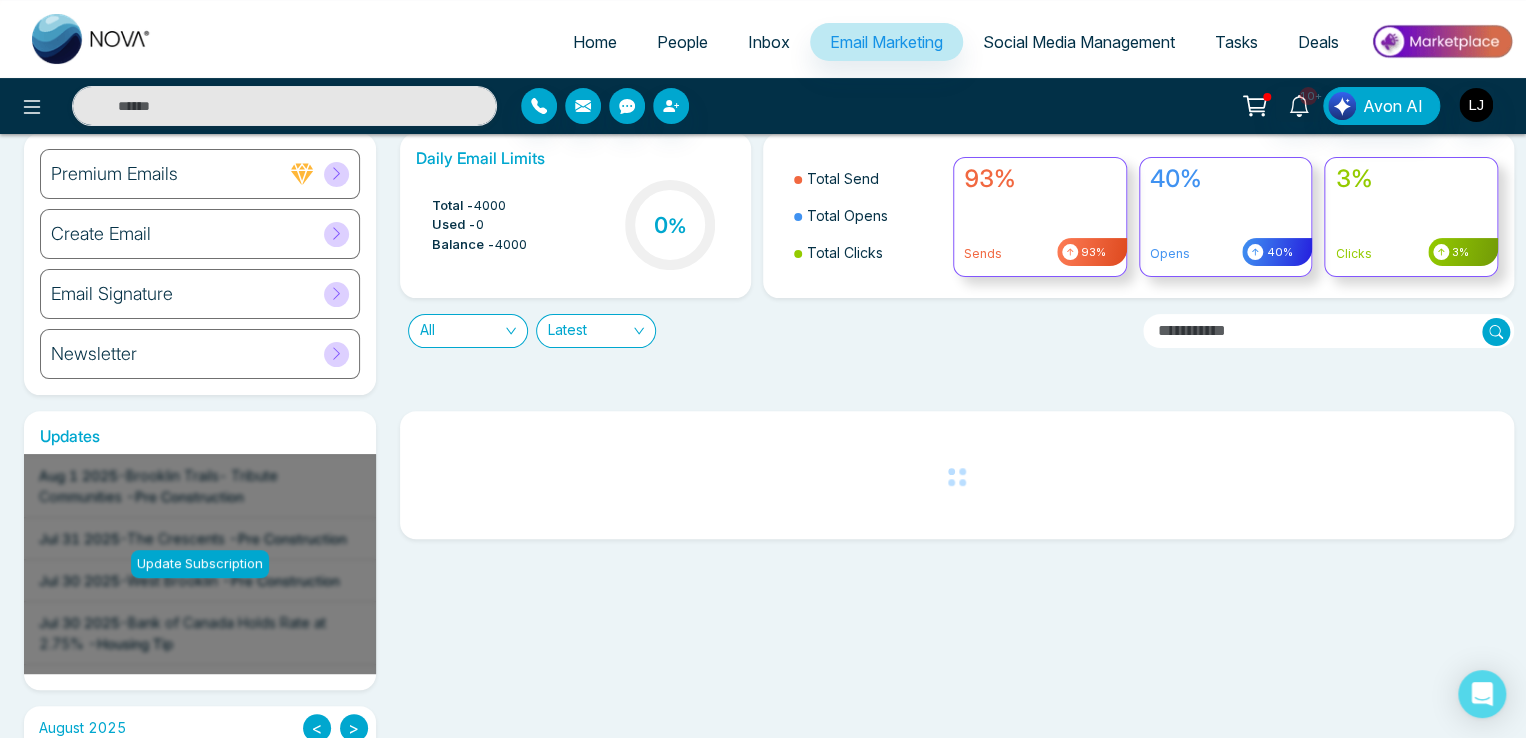 scroll, scrollTop: 100, scrollLeft: 0, axis: vertical 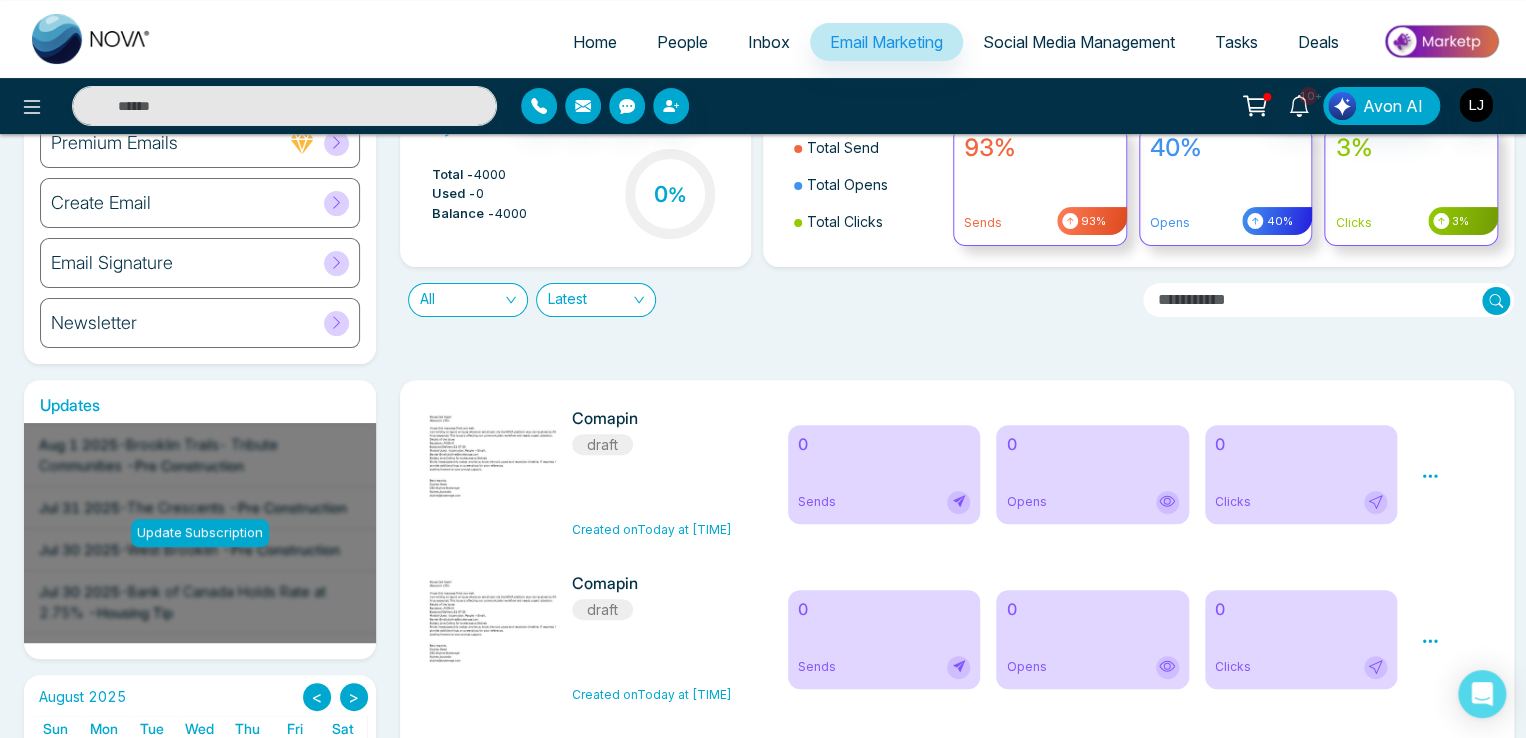 click 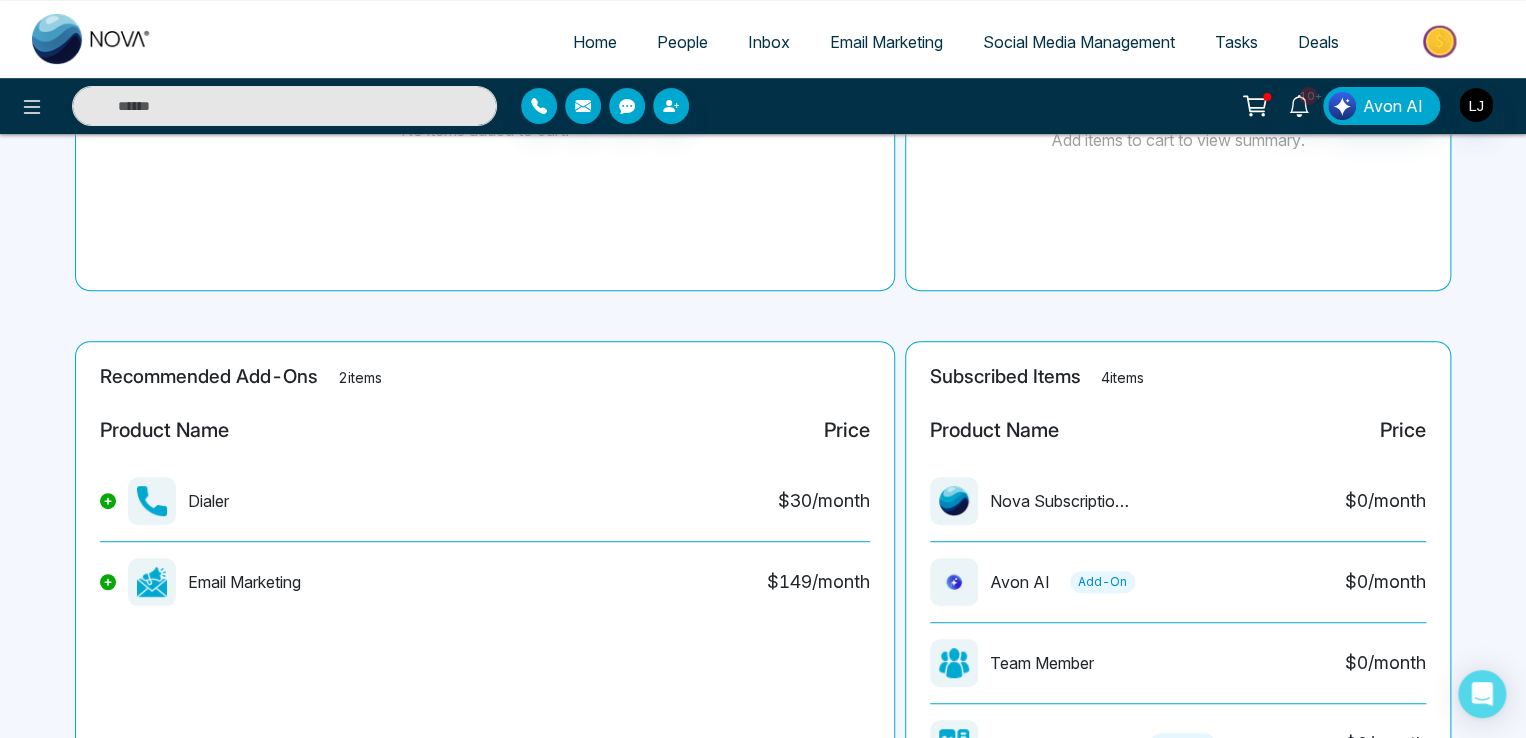 scroll, scrollTop: 300, scrollLeft: 0, axis: vertical 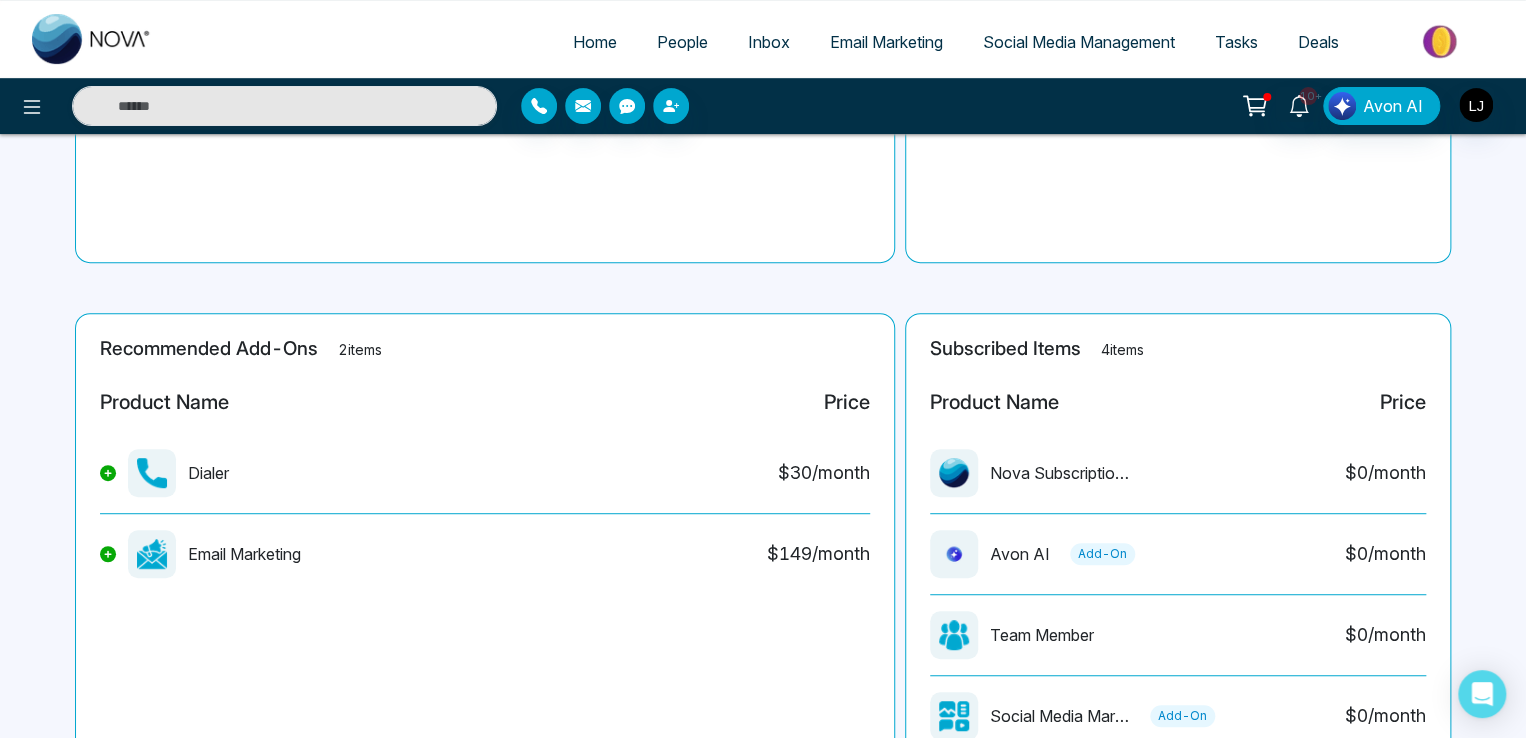 click on "People" at bounding box center (682, 42) 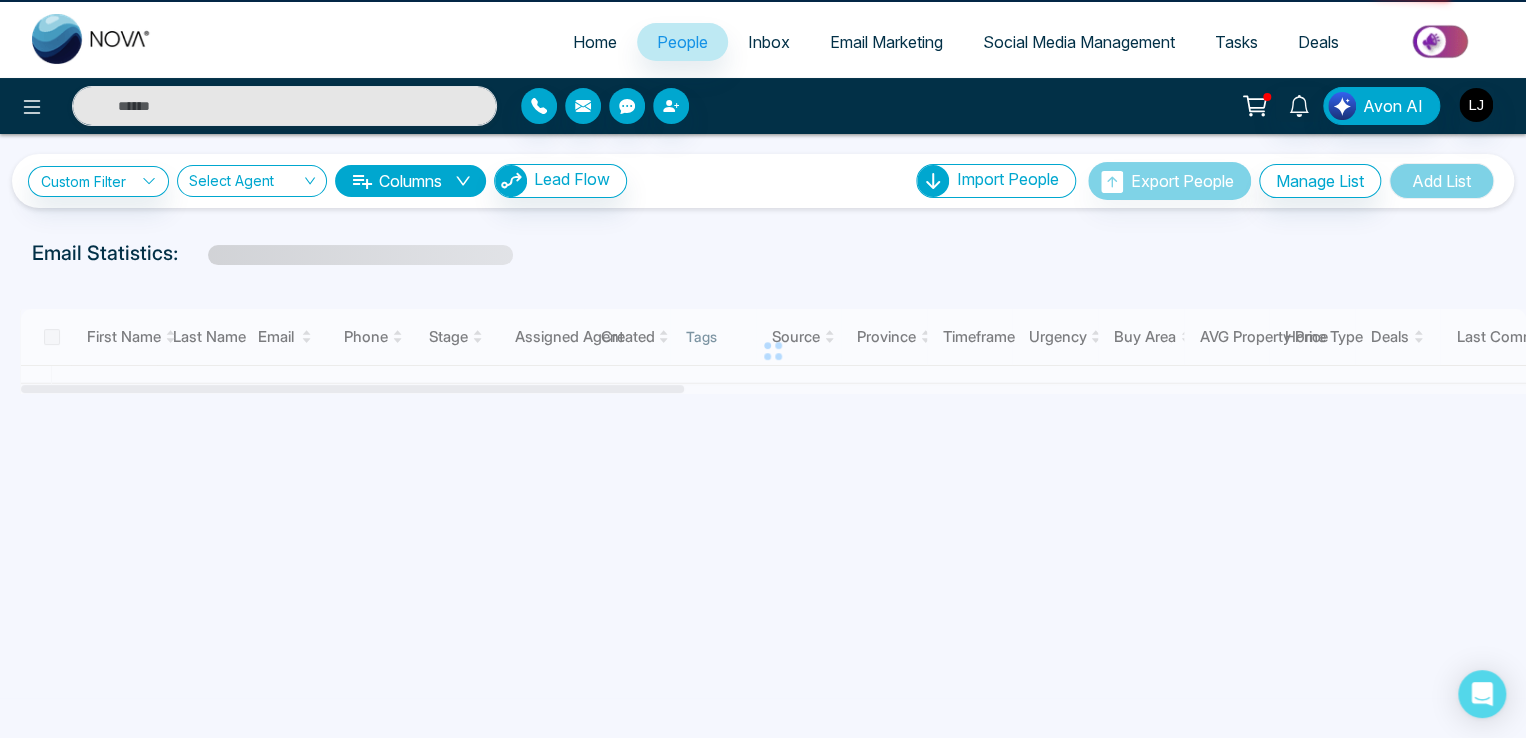 scroll, scrollTop: 0, scrollLeft: 0, axis: both 